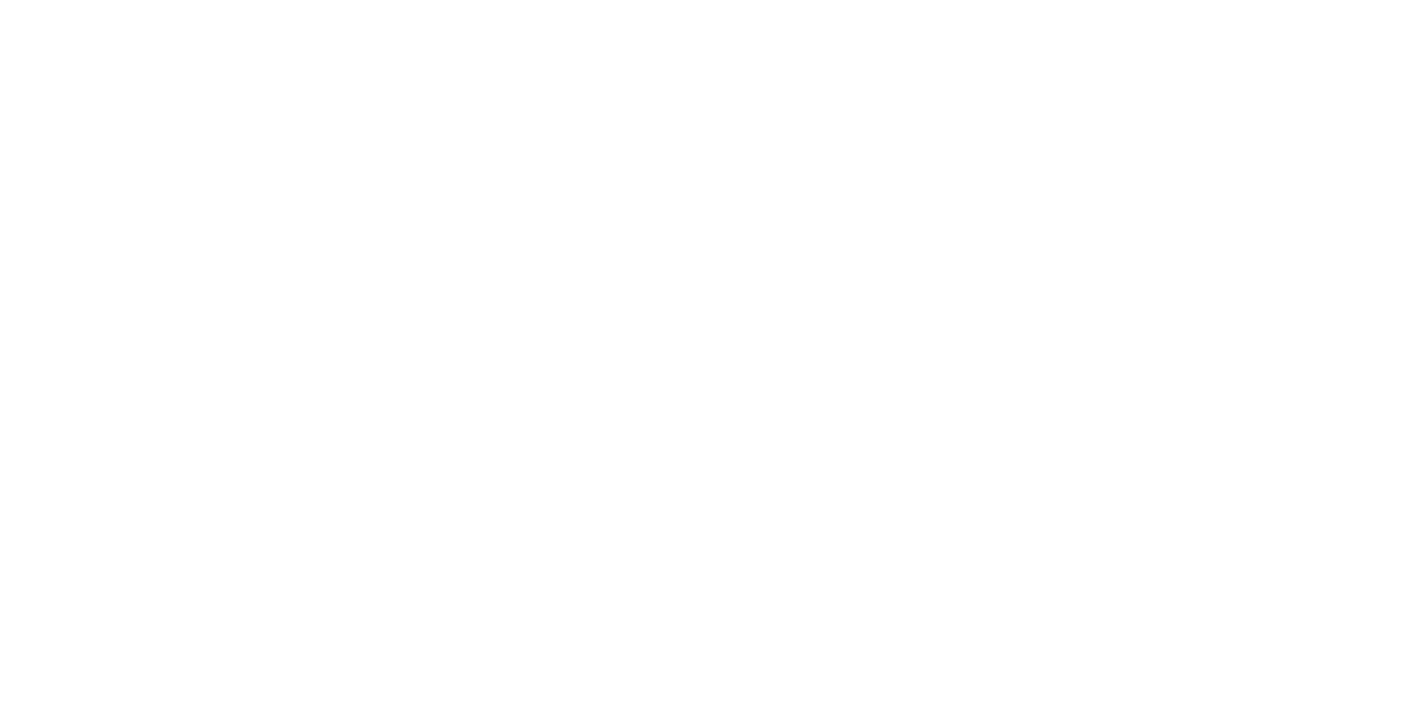 scroll, scrollTop: 0, scrollLeft: 0, axis: both 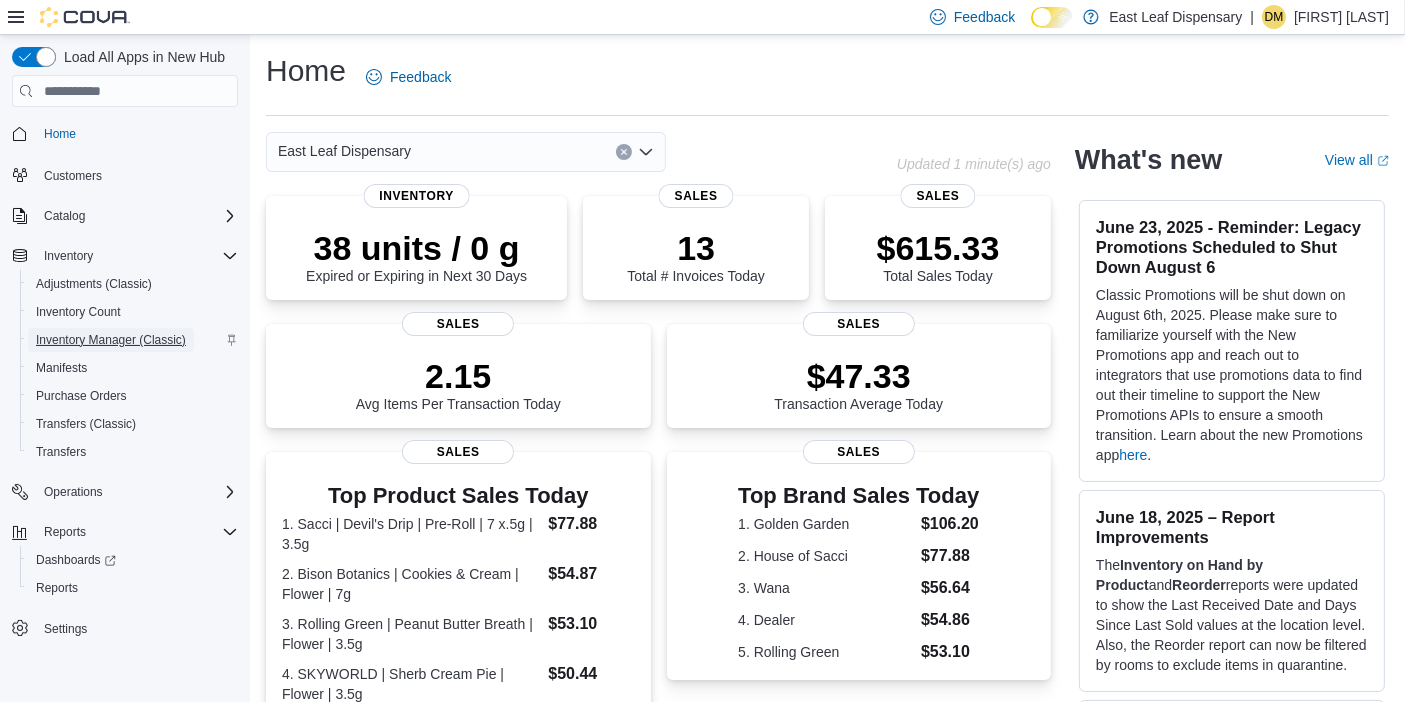 click on "Inventory Manager (Classic)" at bounding box center [111, 340] 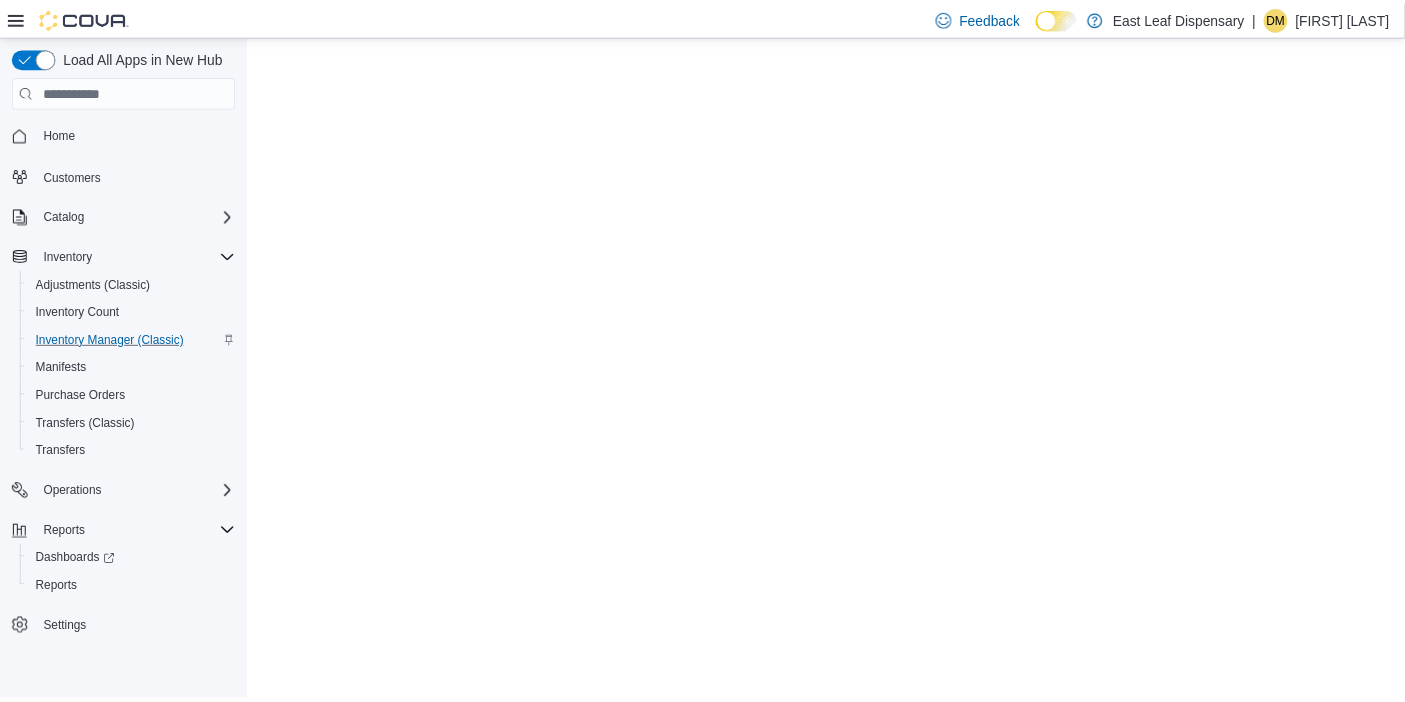 scroll, scrollTop: 0, scrollLeft: 0, axis: both 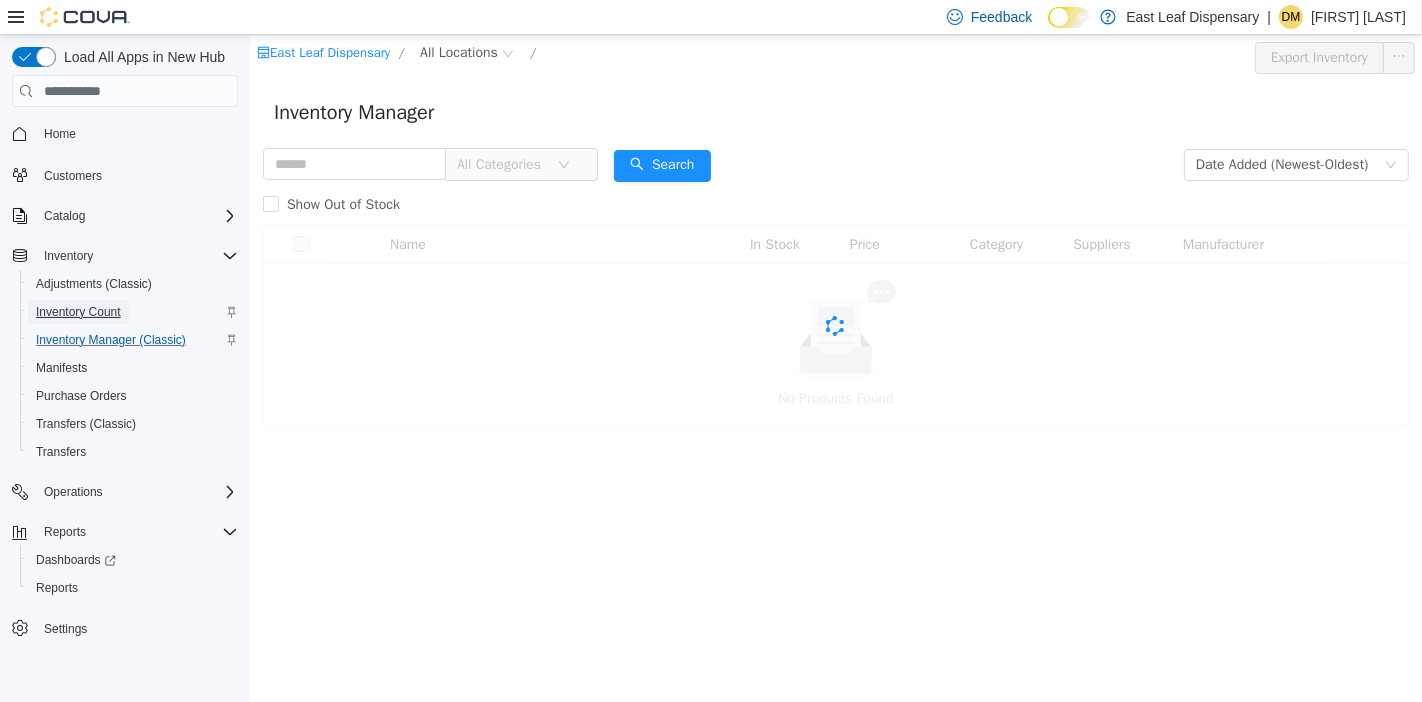 click on "Inventory Count" at bounding box center [78, 312] 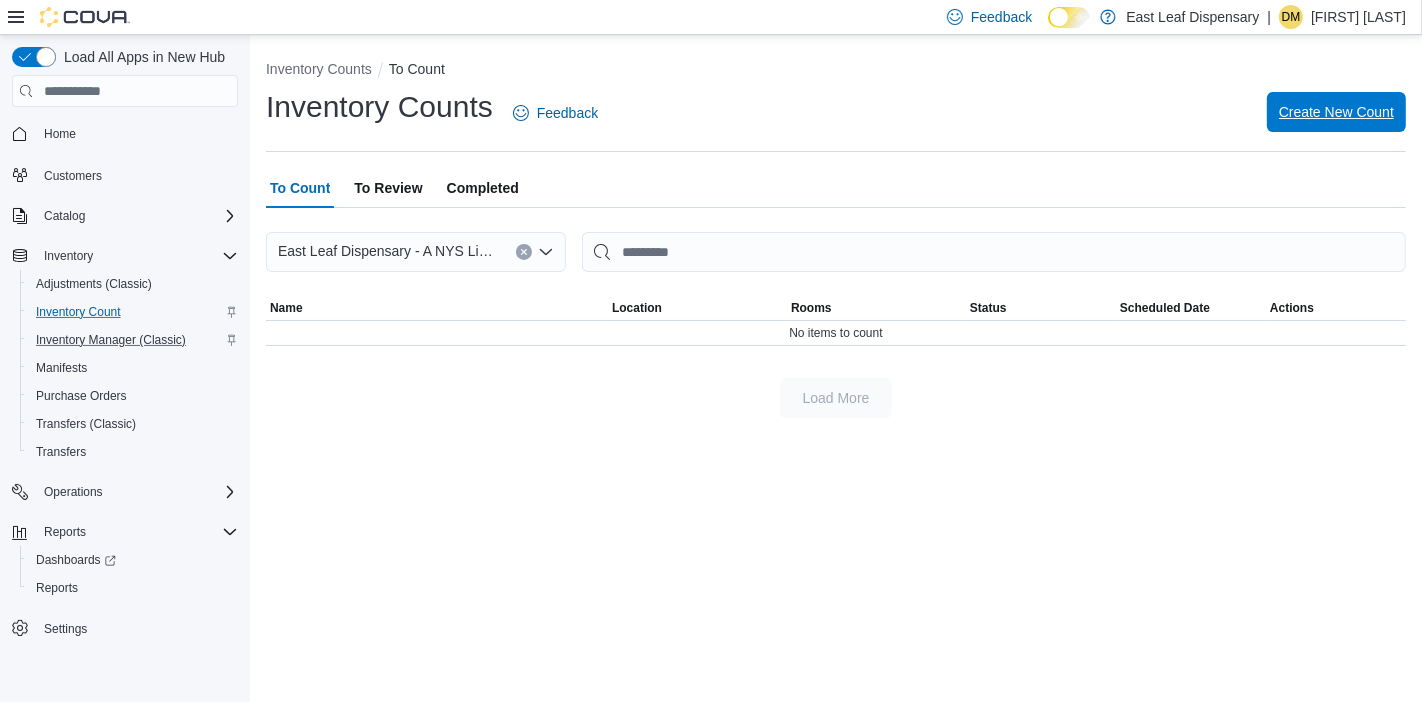 click on "Create New Count" at bounding box center (1336, 112) 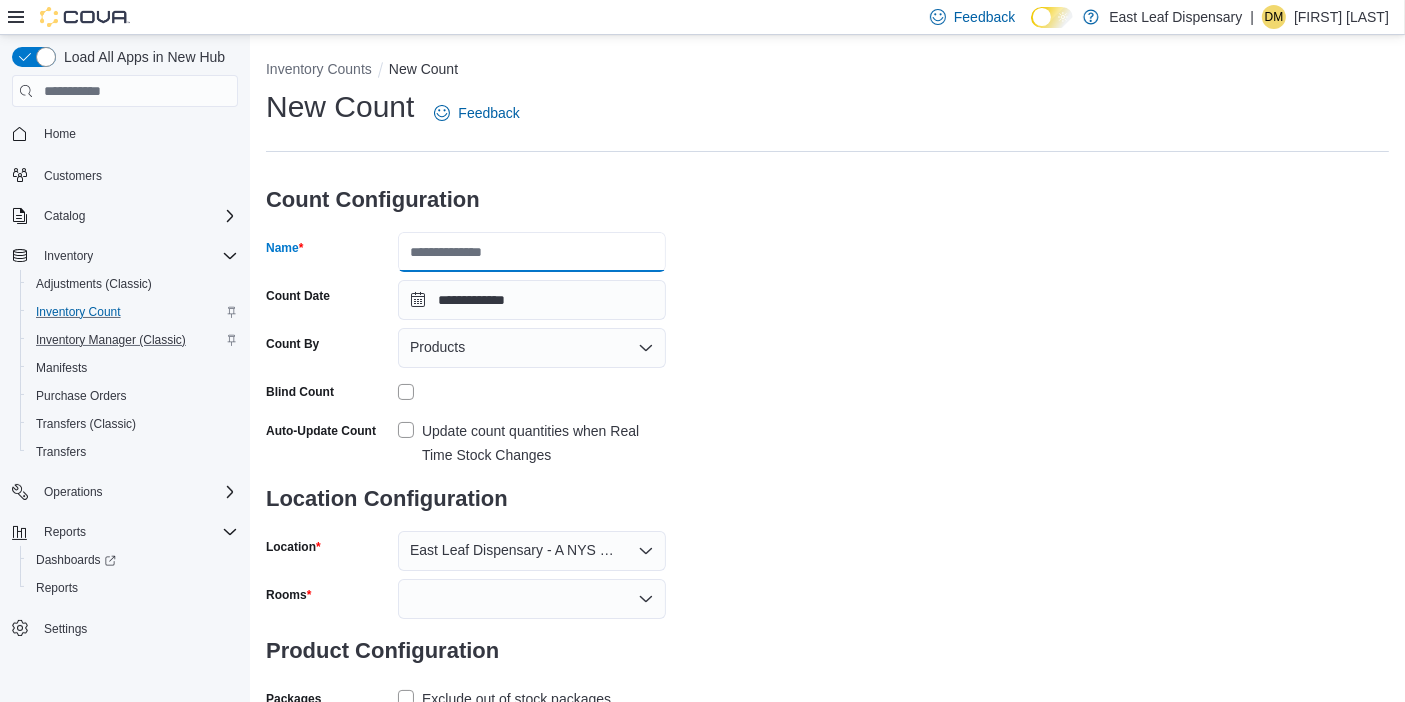 click on "Name" at bounding box center (532, 252) 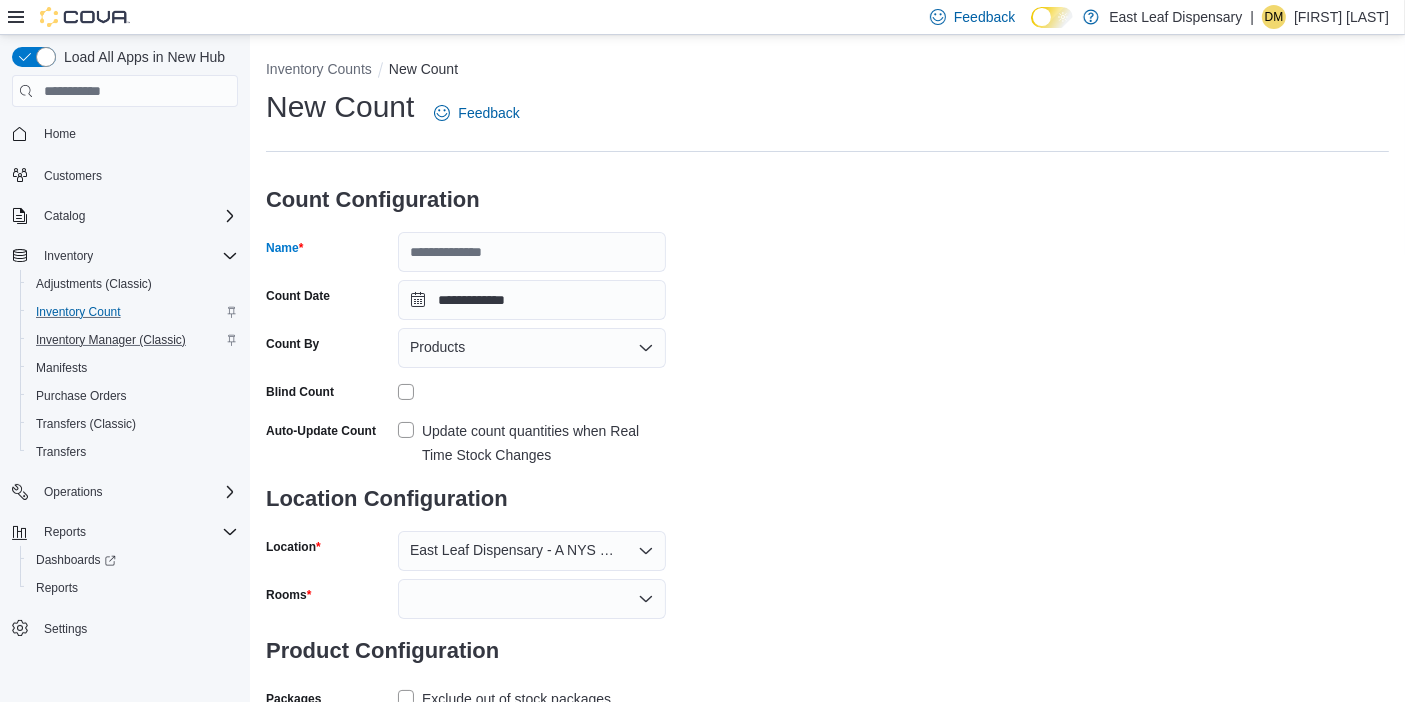 click on "New Count Feedback" at bounding box center (827, 113) 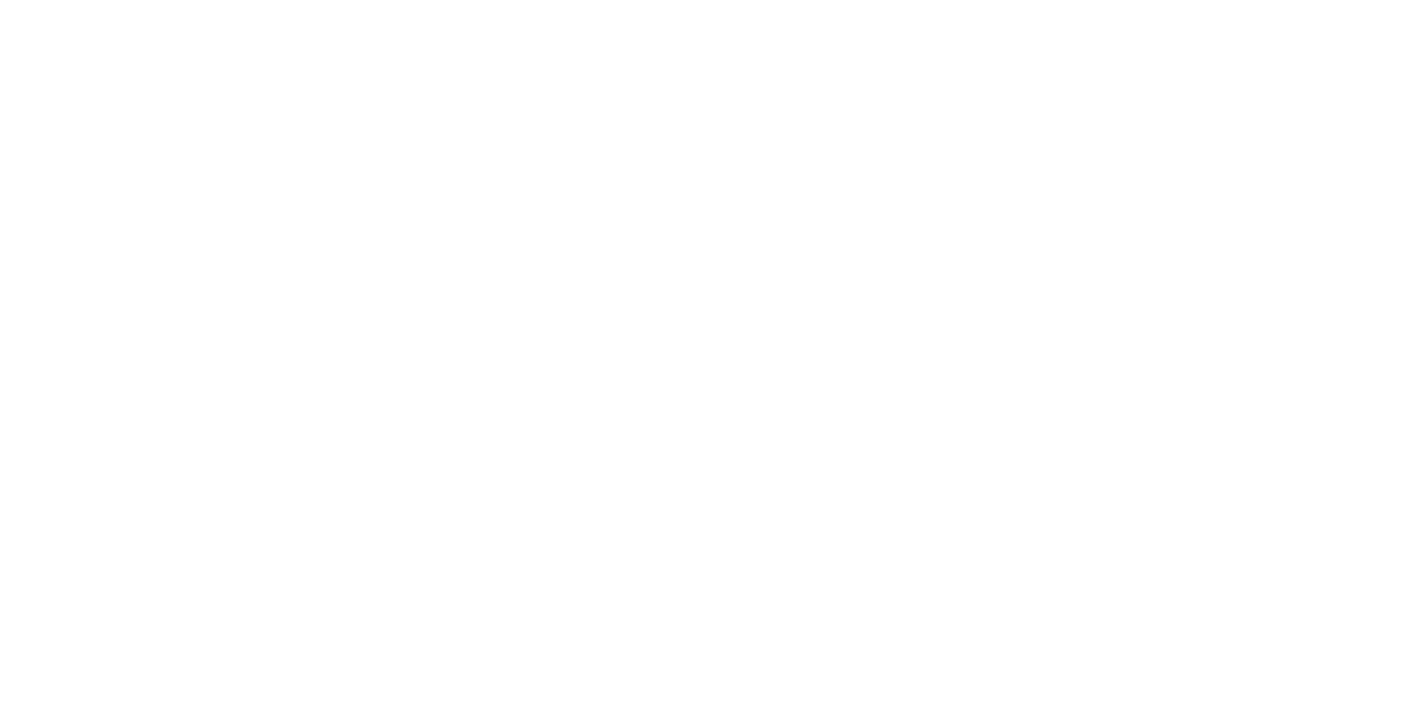 scroll, scrollTop: 0, scrollLeft: 0, axis: both 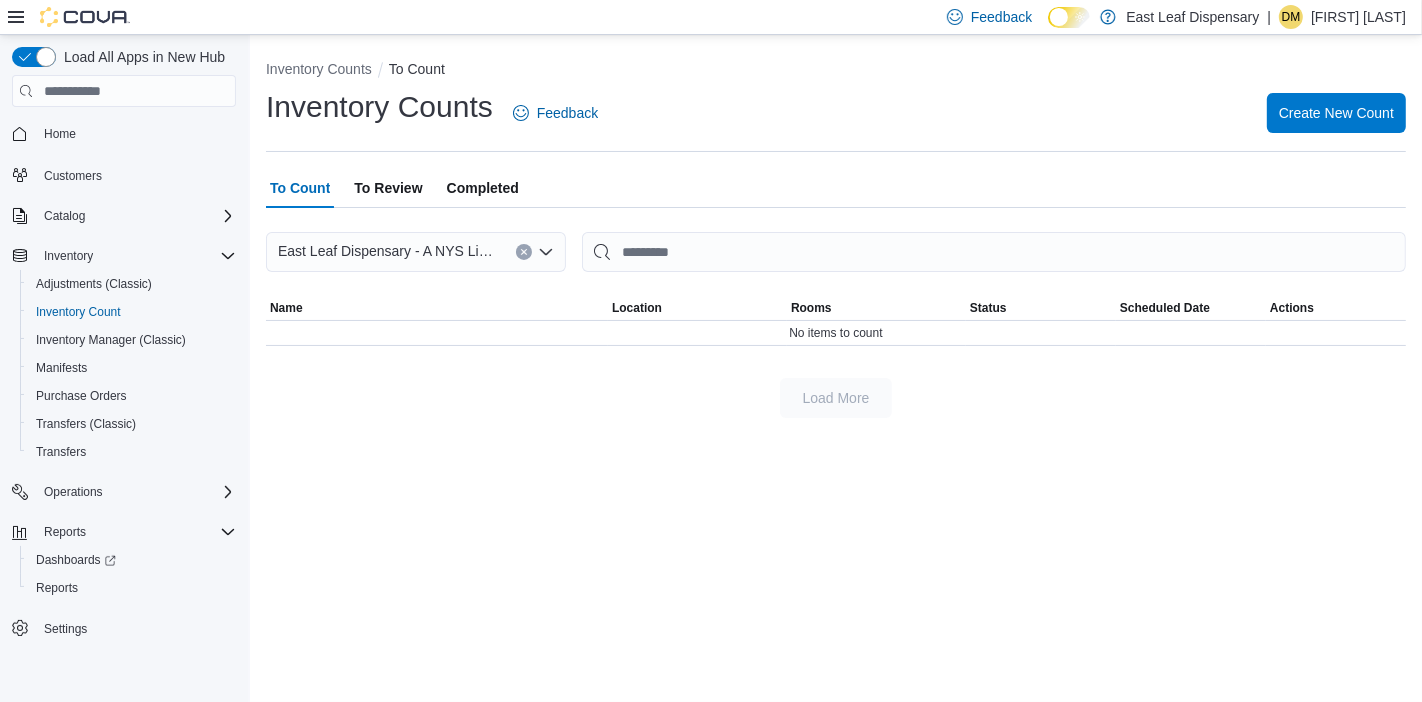 click on "To Review" at bounding box center (388, 188) 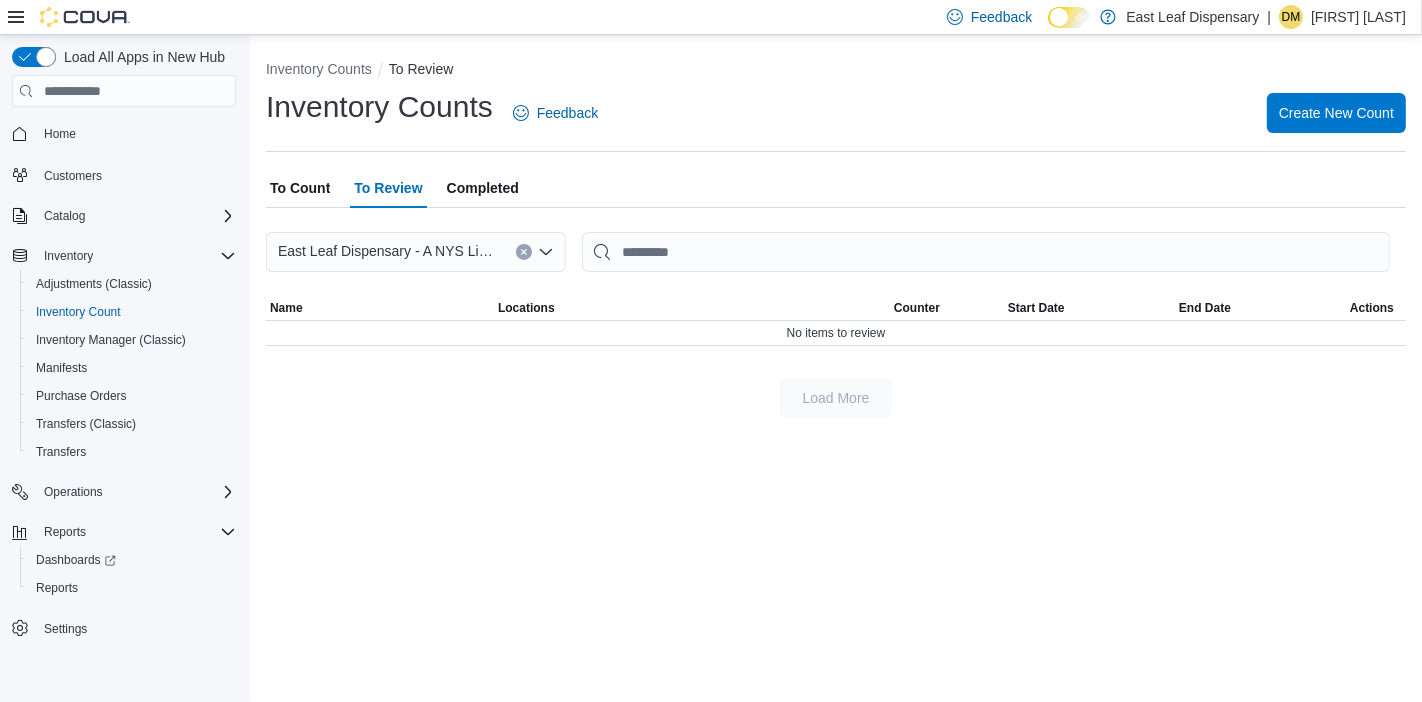 click on "Completed" at bounding box center (483, 188) 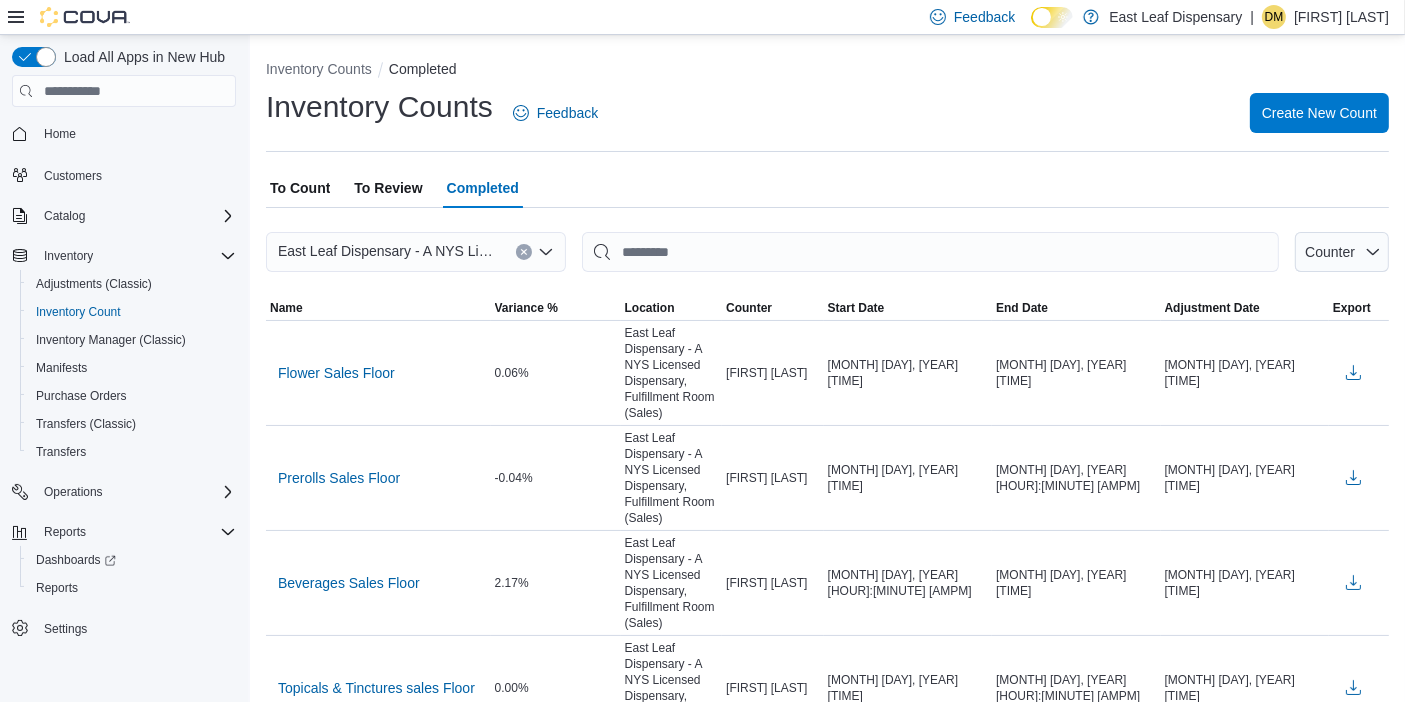 type 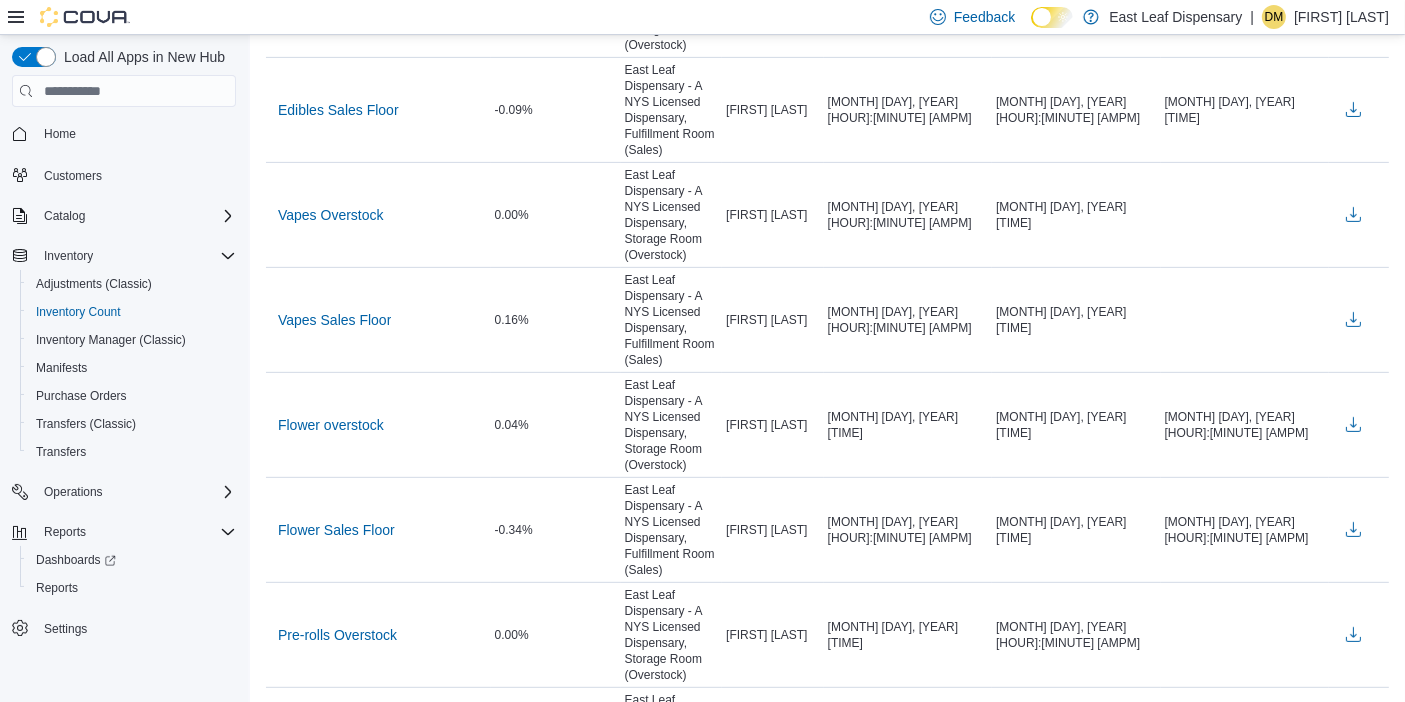scroll, scrollTop: 844, scrollLeft: 0, axis: vertical 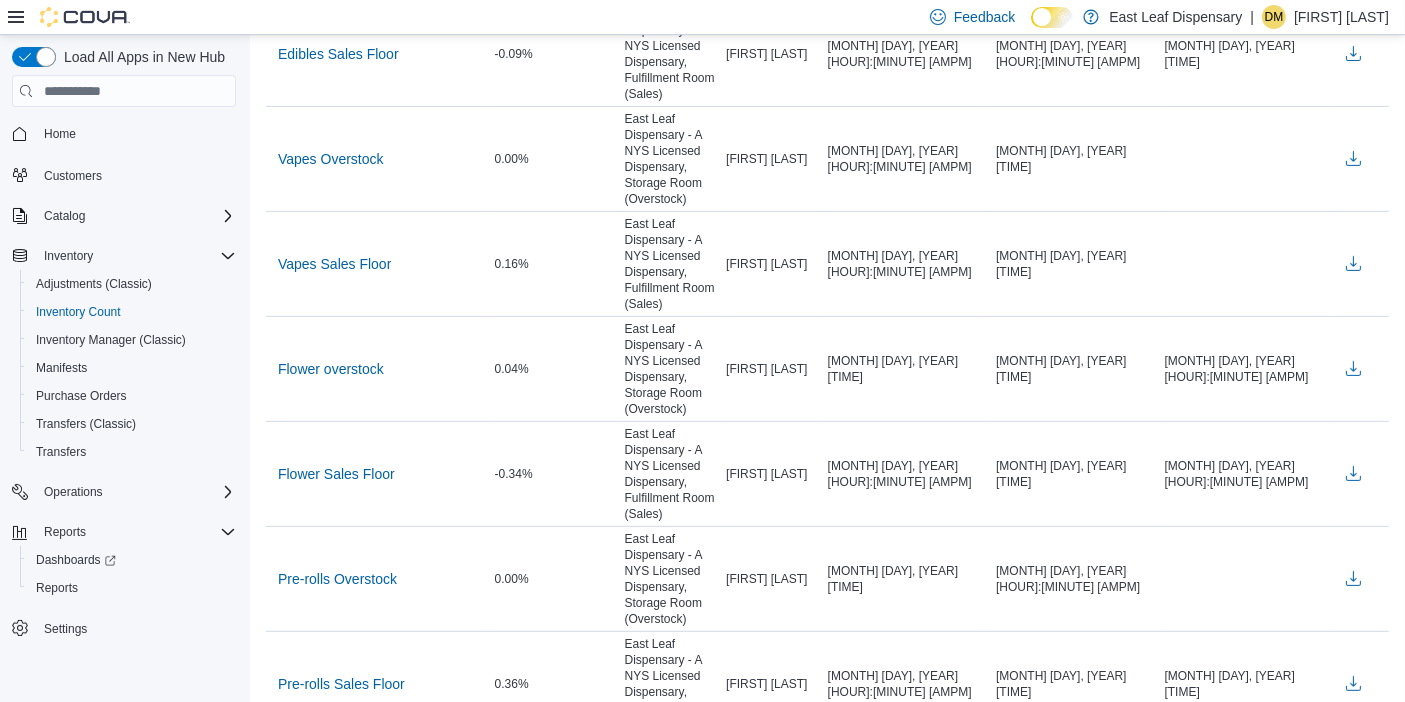 click on "Completed" at bounding box center (483, -656) 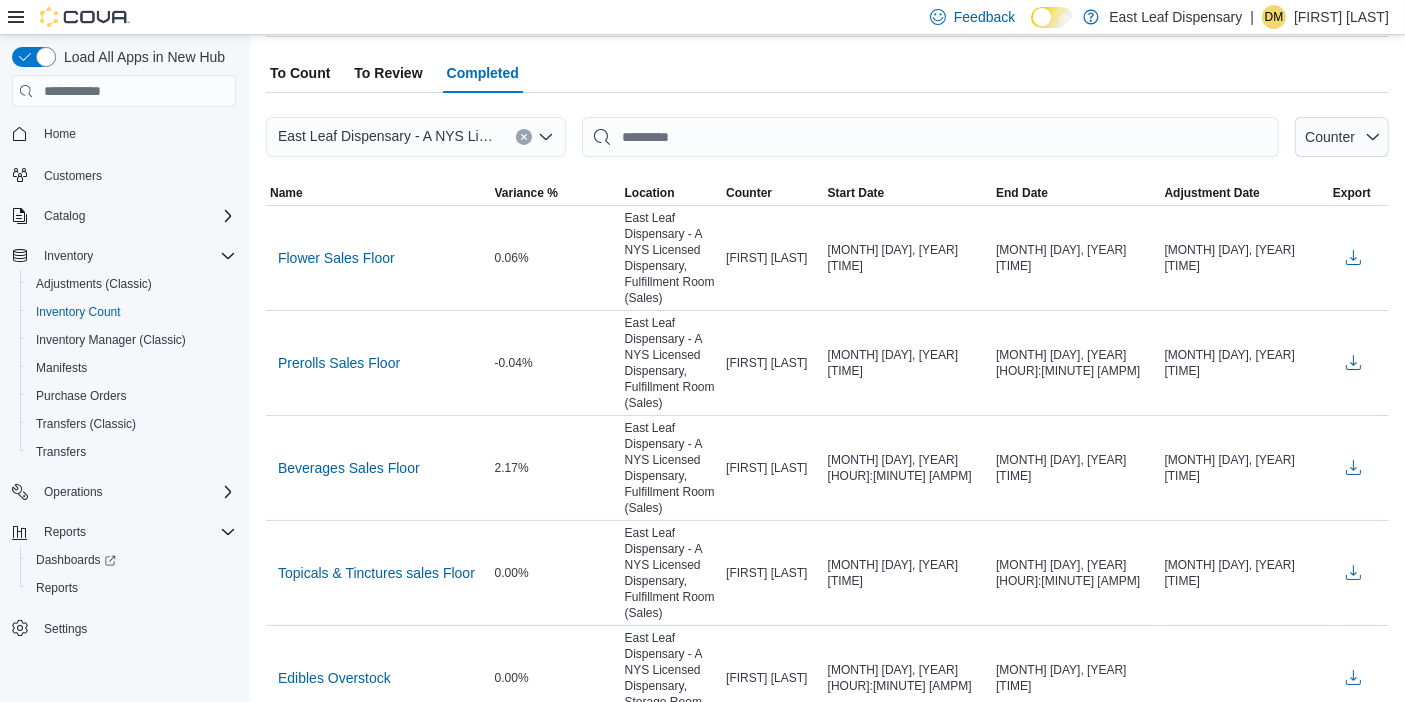 scroll, scrollTop: 0, scrollLeft: 0, axis: both 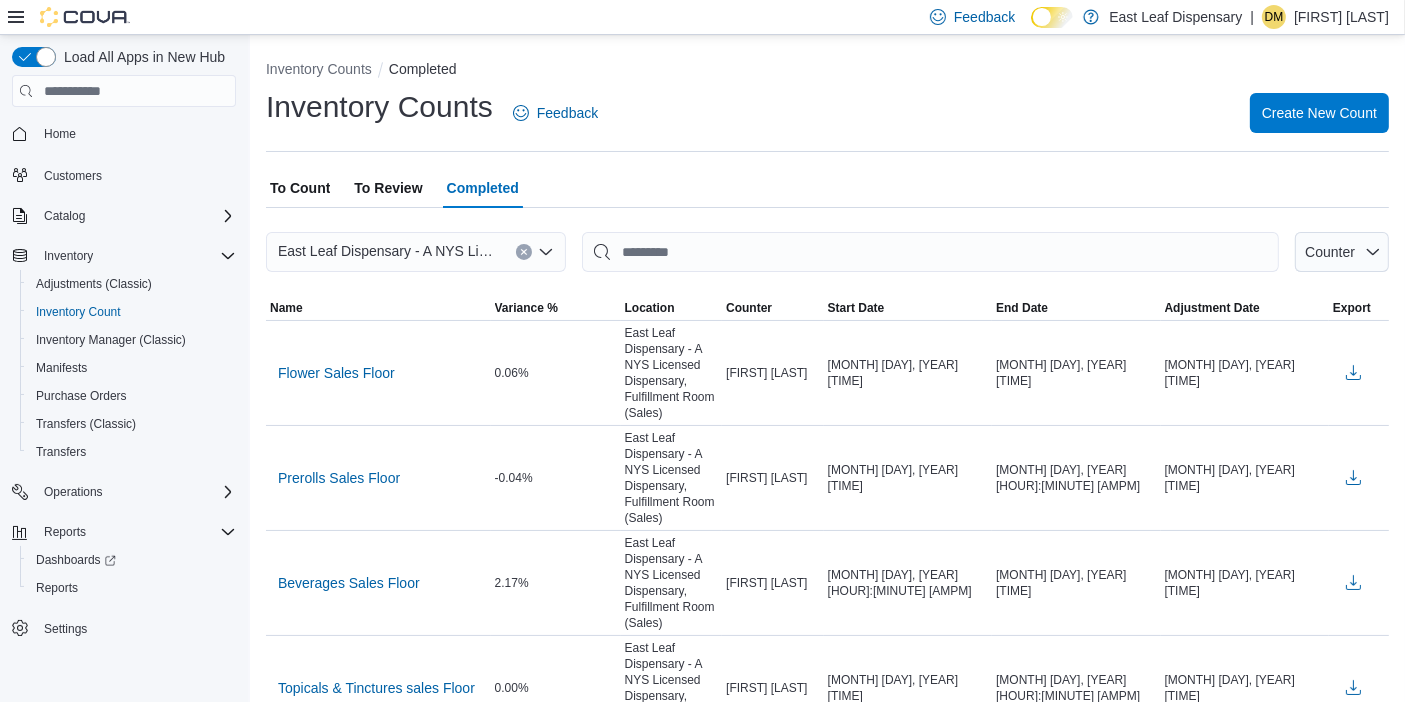 click on "To Count" at bounding box center [300, 188] 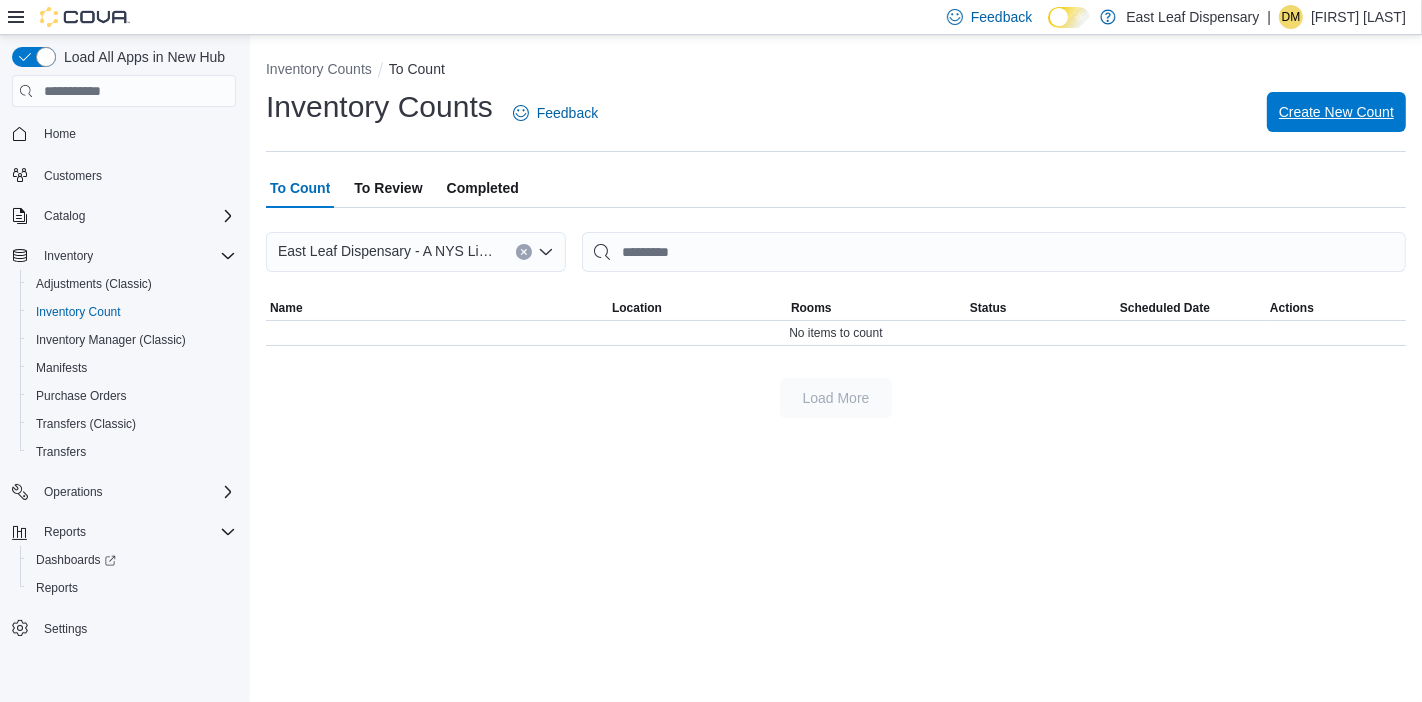 click on "Create New Count" at bounding box center (1336, 112) 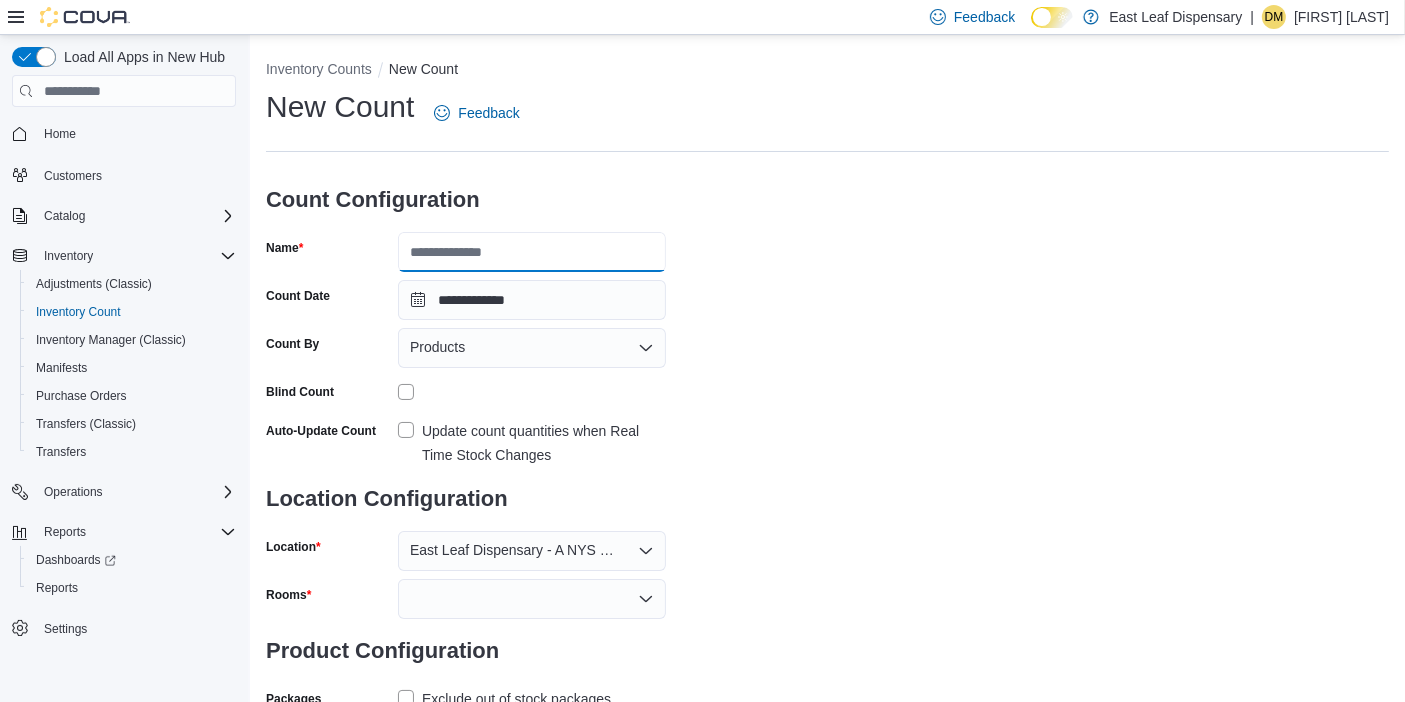 click on "Name" at bounding box center [532, 252] 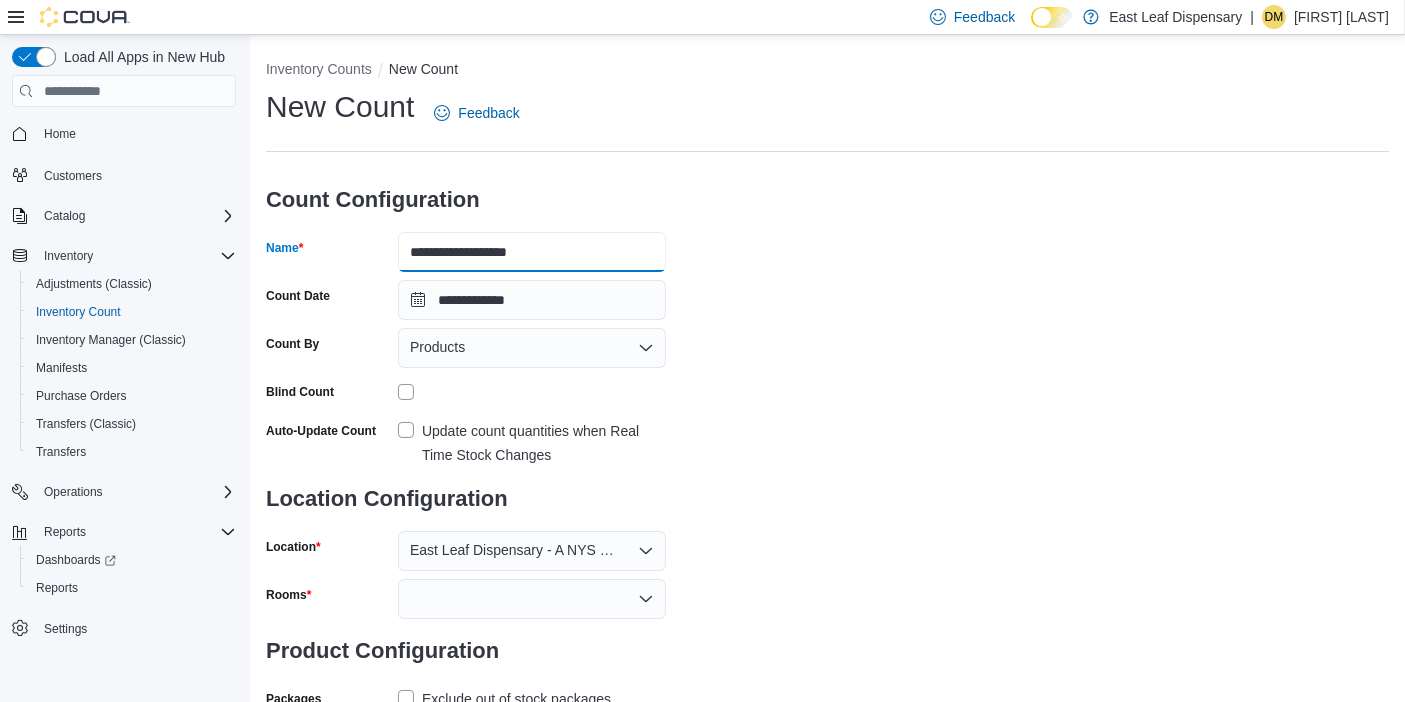 type on "**********" 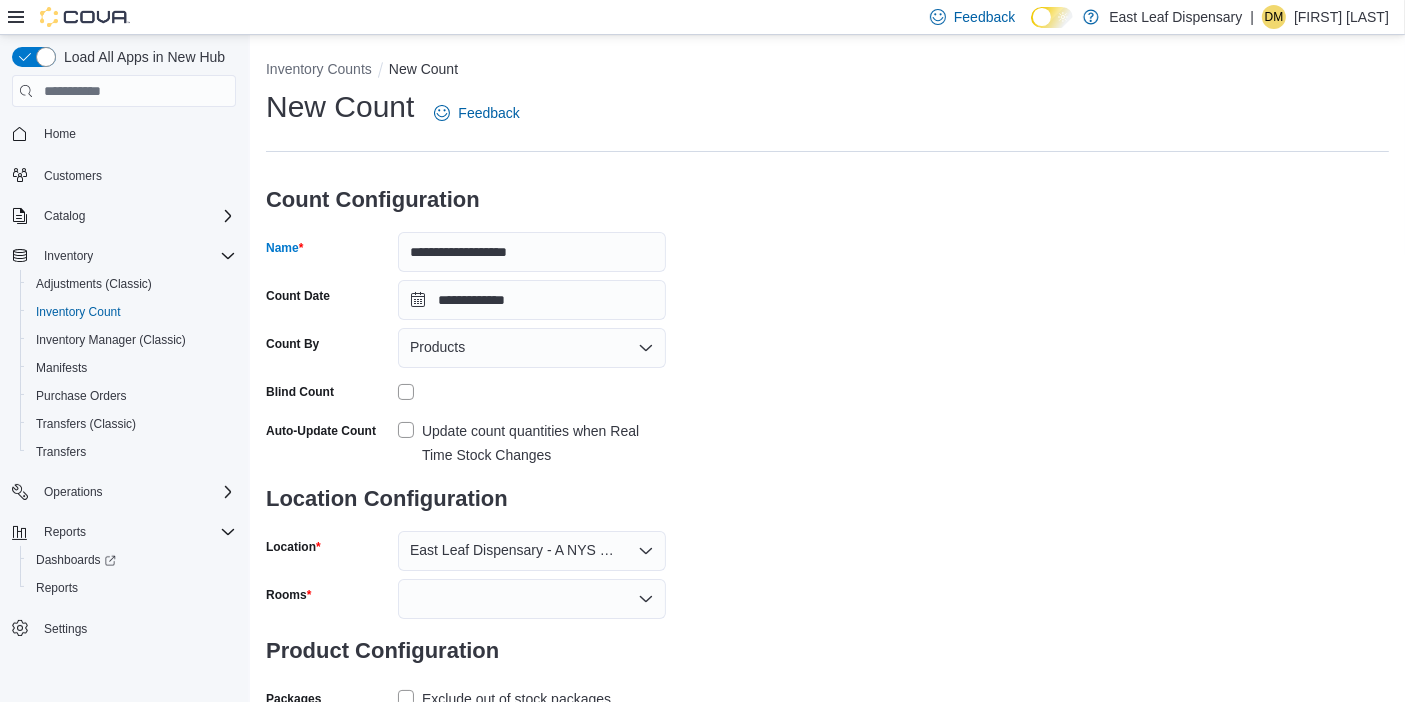 click on "**********" at bounding box center [827, 400] 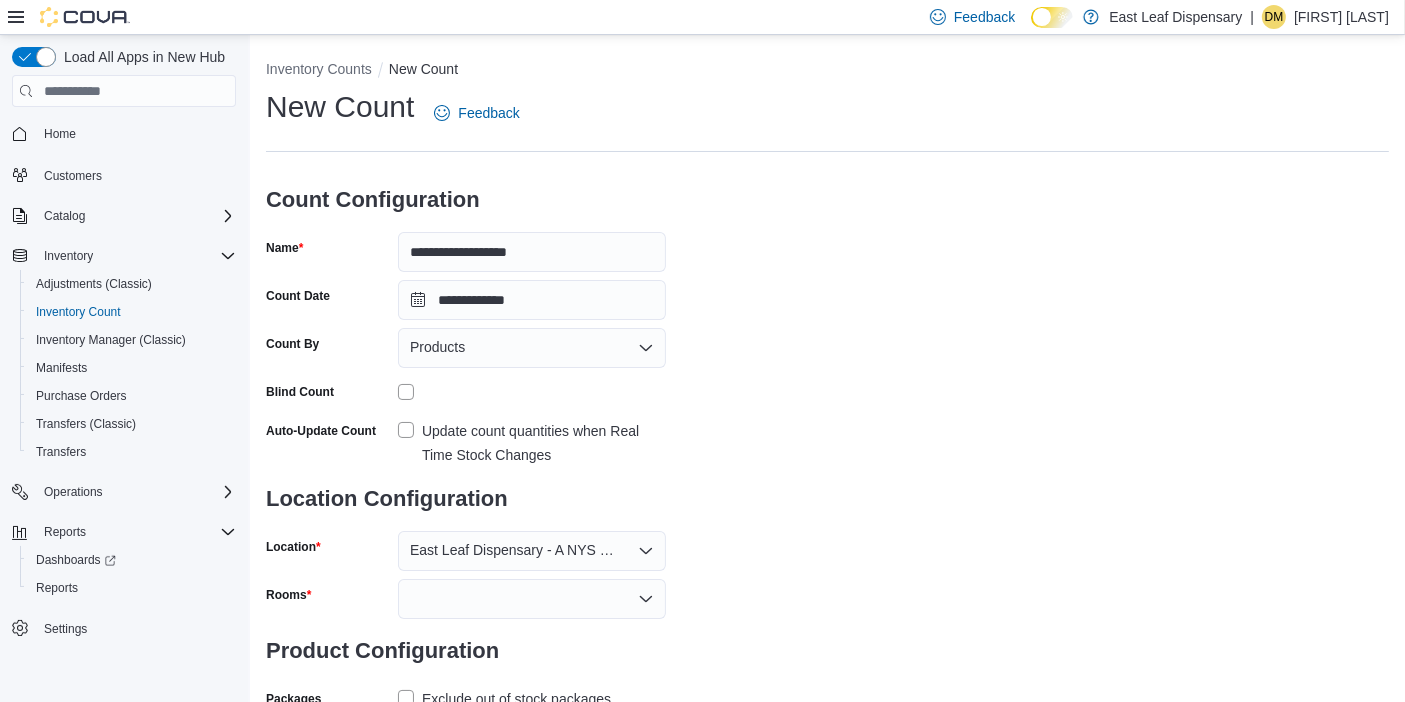 click on "Auto-Update Count" at bounding box center (328, 441) 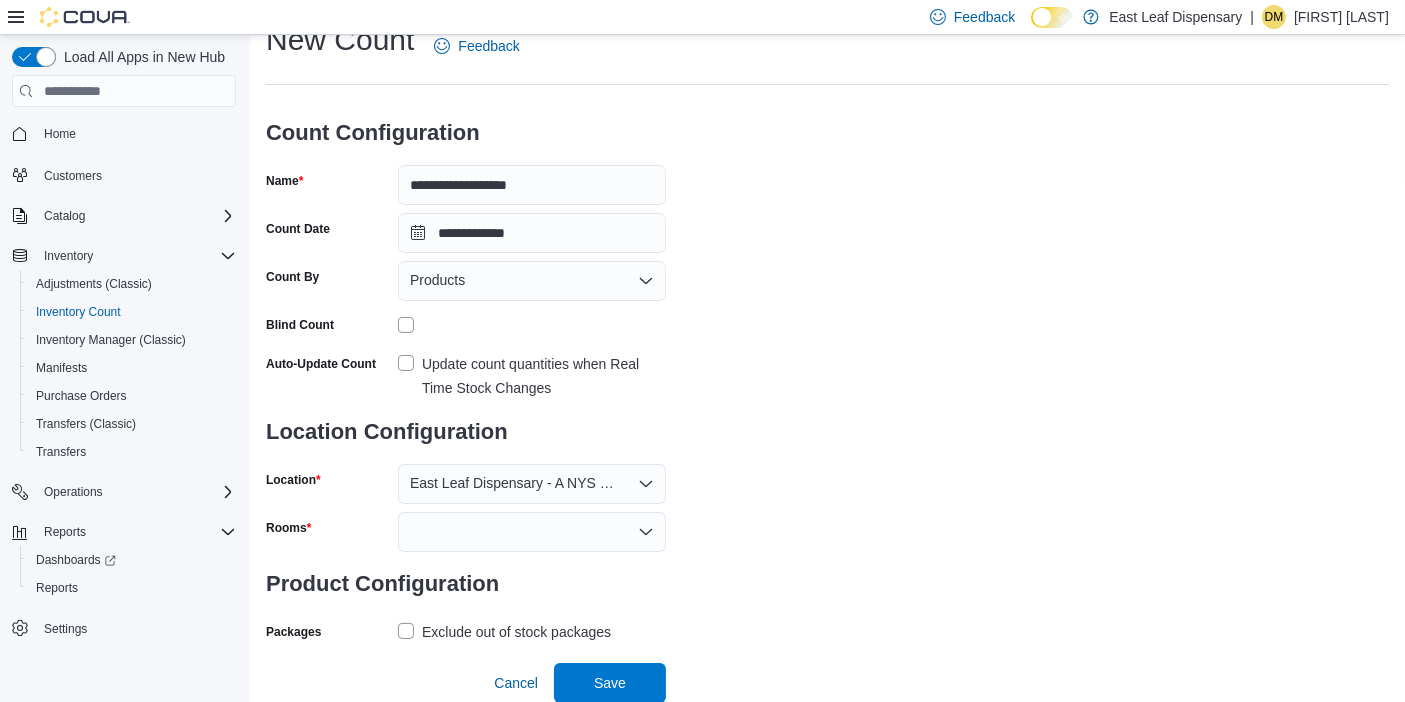 click on "Exclude out of stock packages" at bounding box center (504, 632) 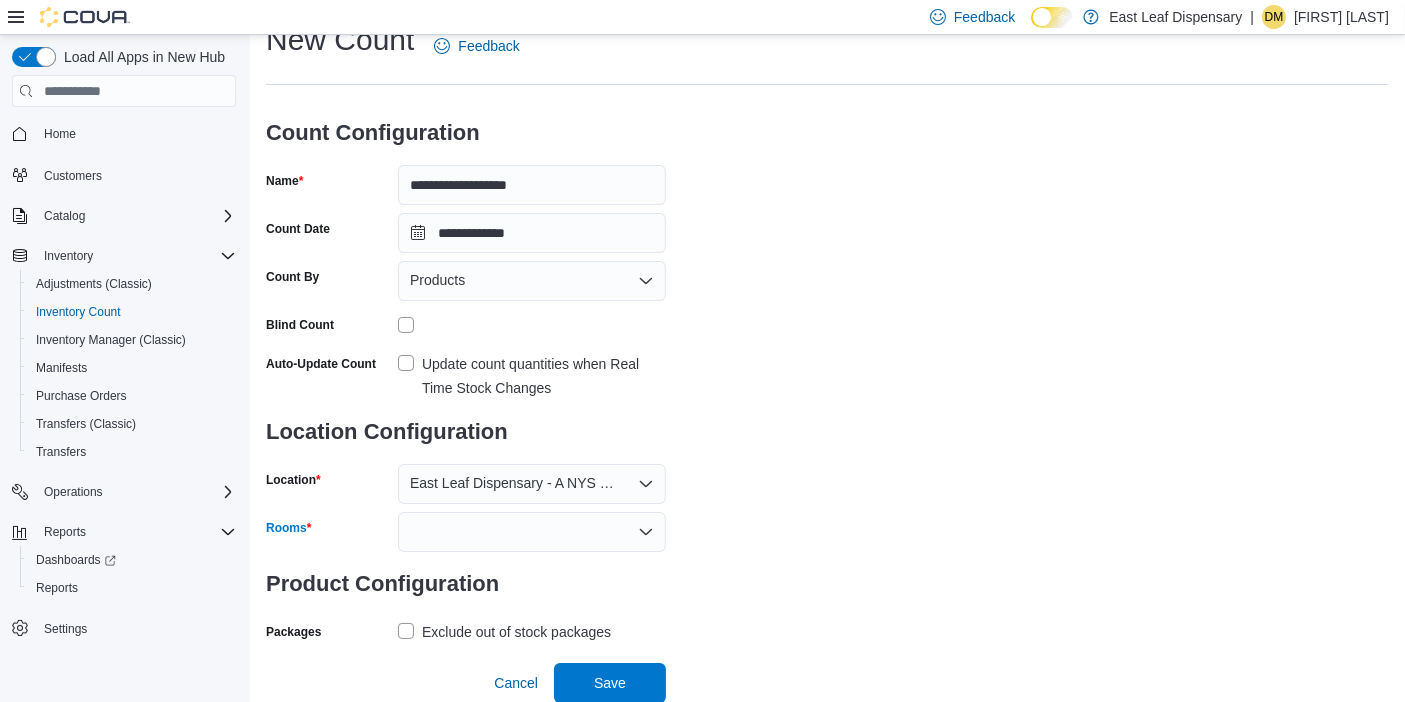 click at bounding box center [532, 532] 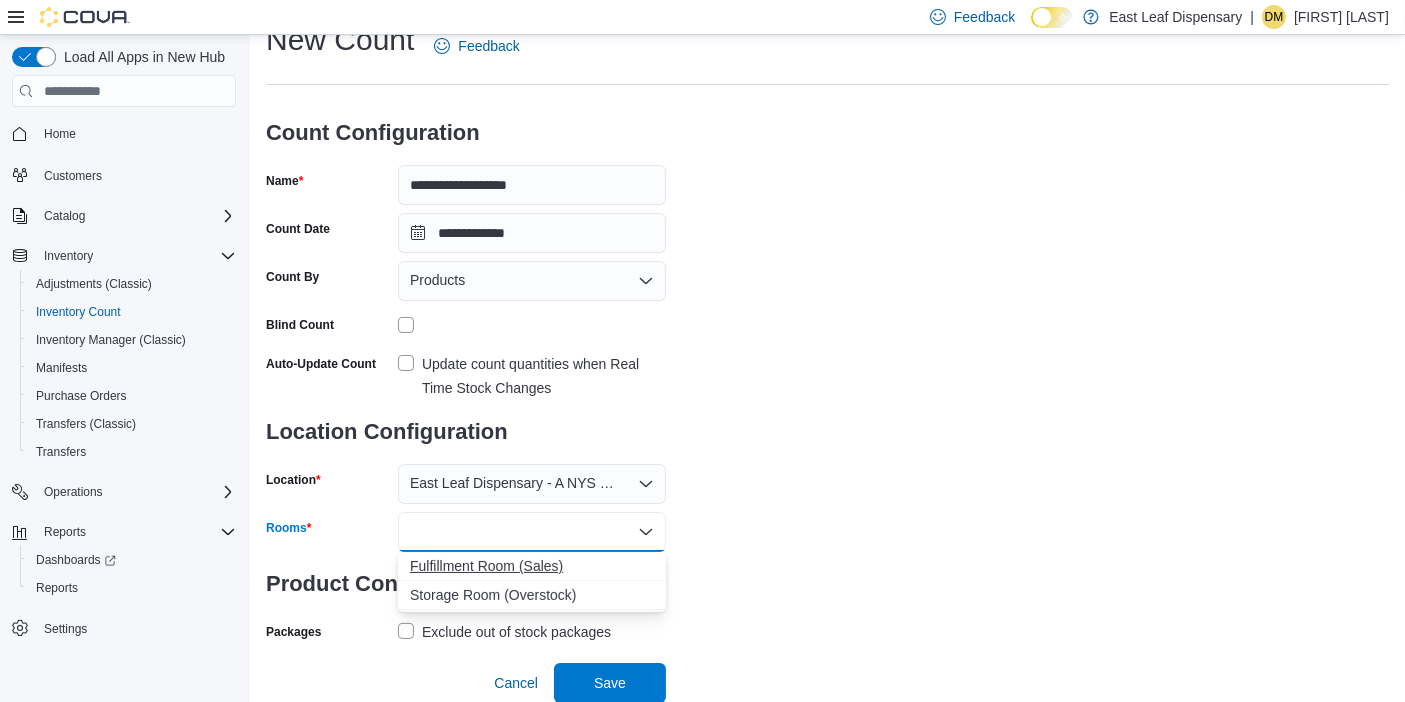 click on "Fulfillment Room (Sales)" at bounding box center [532, 566] 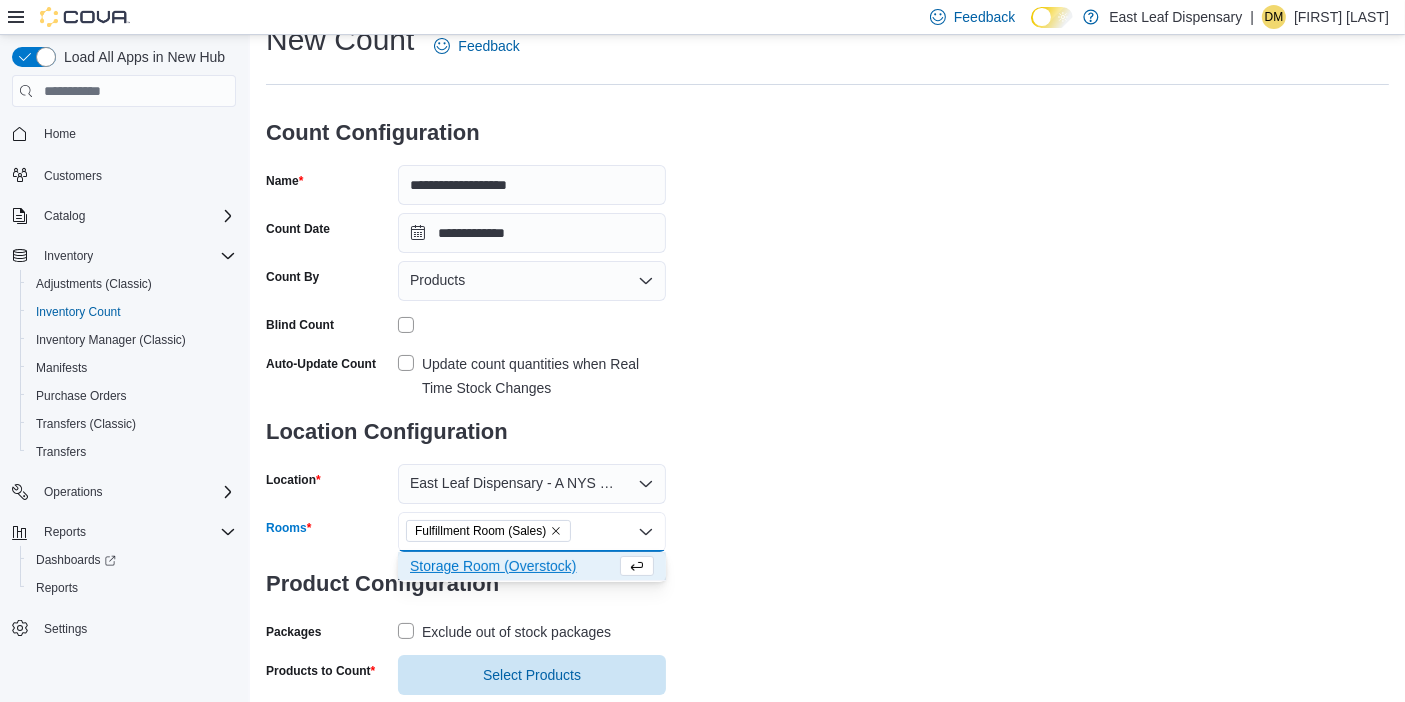 click on "**********" at bounding box center (827, 357) 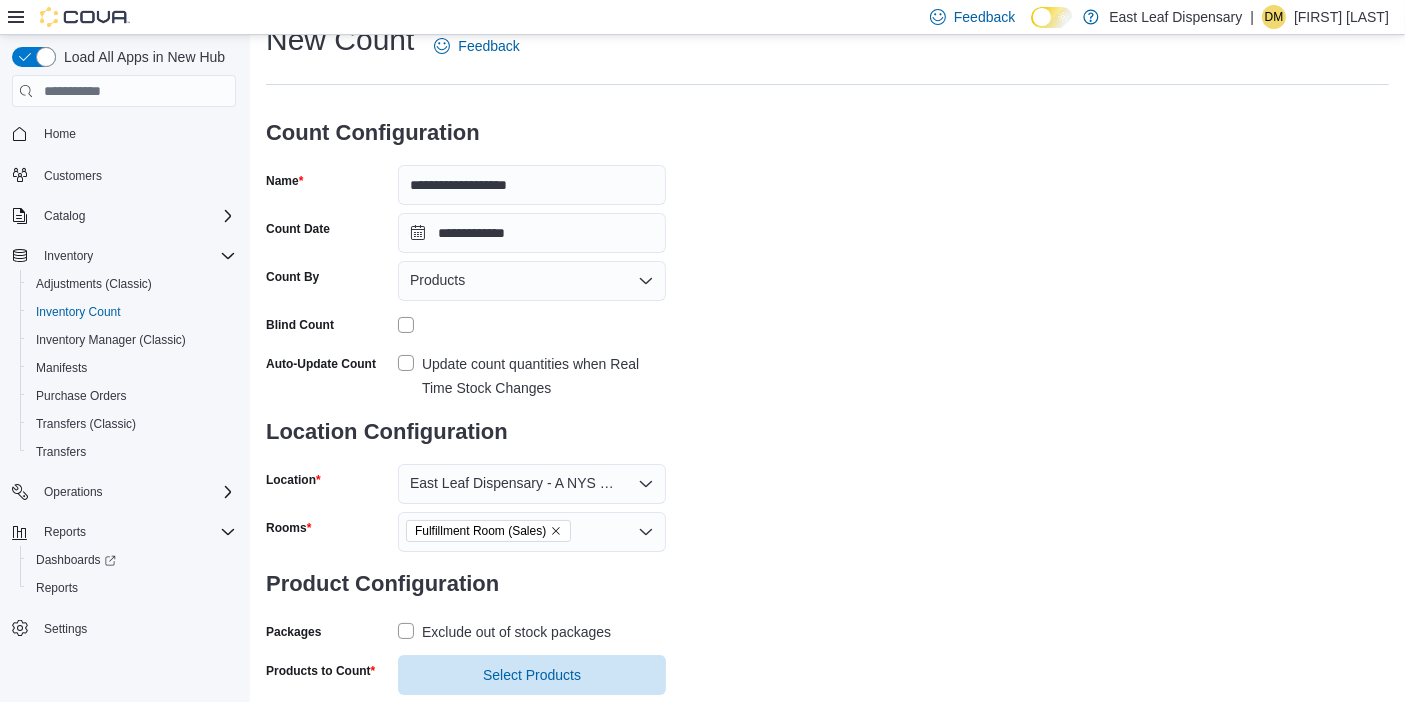 scroll, scrollTop: 115, scrollLeft: 0, axis: vertical 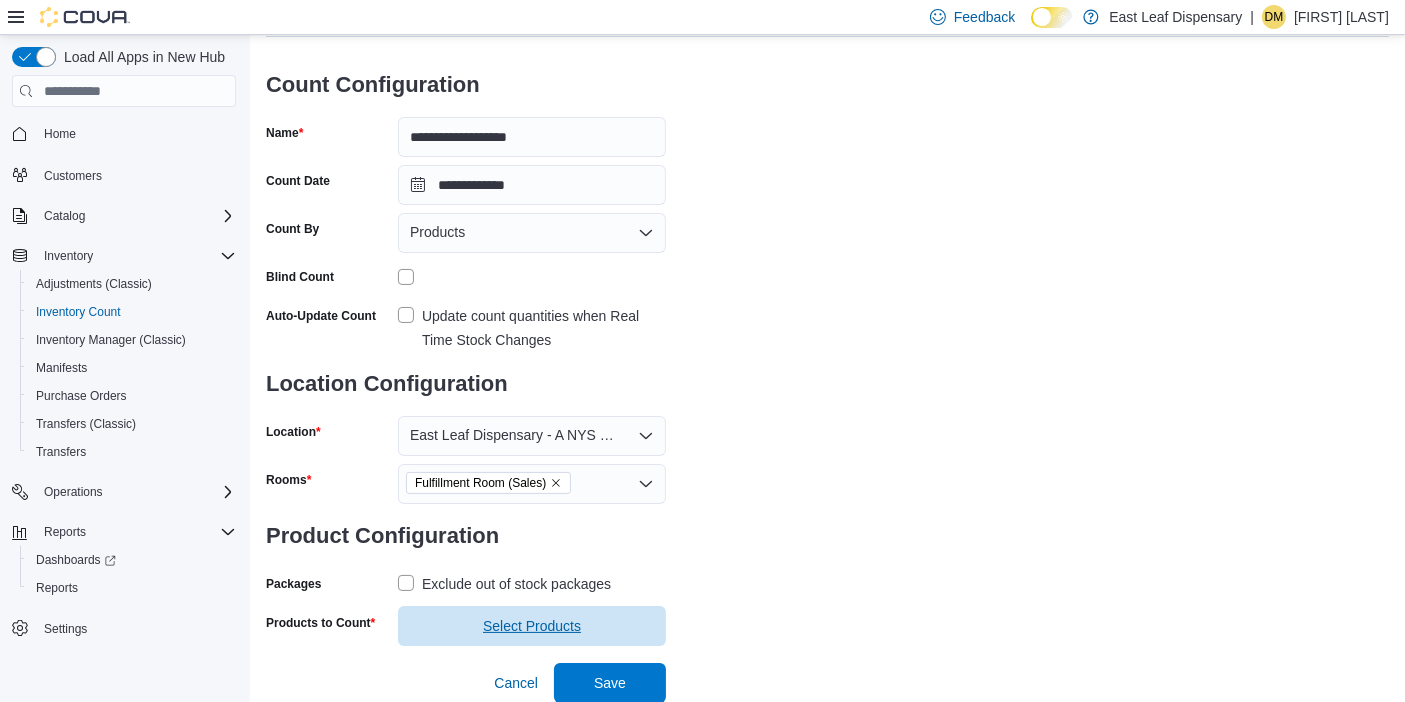 click on "Select Products" at bounding box center (532, 626) 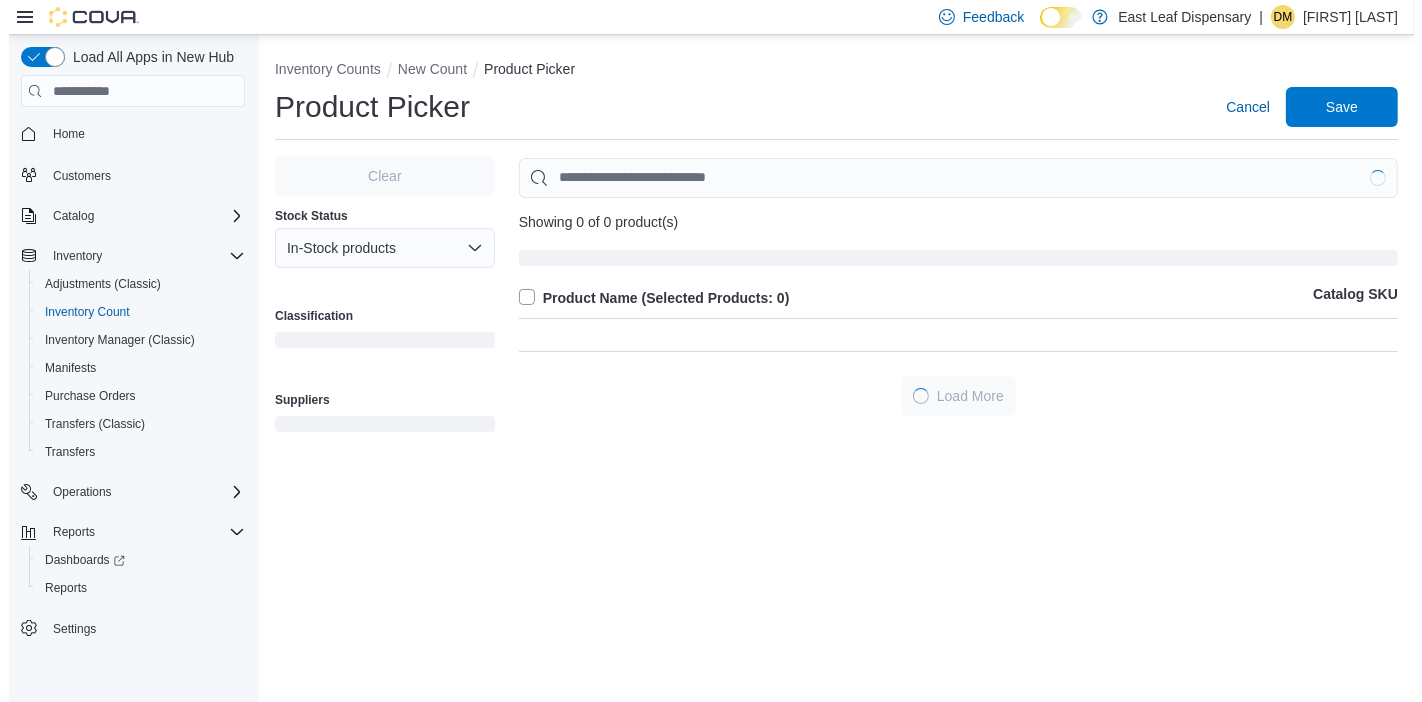 scroll, scrollTop: 0, scrollLeft: 0, axis: both 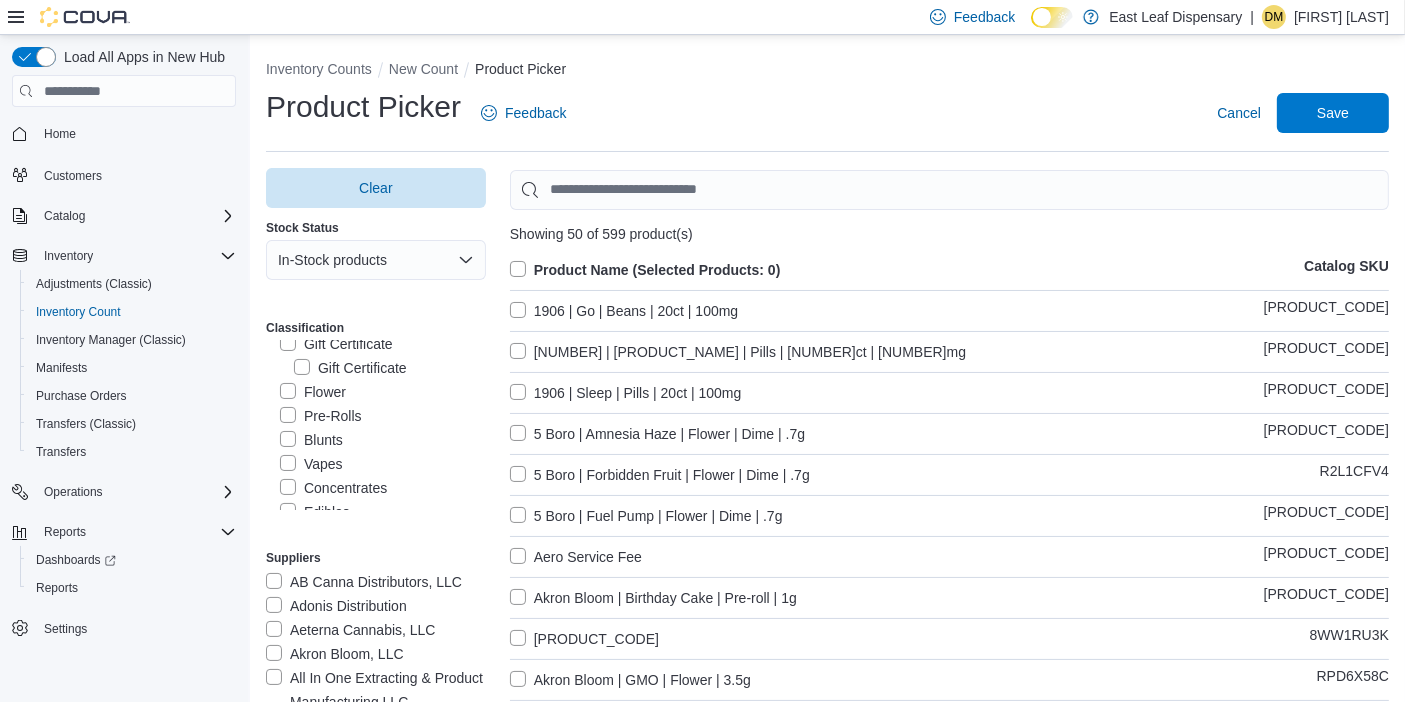 click on "Pre-Rolls" at bounding box center [321, 416] 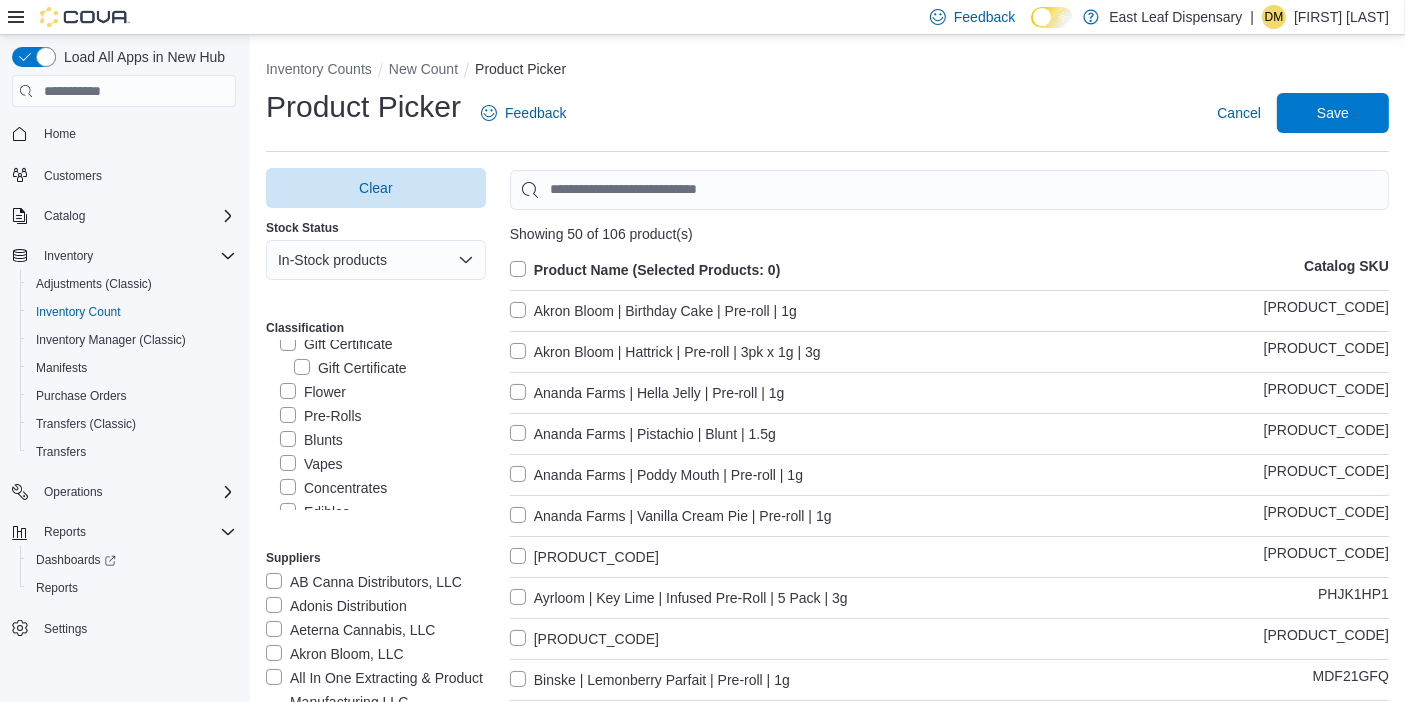 click on "Product Name (Selected Products: 0)" at bounding box center (645, 270) 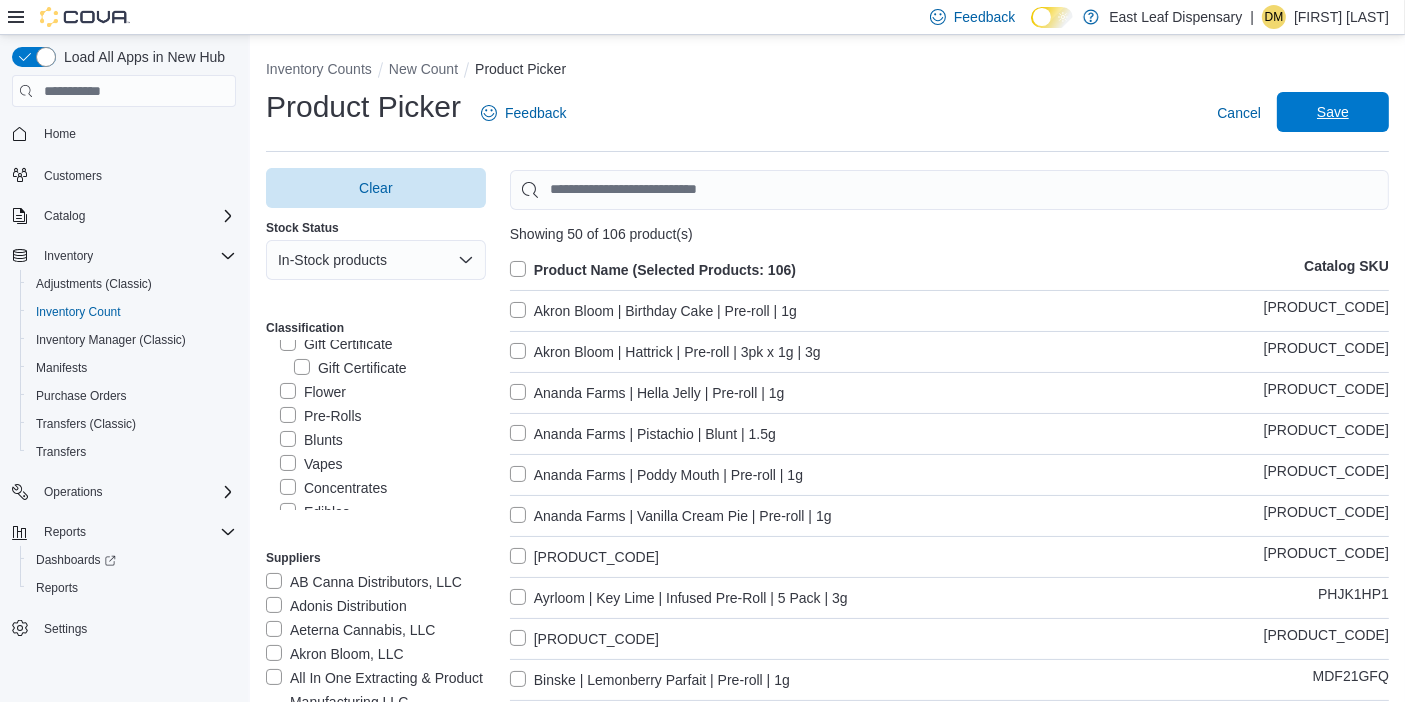 click on "Save" at bounding box center [1333, 112] 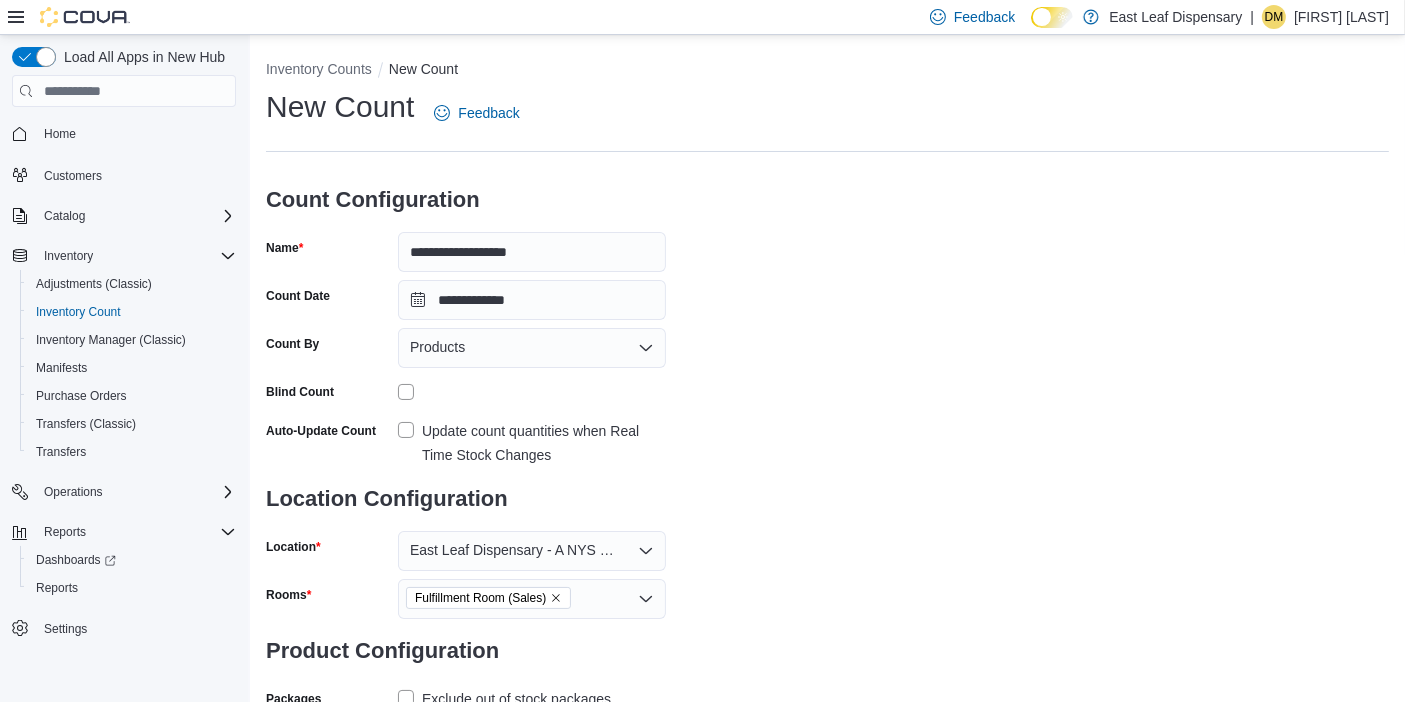 scroll, scrollTop: 154, scrollLeft: 0, axis: vertical 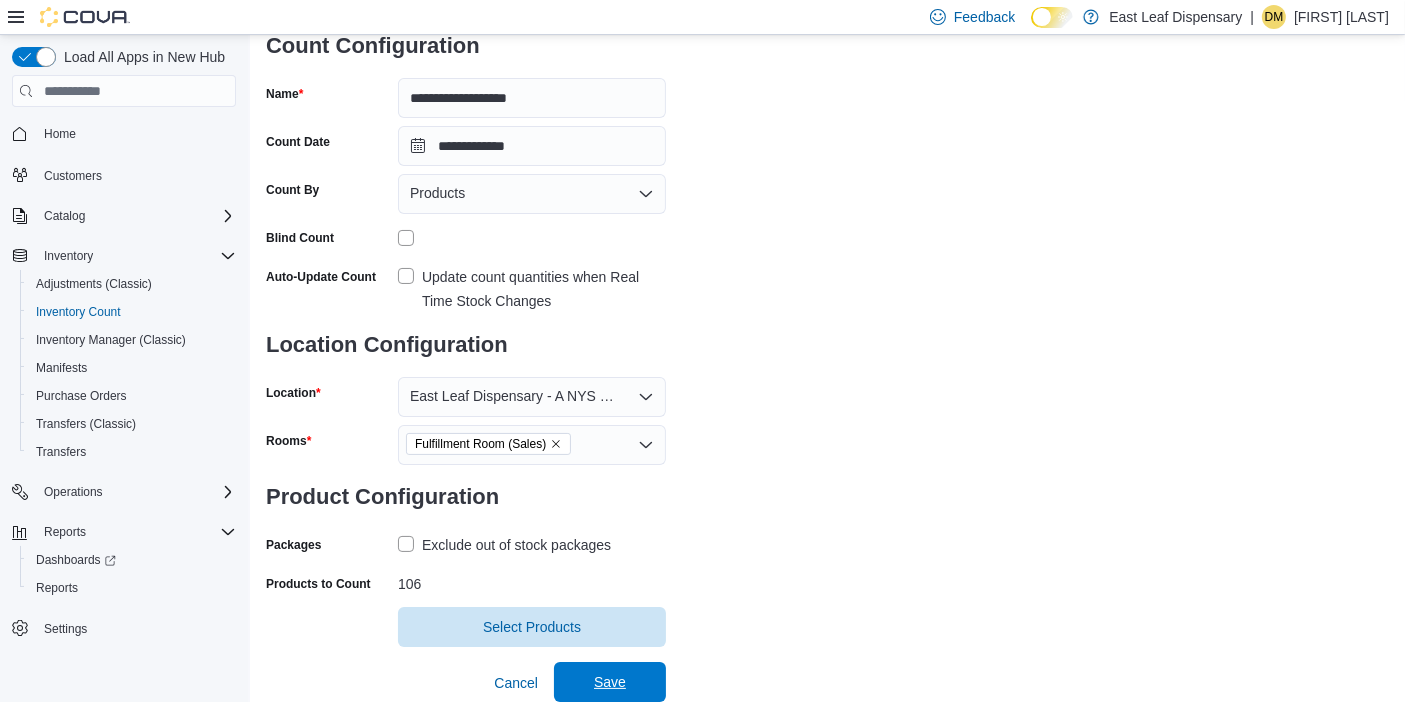 click on "Save" at bounding box center (610, 682) 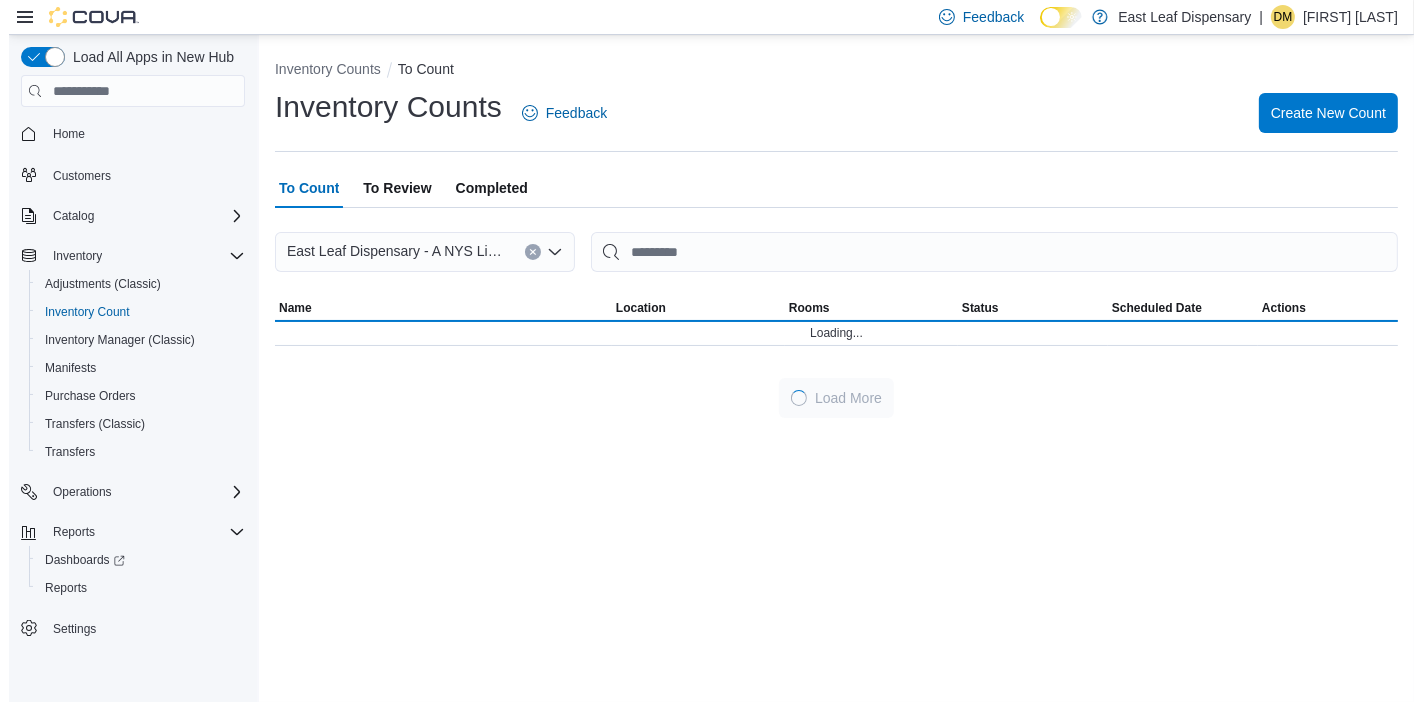 scroll, scrollTop: 0, scrollLeft: 0, axis: both 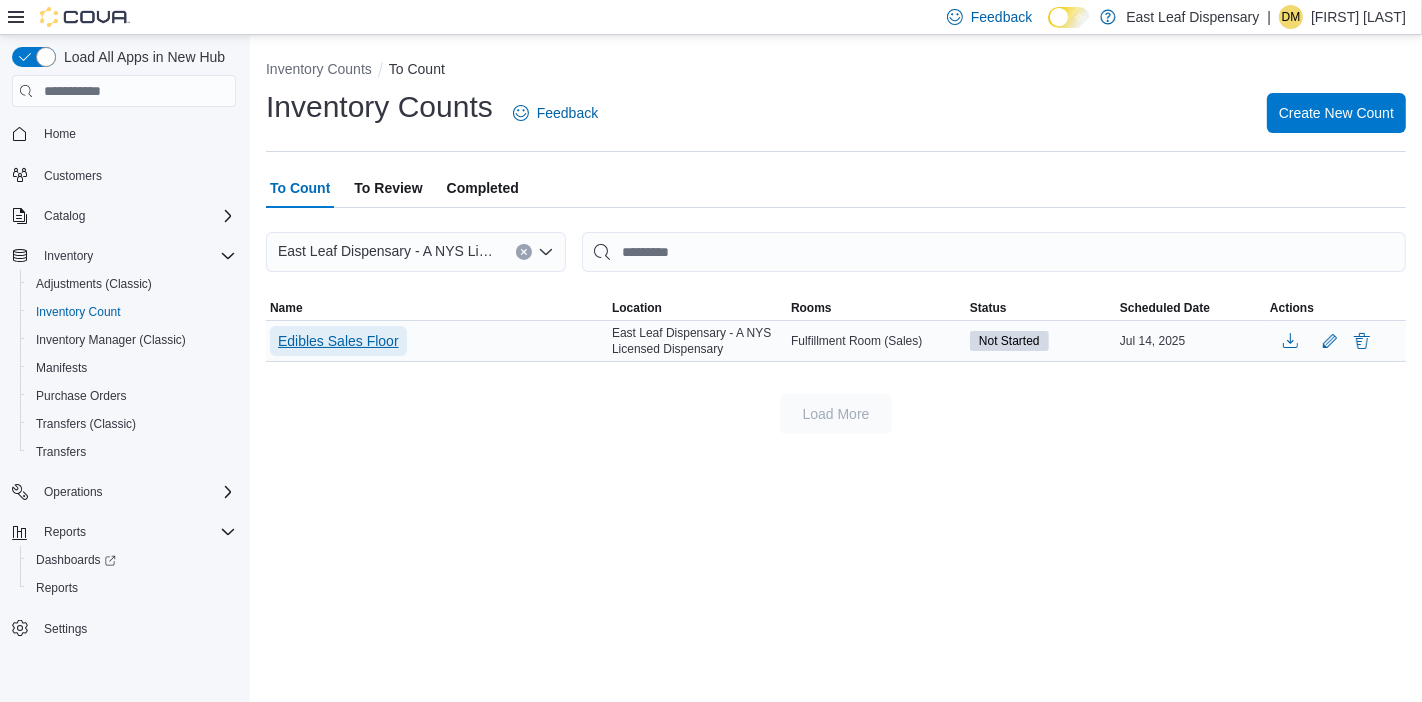 click on "Edibles Sales Floor" at bounding box center [338, 341] 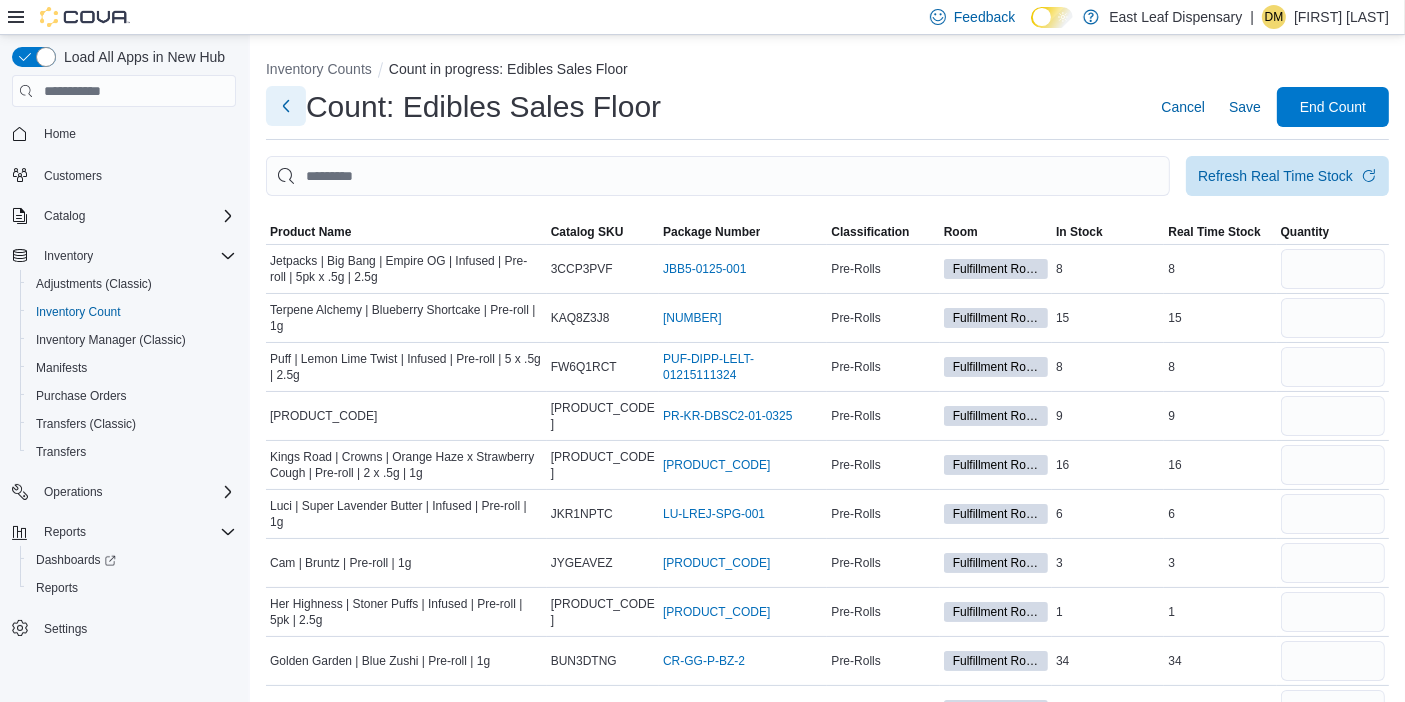 click at bounding box center [286, 106] 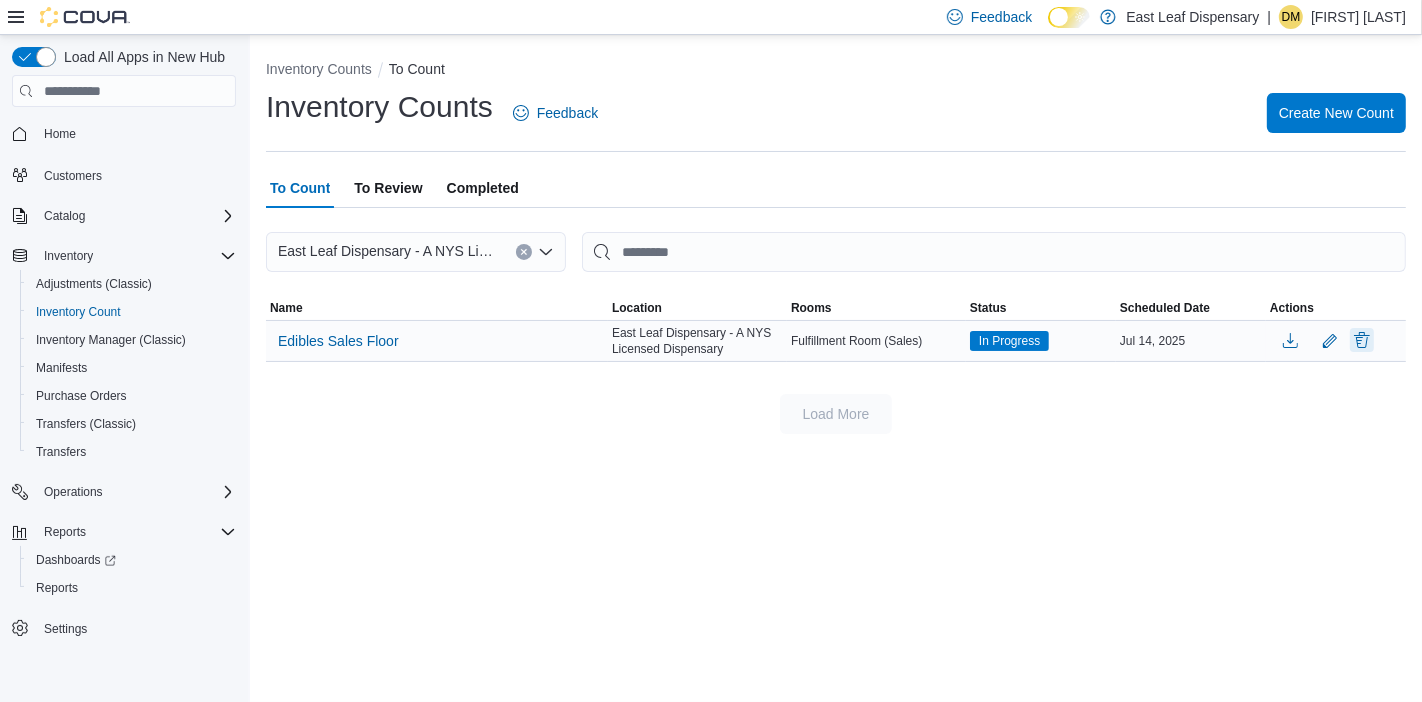click at bounding box center (1362, 340) 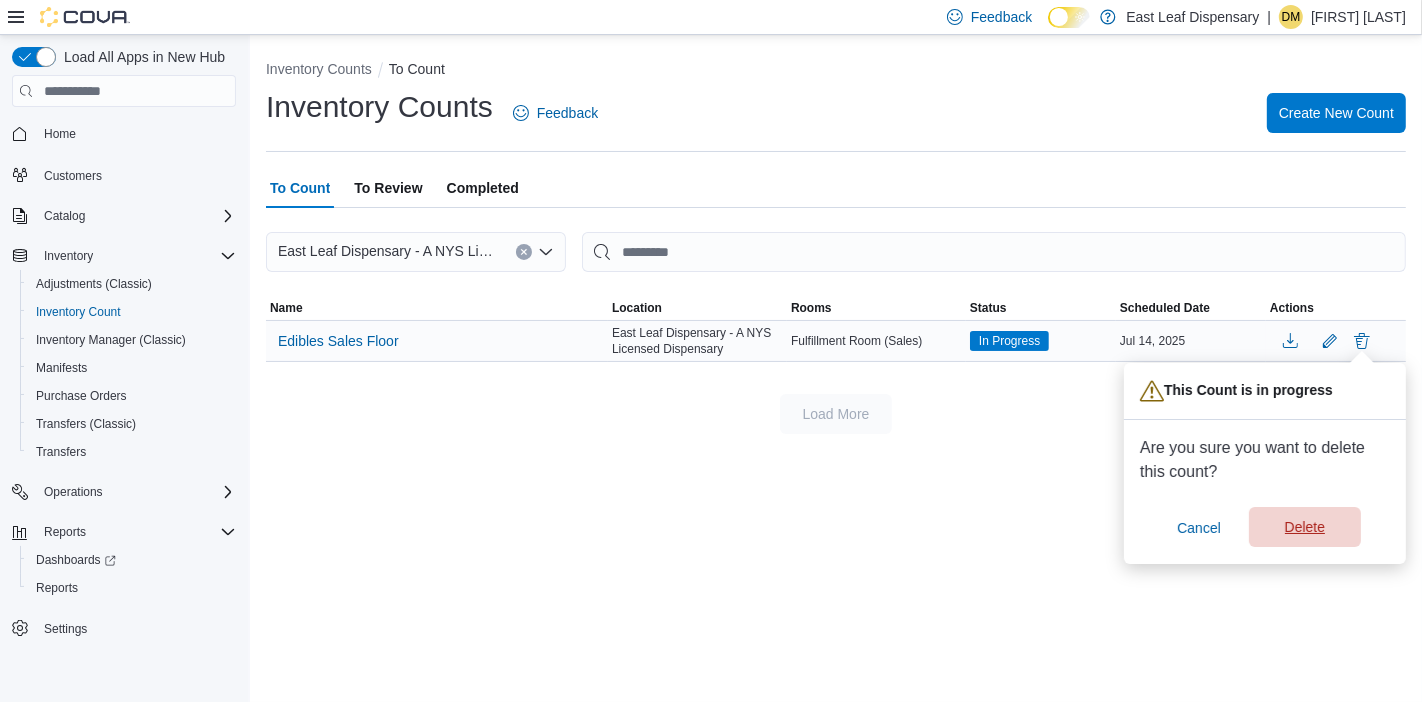 click on "Delete" at bounding box center [1305, 527] 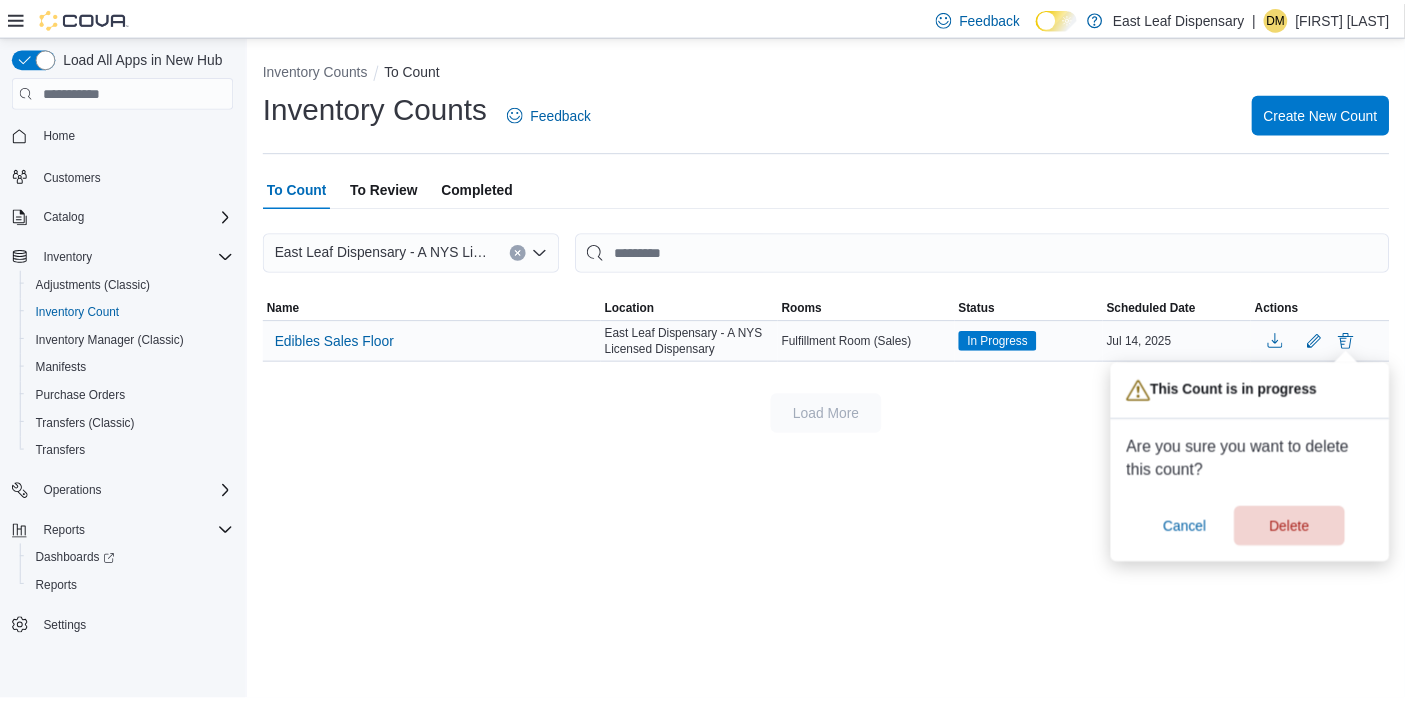 scroll, scrollTop: 0, scrollLeft: 0, axis: both 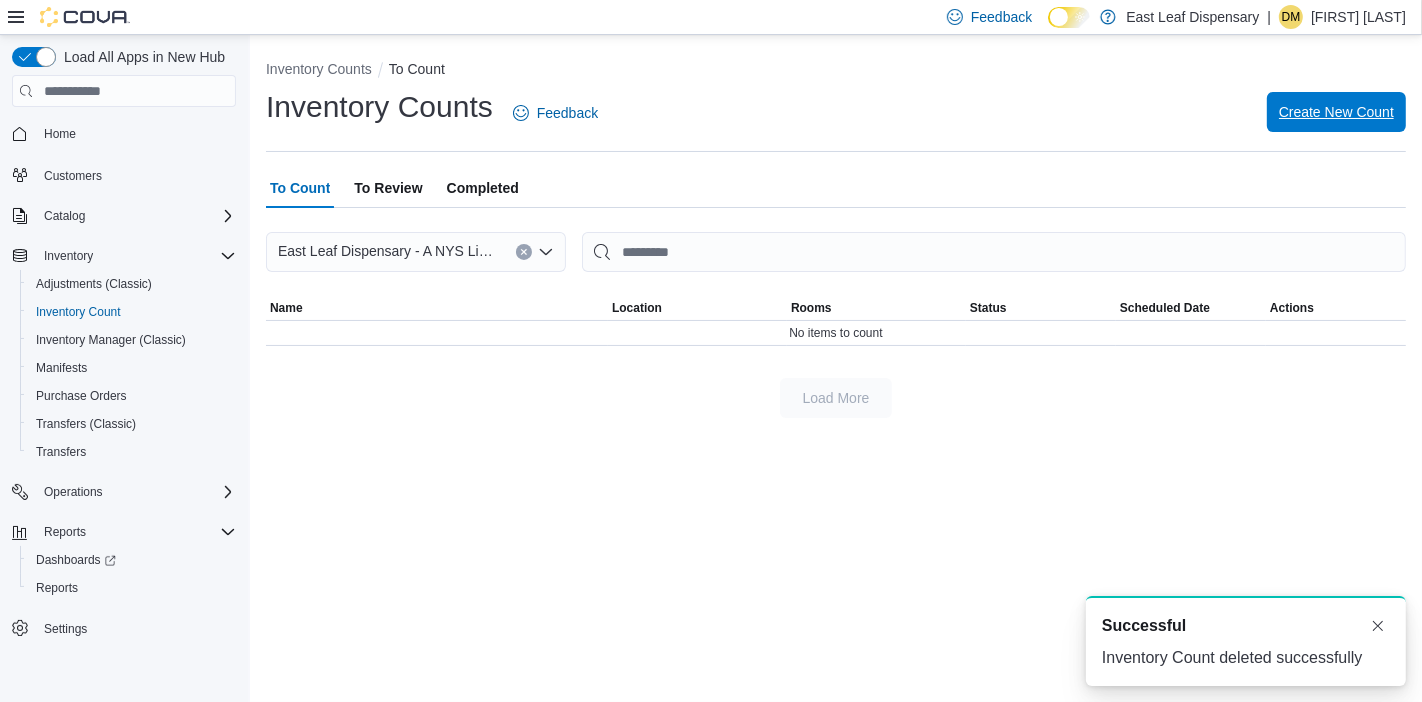 click on "Create New Count" at bounding box center (1336, 112) 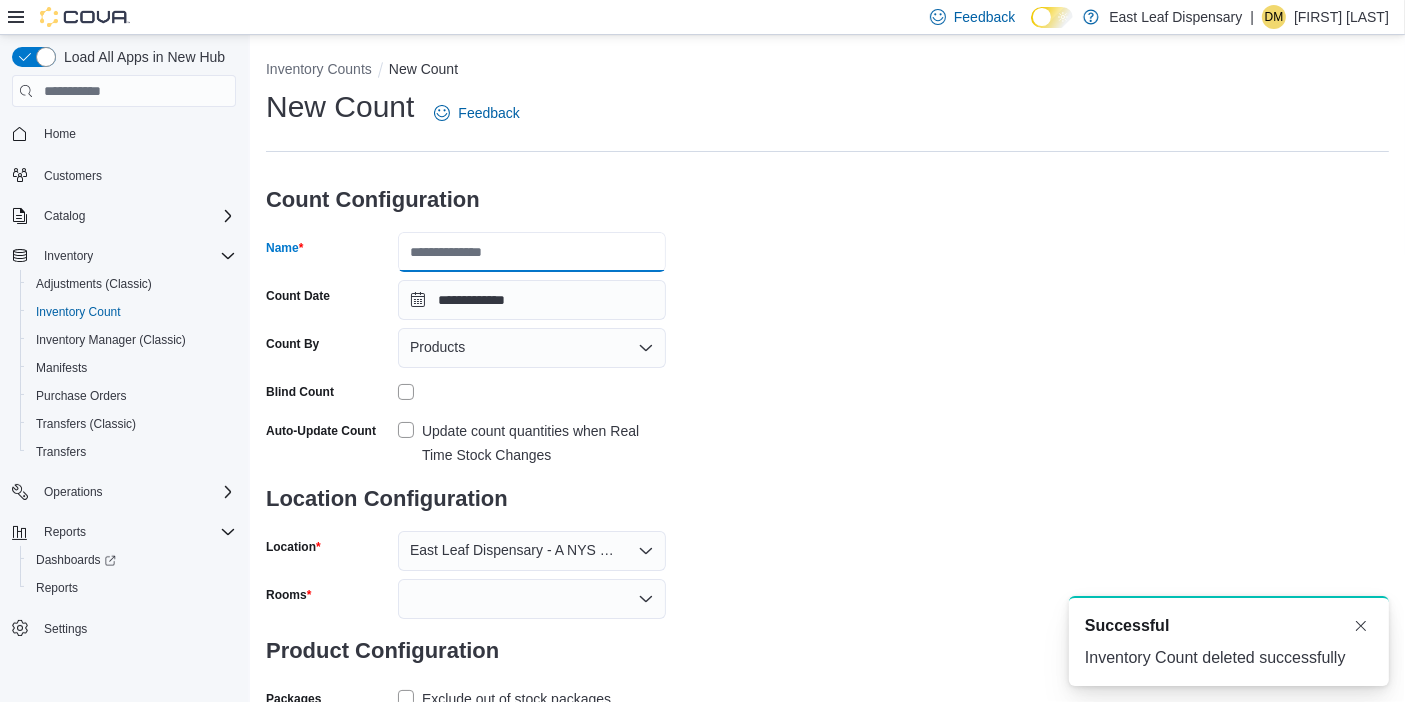 click on "Name" at bounding box center (532, 252) 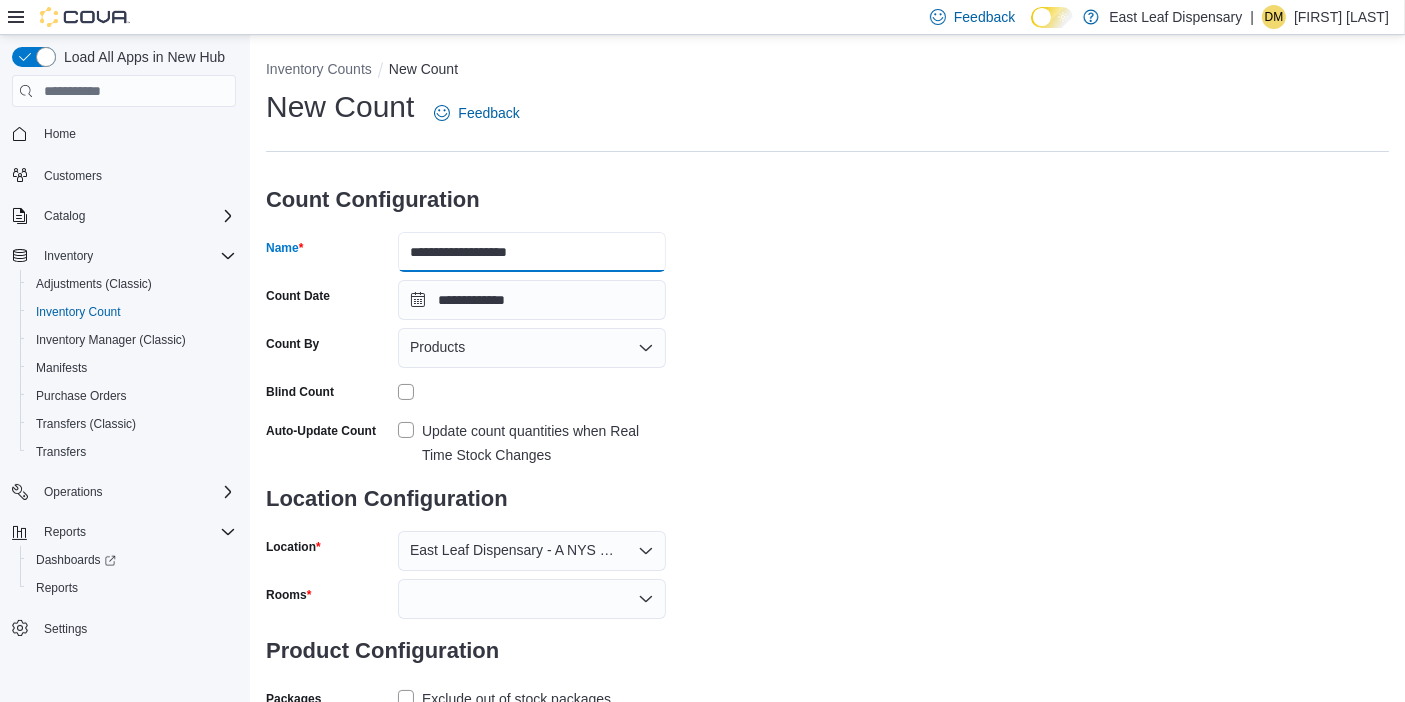 type on "**********" 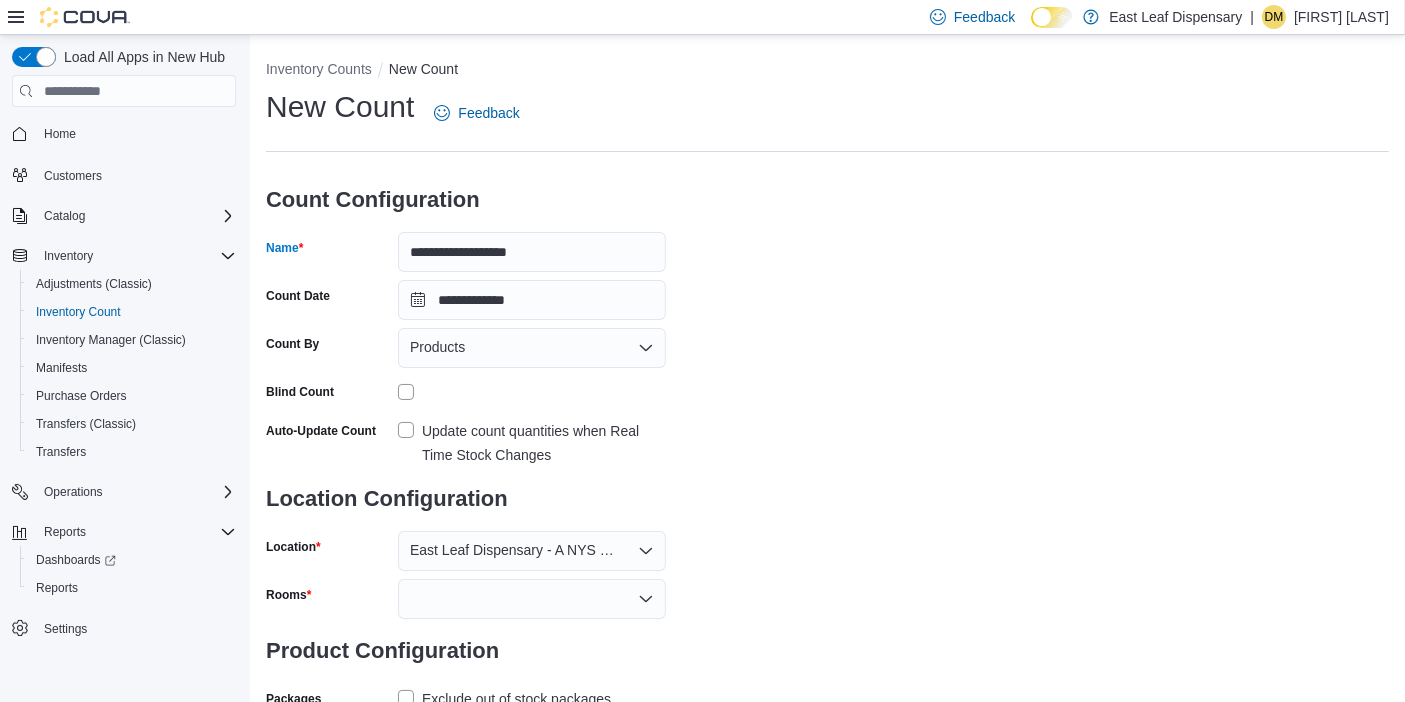 click on "Update count quantities when Real Time Stock Changes" at bounding box center [532, 443] 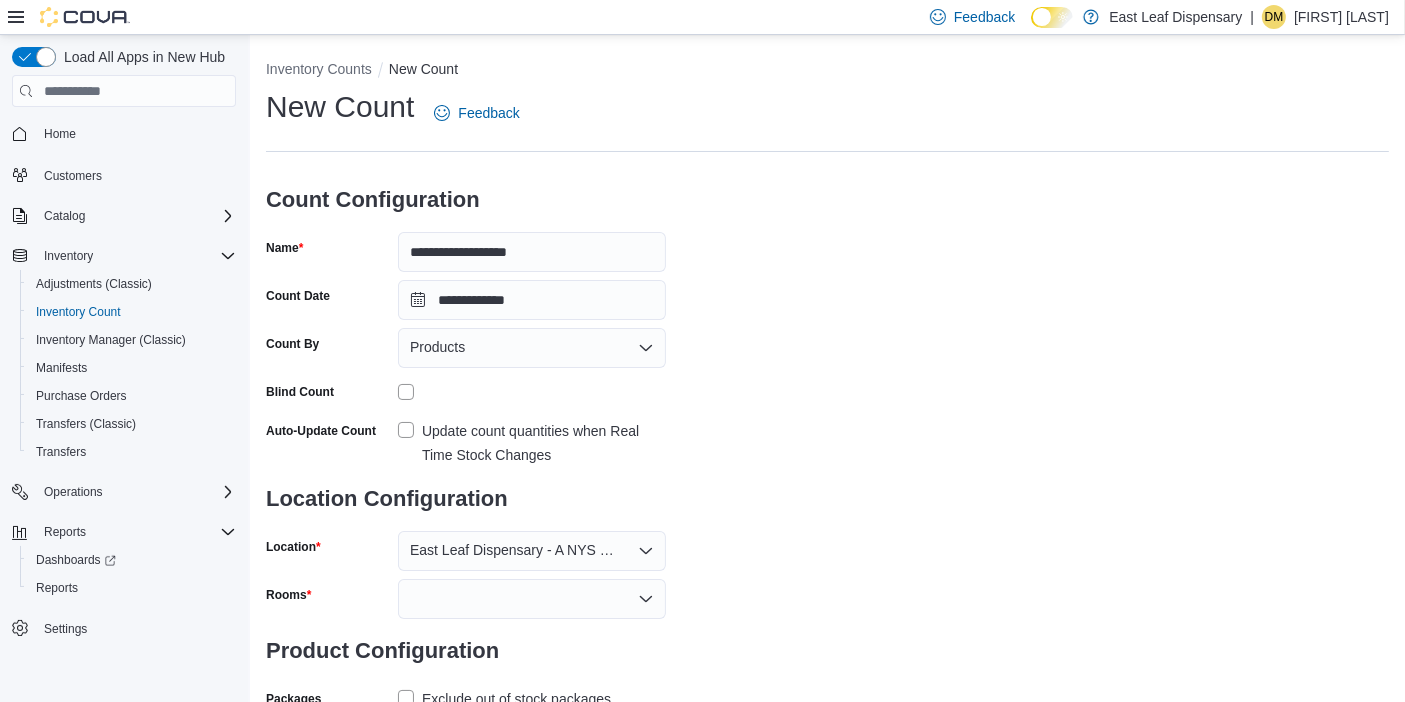 click on "**********" at bounding box center (827, 400) 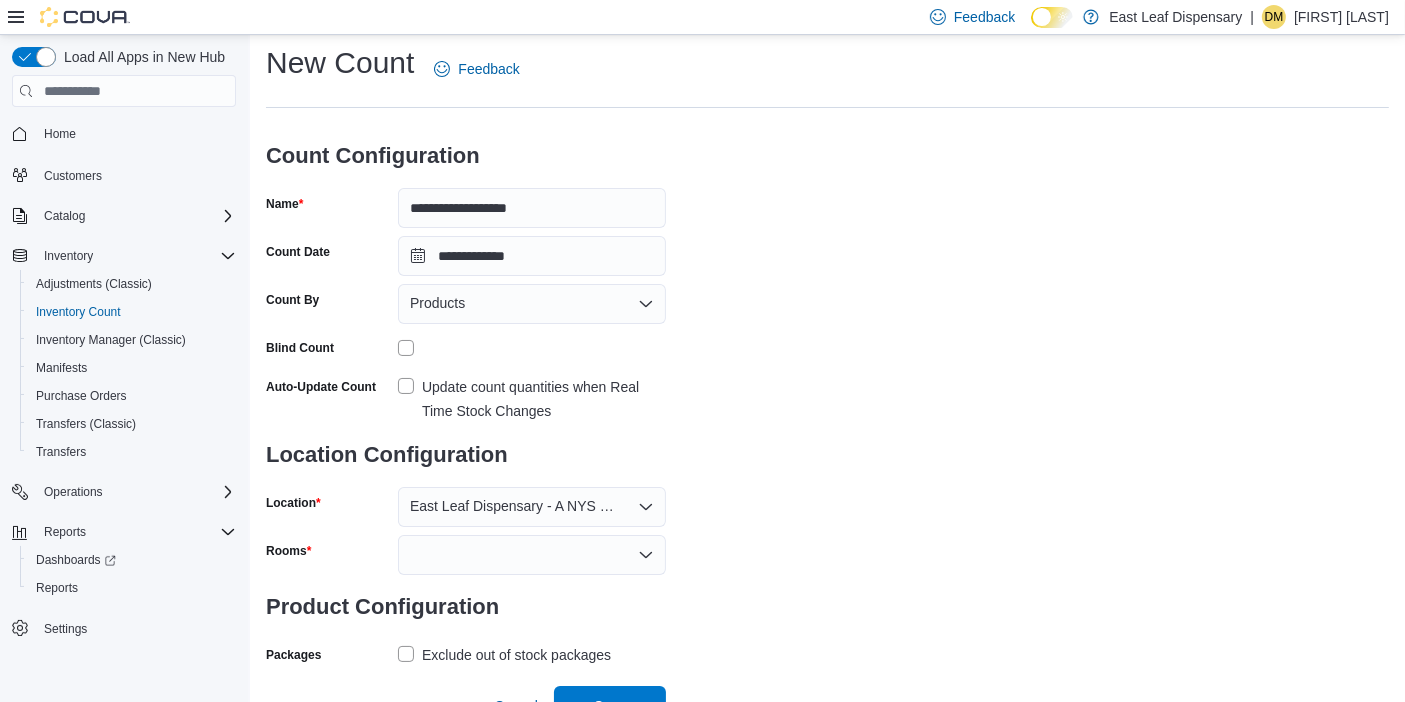 scroll, scrollTop: 67, scrollLeft: 0, axis: vertical 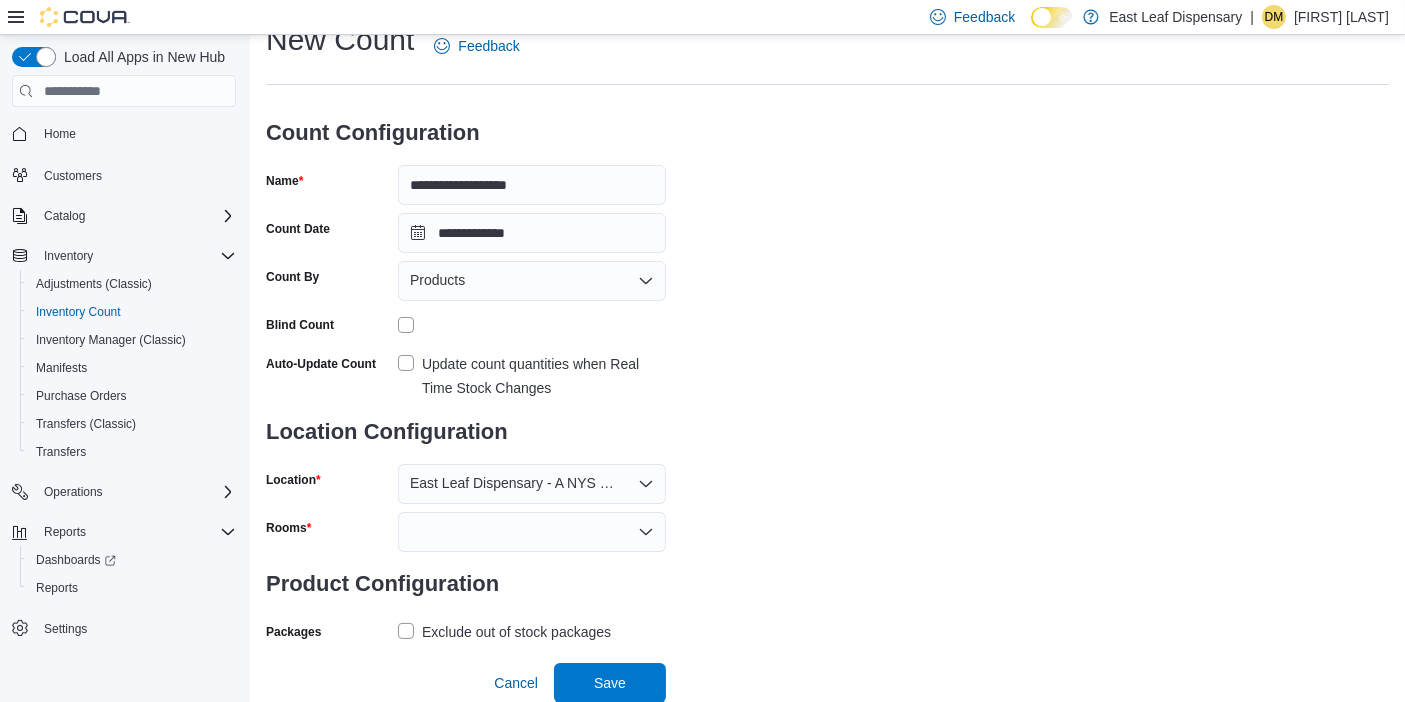 click at bounding box center [532, 532] 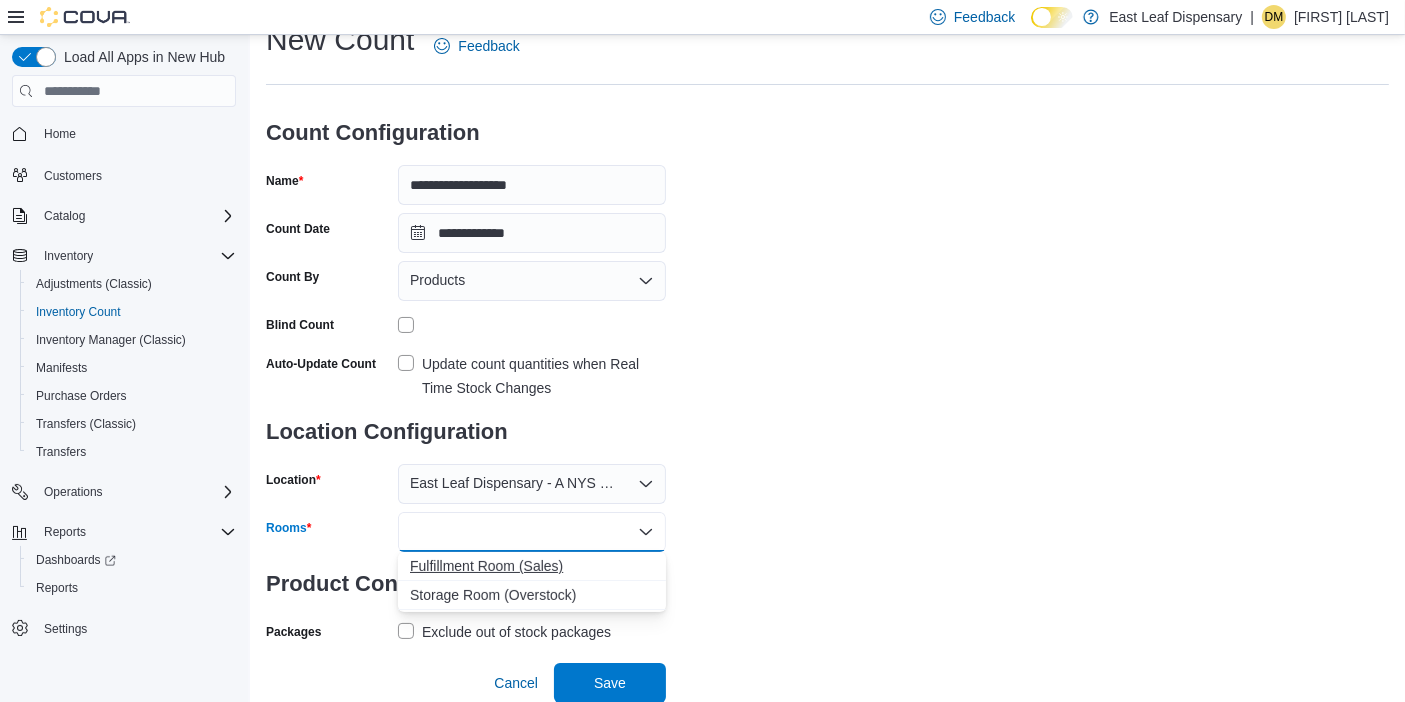 click on "Fulfillment Room (Sales)" at bounding box center [532, 566] 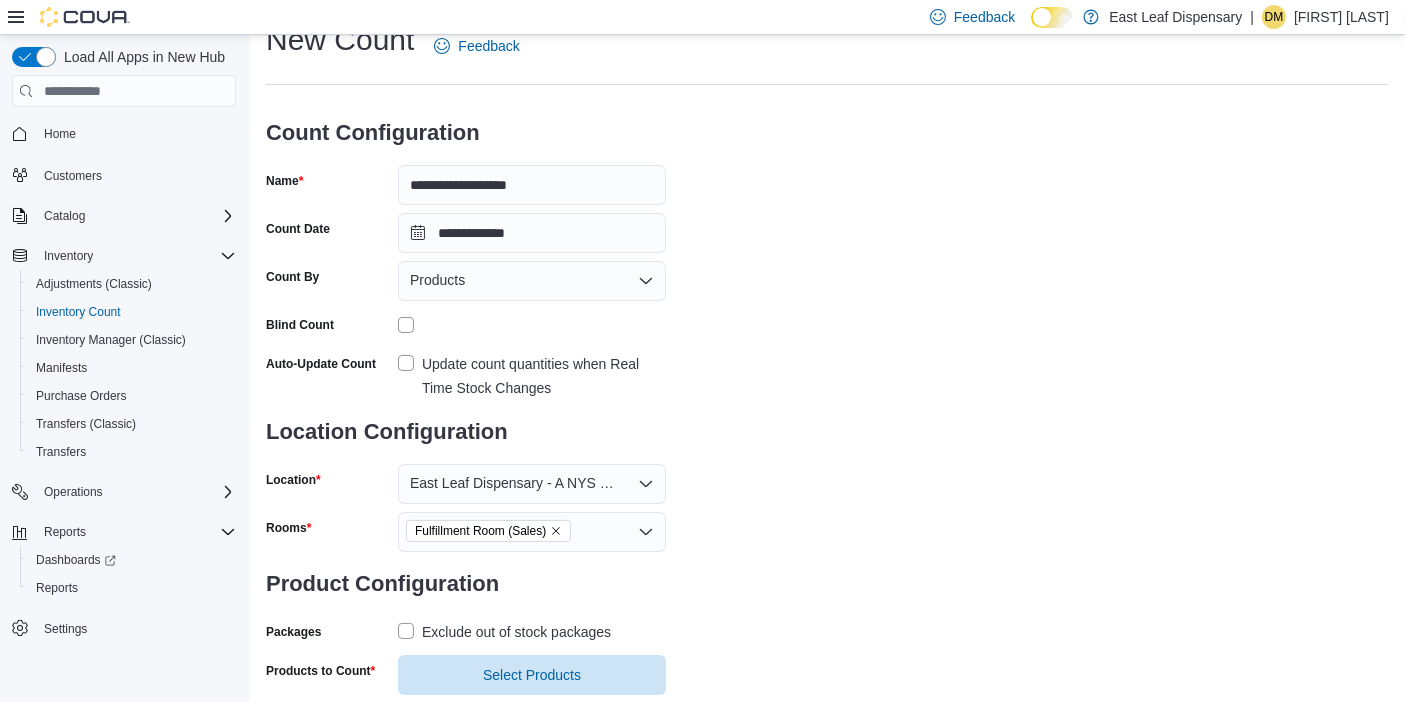 click on "Exclude out of stock packages" at bounding box center (504, 632) 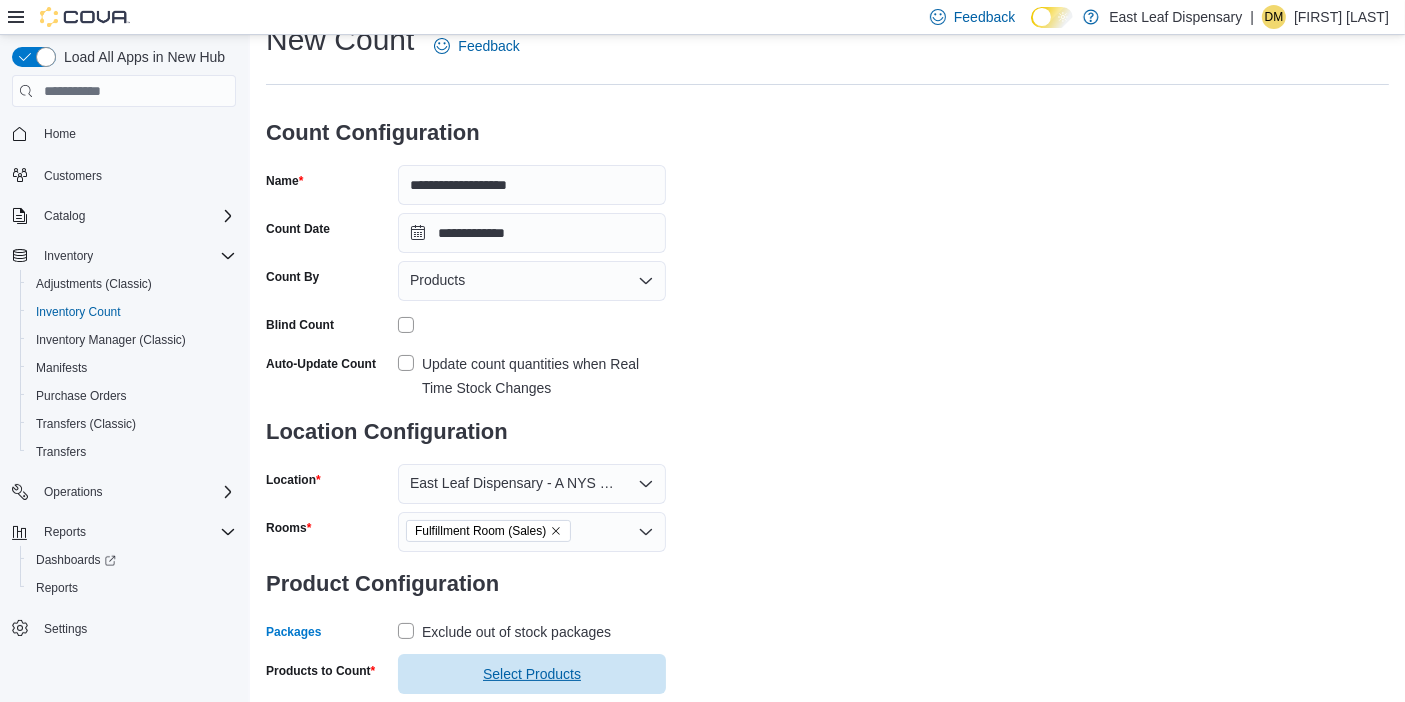 click on "Select Products" at bounding box center (532, 674) 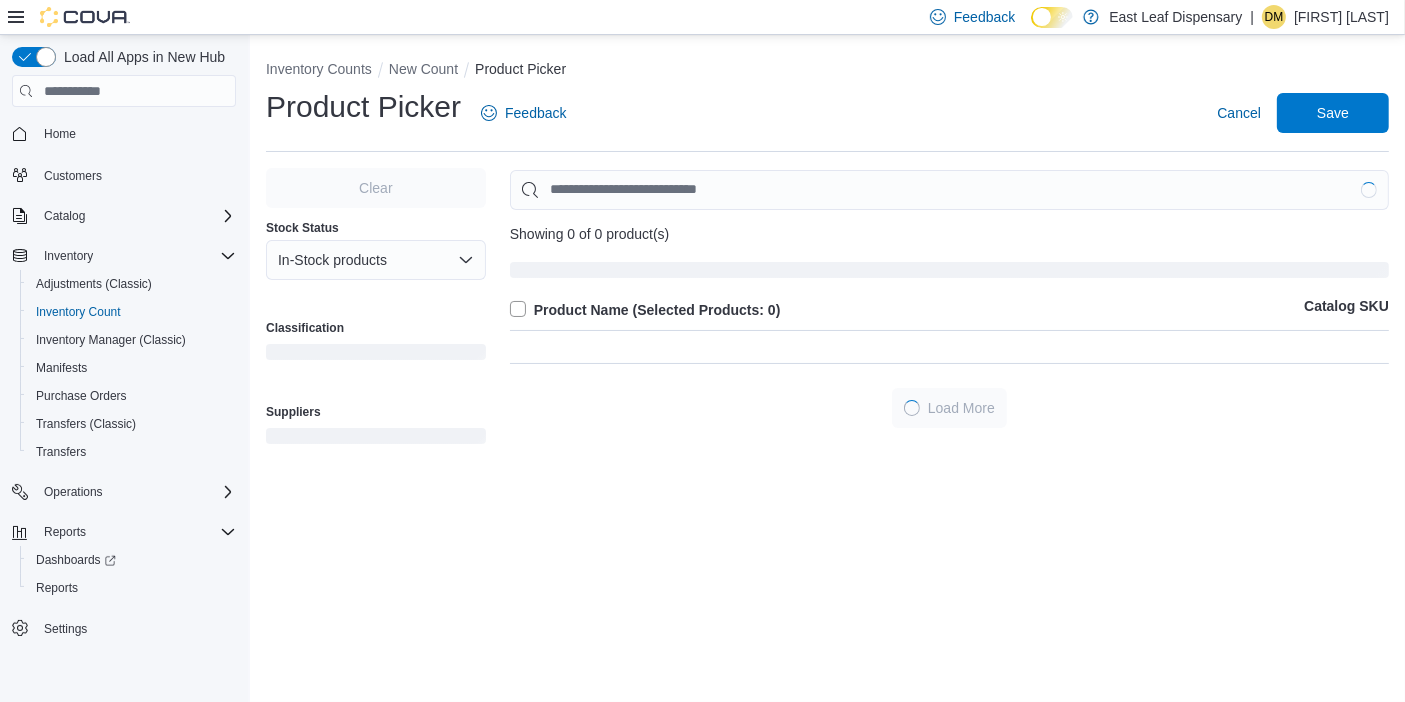 scroll, scrollTop: 0, scrollLeft: 0, axis: both 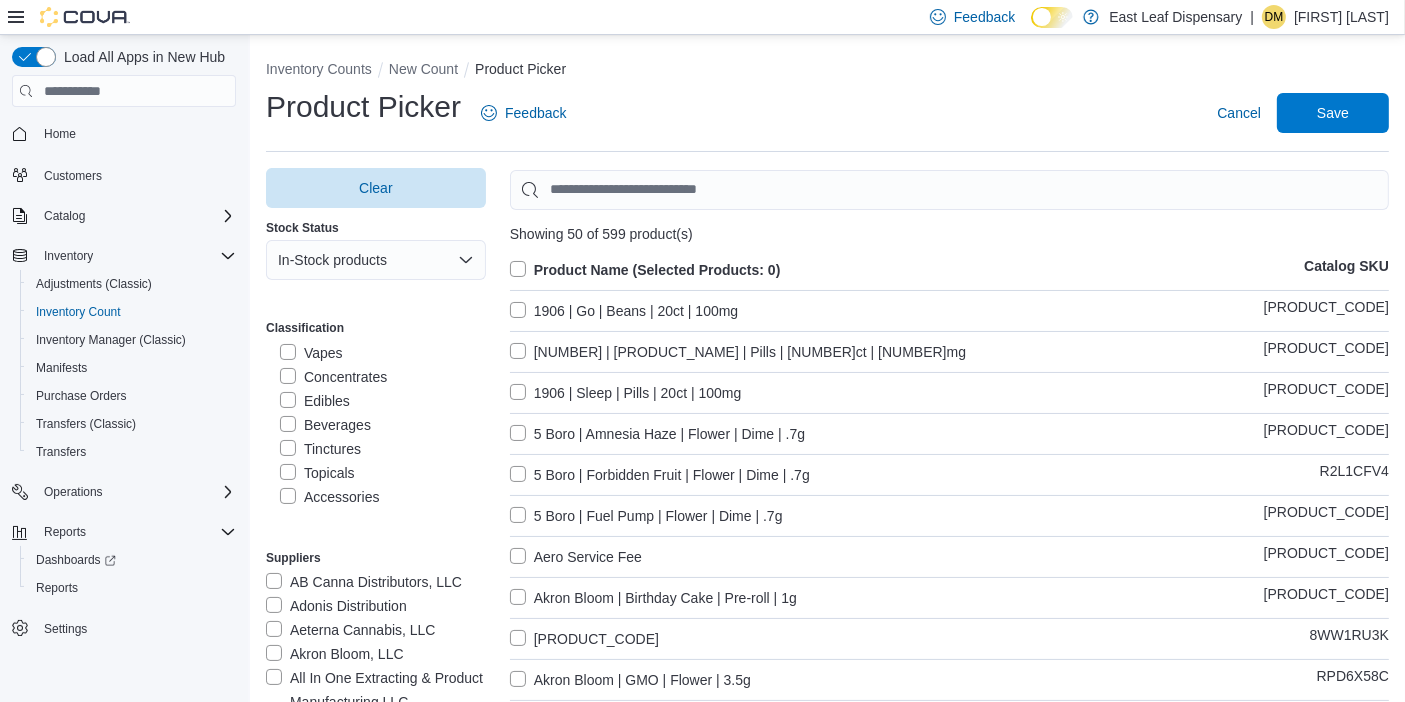 click on "Edibles" at bounding box center (315, 401) 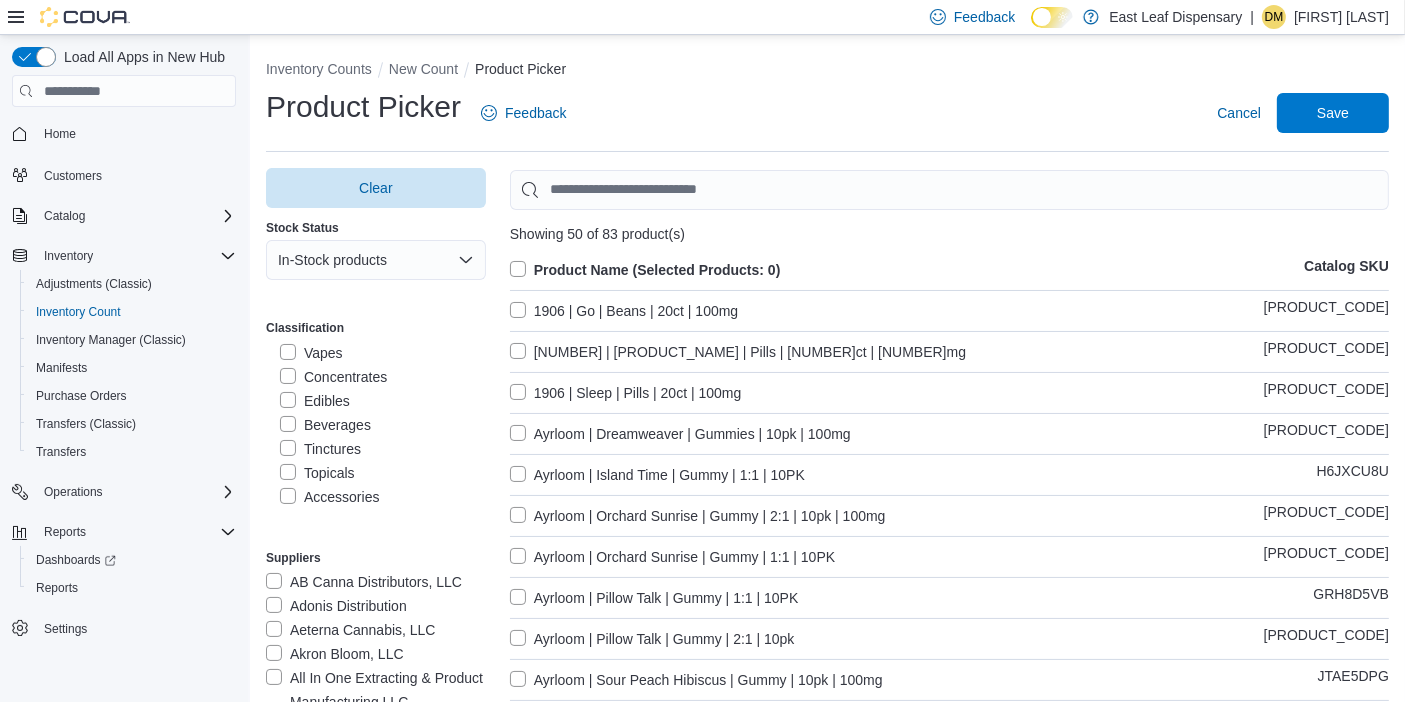 click on "Product Name (Selected Products: 0)" at bounding box center (645, 270) 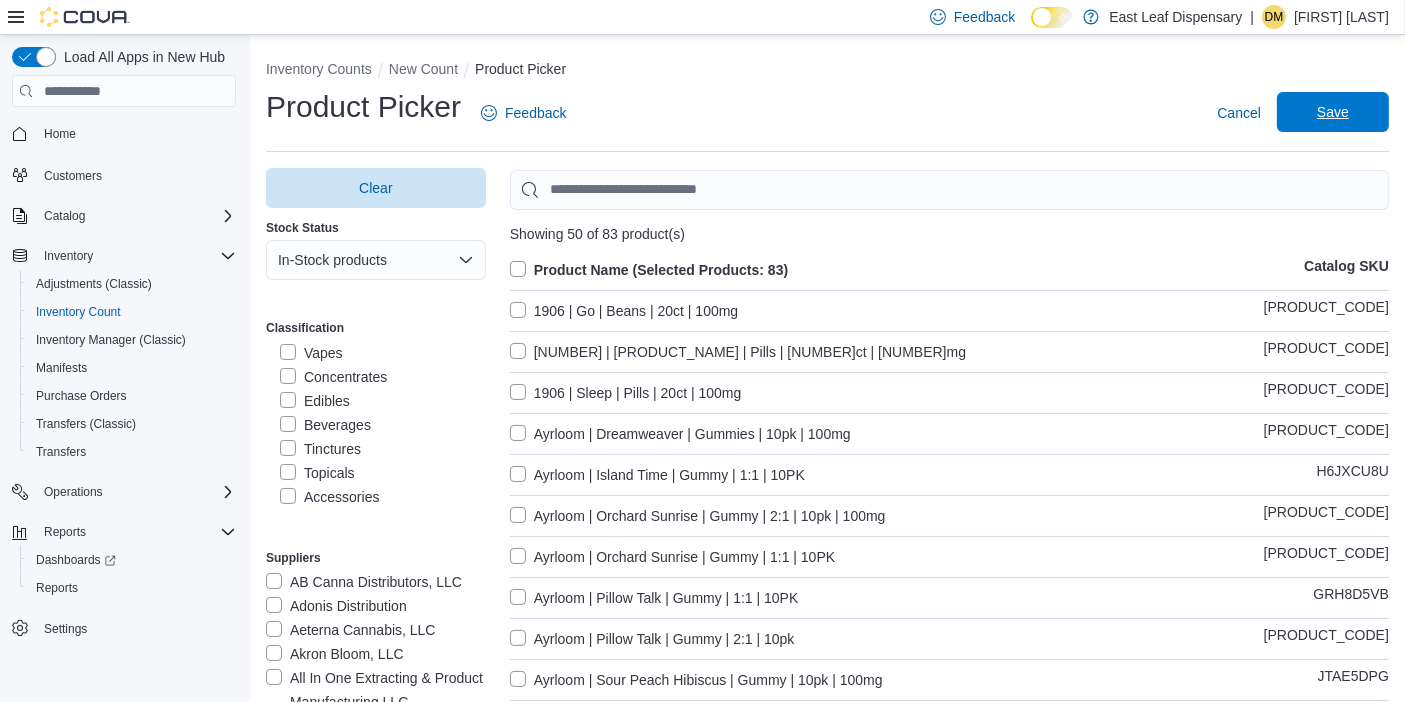 click on "Save" at bounding box center (1333, 112) 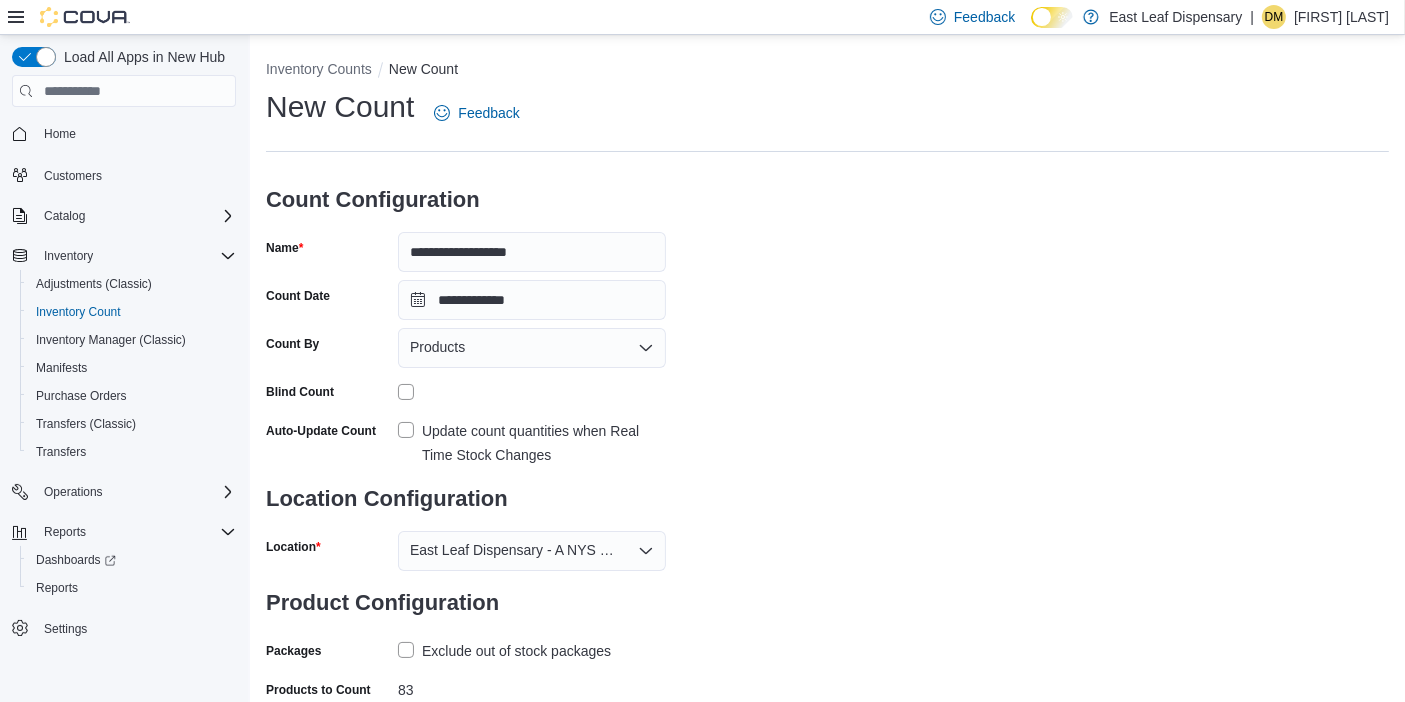 scroll, scrollTop: 128, scrollLeft: 0, axis: vertical 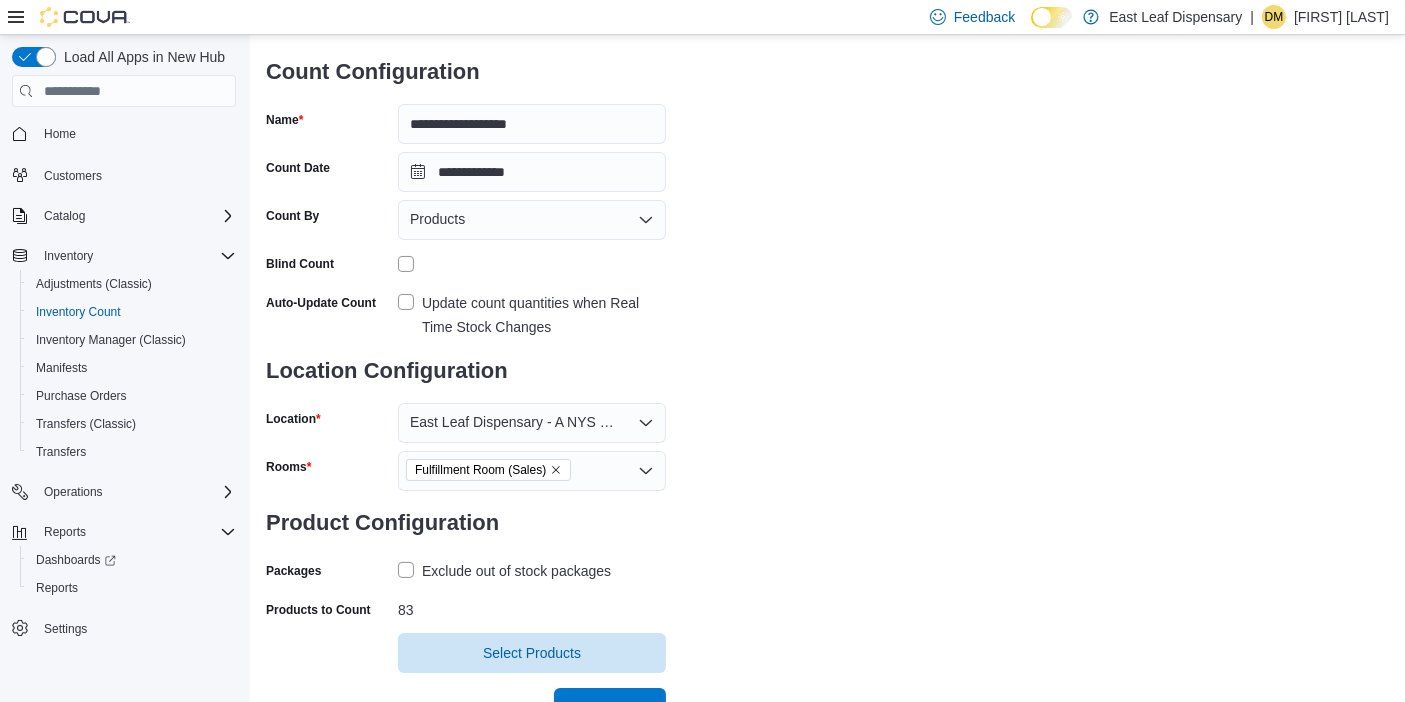 click on "Save" at bounding box center [610, 708] 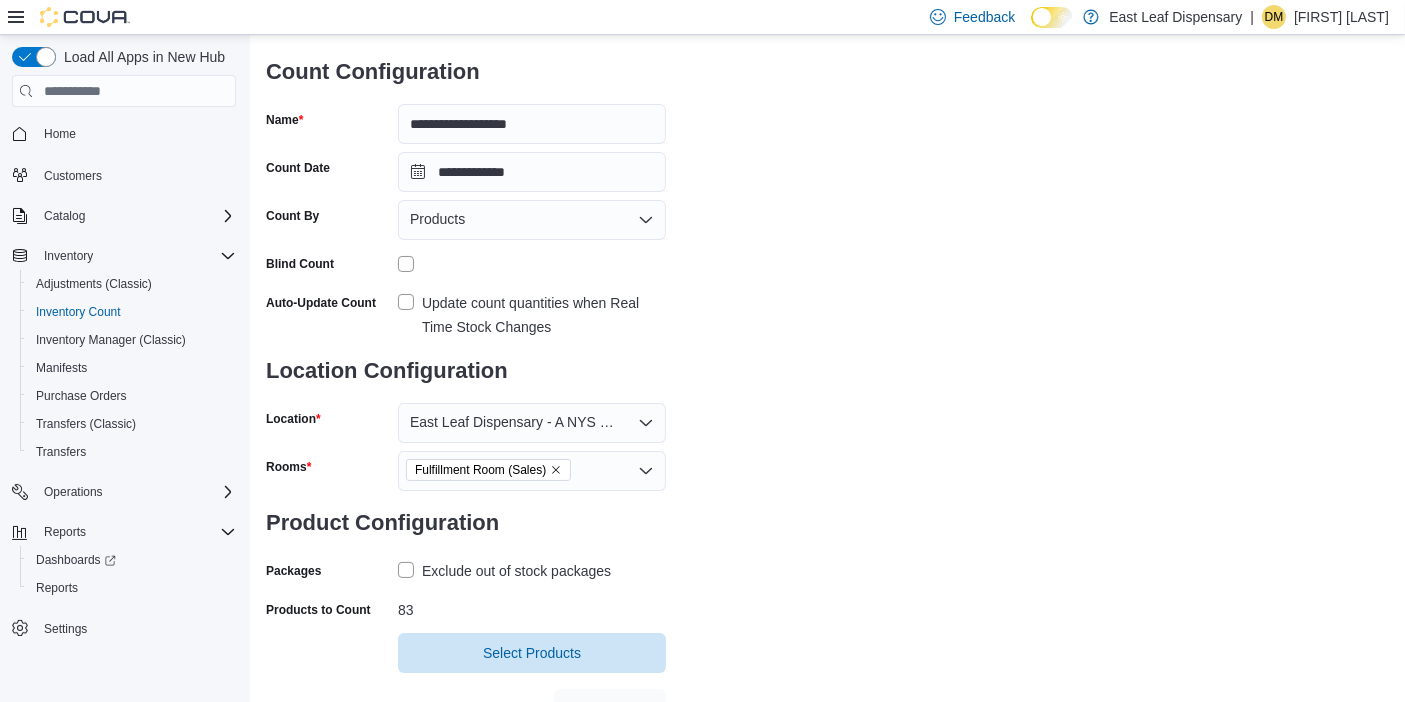 scroll, scrollTop: 0, scrollLeft: 0, axis: both 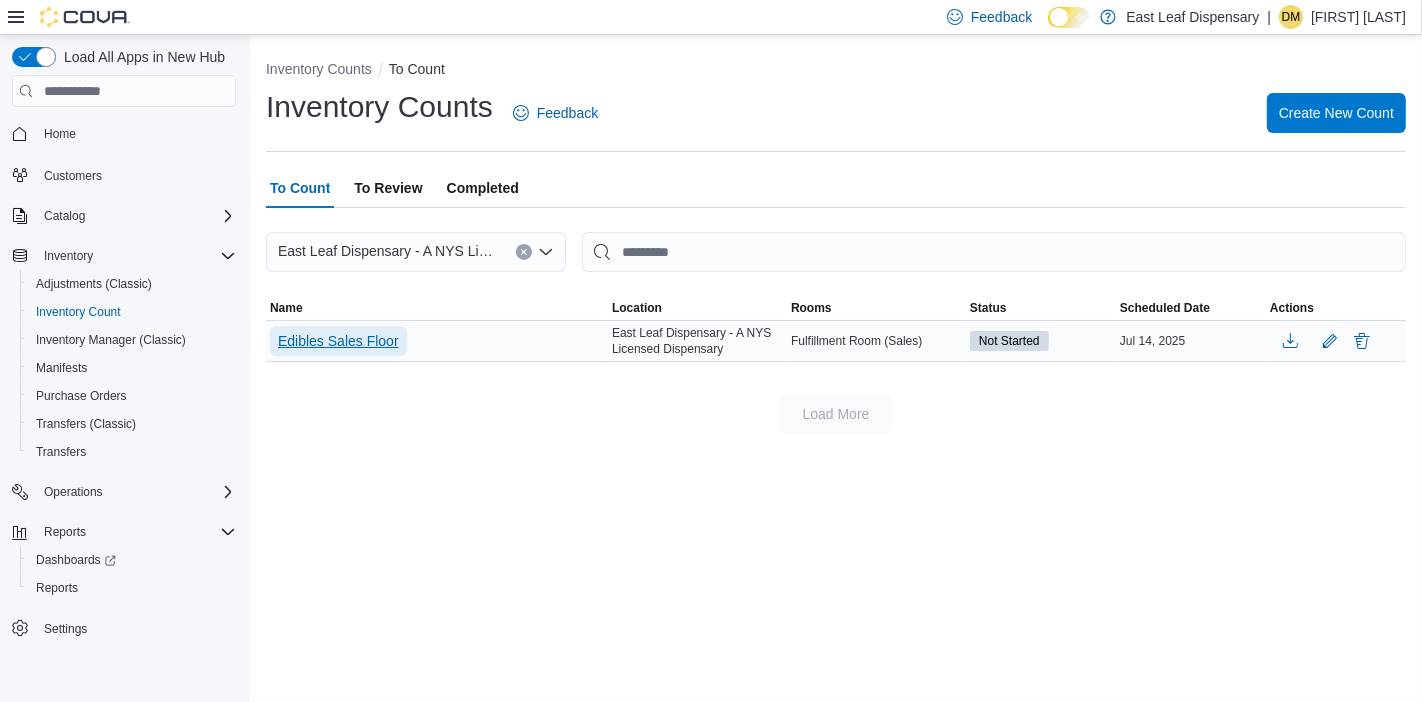 click on "Edibles Sales Floor" at bounding box center (338, 341) 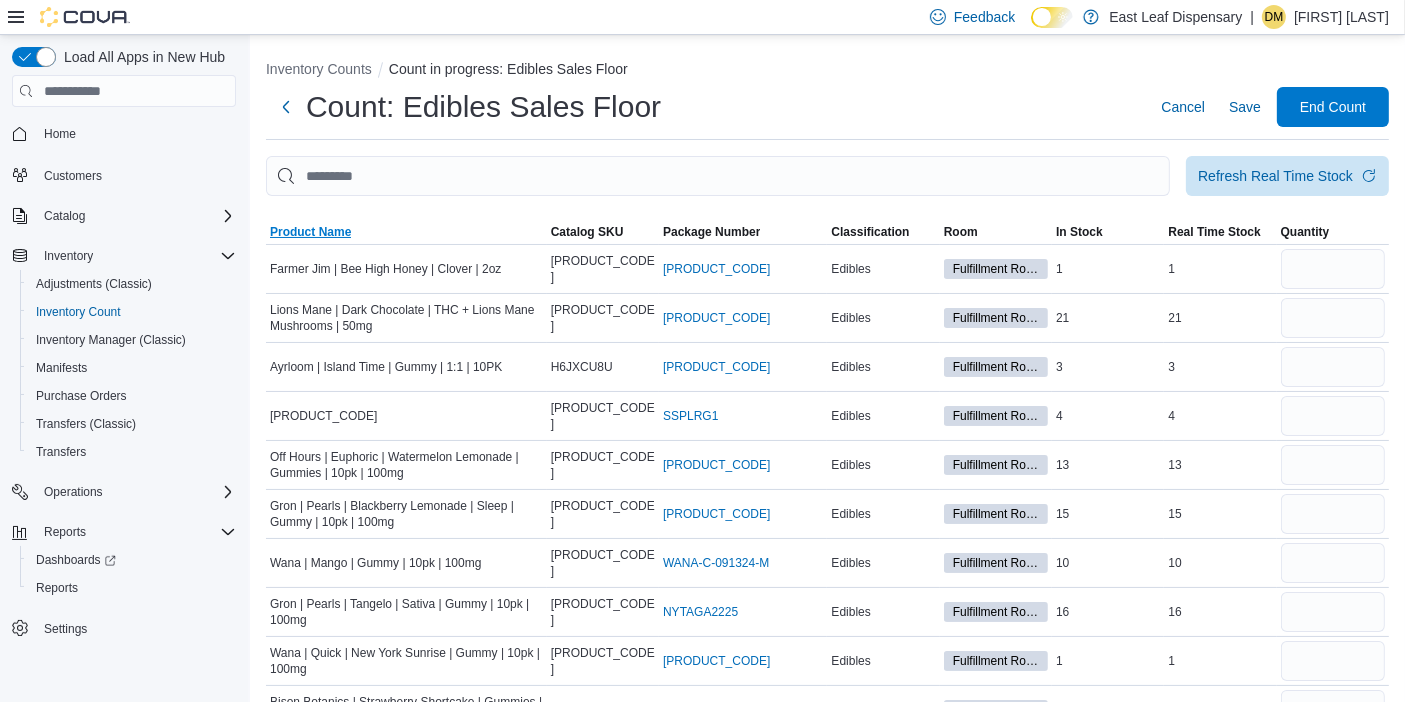 click on "Product Name" at bounding box center [310, 232] 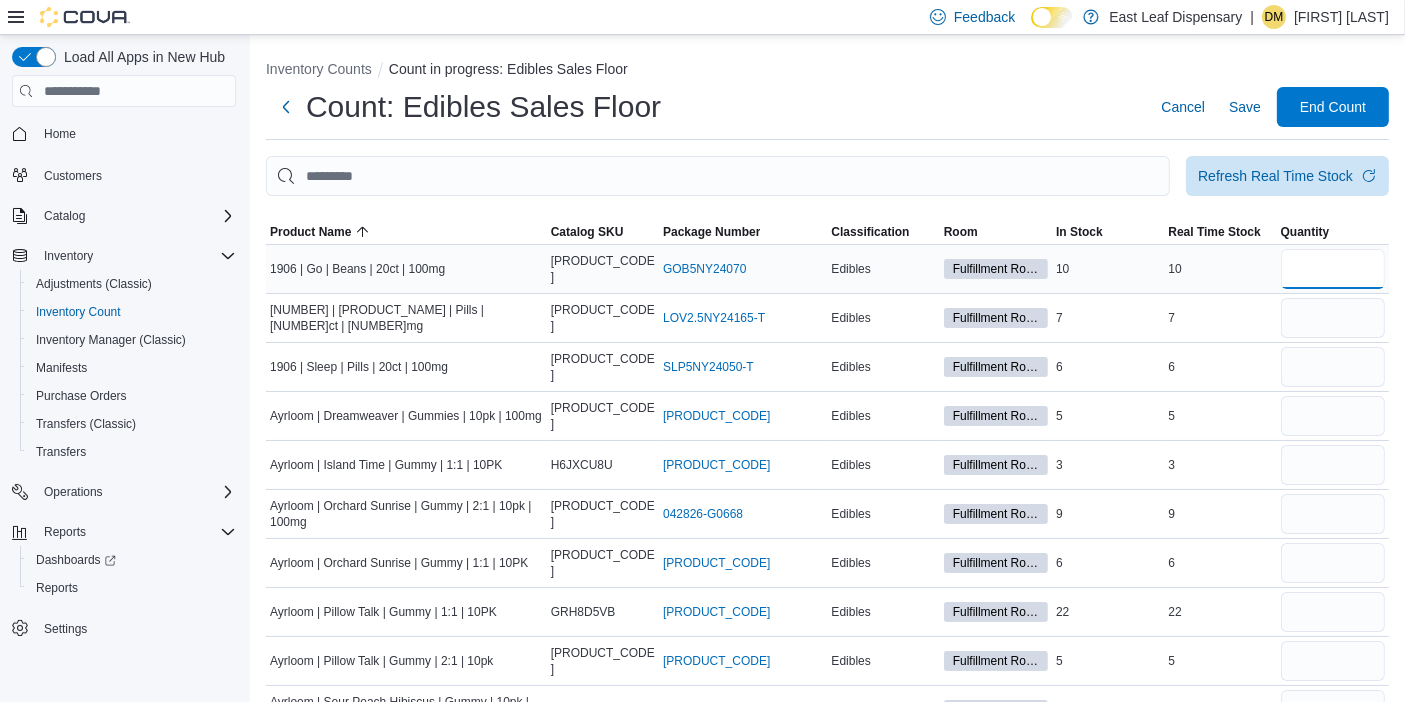 click at bounding box center [1333, 269] 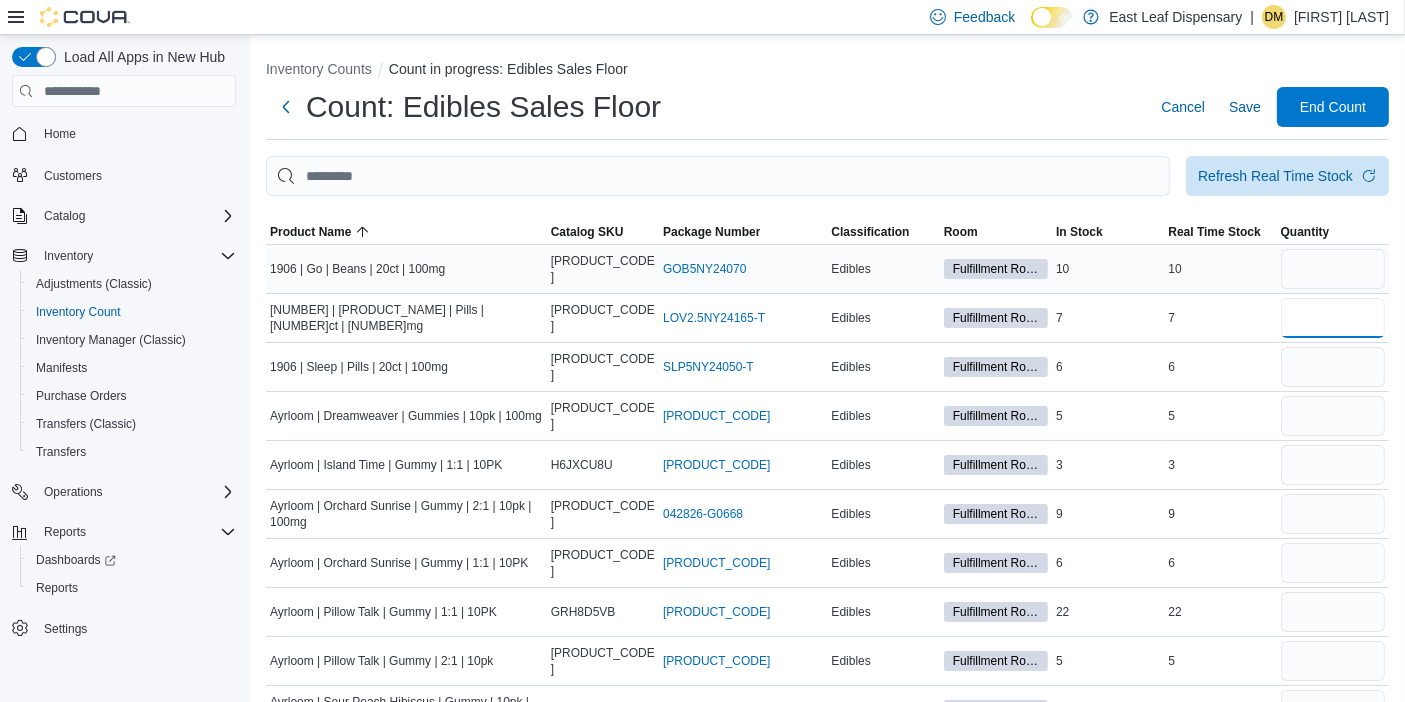 type 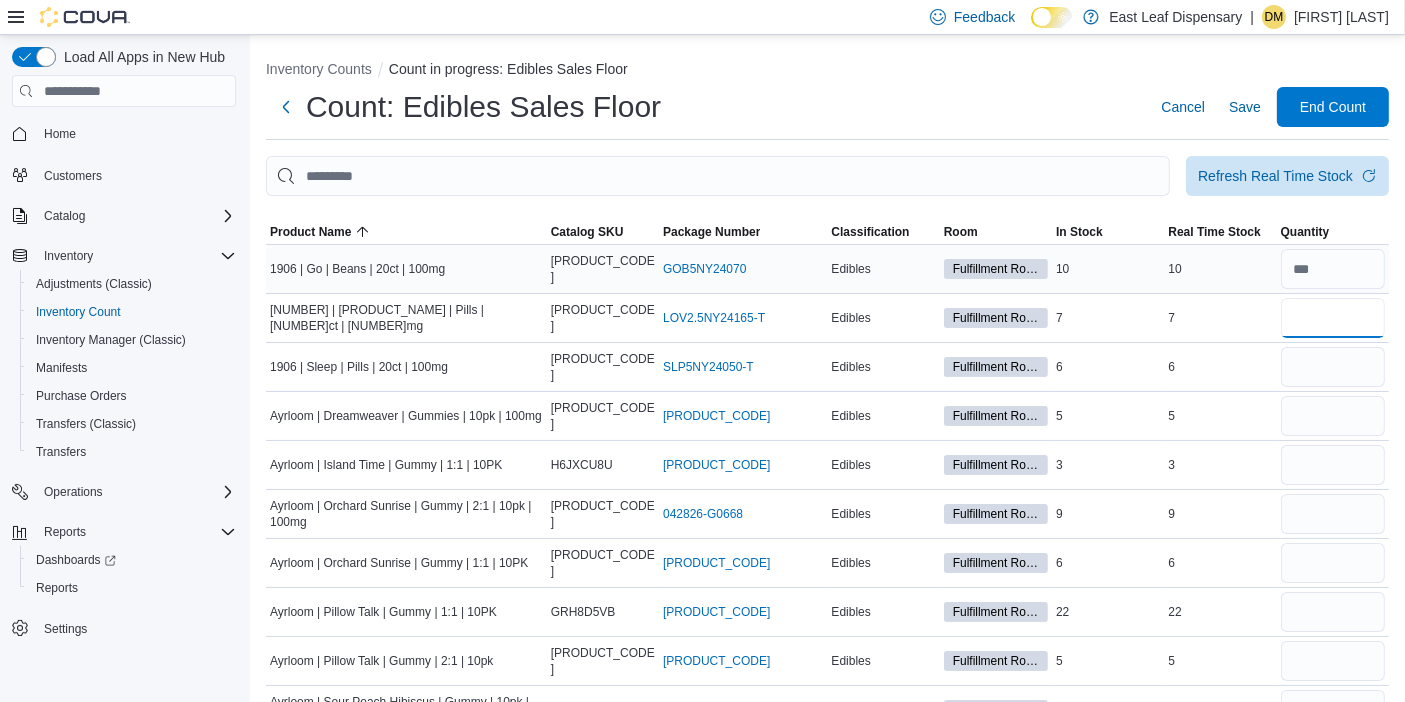type on "*" 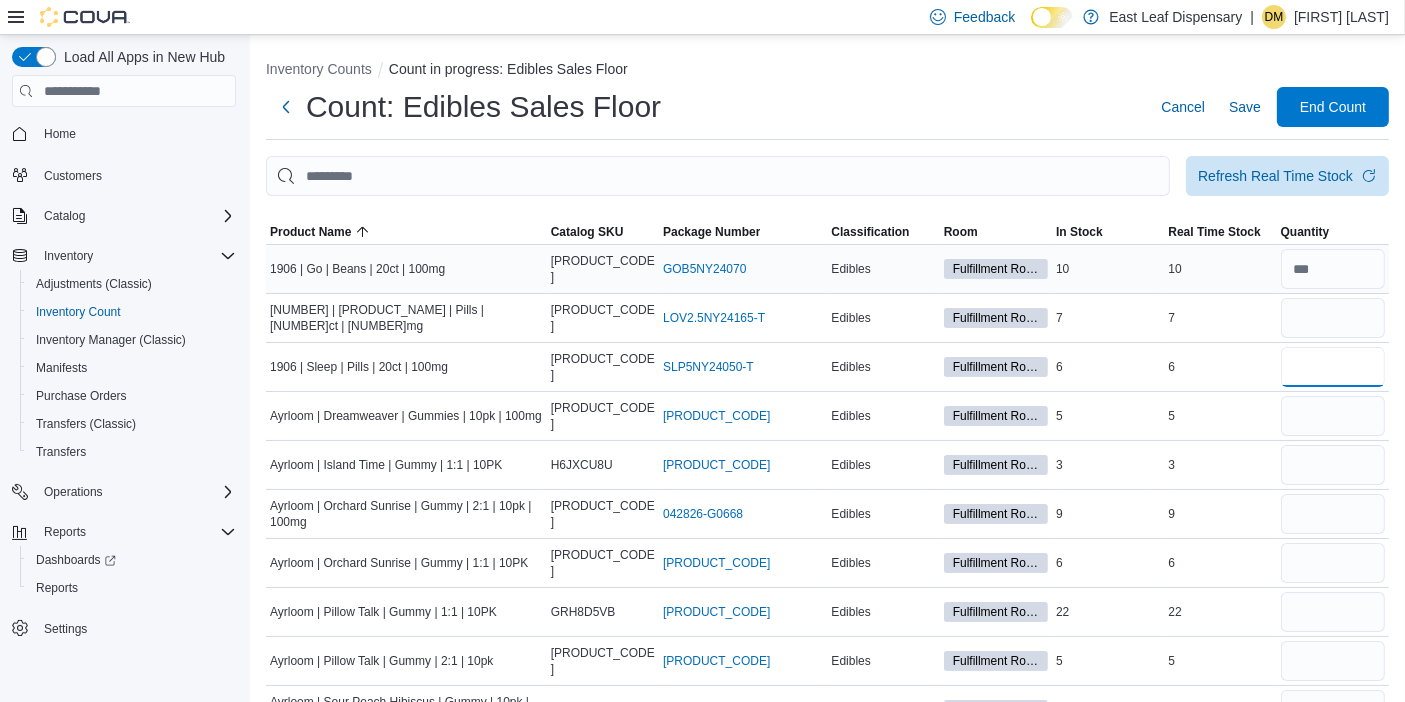 type 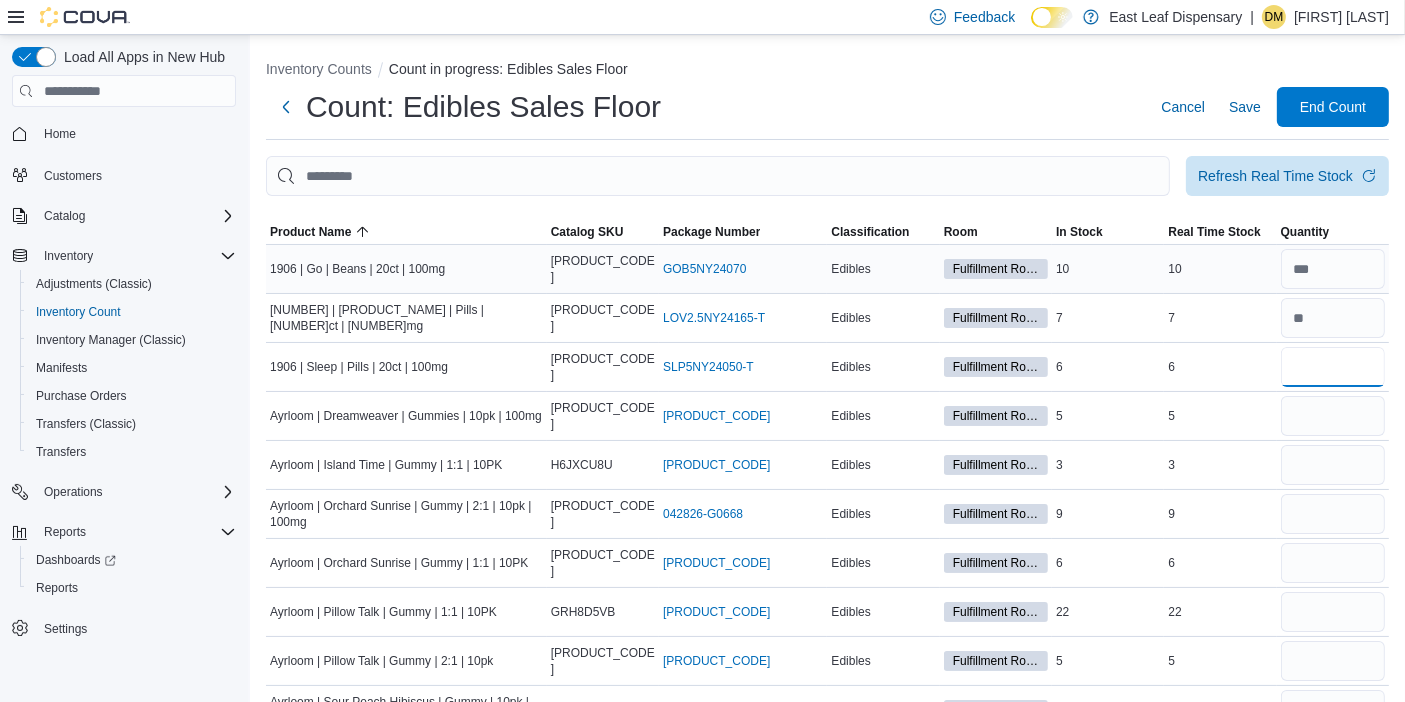 type on "*" 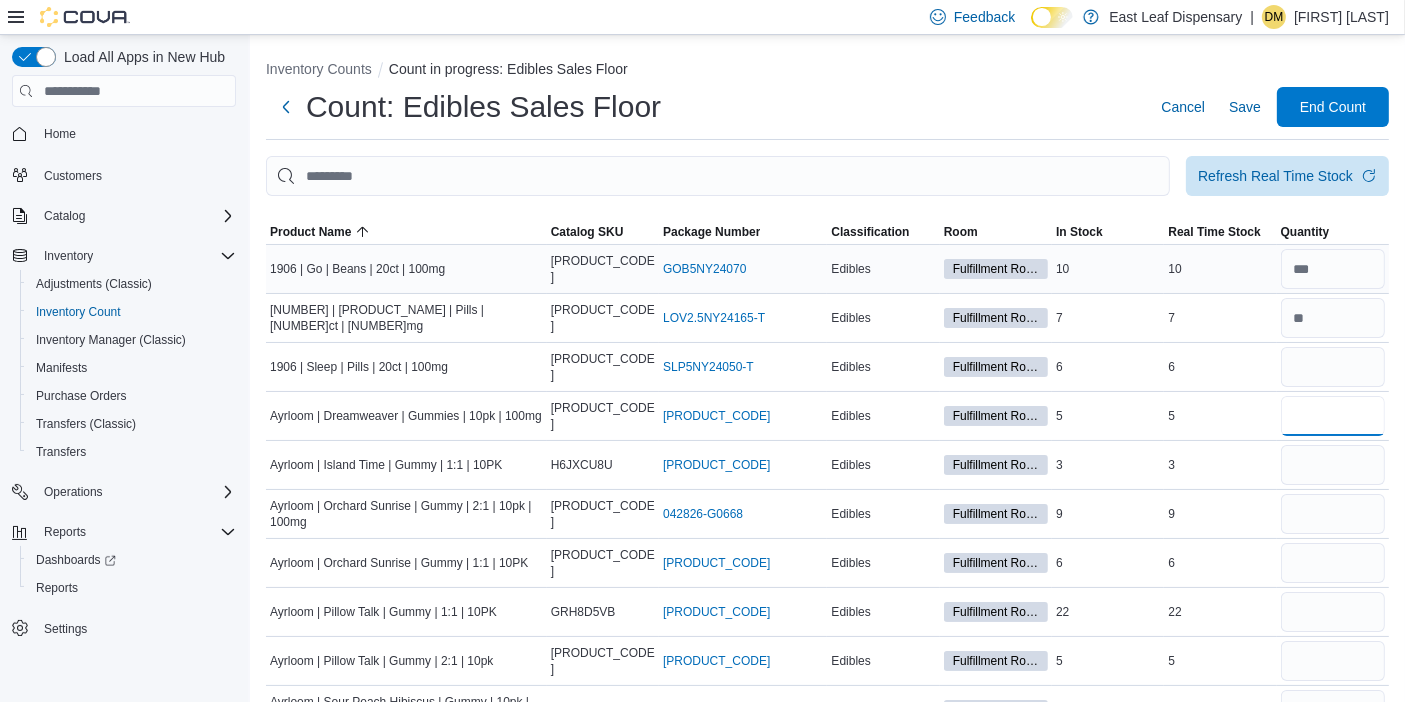 type 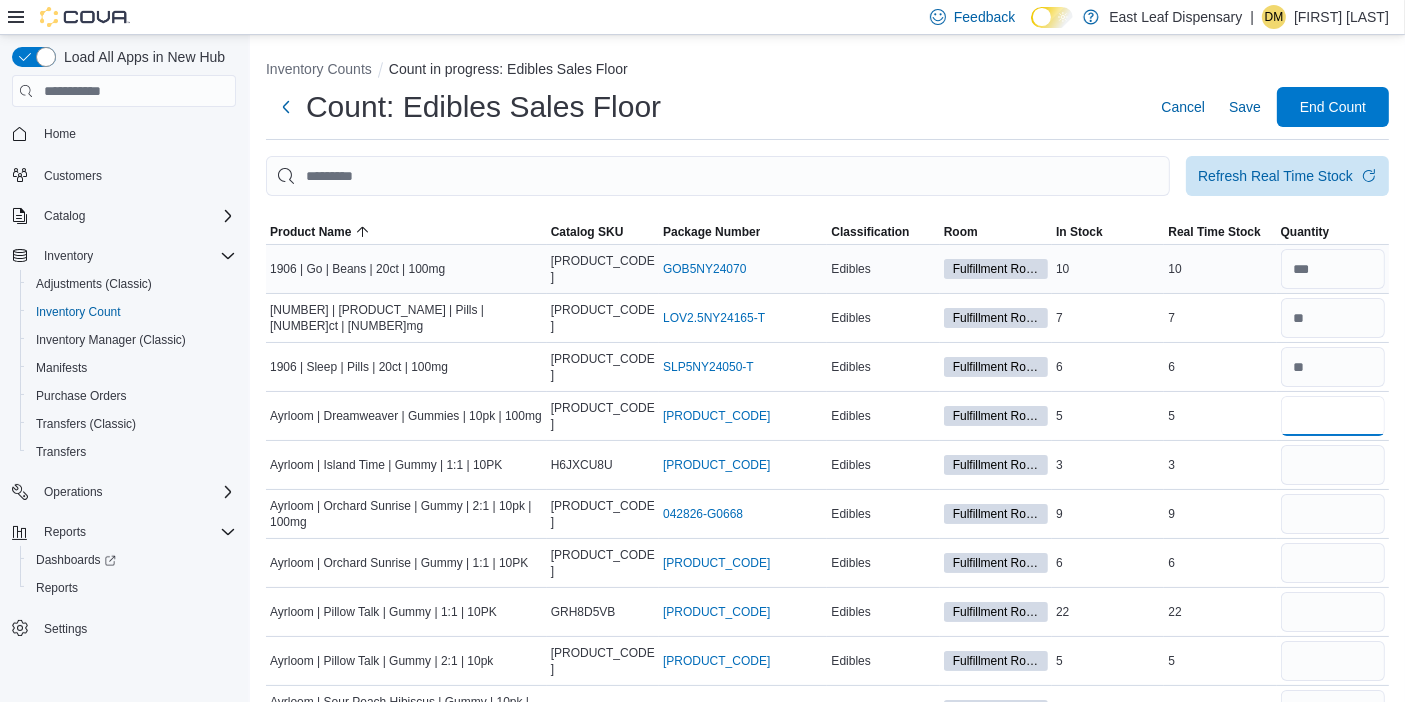 type on "*" 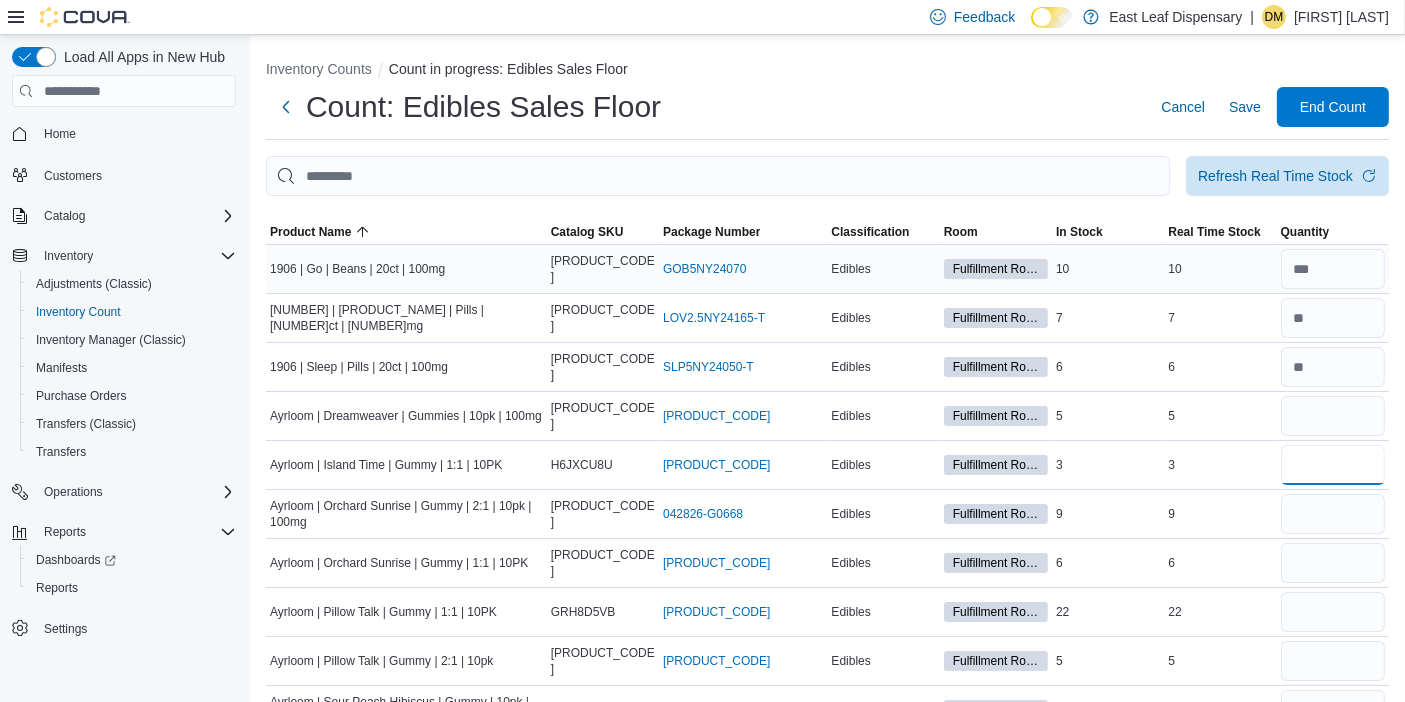 type 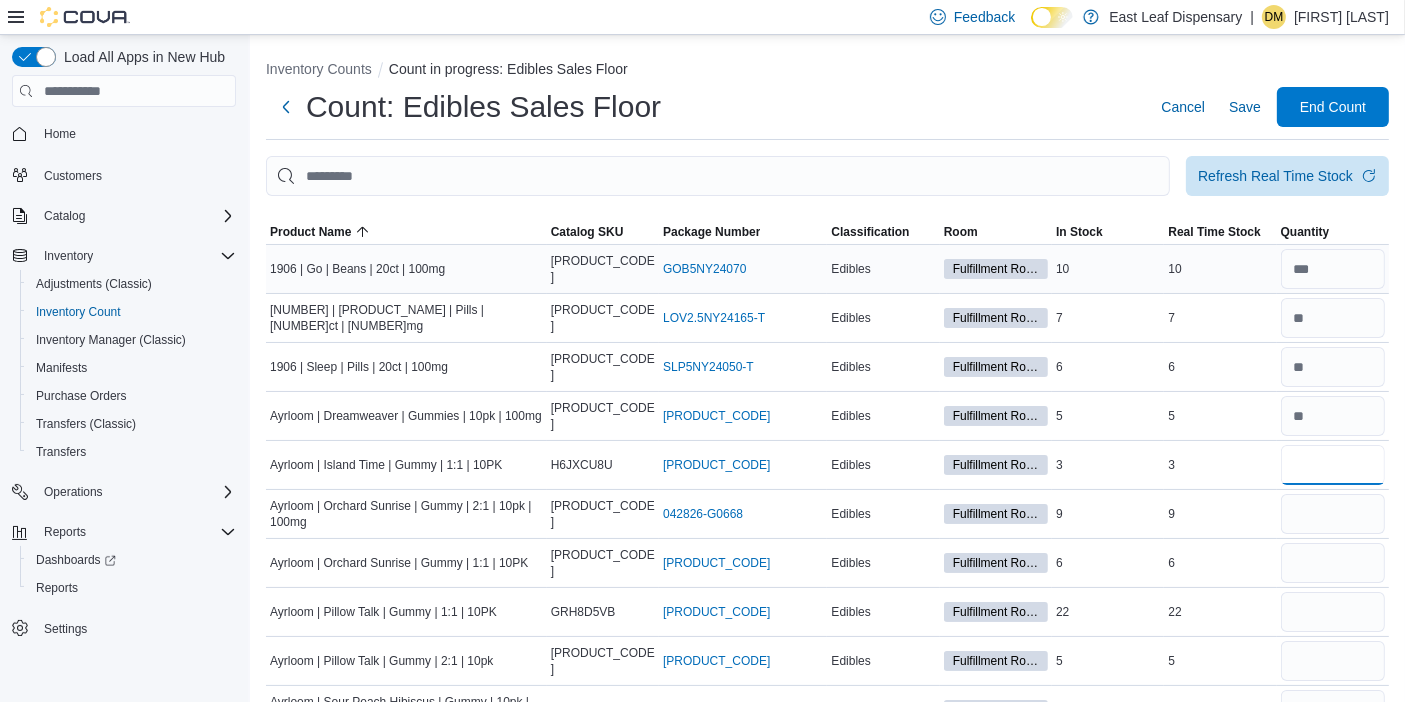 type on "*" 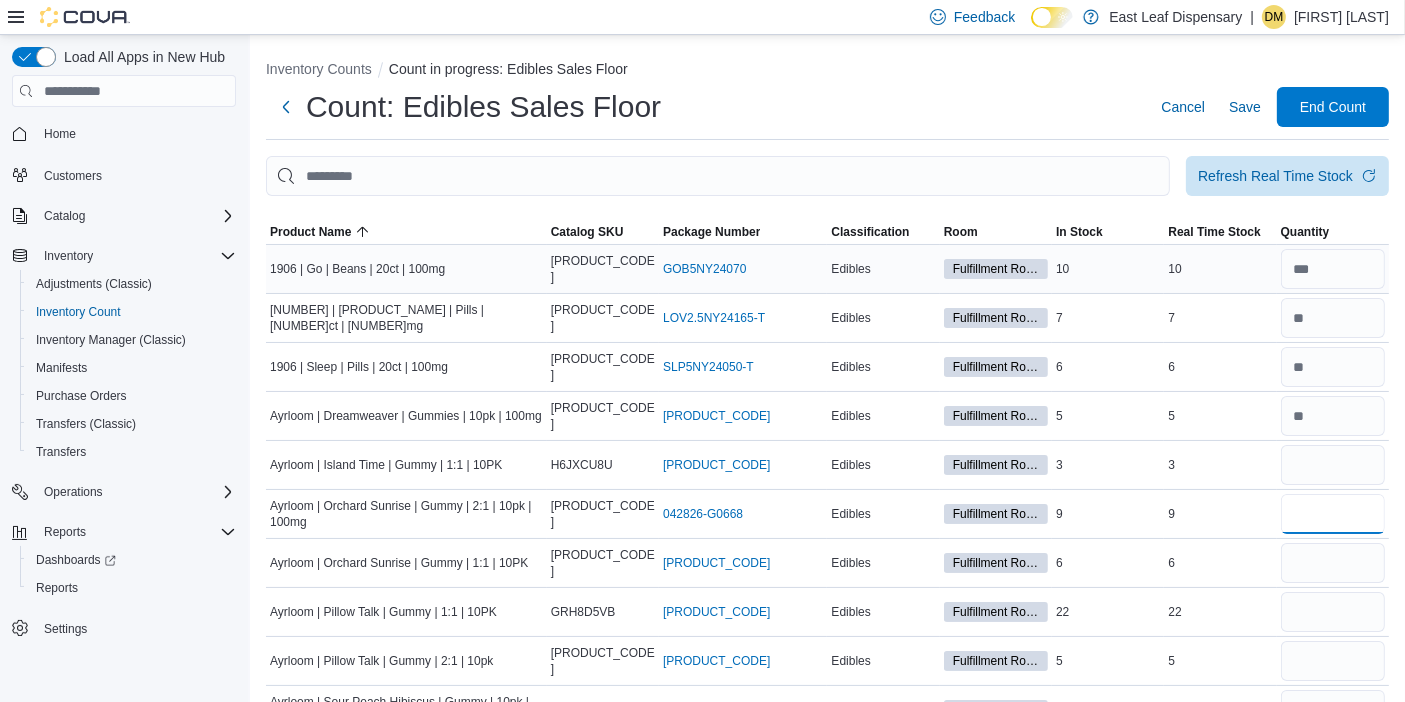 type 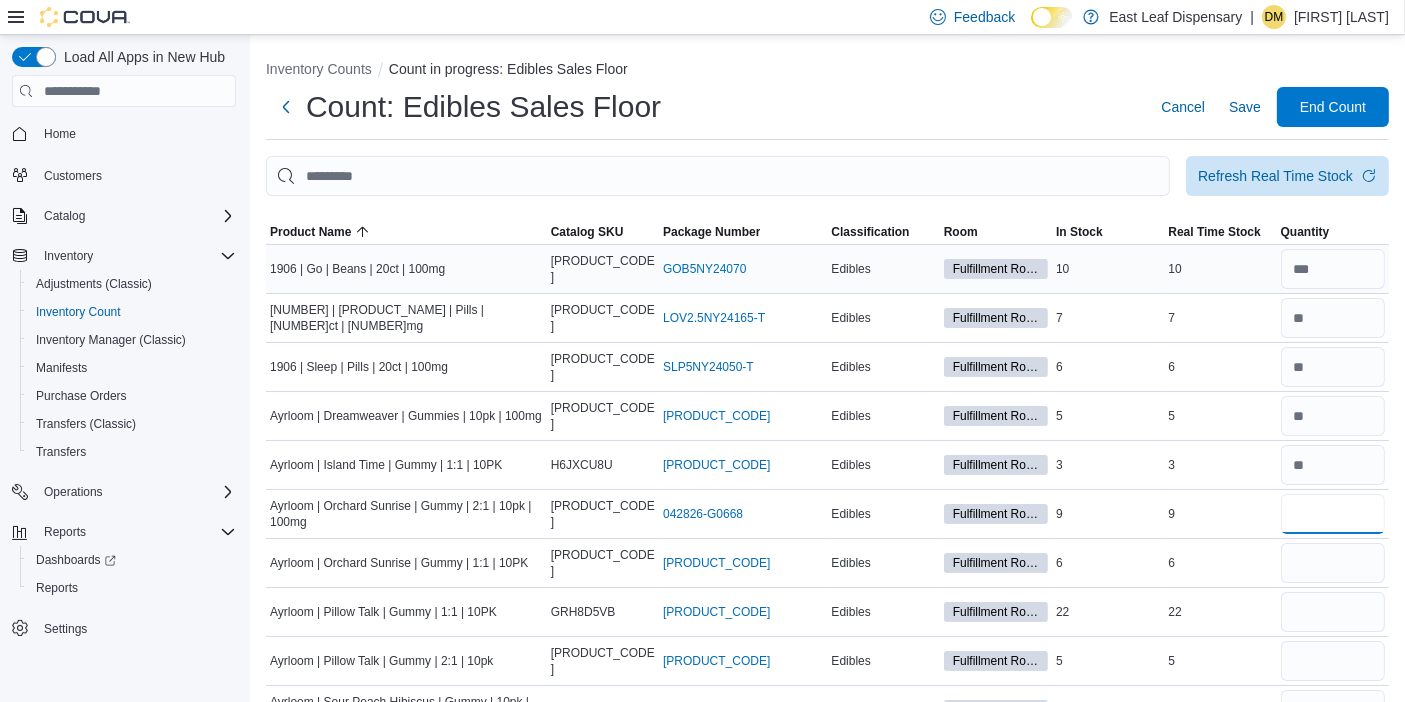type on "*" 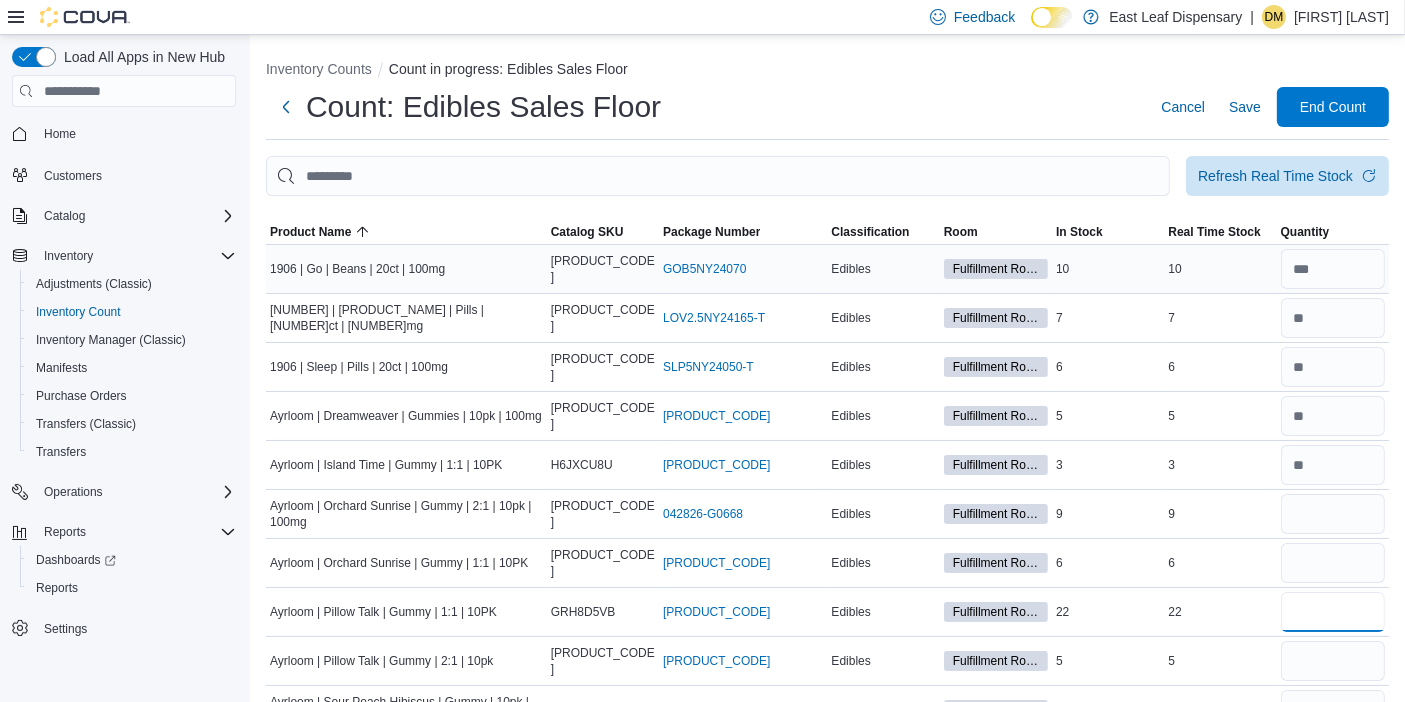 type 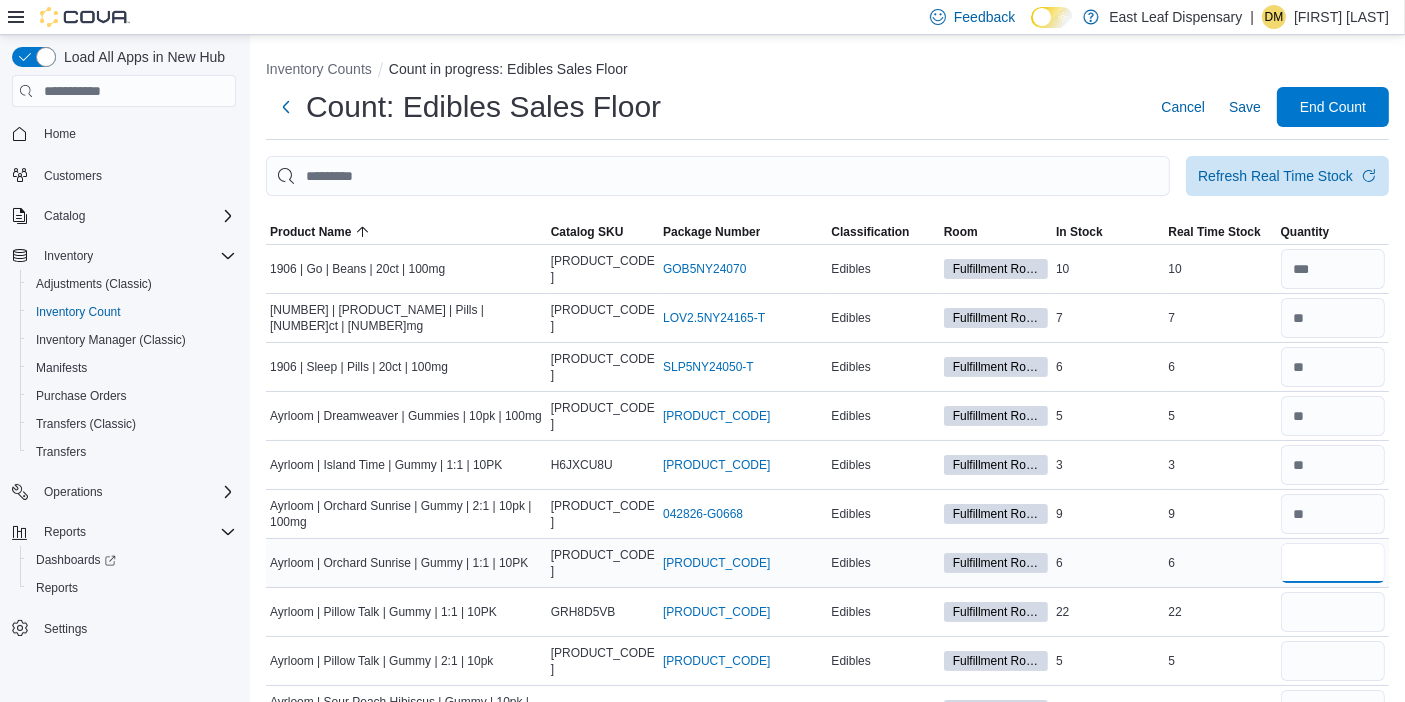 click at bounding box center [1333, 563] 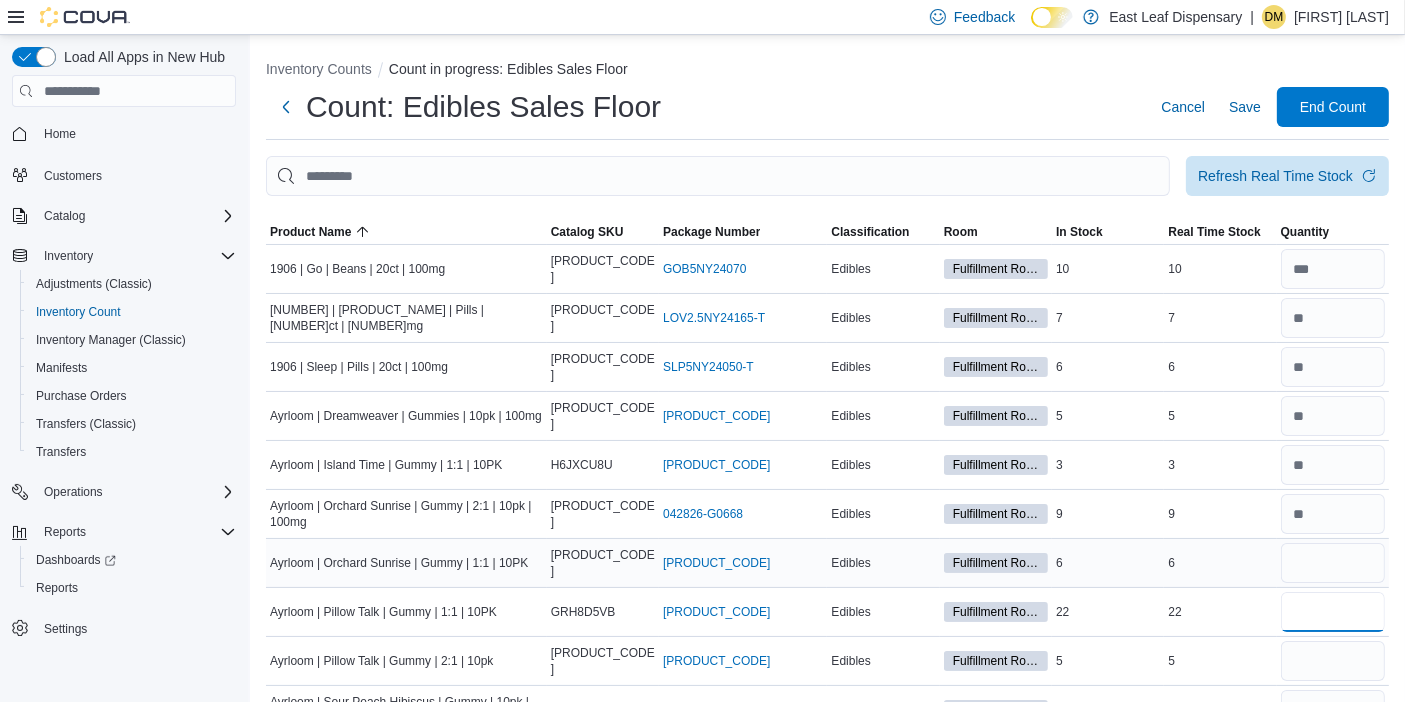 type 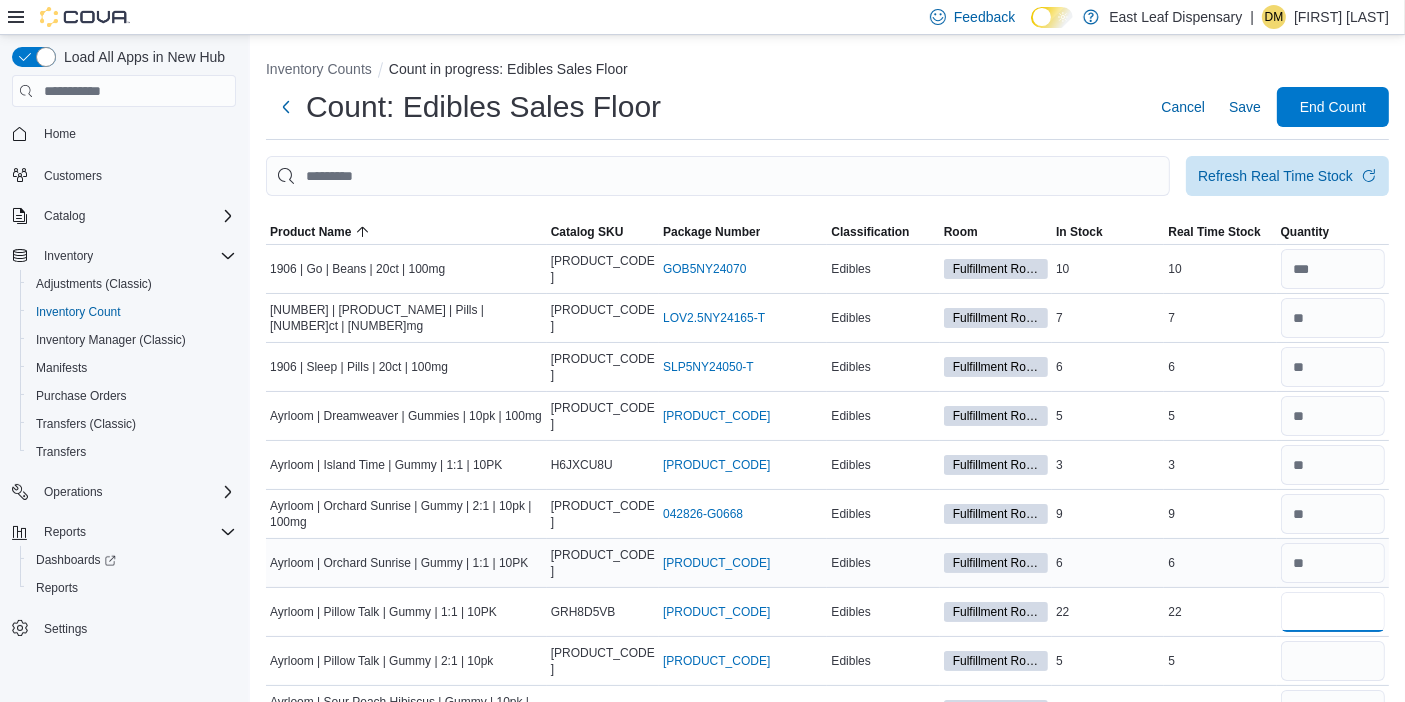 type on "**" 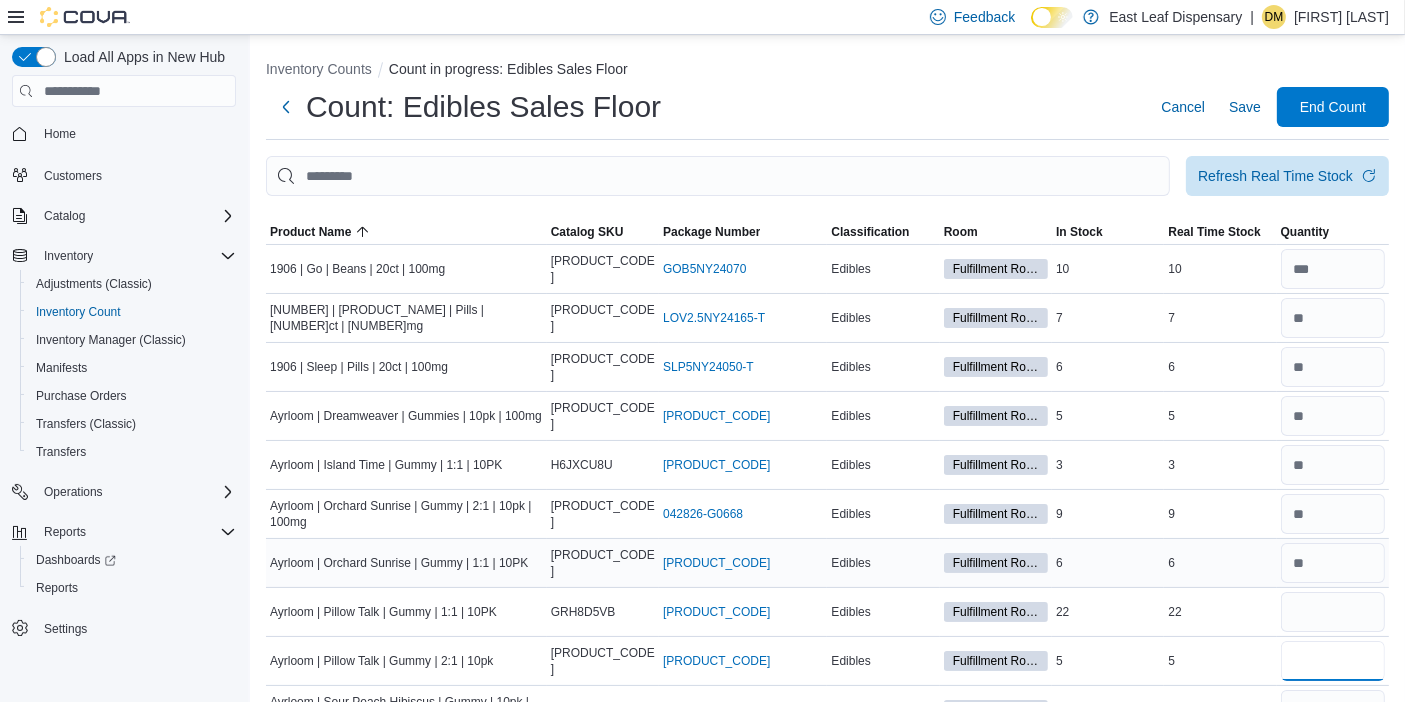 type 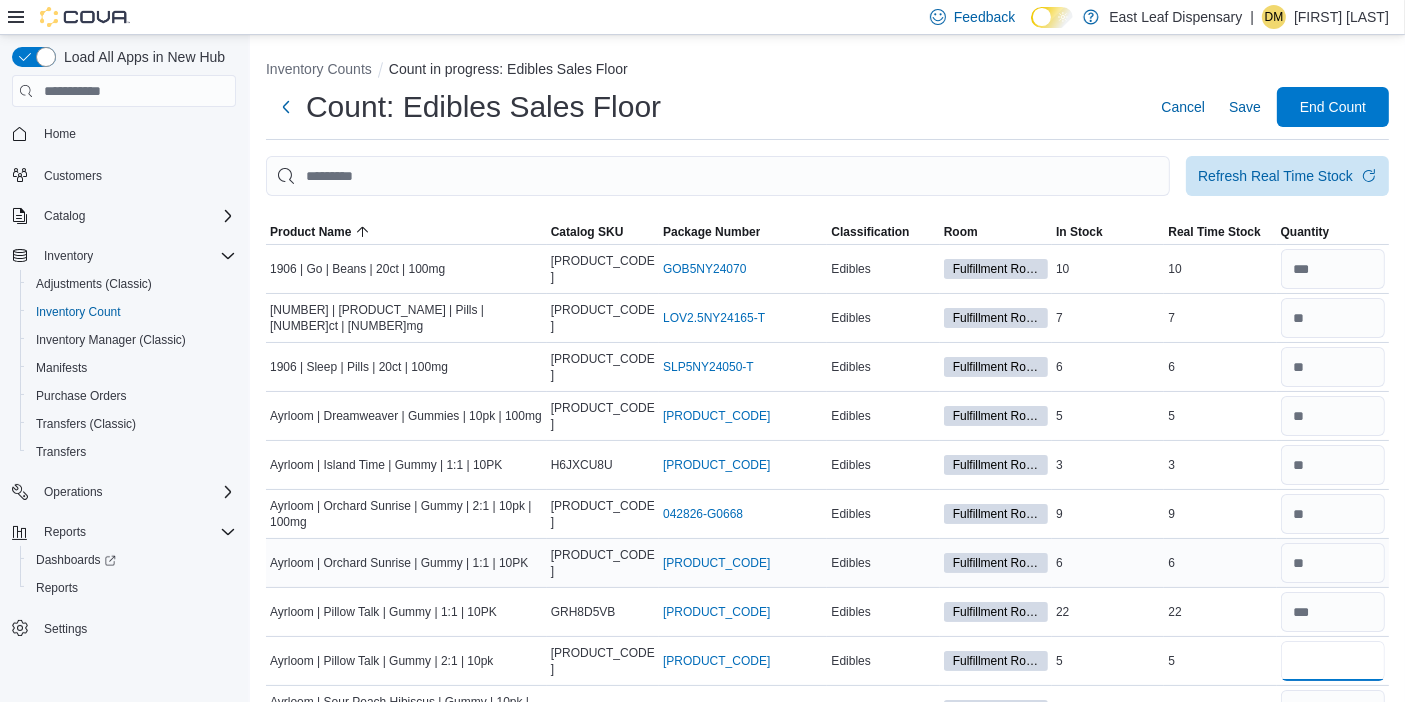type on "*" 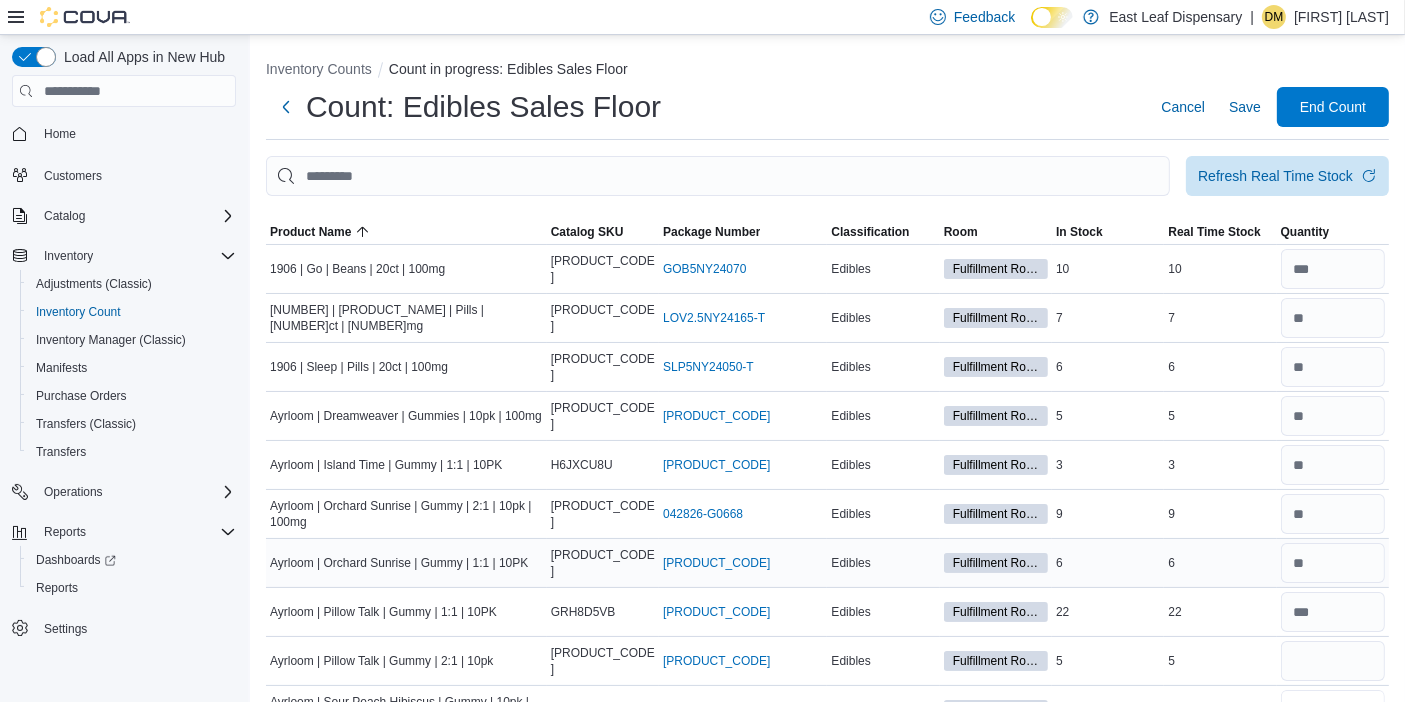 type 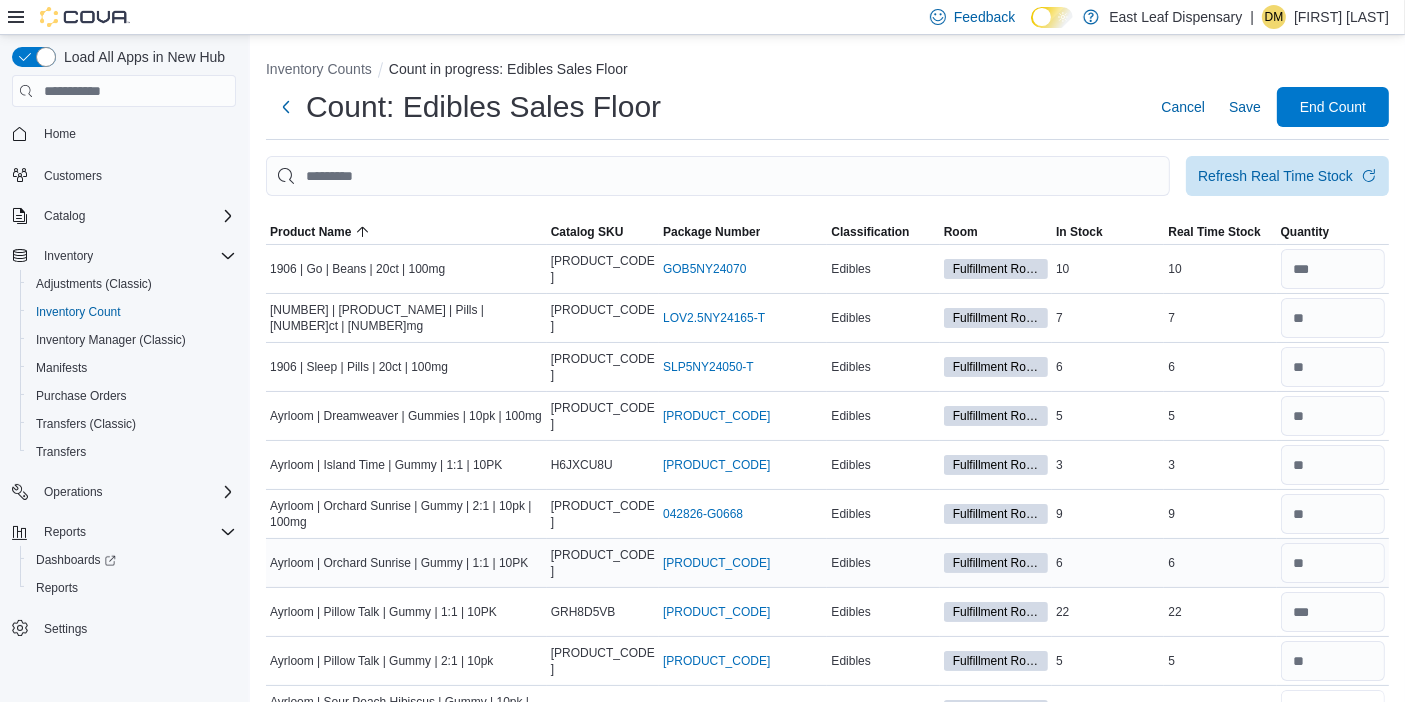 scroll, scrollTop: 24, scrollLeft: 0, axis: vertical 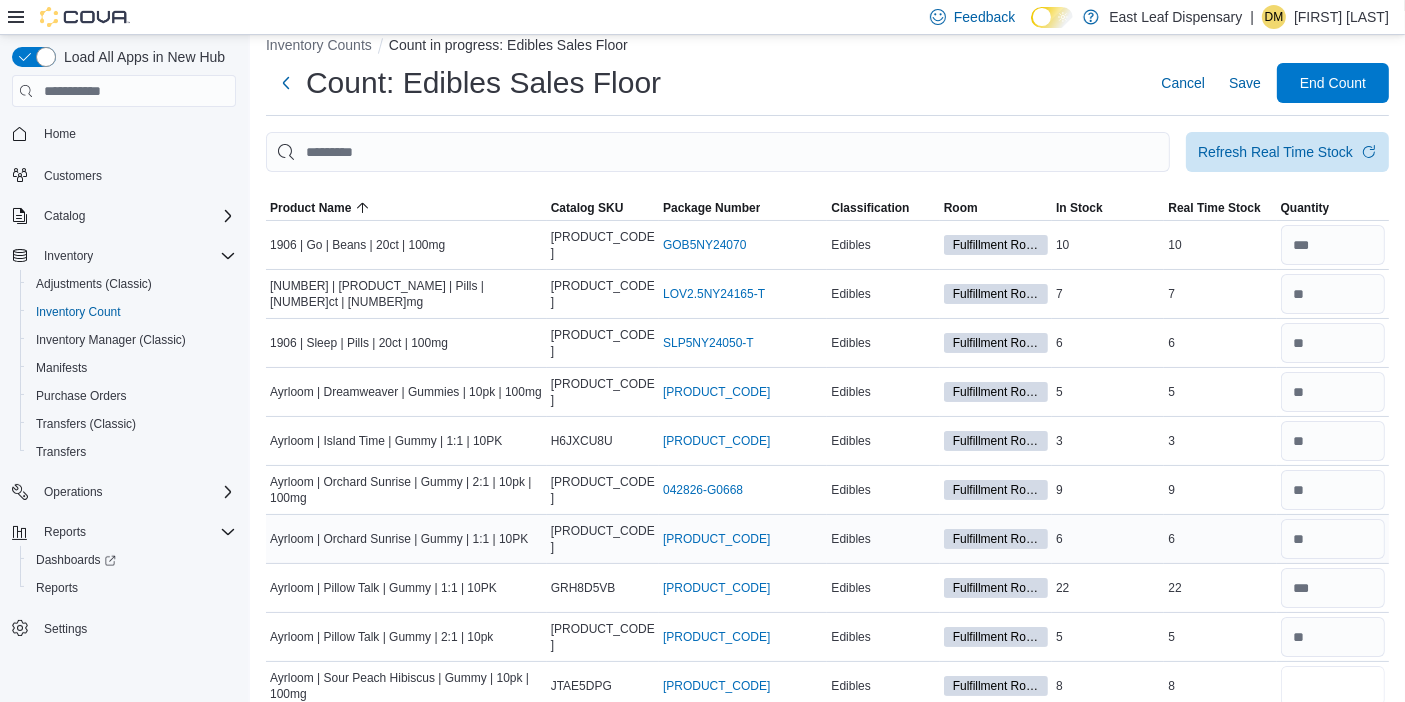 type on "*" 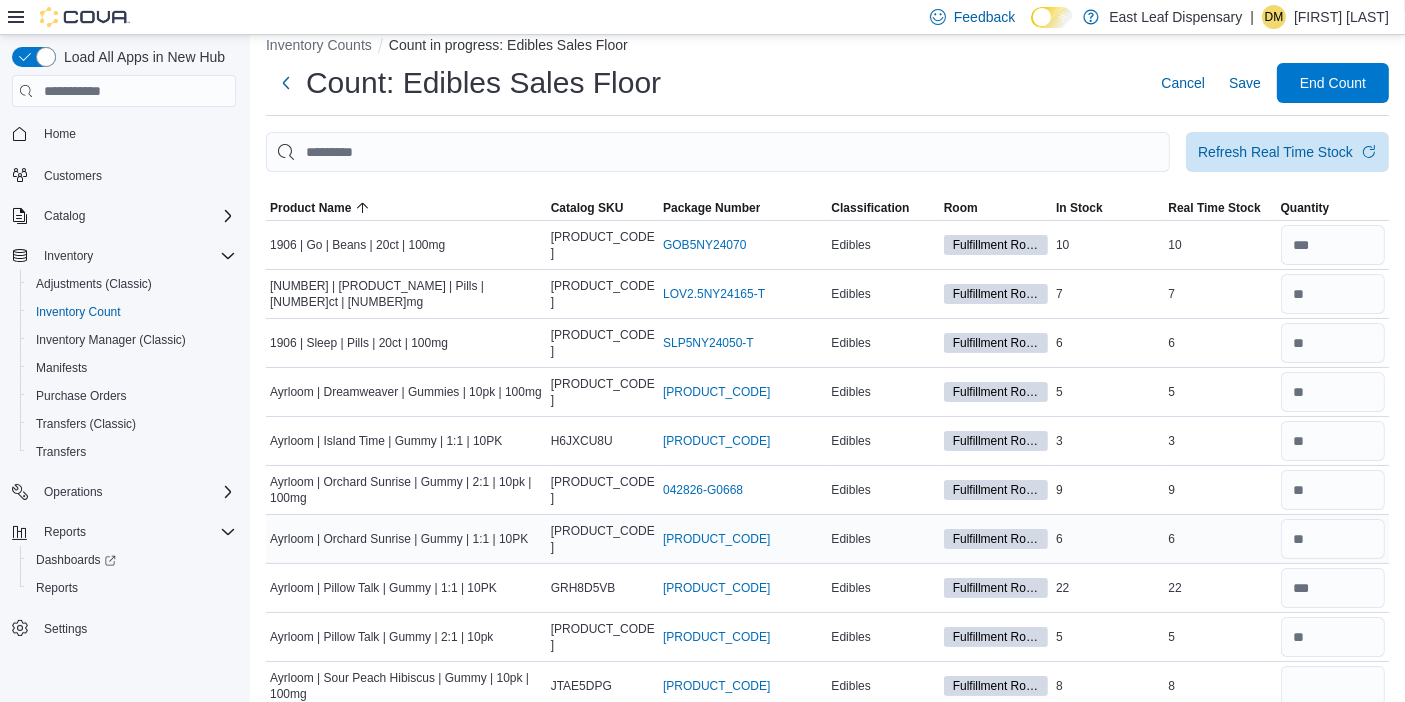 type 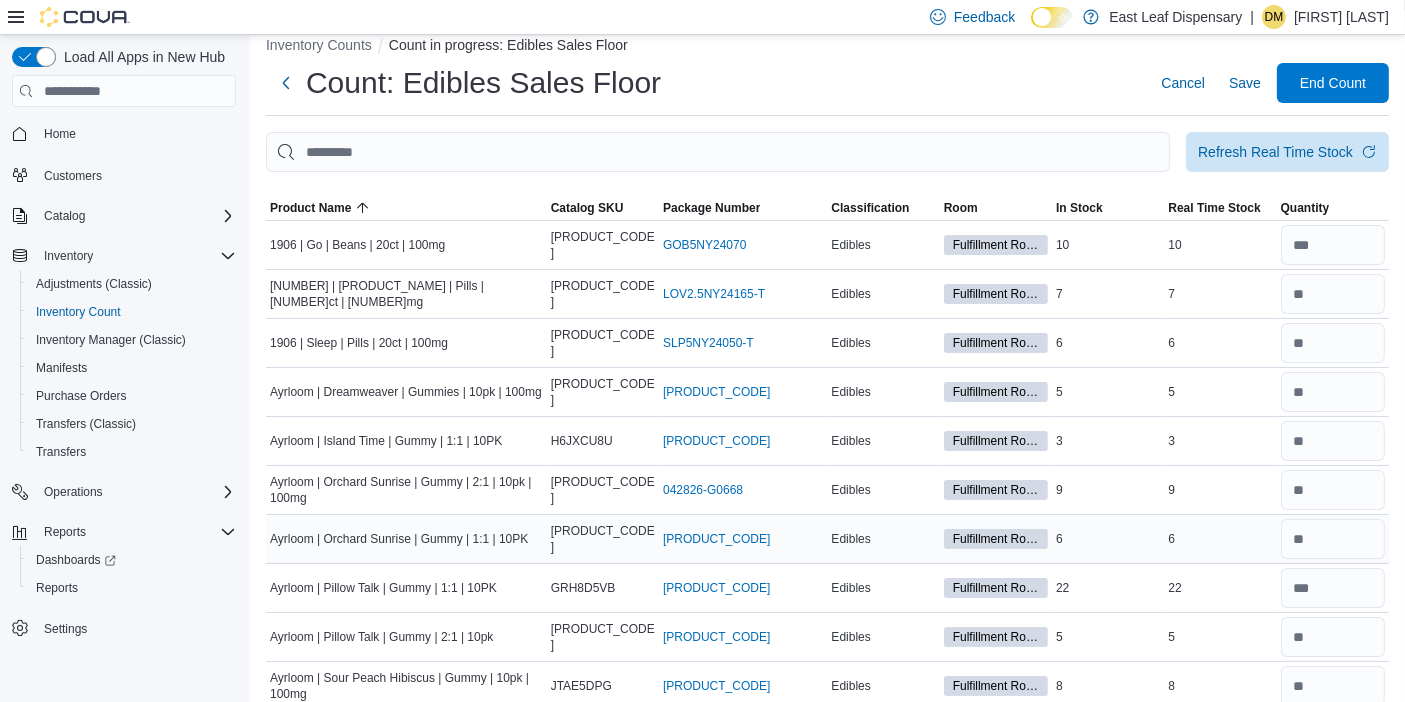 scroll, scrollTop: 404, scrollLeft: 0, axis: vertical 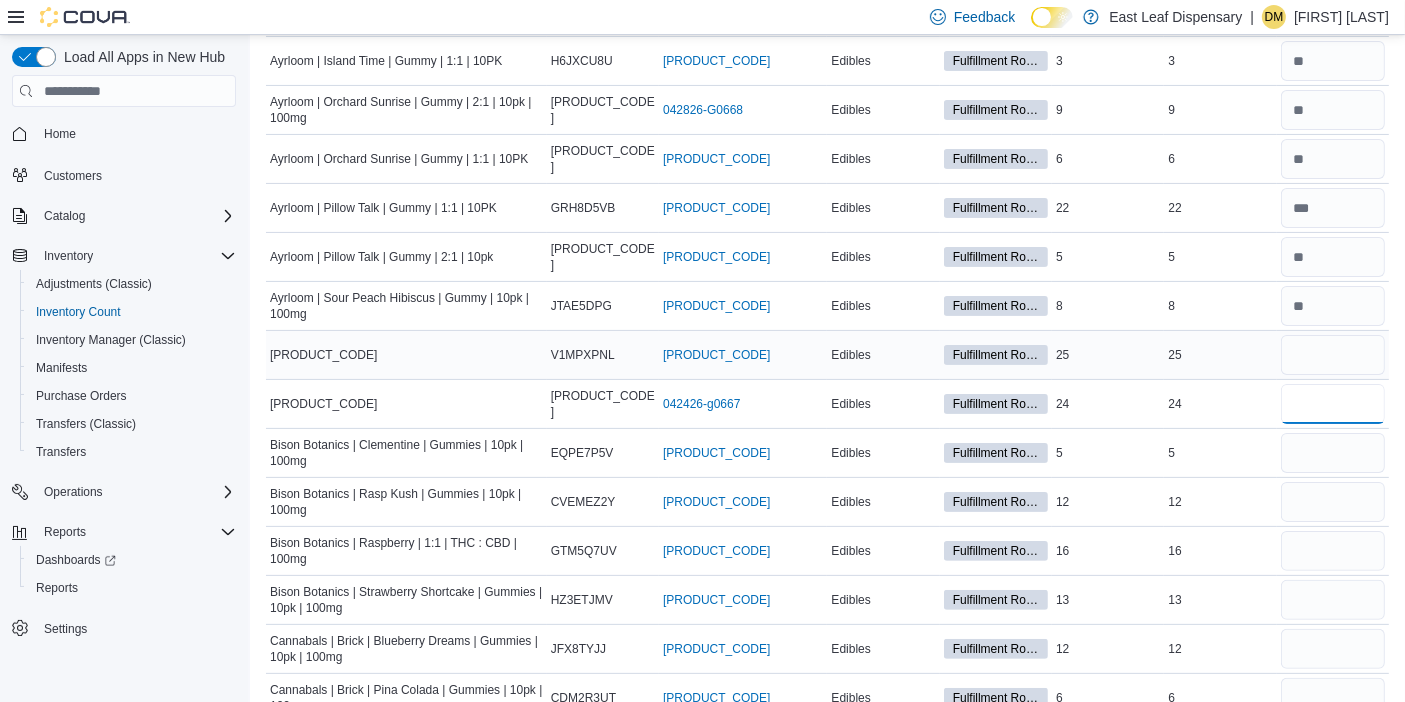 type on "**" 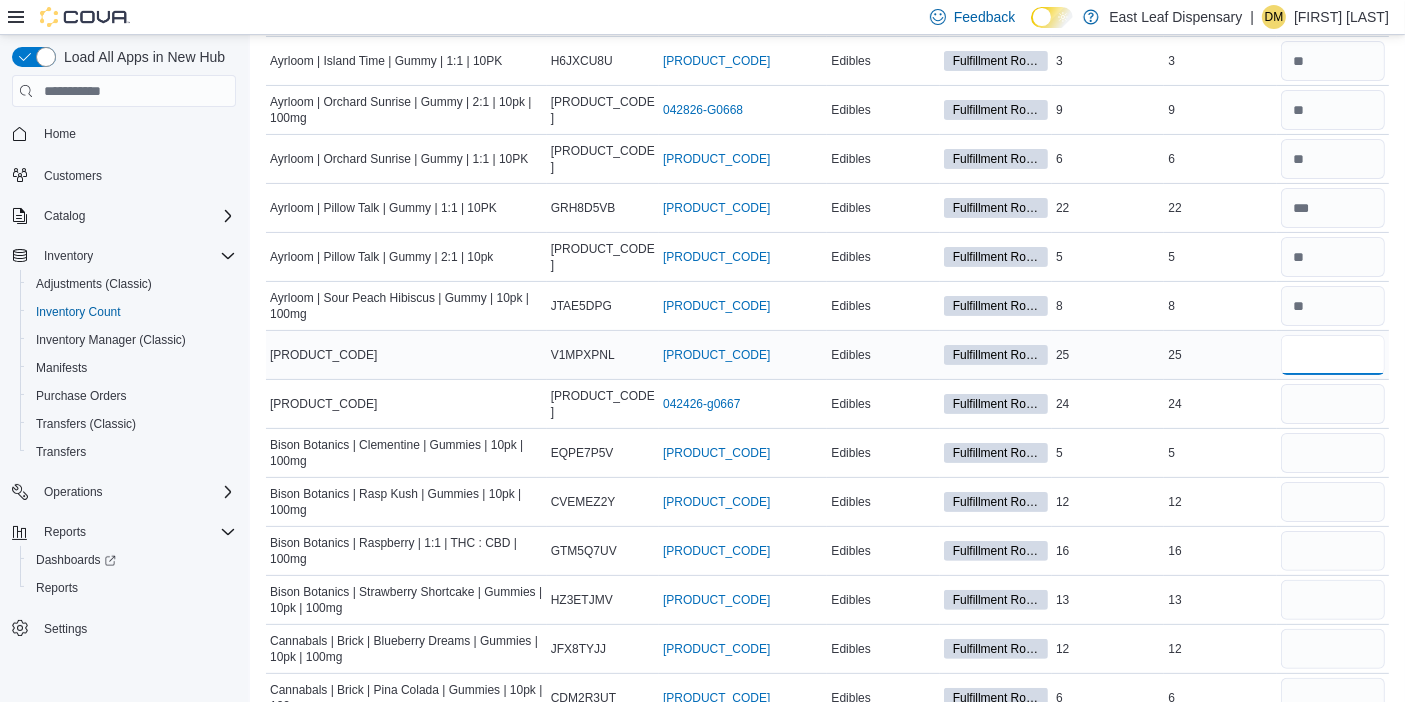 click at bounding box center [1333, 355] 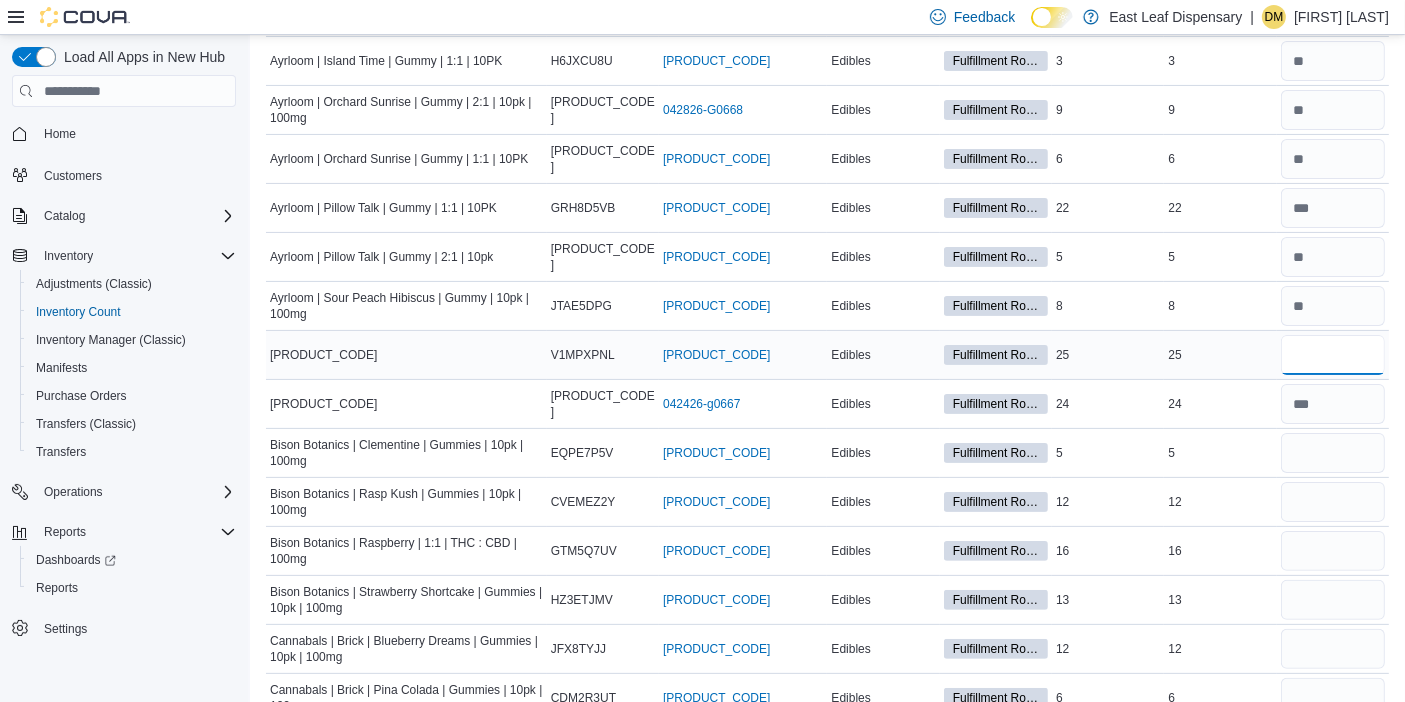 type on "**" 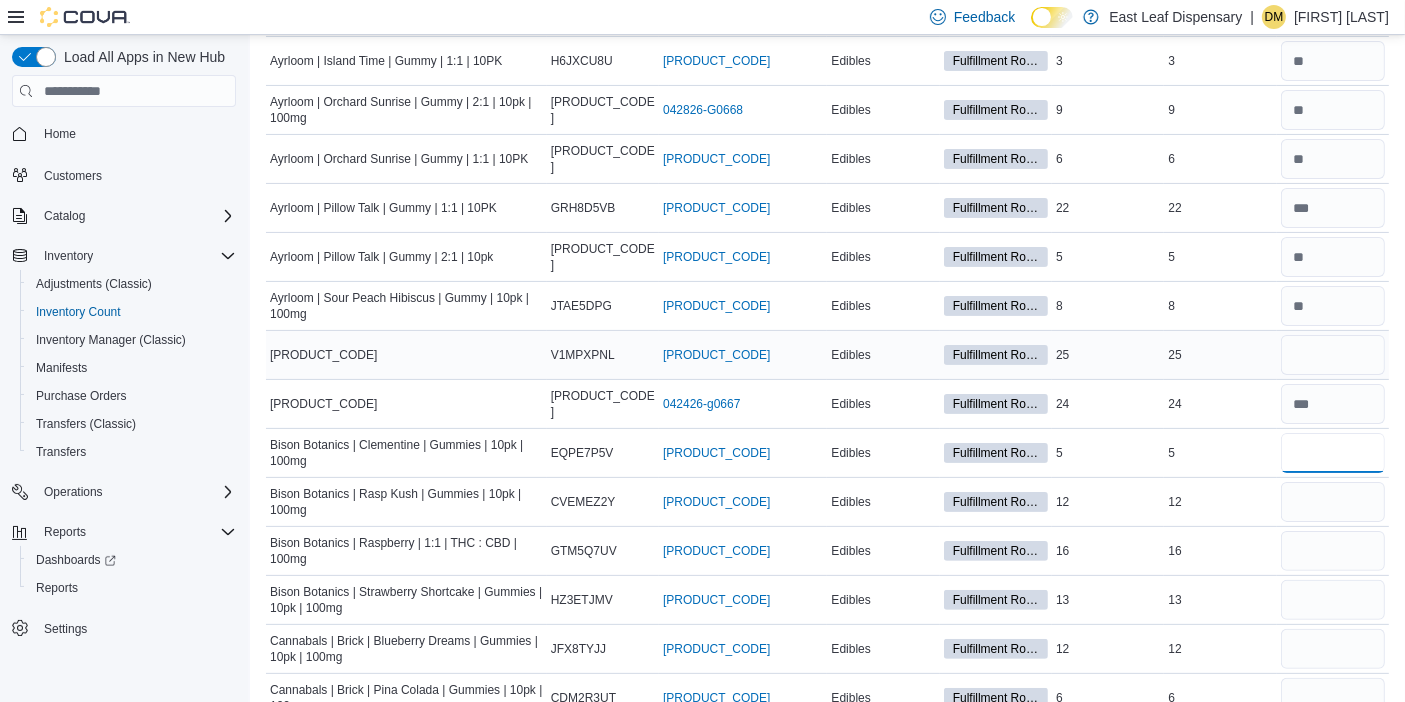 type 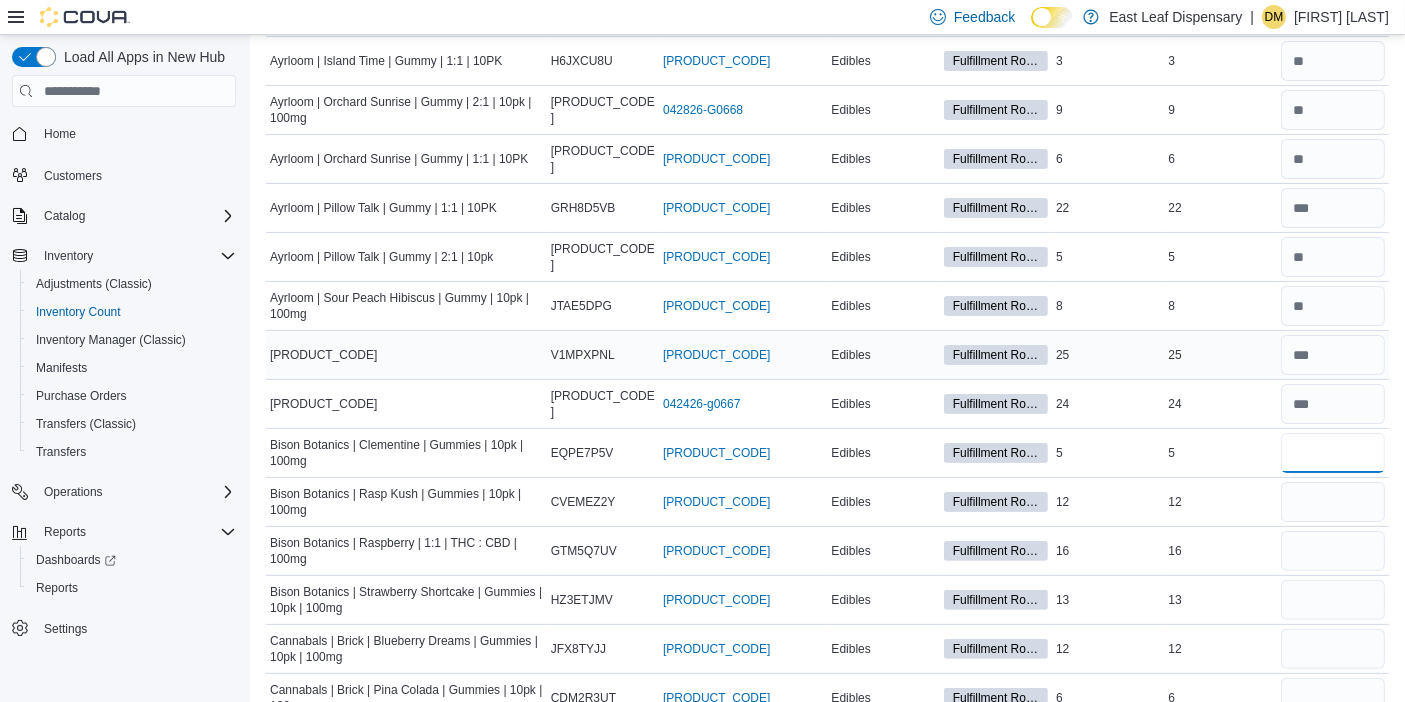 type on "*" 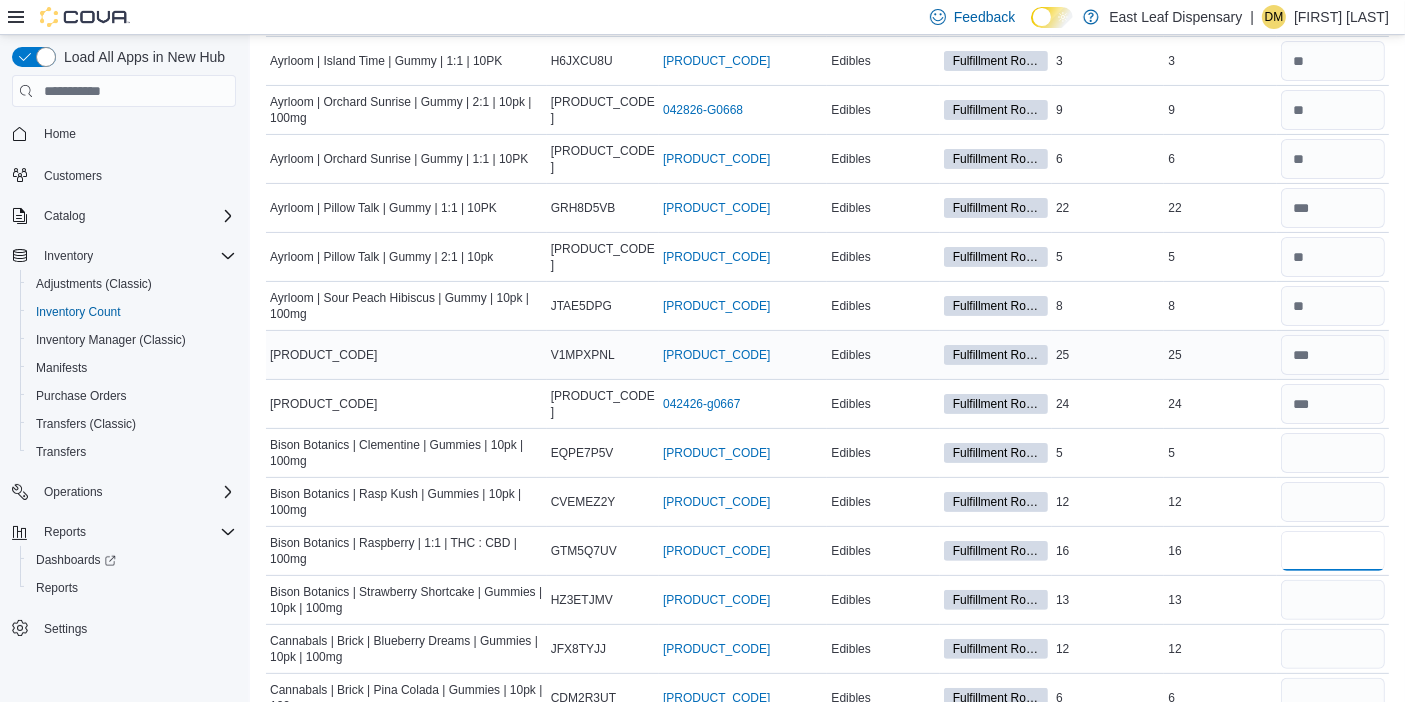 type 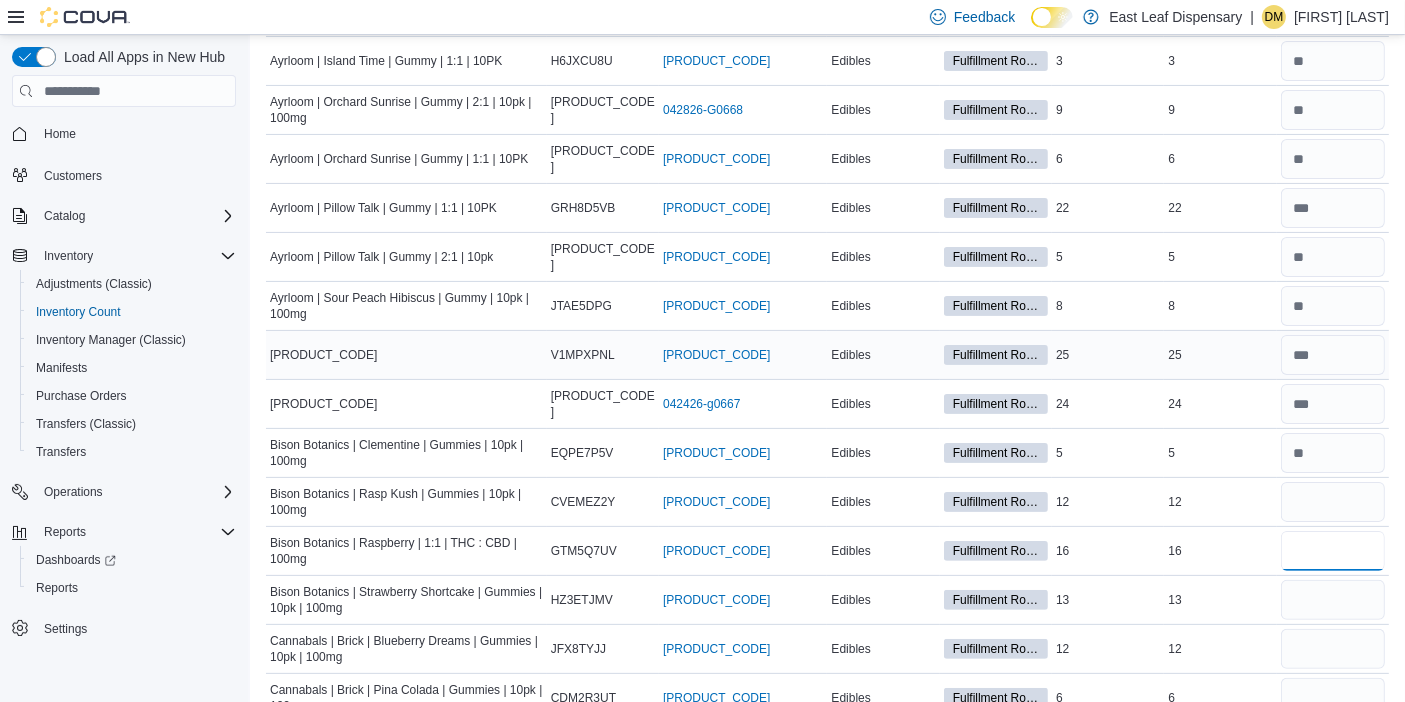 type on "**" 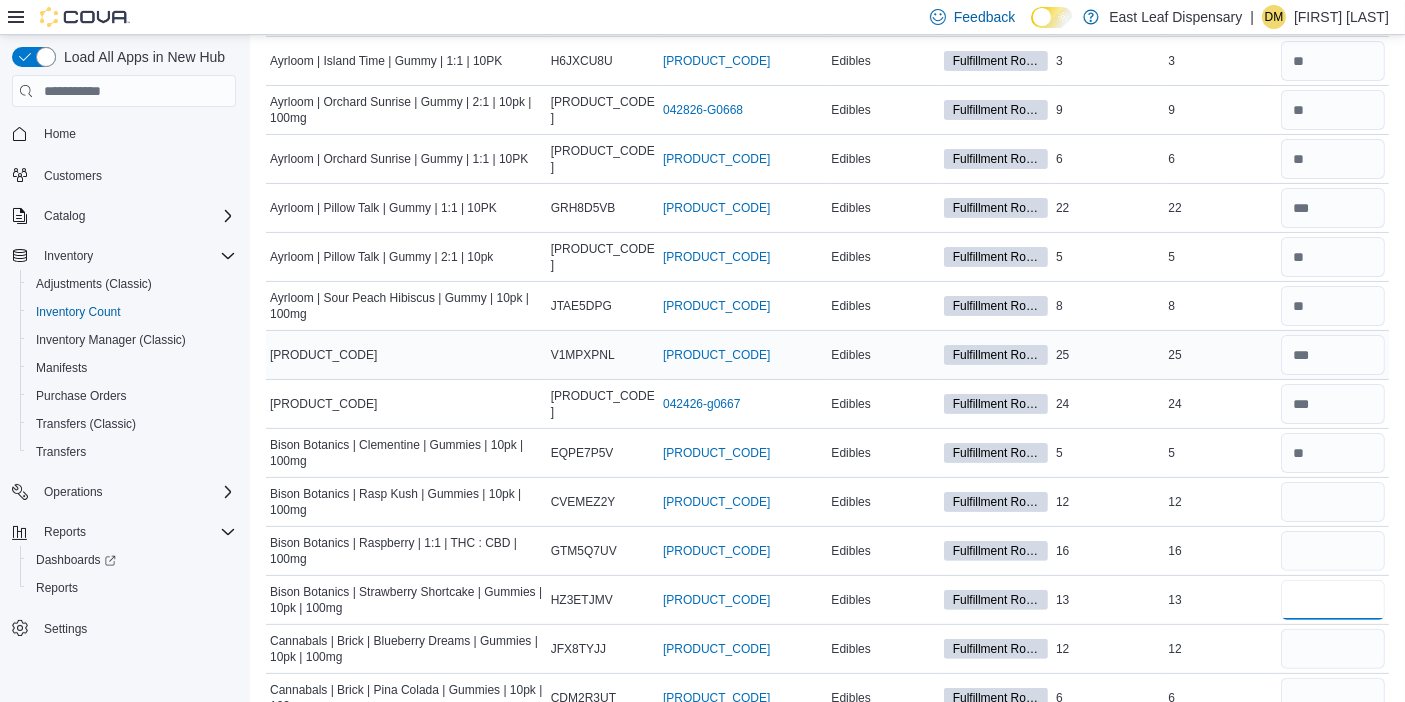 type 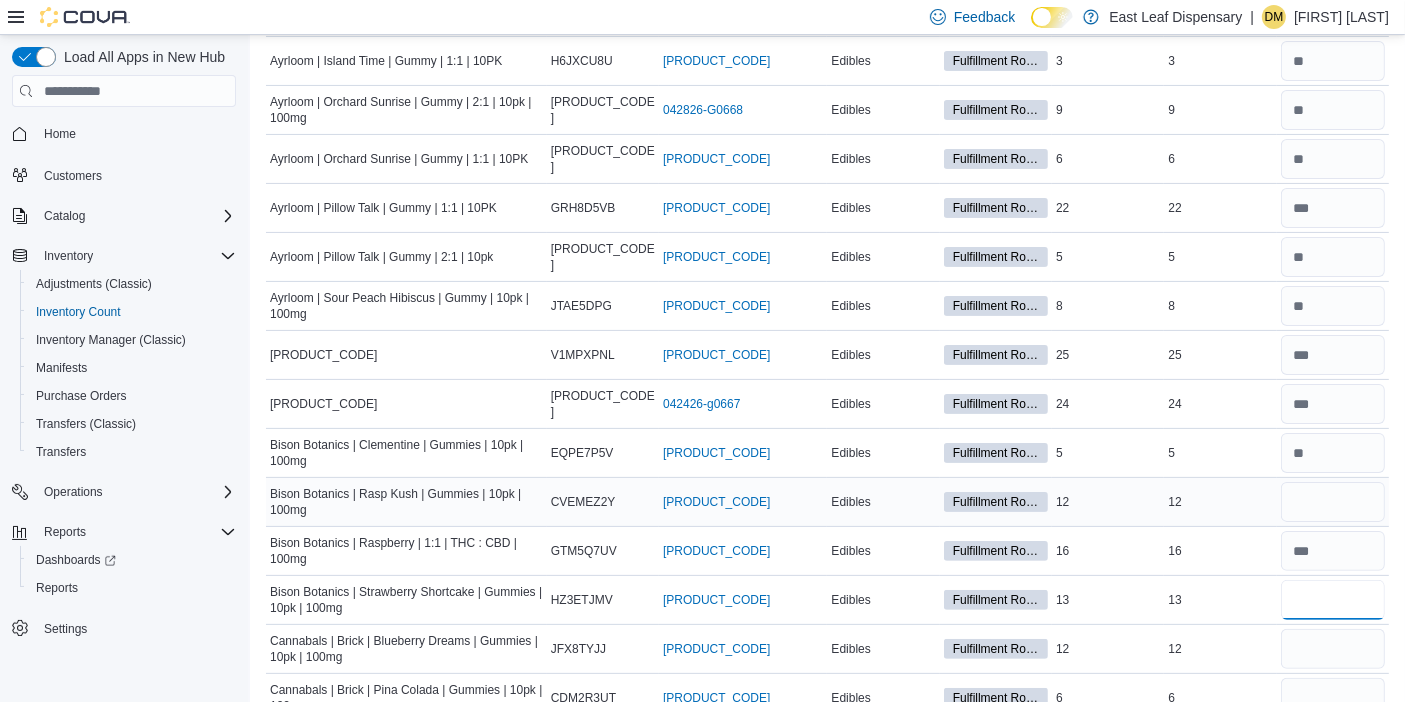 type on "**" 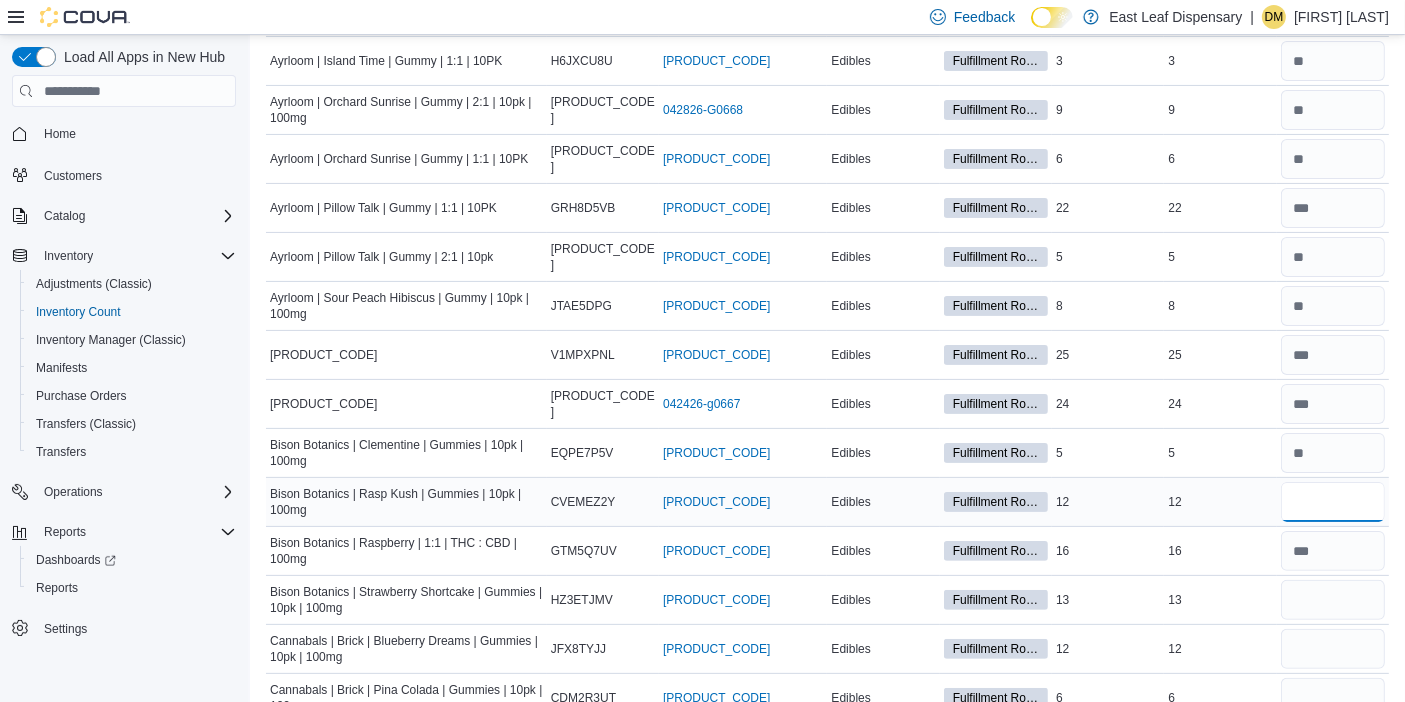 click at bounding box center [1333, 502] 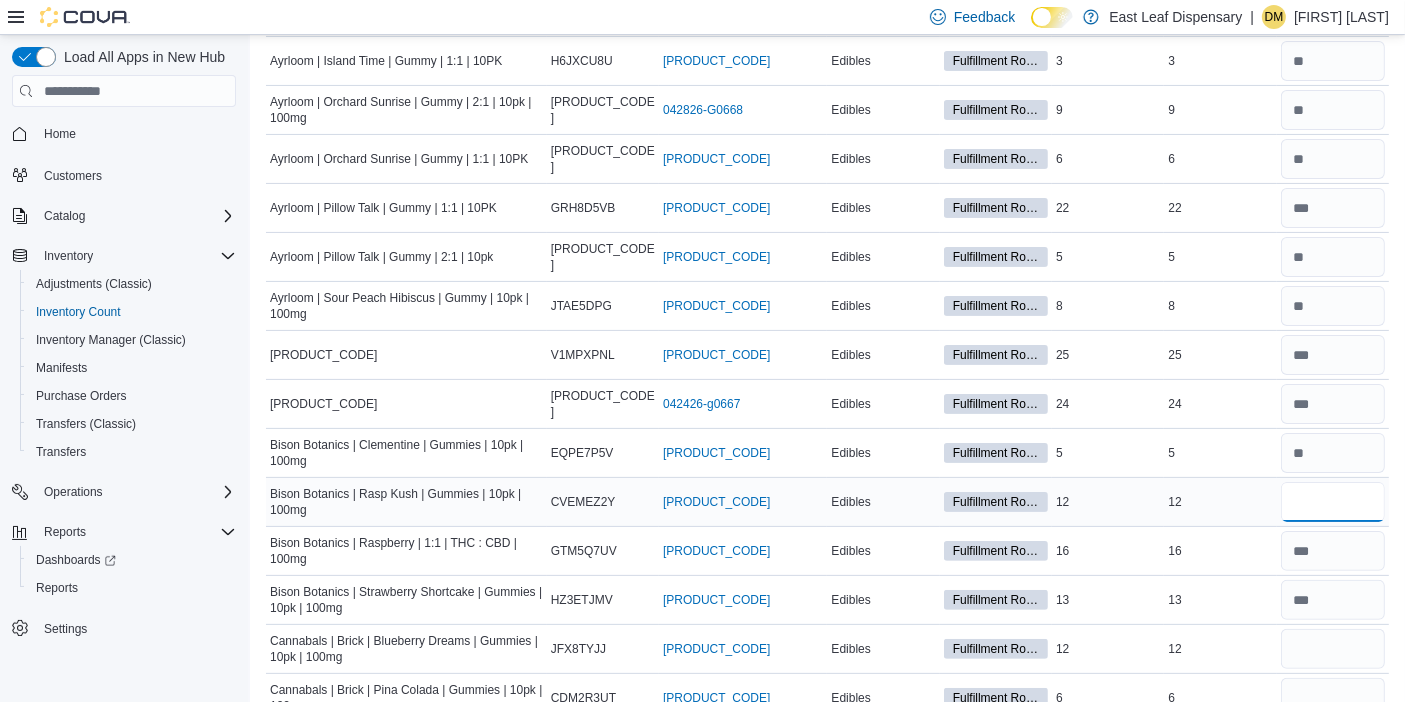 type on "**" 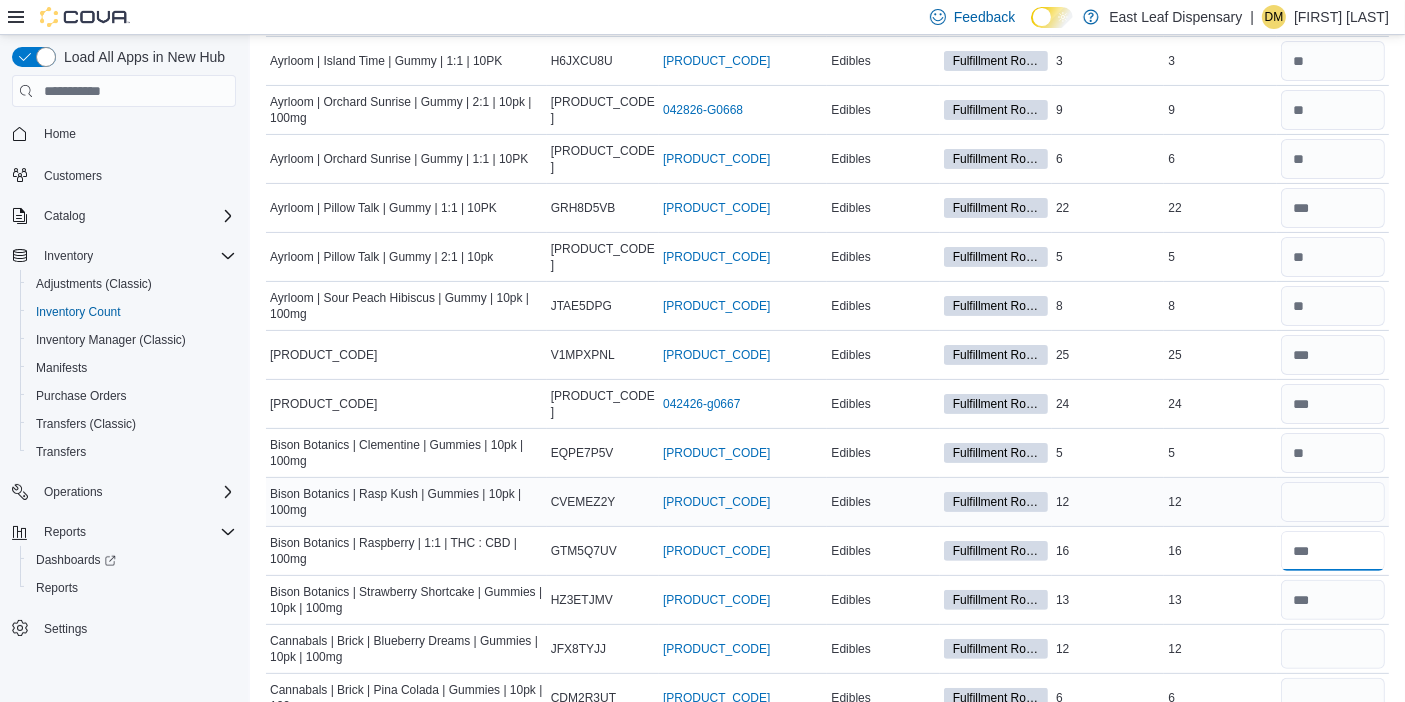 type 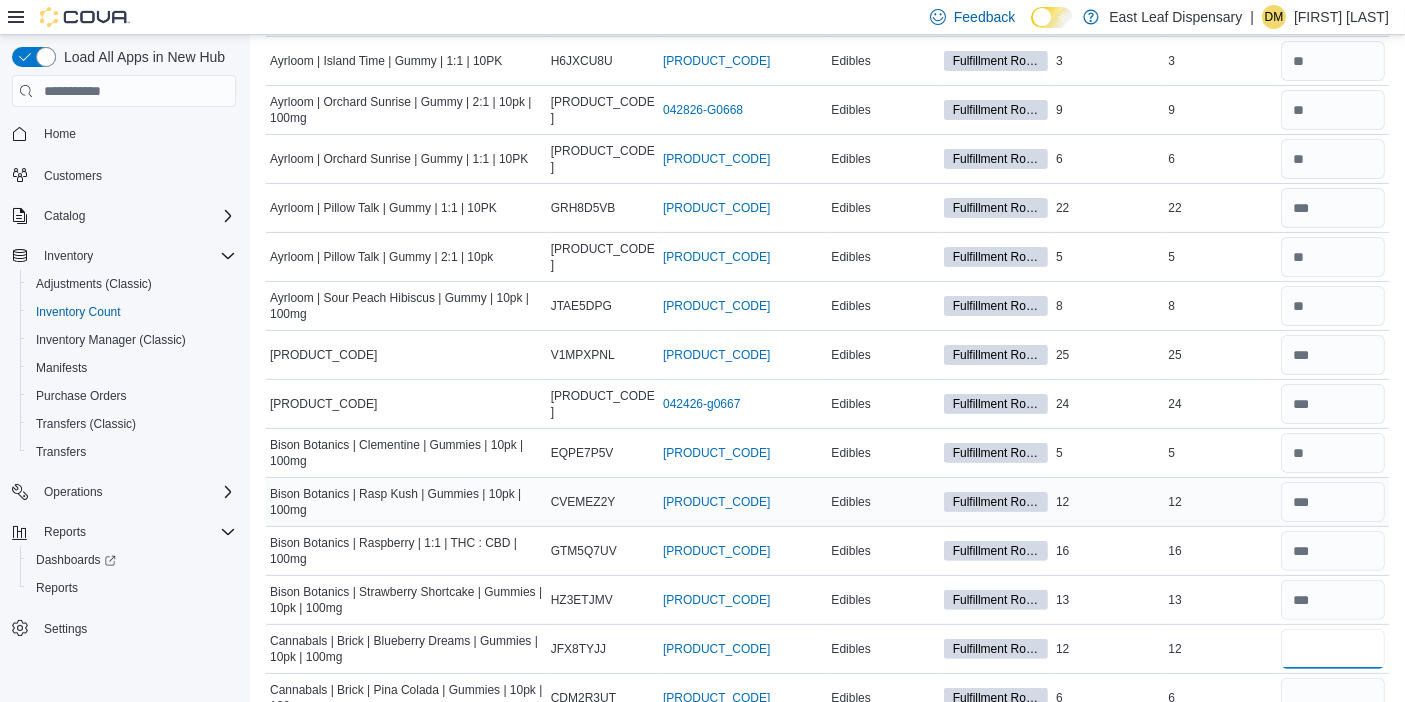 type on "**" 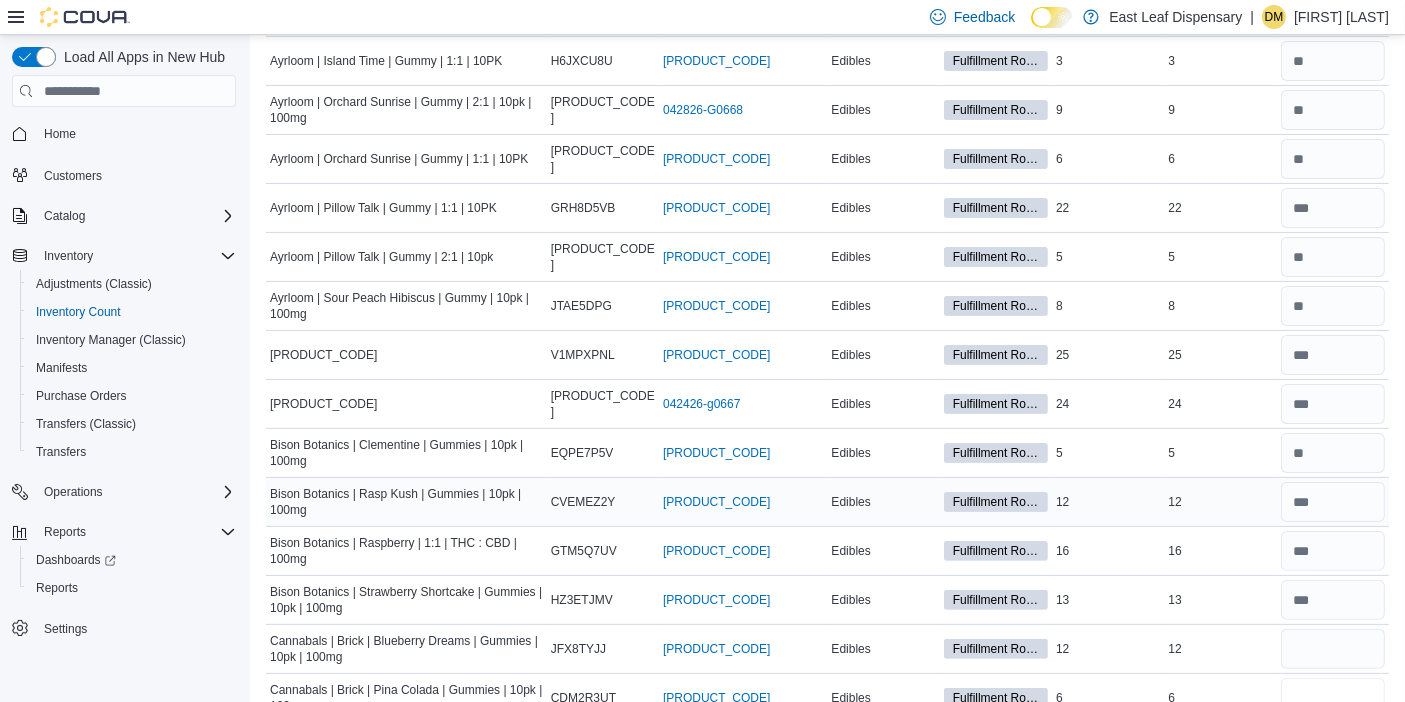 type 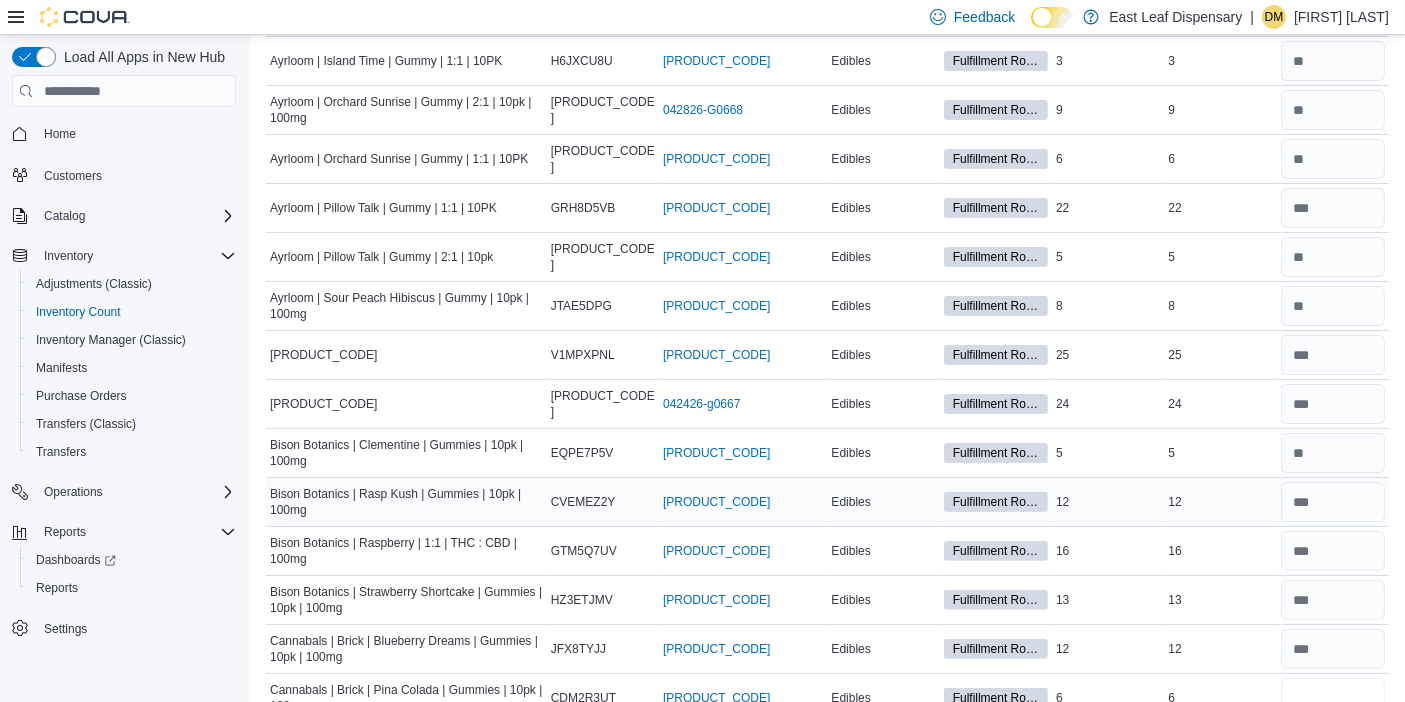 scroll, scrollTop: 414, scrollLeft: 0, axis: vertical 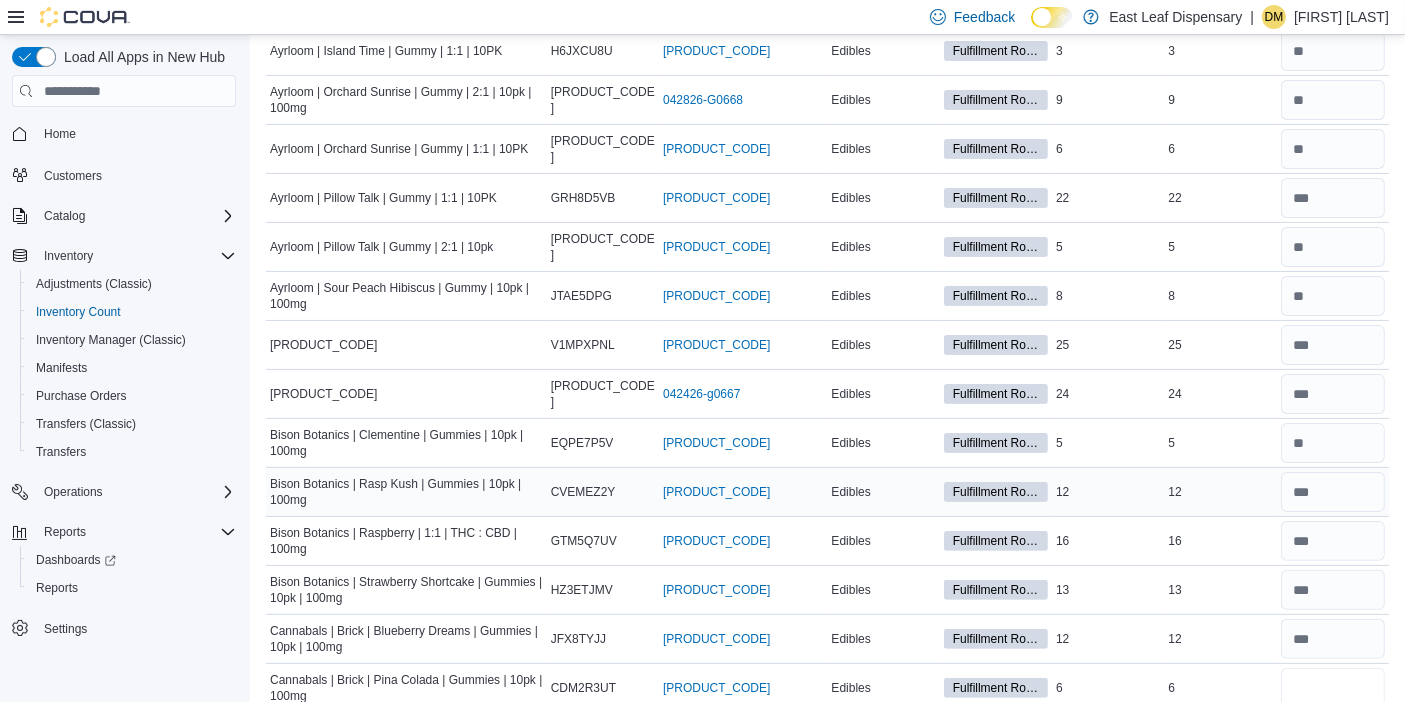 type on "*" 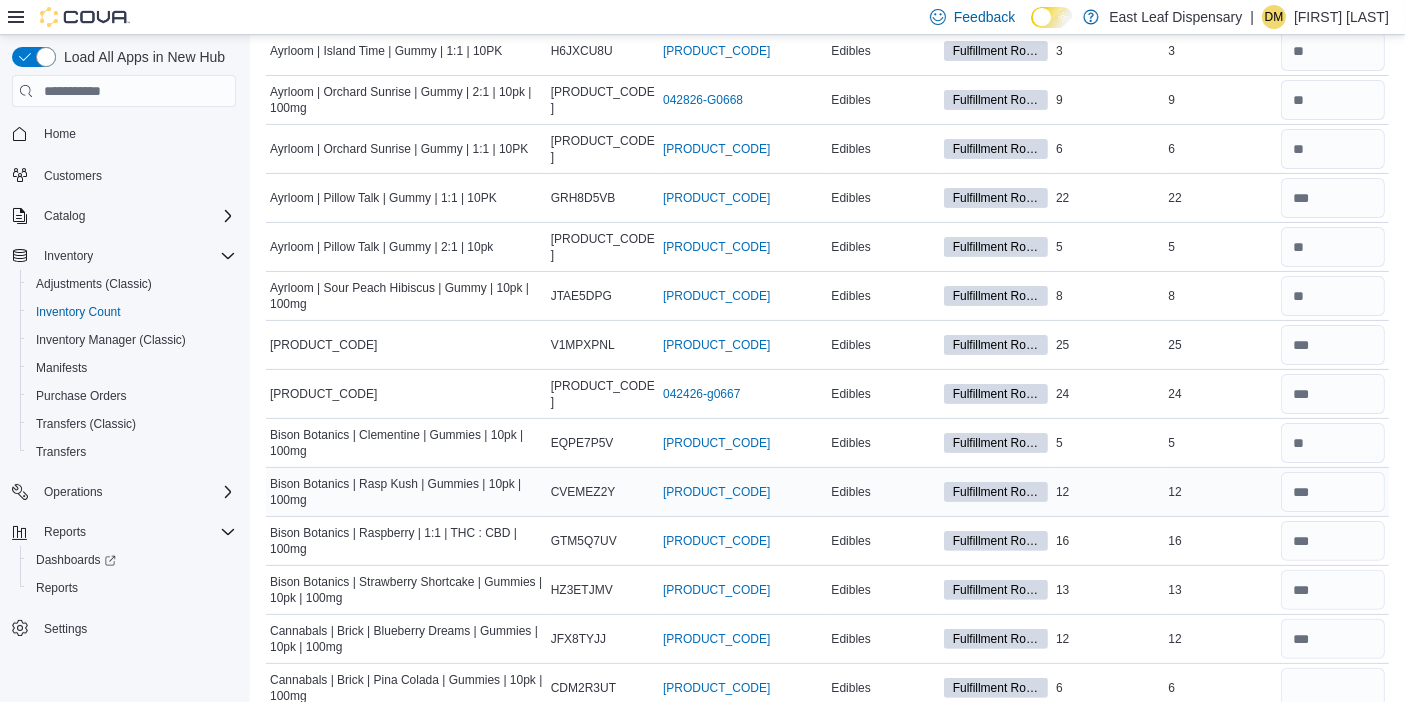 type 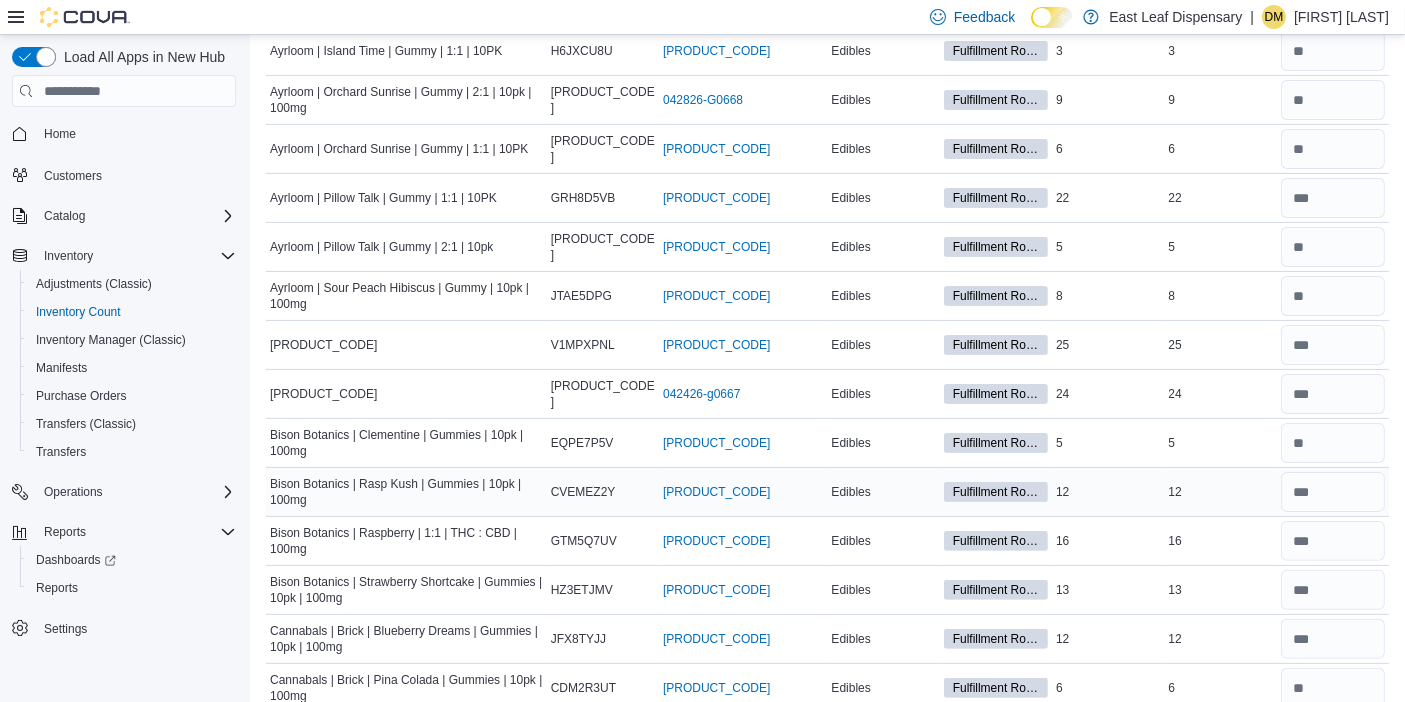 scroll, scrollTop: 794, scrollLeft: 0, axis: vertical 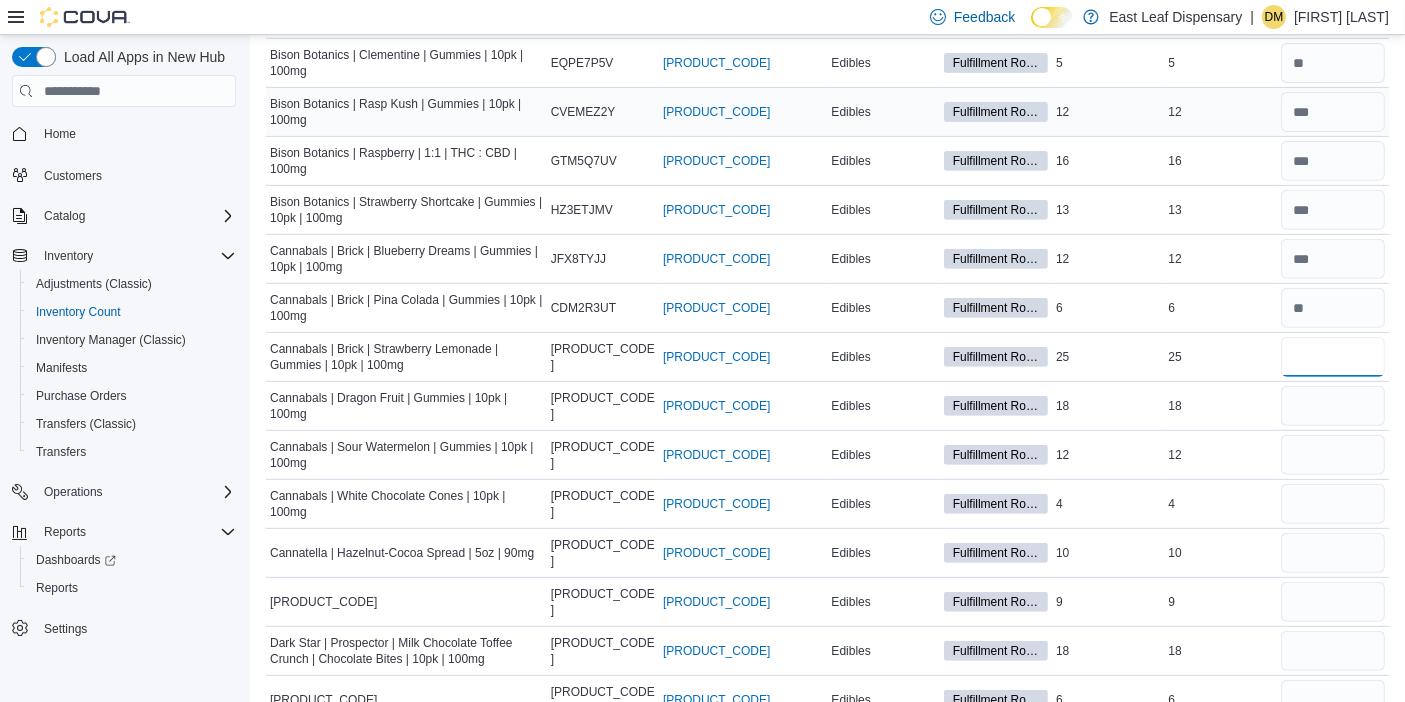 type on "**" 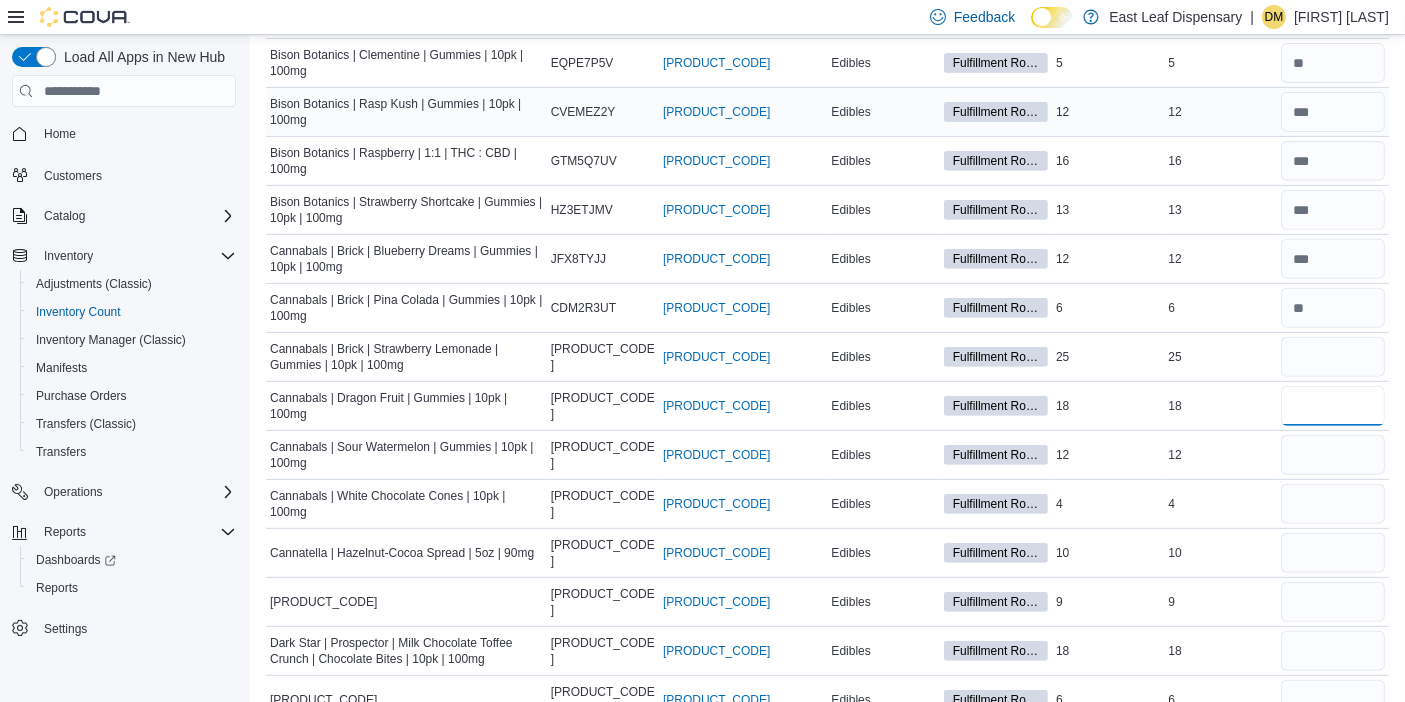 type 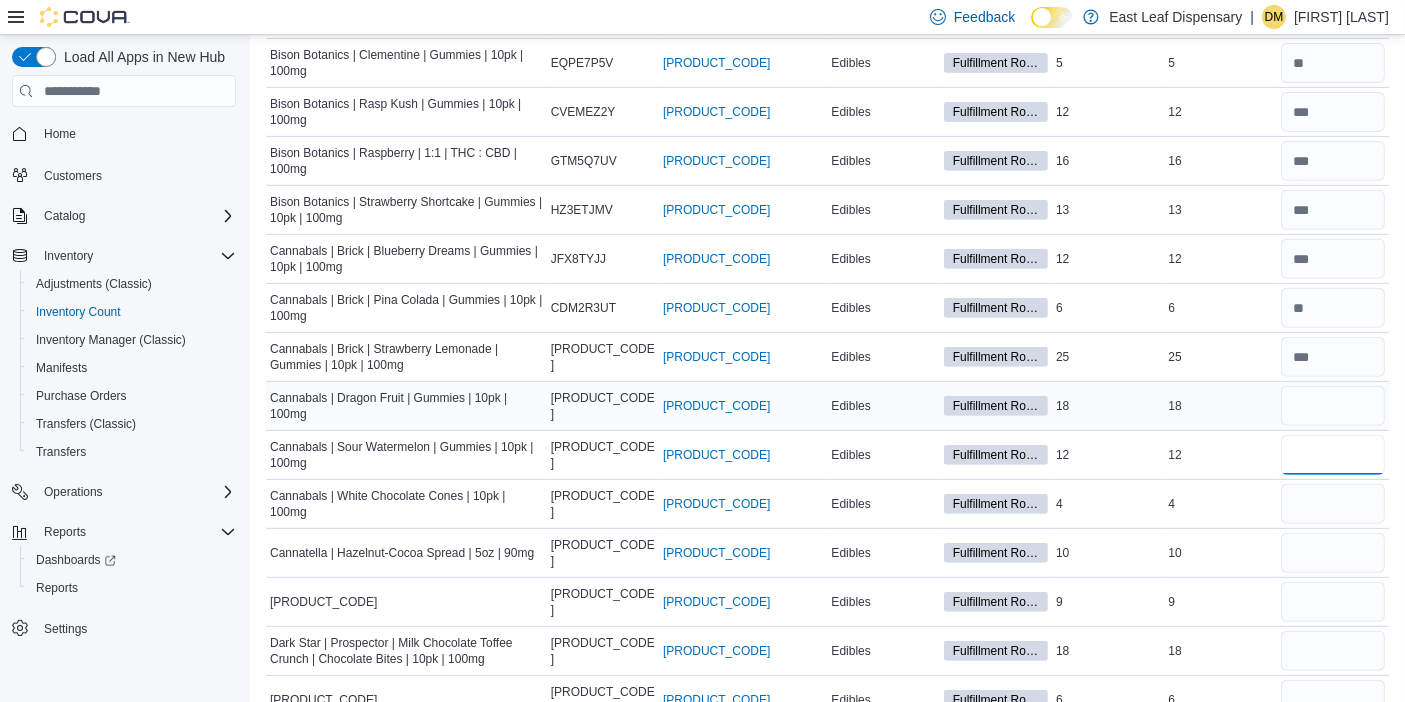 type on "**" 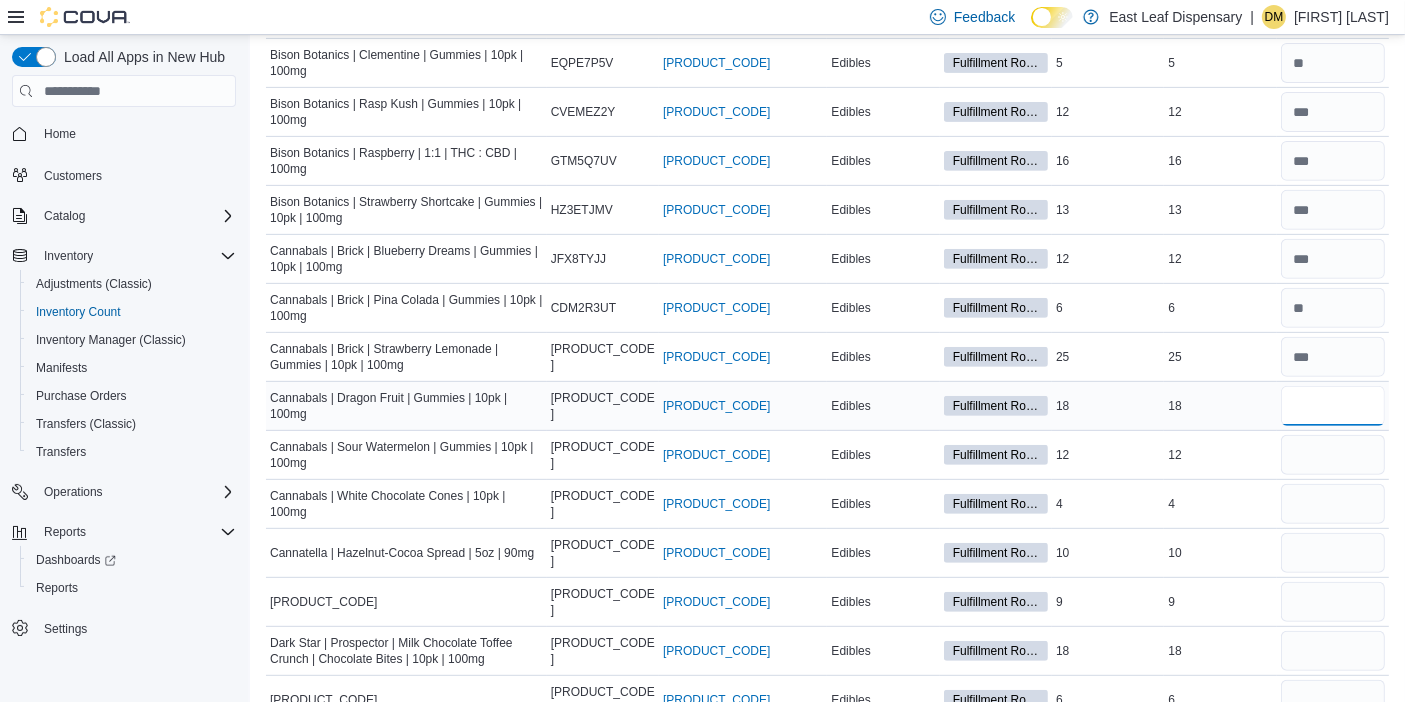 type 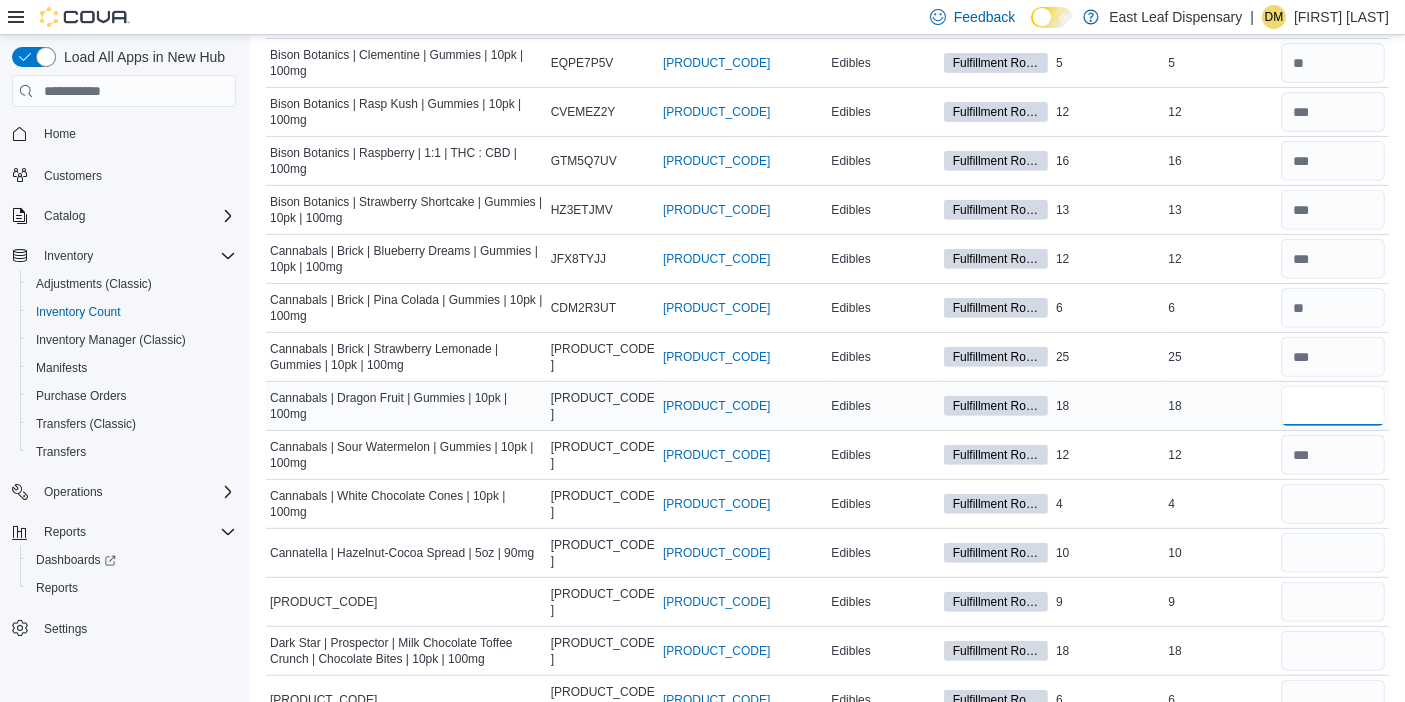 click at bounding box center [1333, 406] 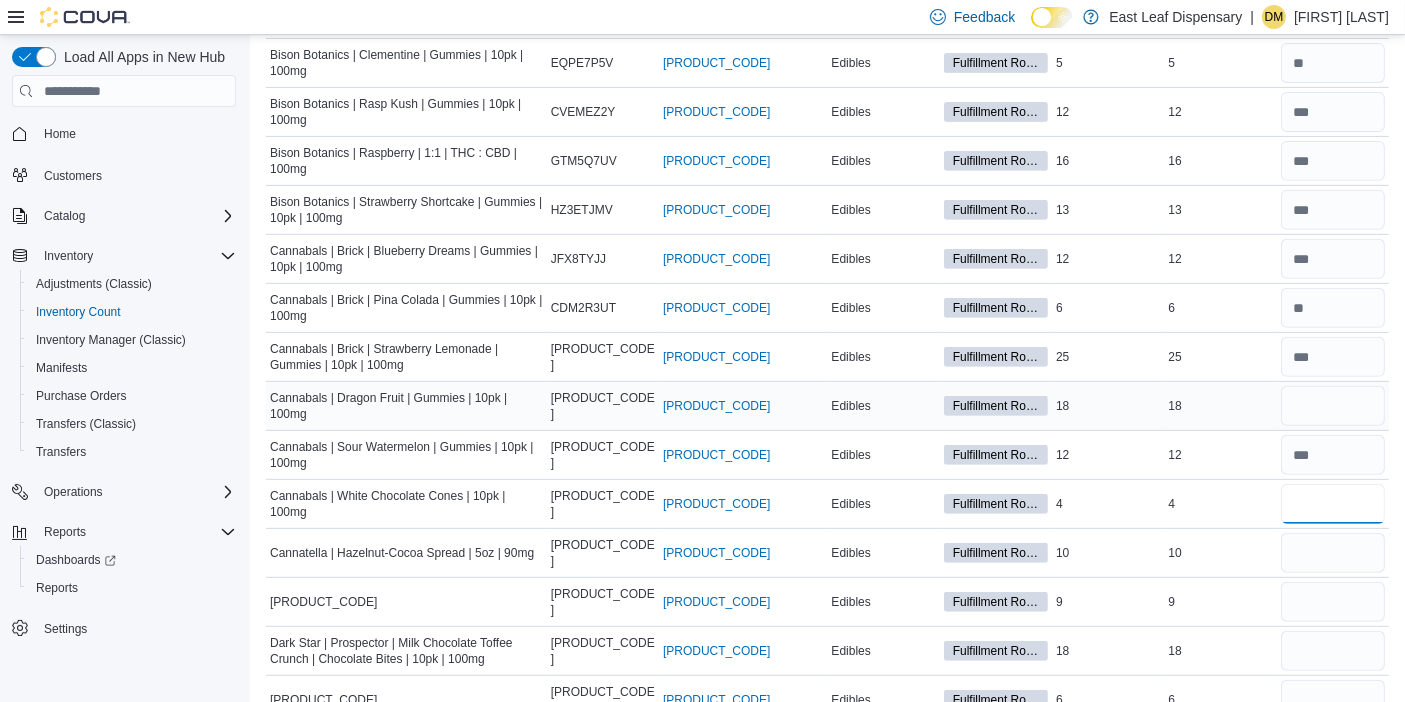 type 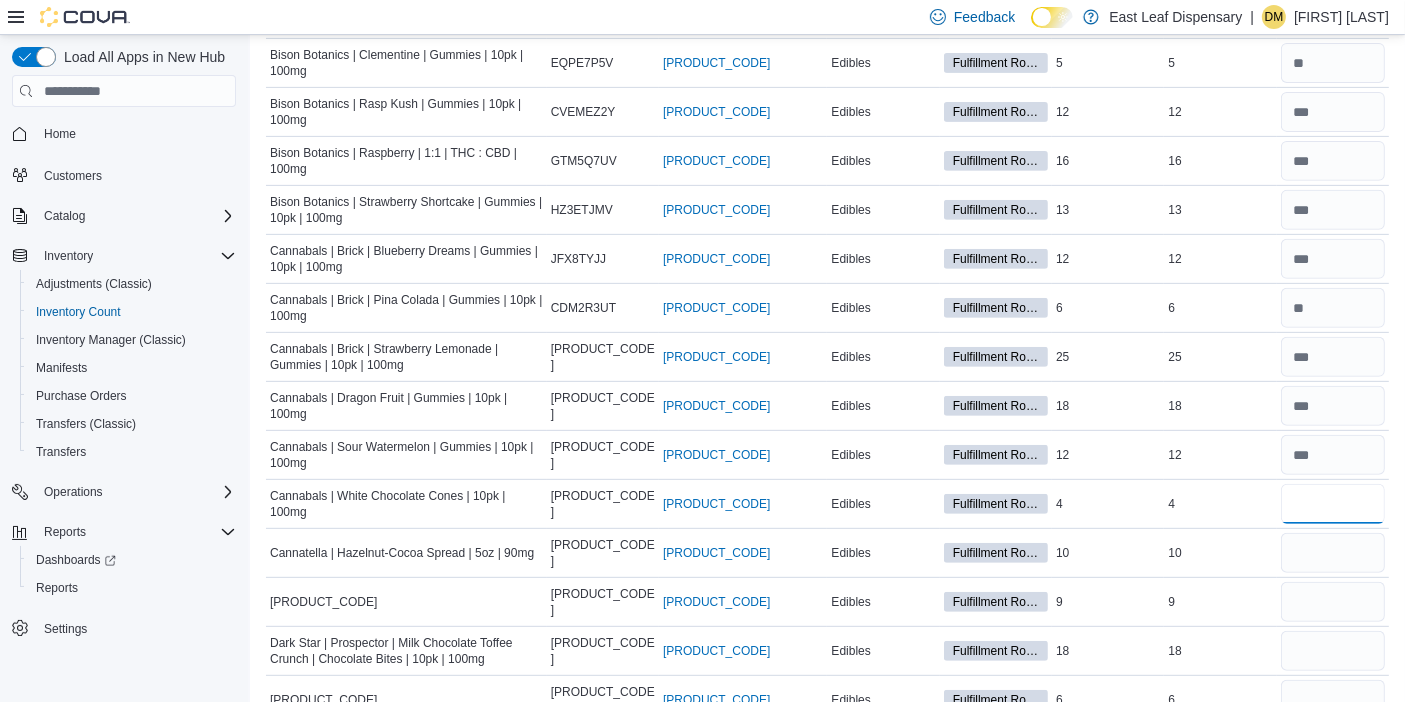 scroll, scrollTop: 180, scrollLeft: 0, axis: vertical 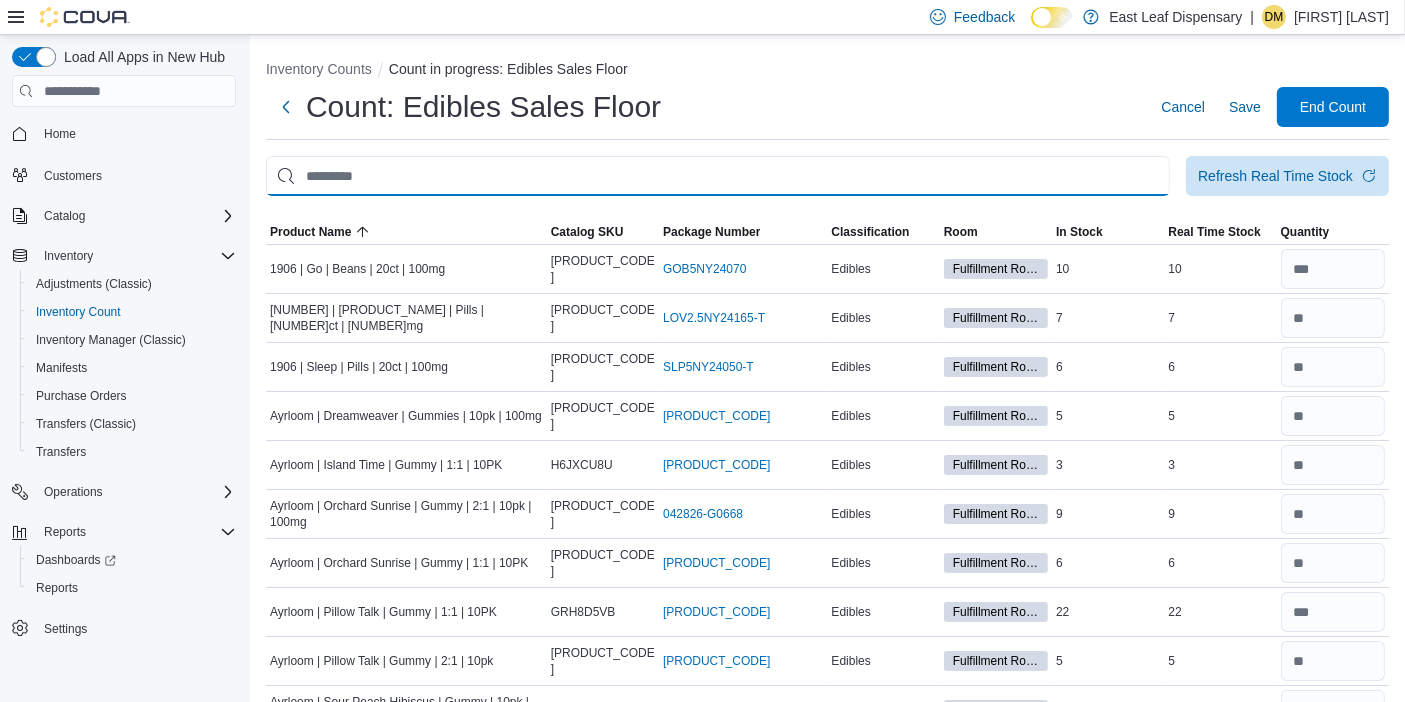 click at bounding box center [718, 176] 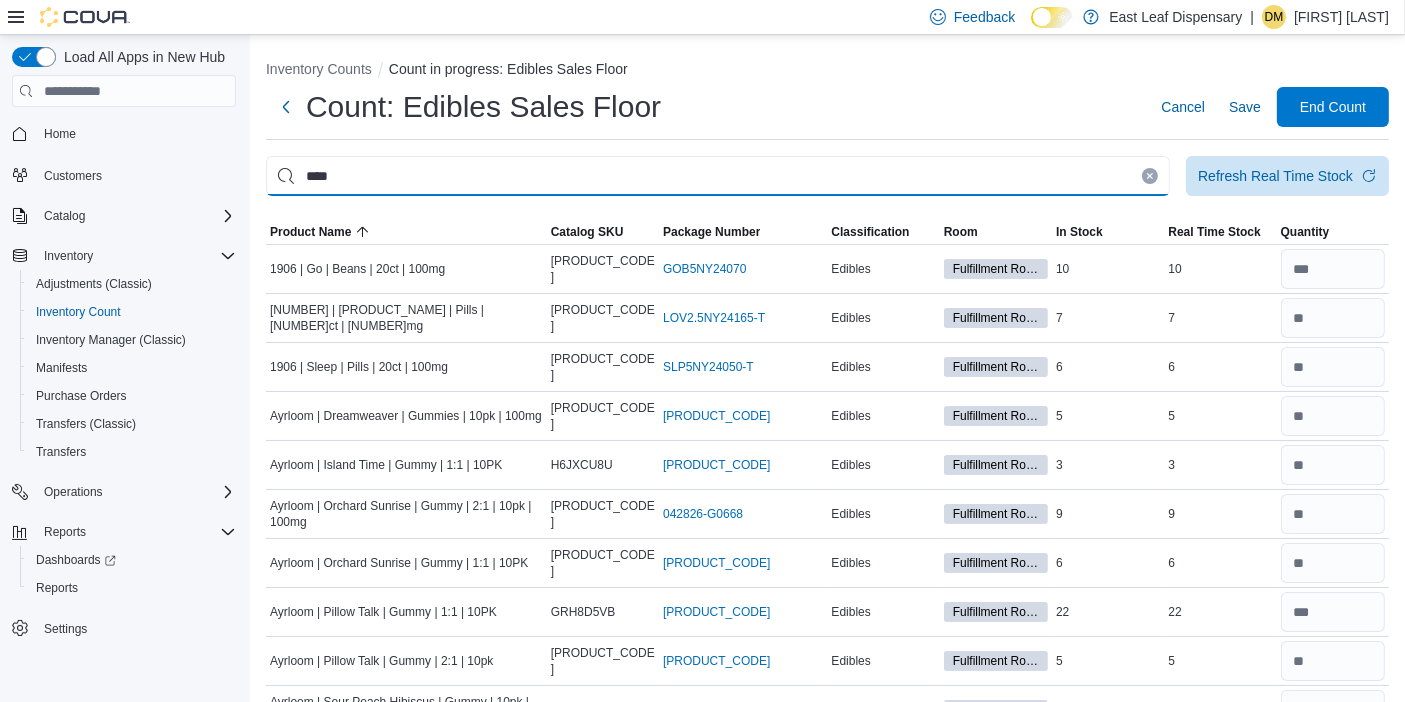 type on "****" 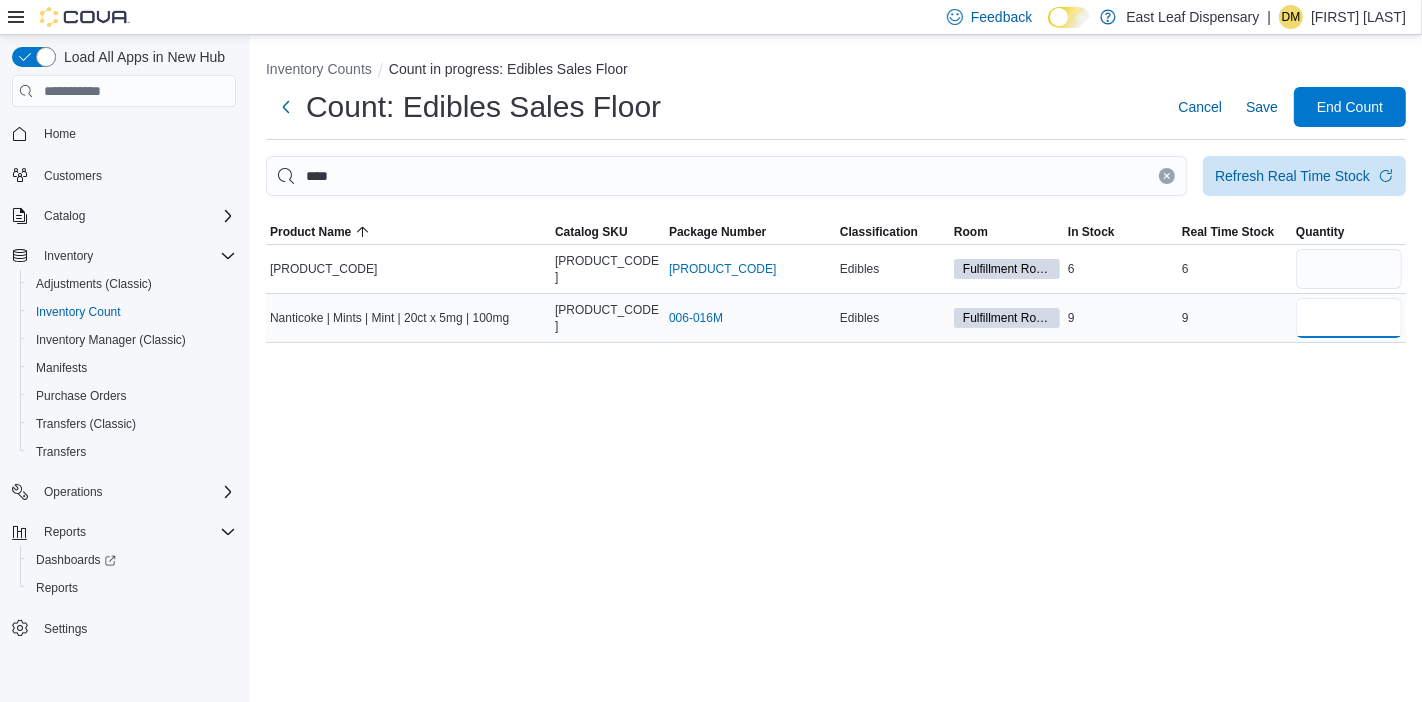 click at bounding box center [1349, 318] 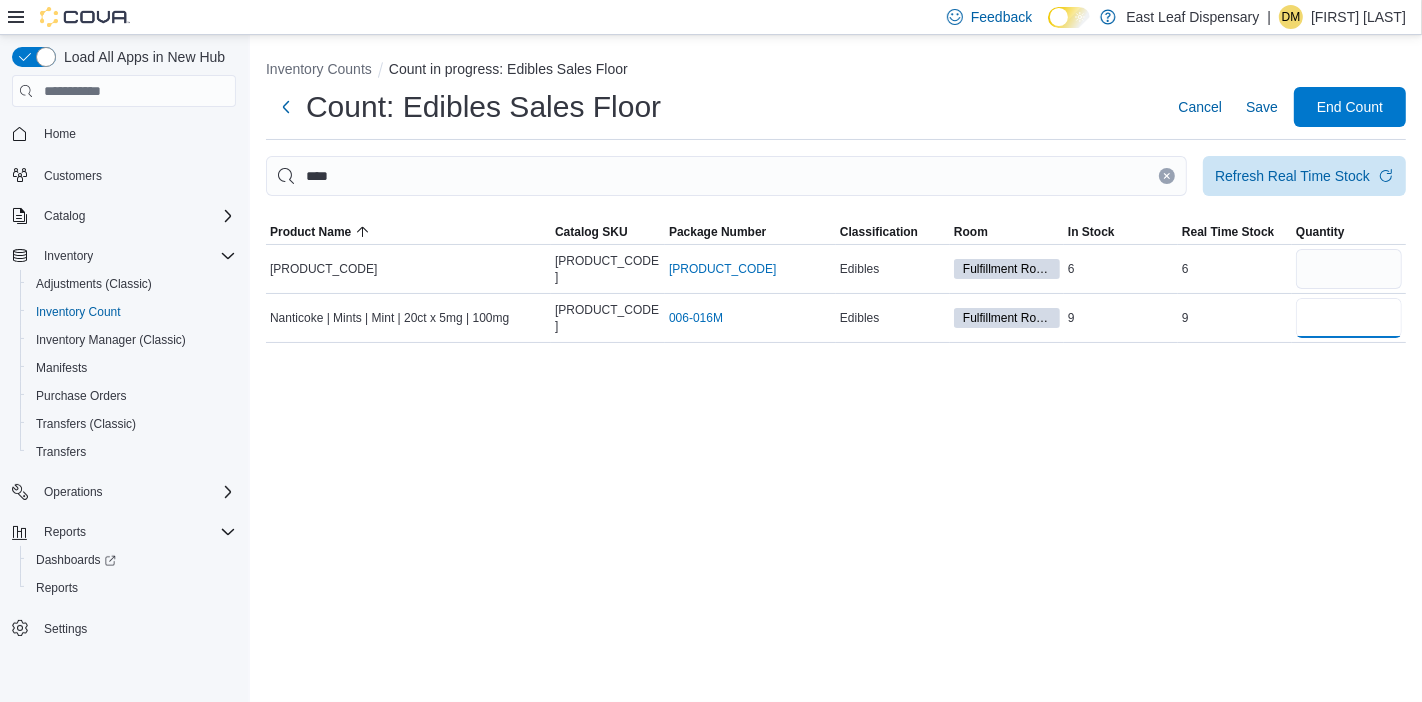 type on "*" 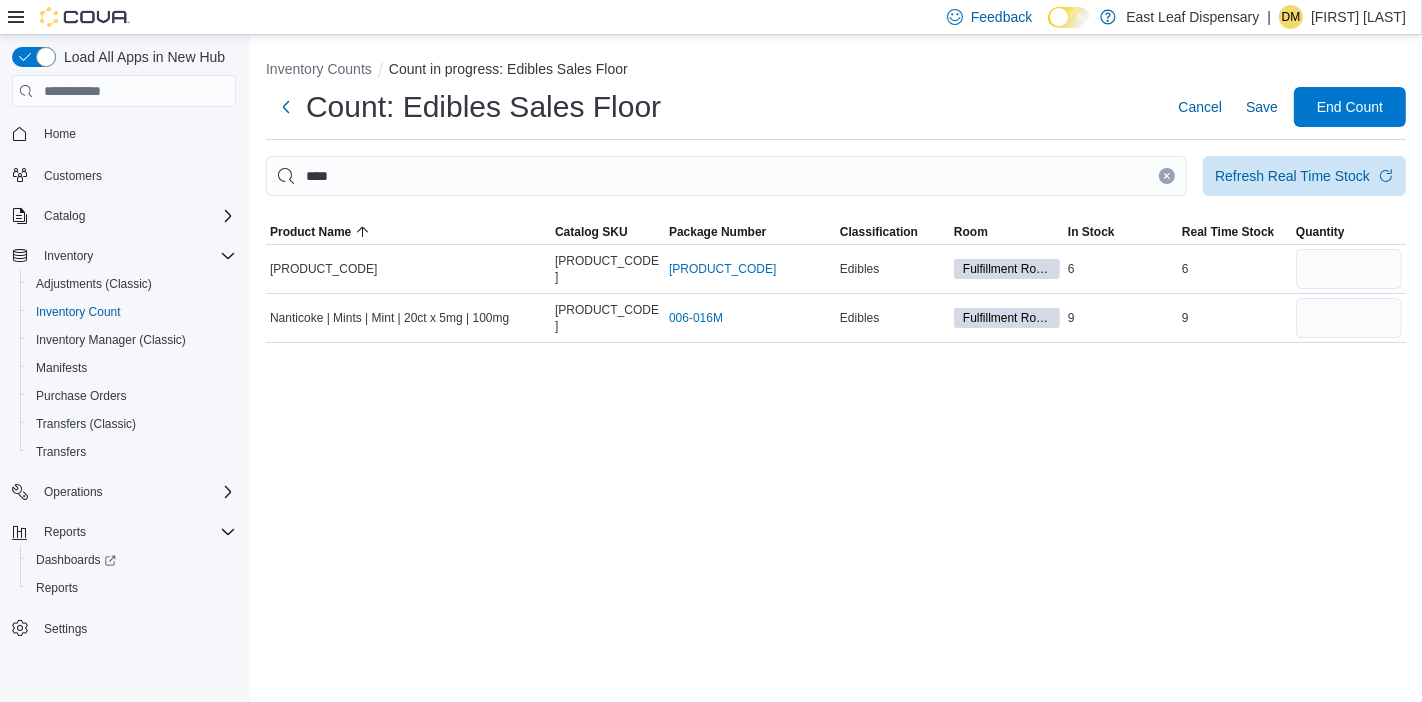 type 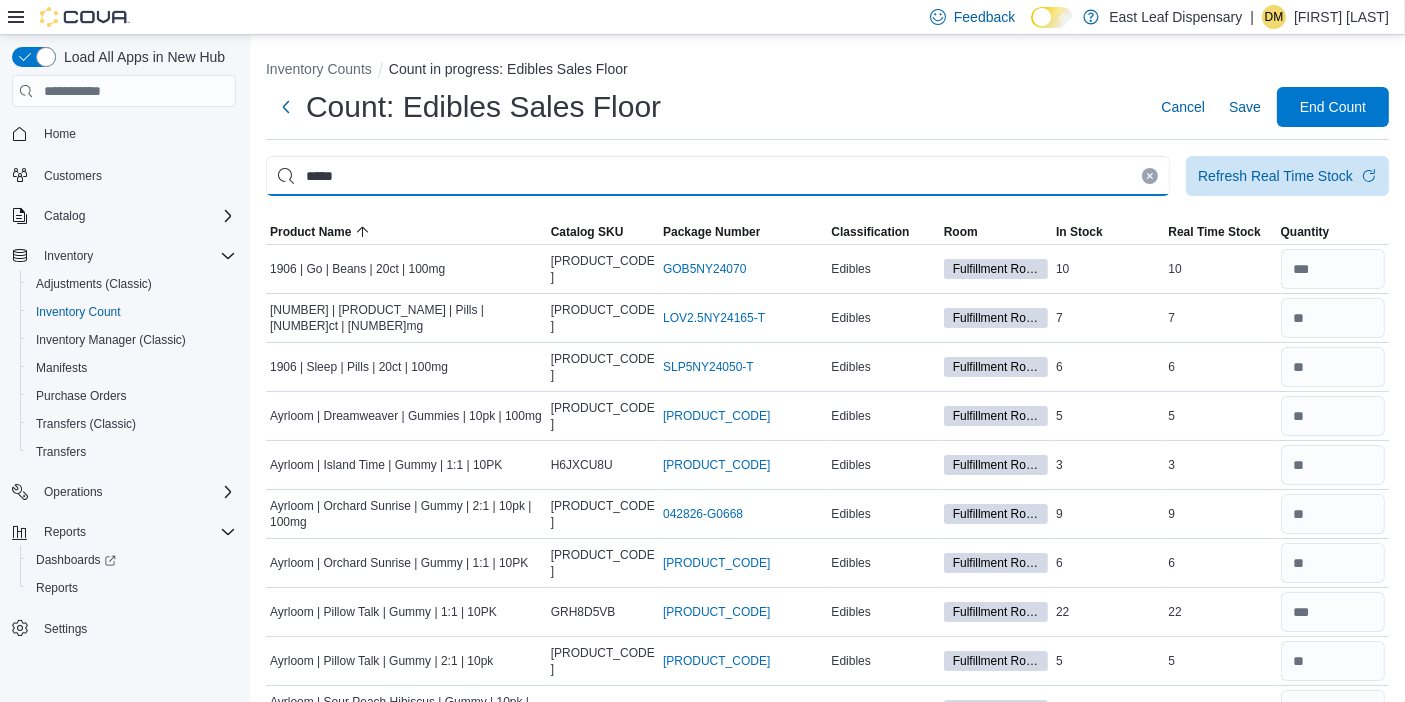 type on "*****" 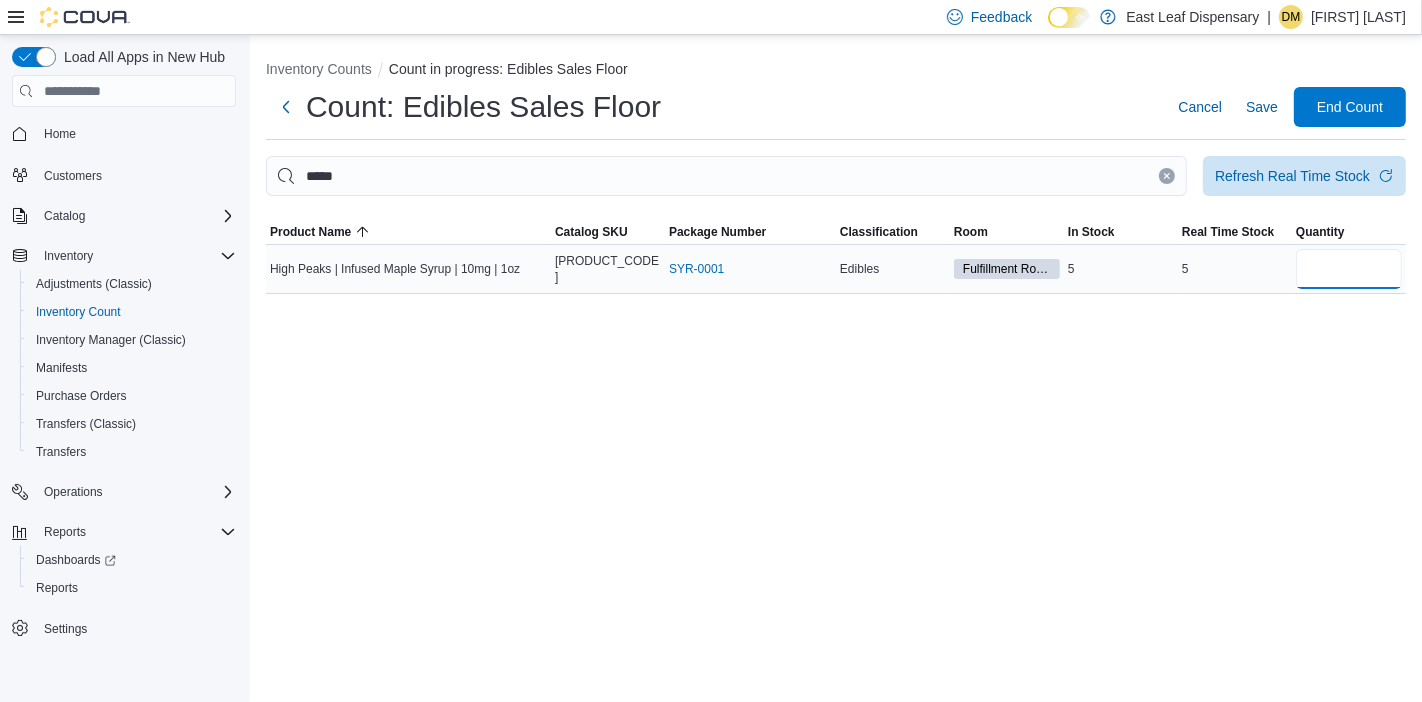 click at bounding box center [1349, 269] 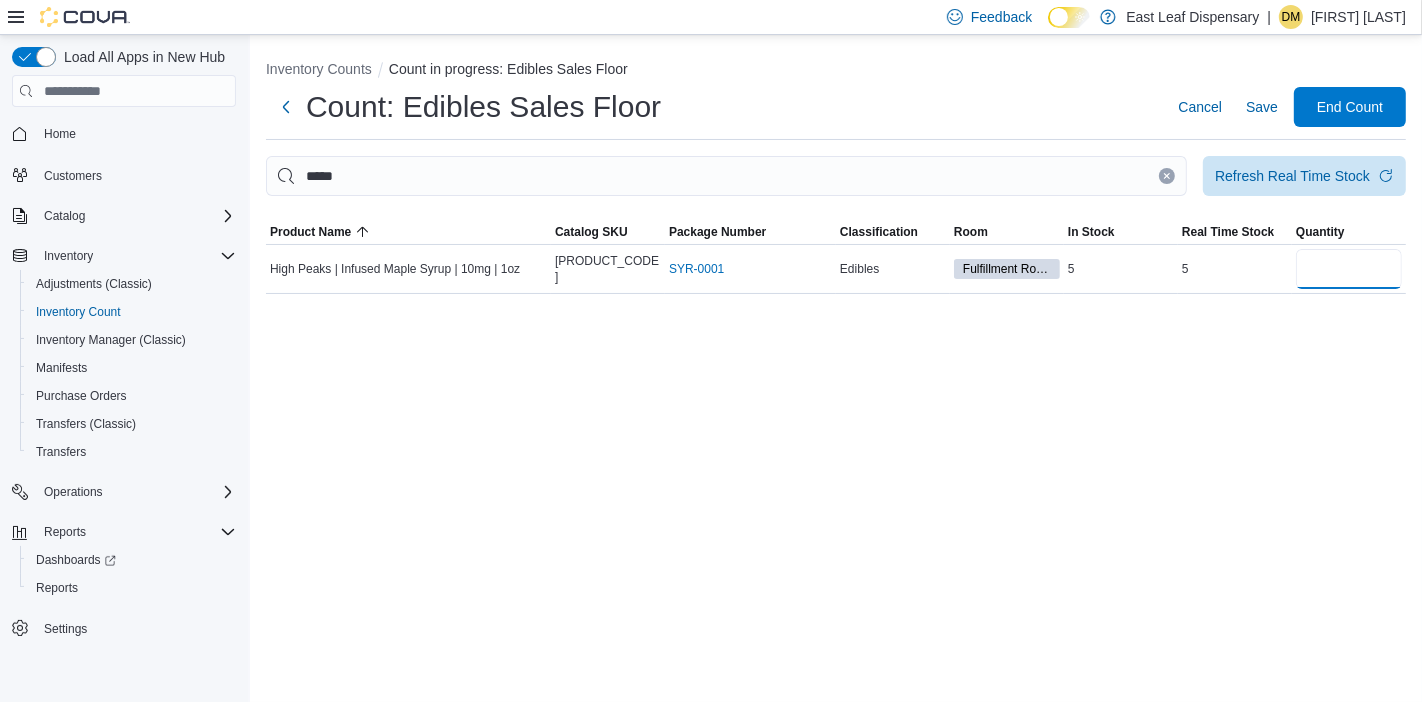 type on "*" 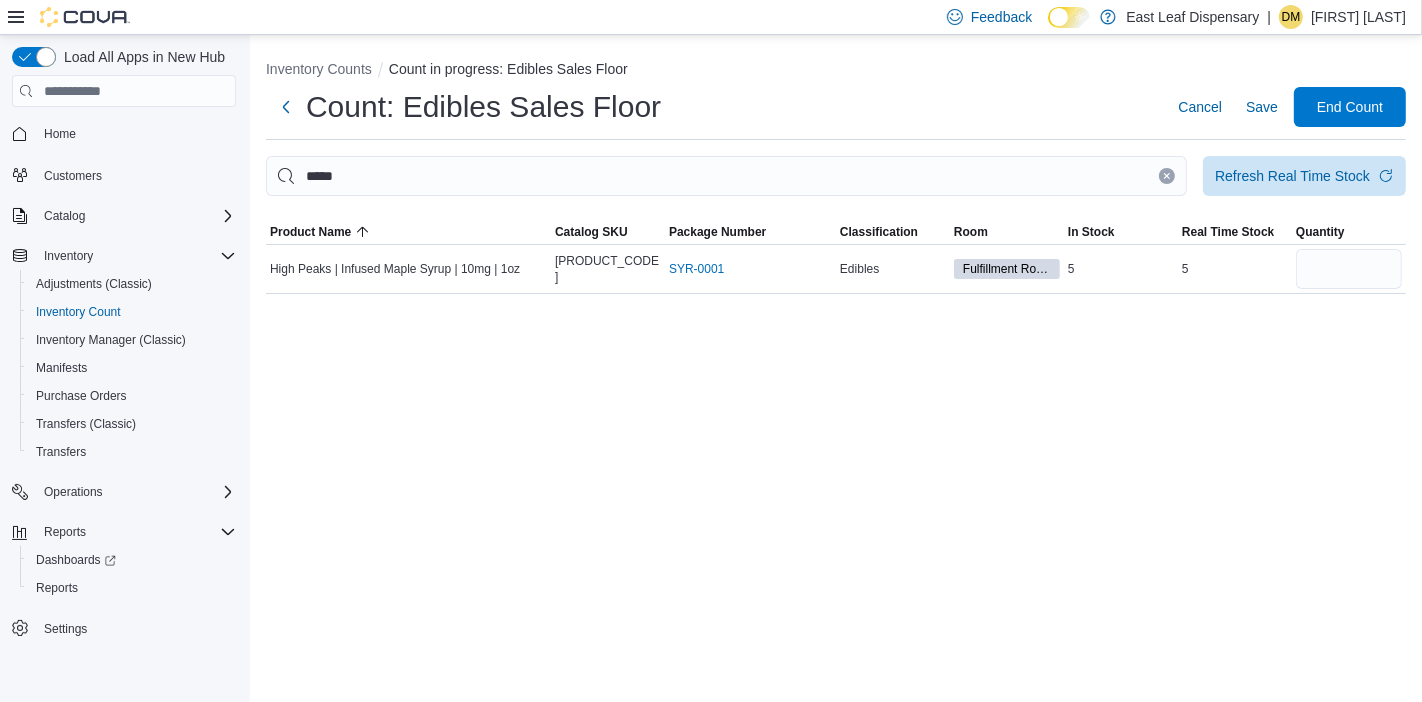 type 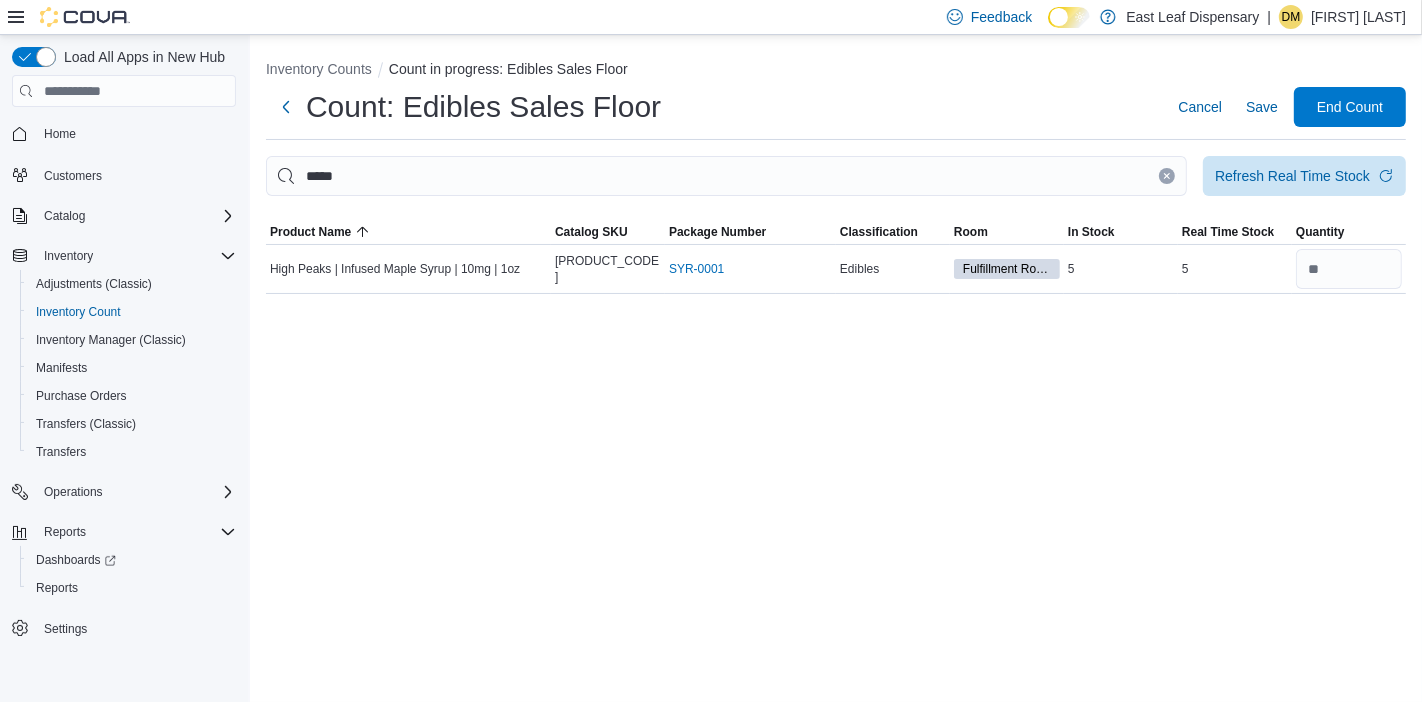click 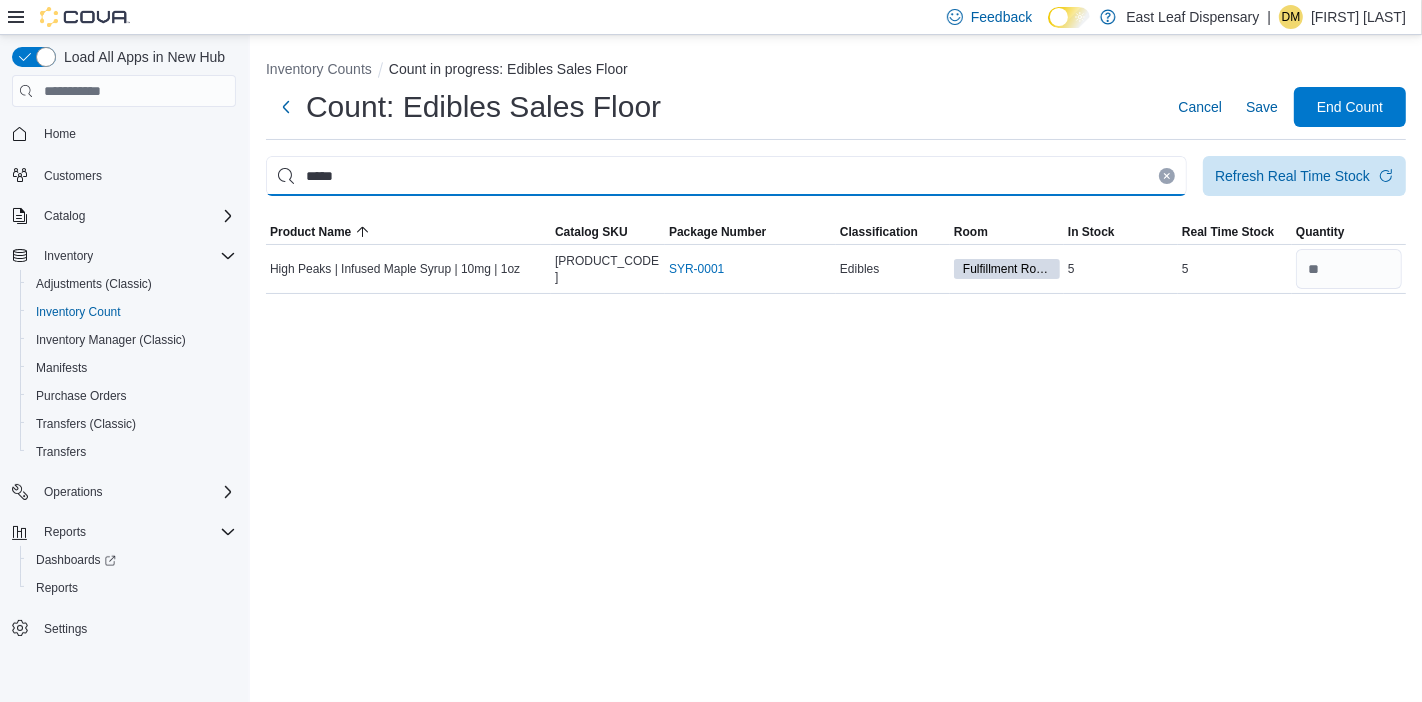 type 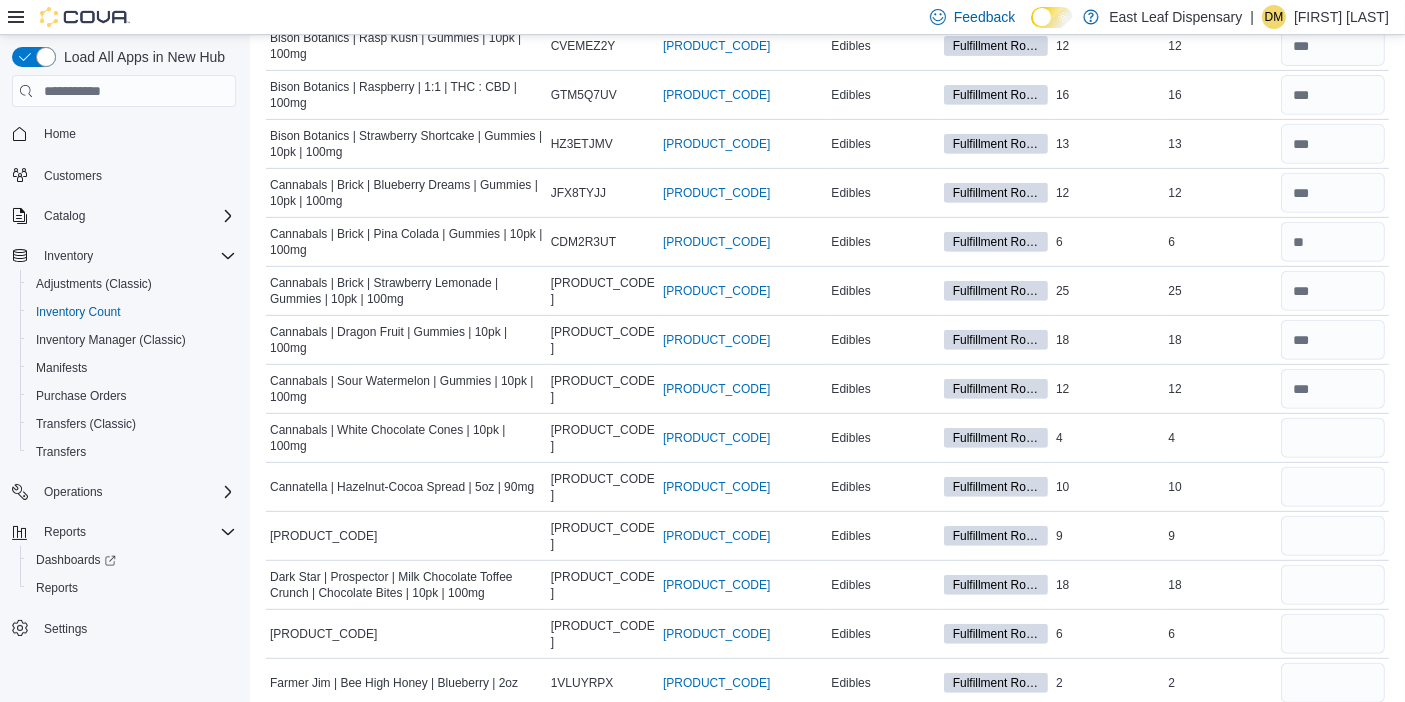 scroll, scrollTop: 960, scrollLeft: 0, axis: vertical 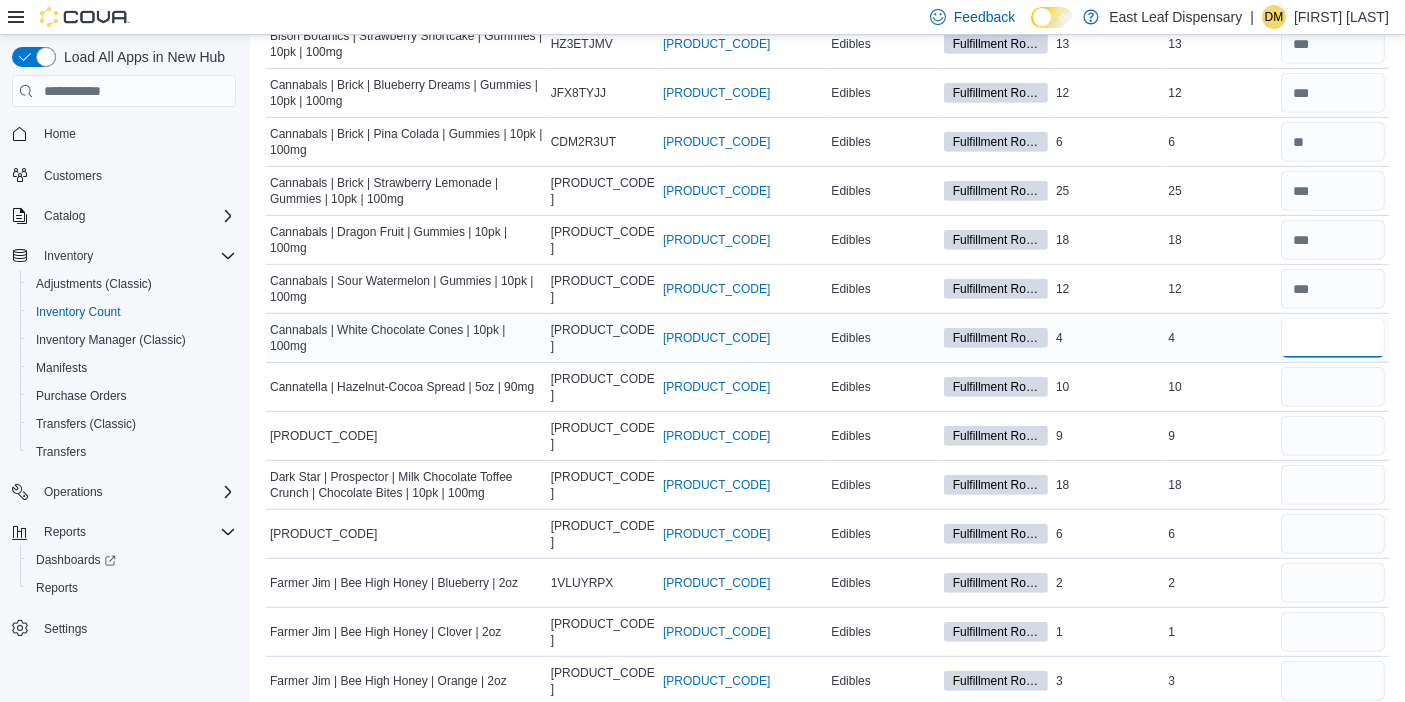 click at bounding box center [1333, 338] 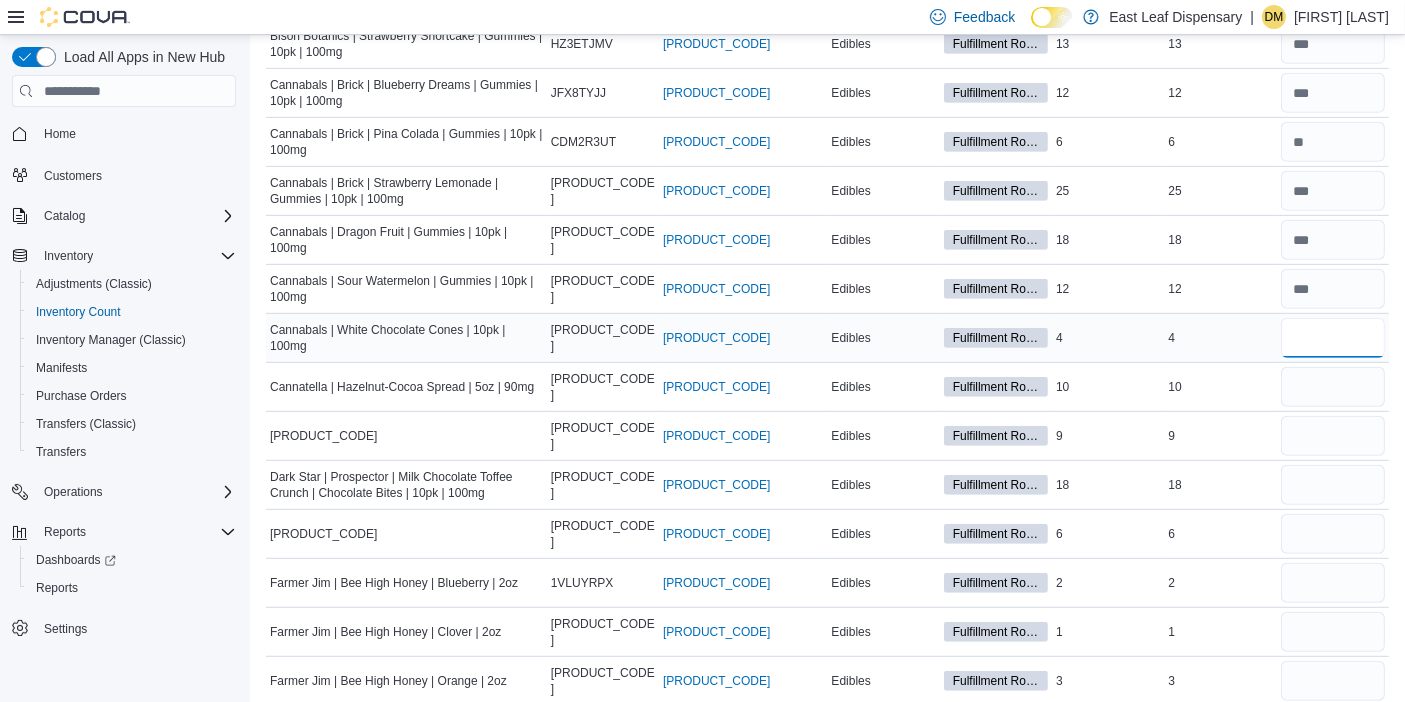 type on "*" 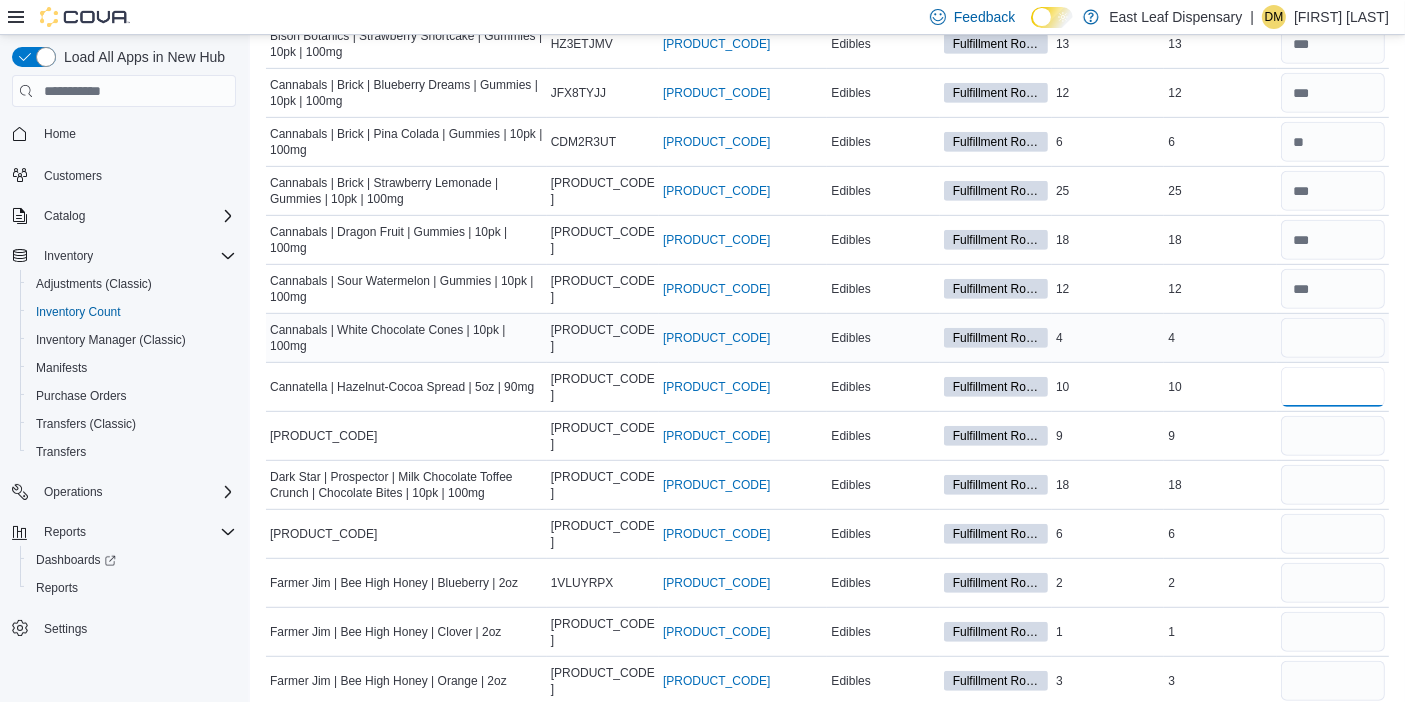 type 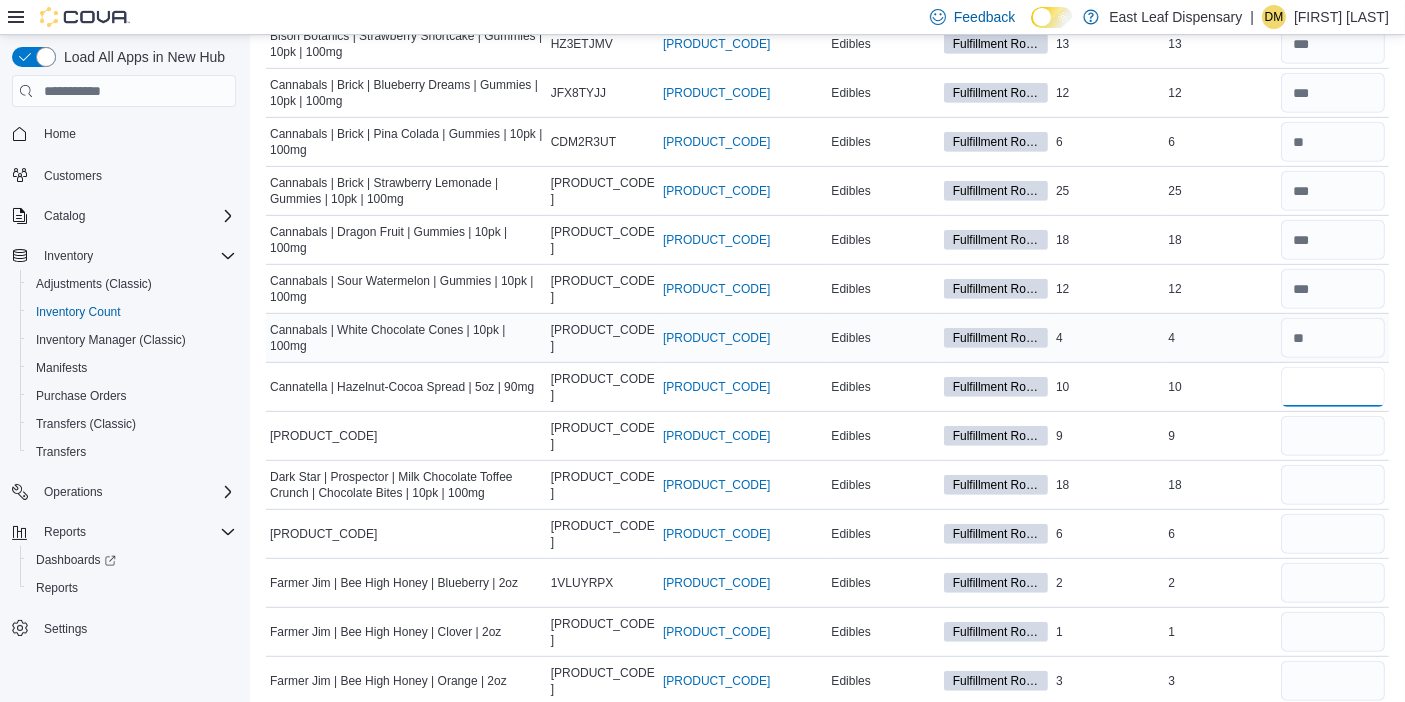 type on "**" 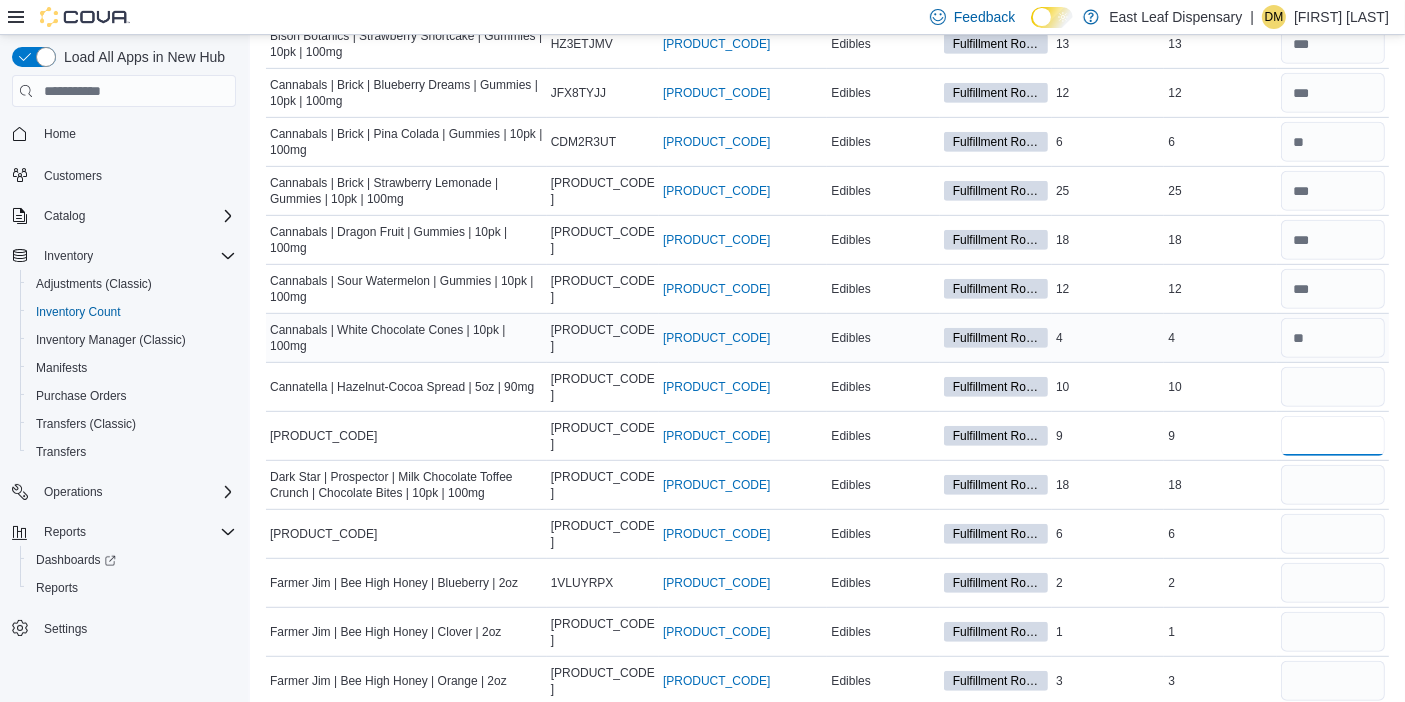 type 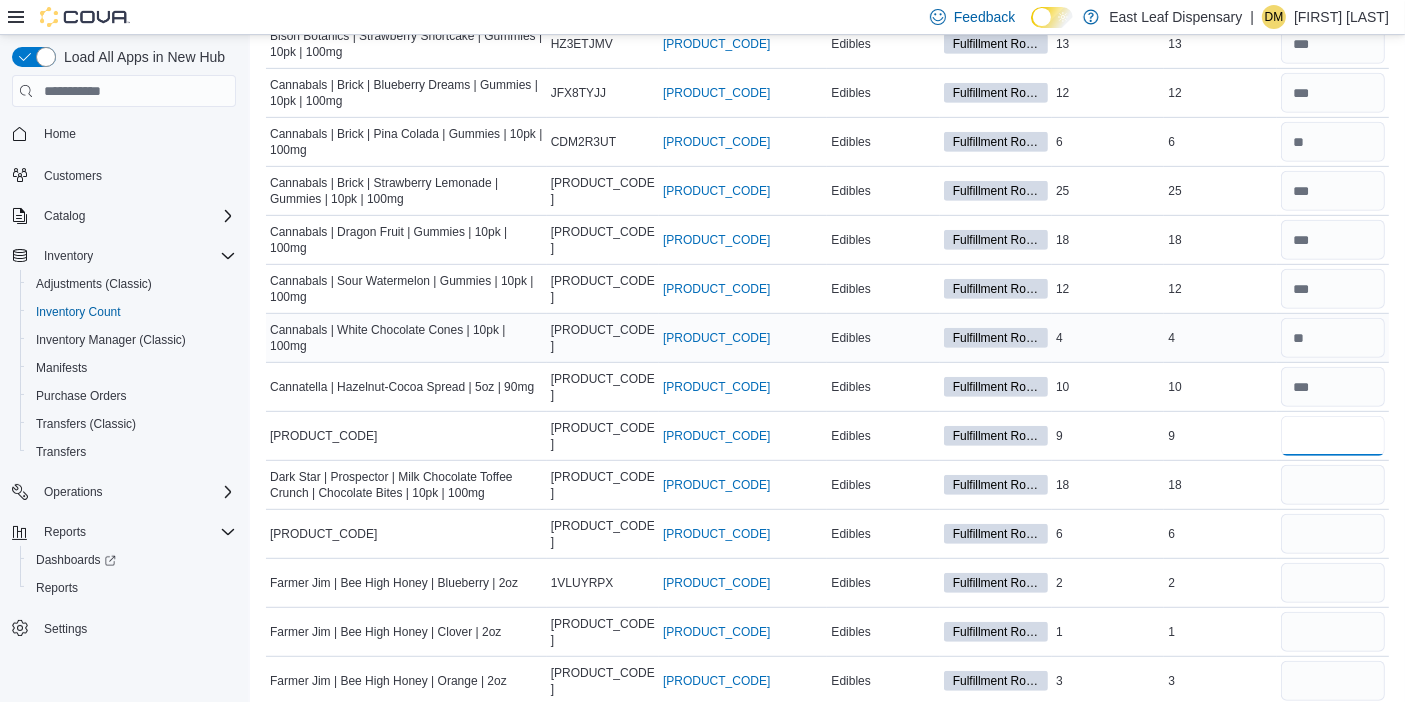 type on "*" 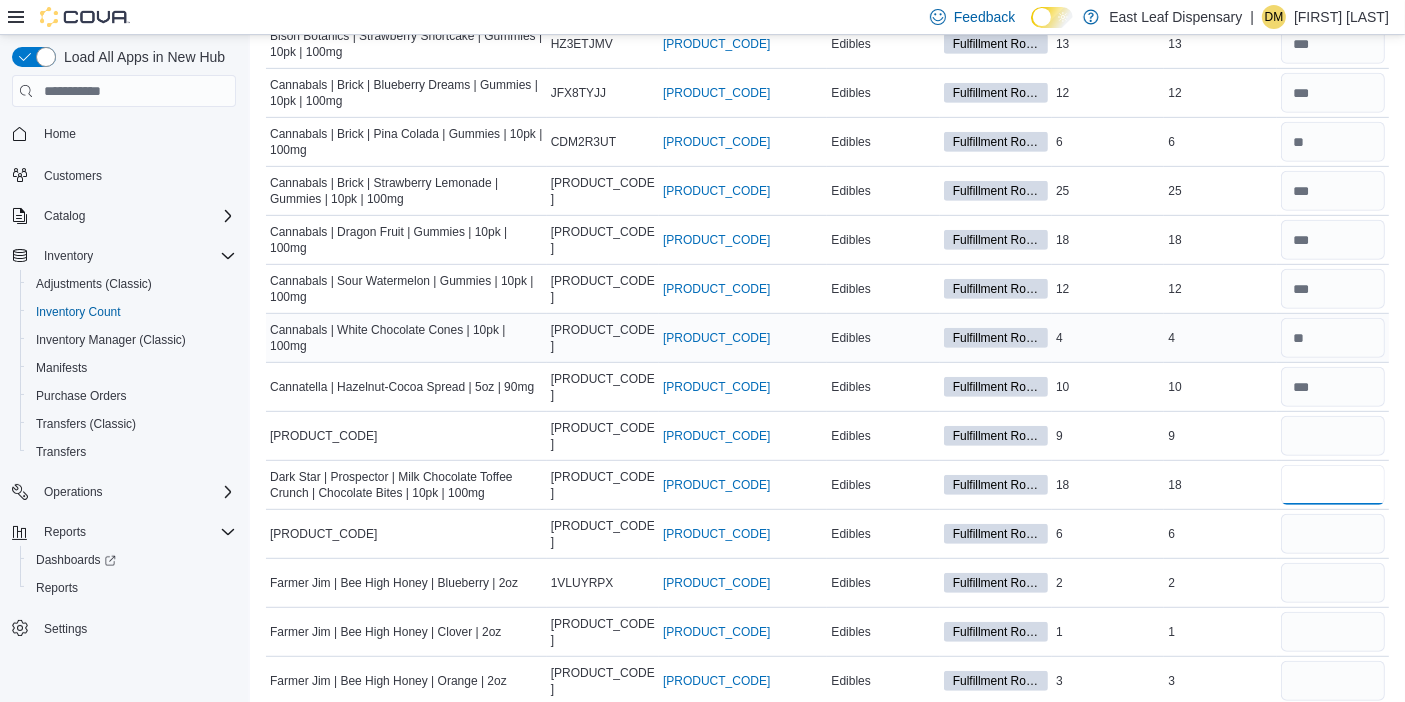 type 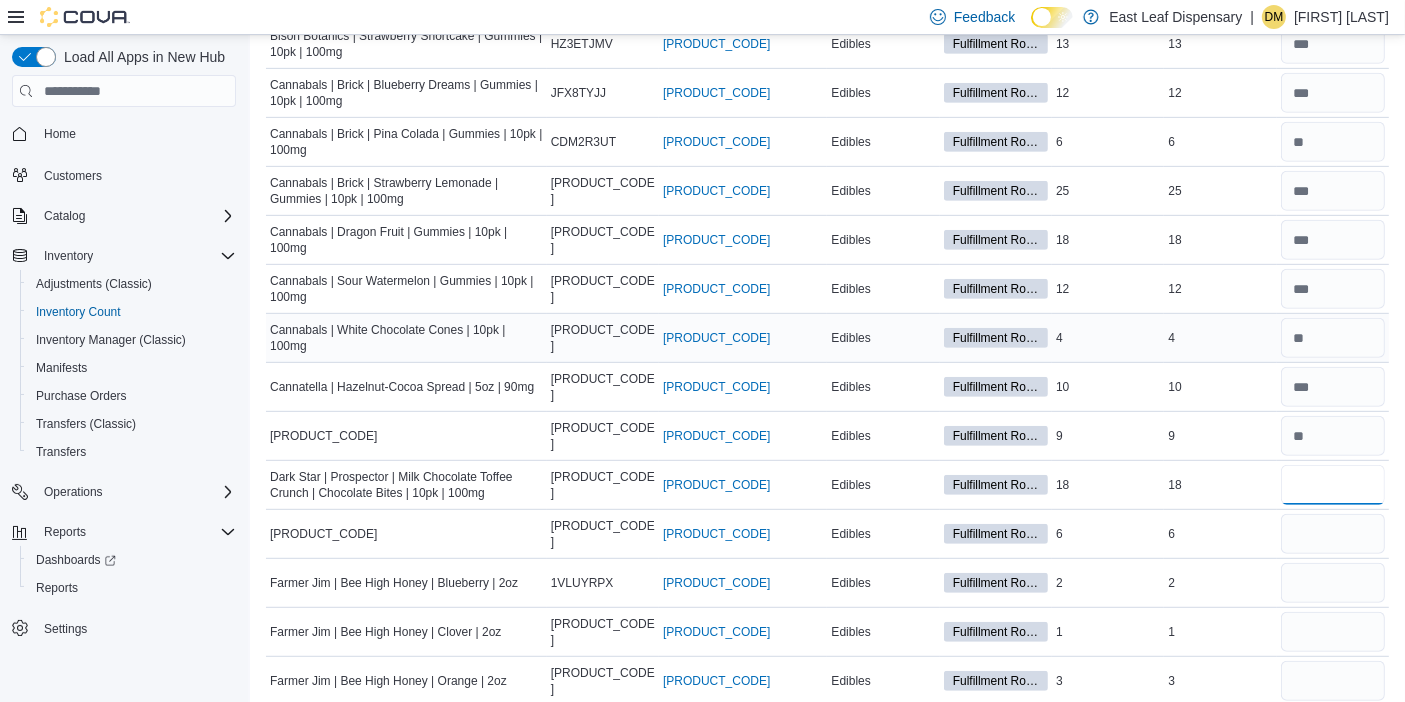 type on "**" 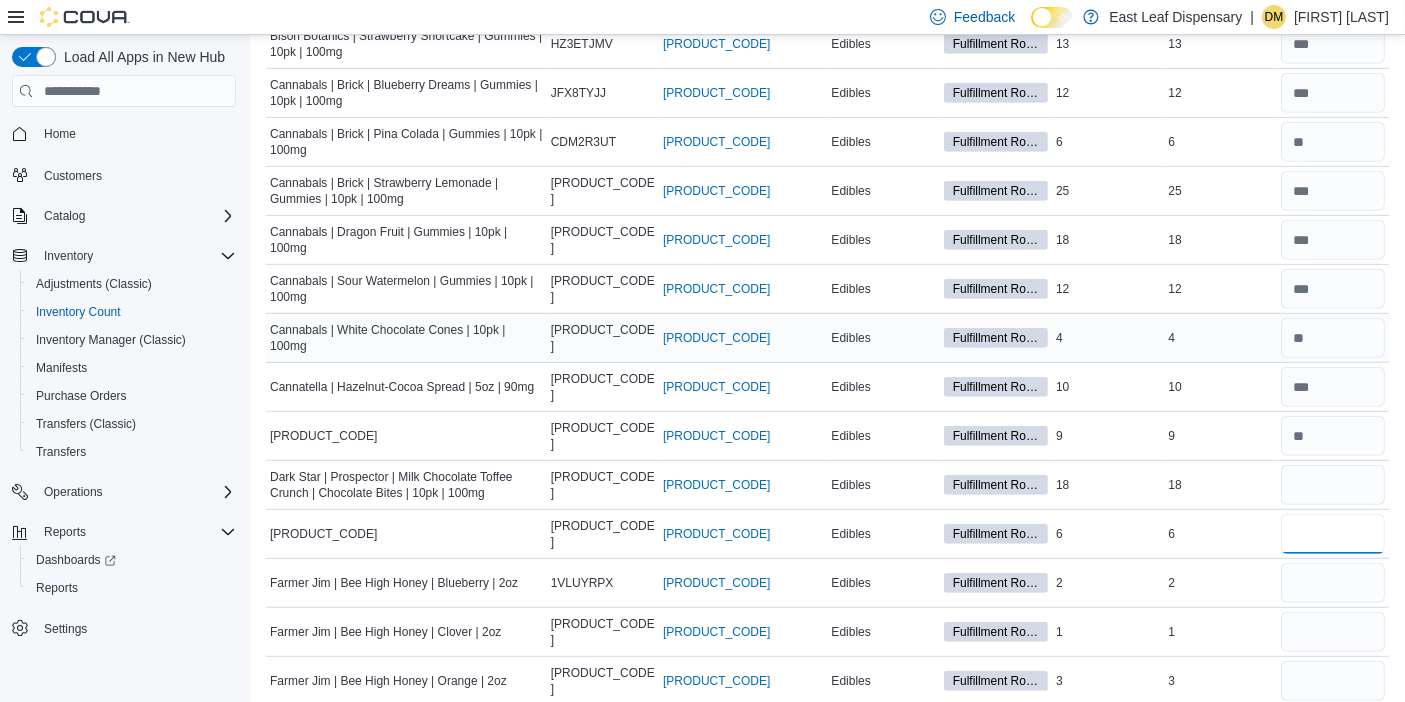 type 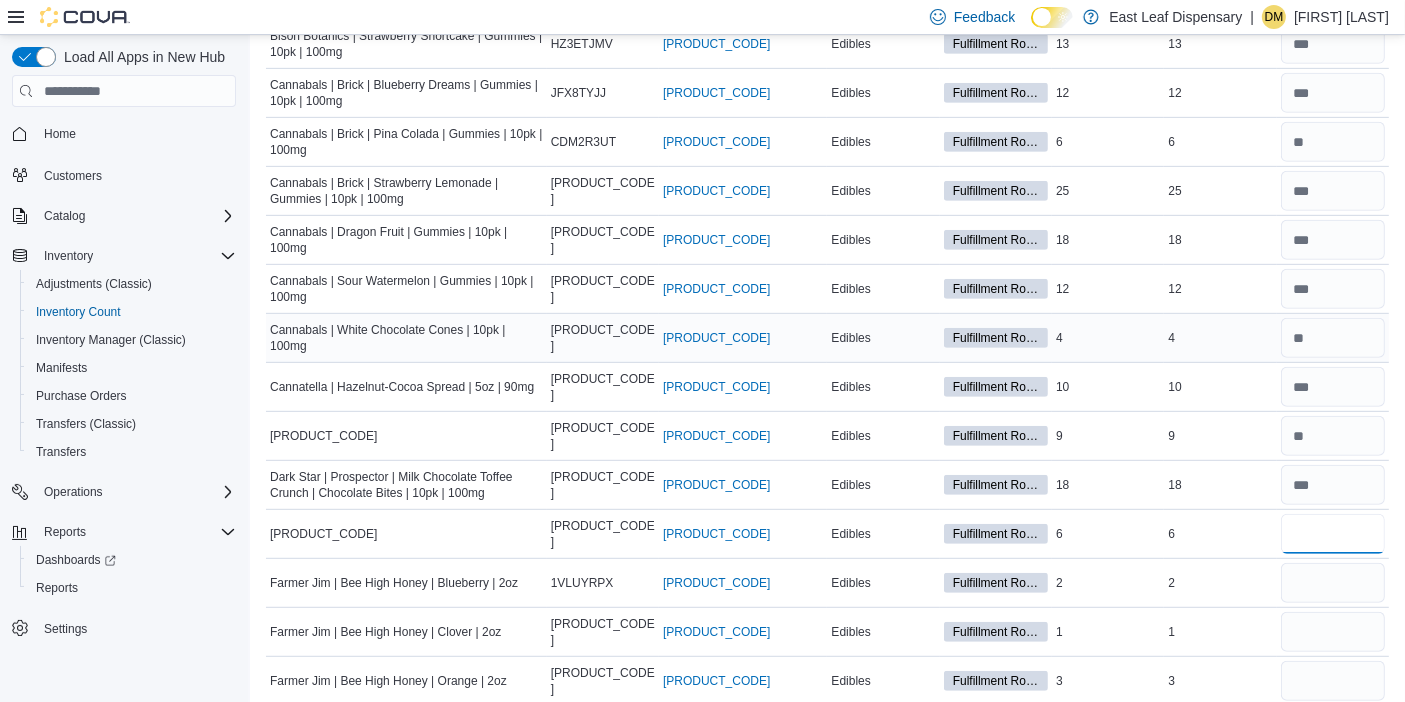type on "*" 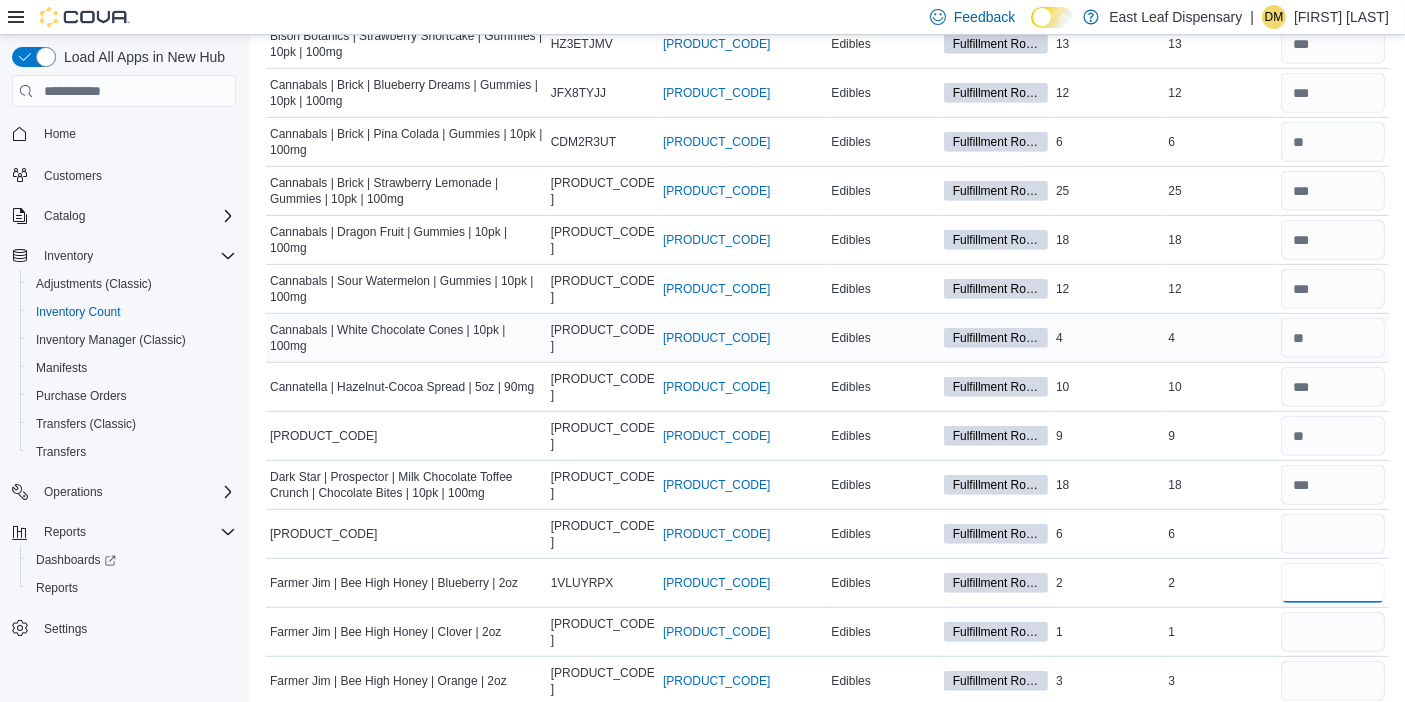 type 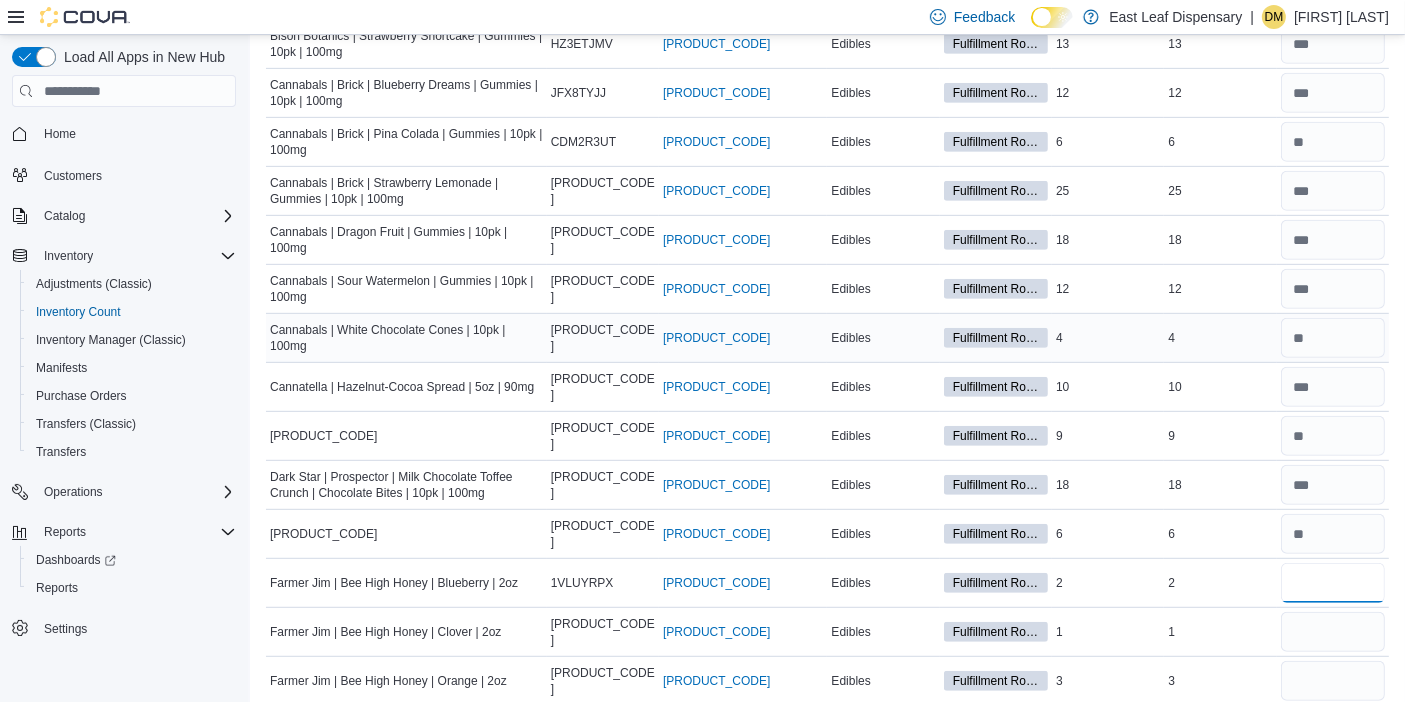 type on "*" 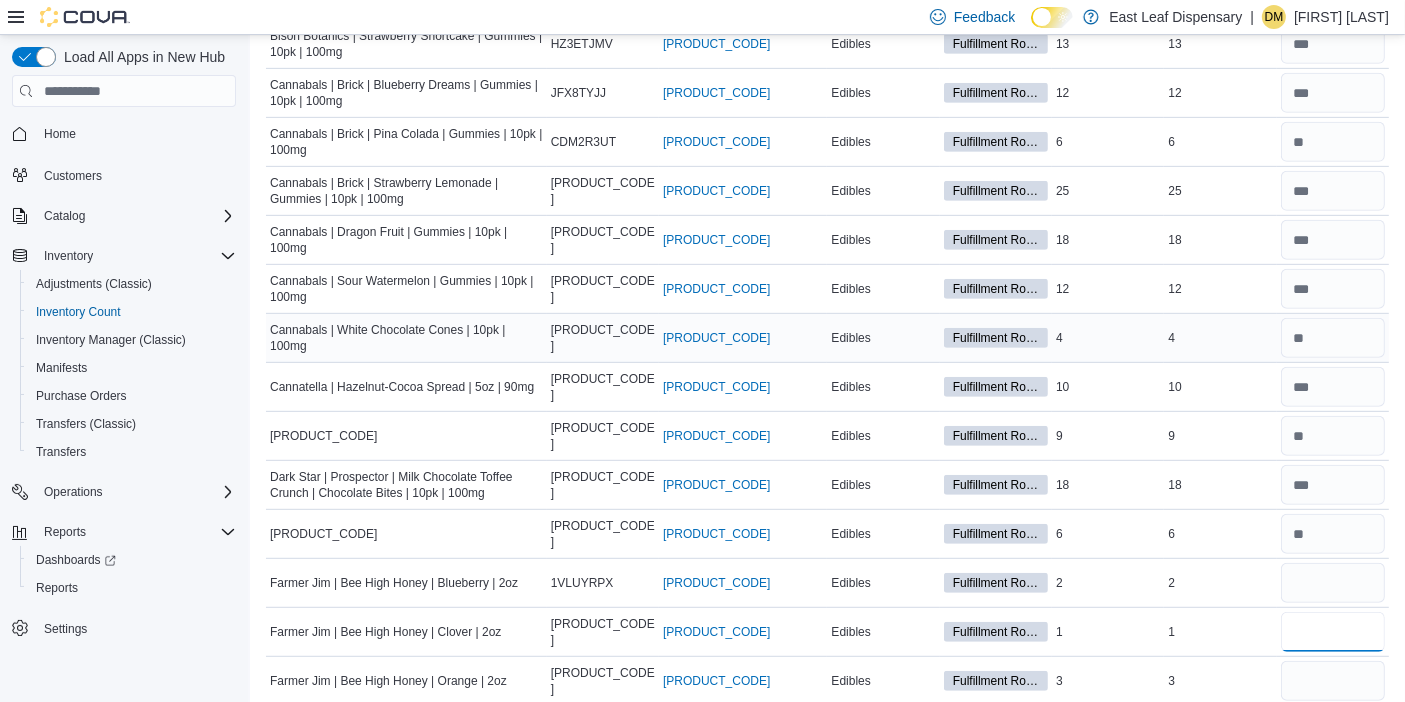 type 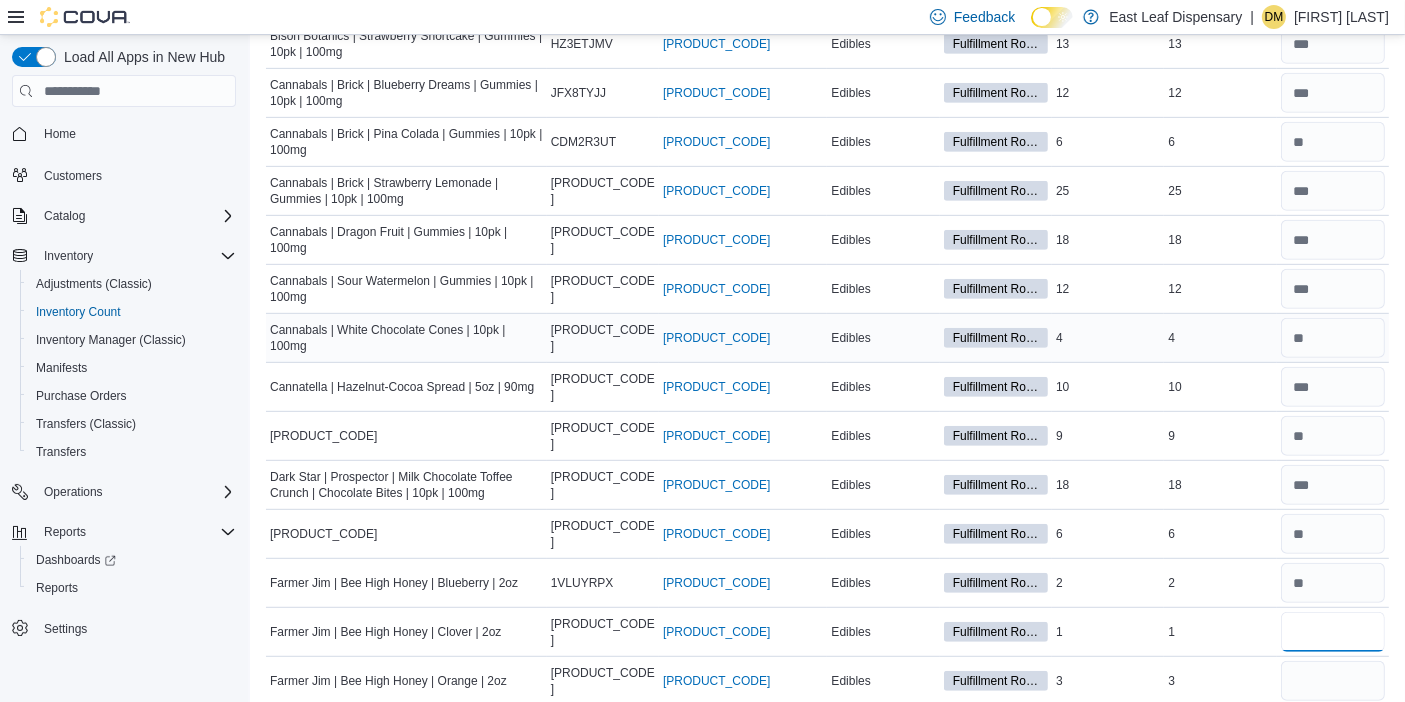 type on "*" 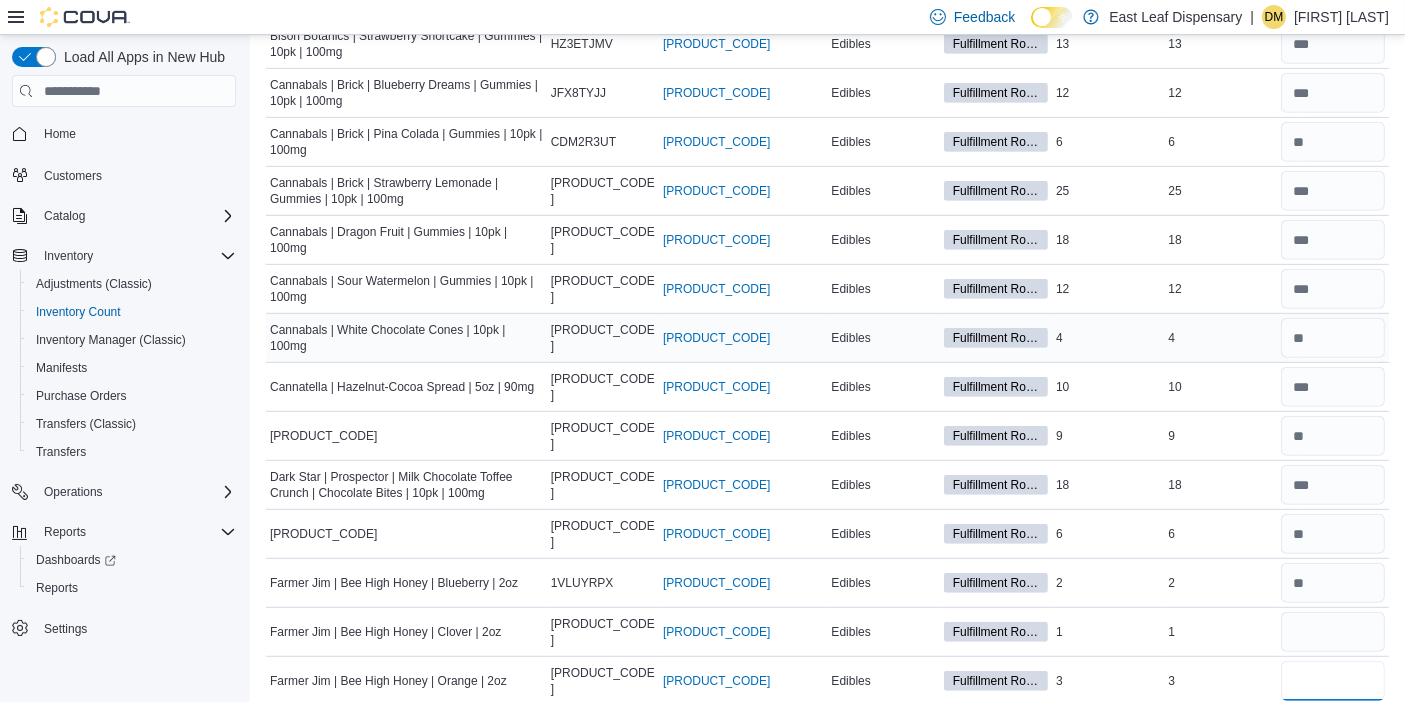 type 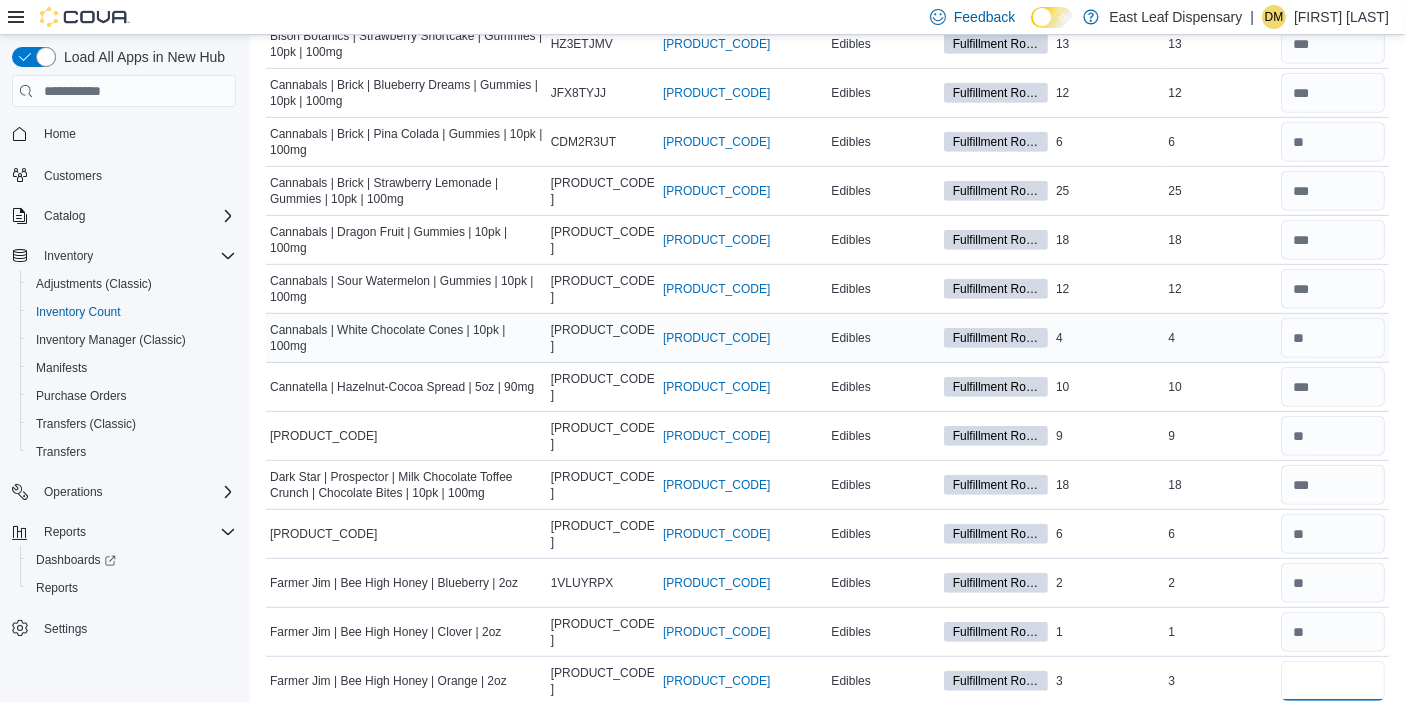 type on "*" 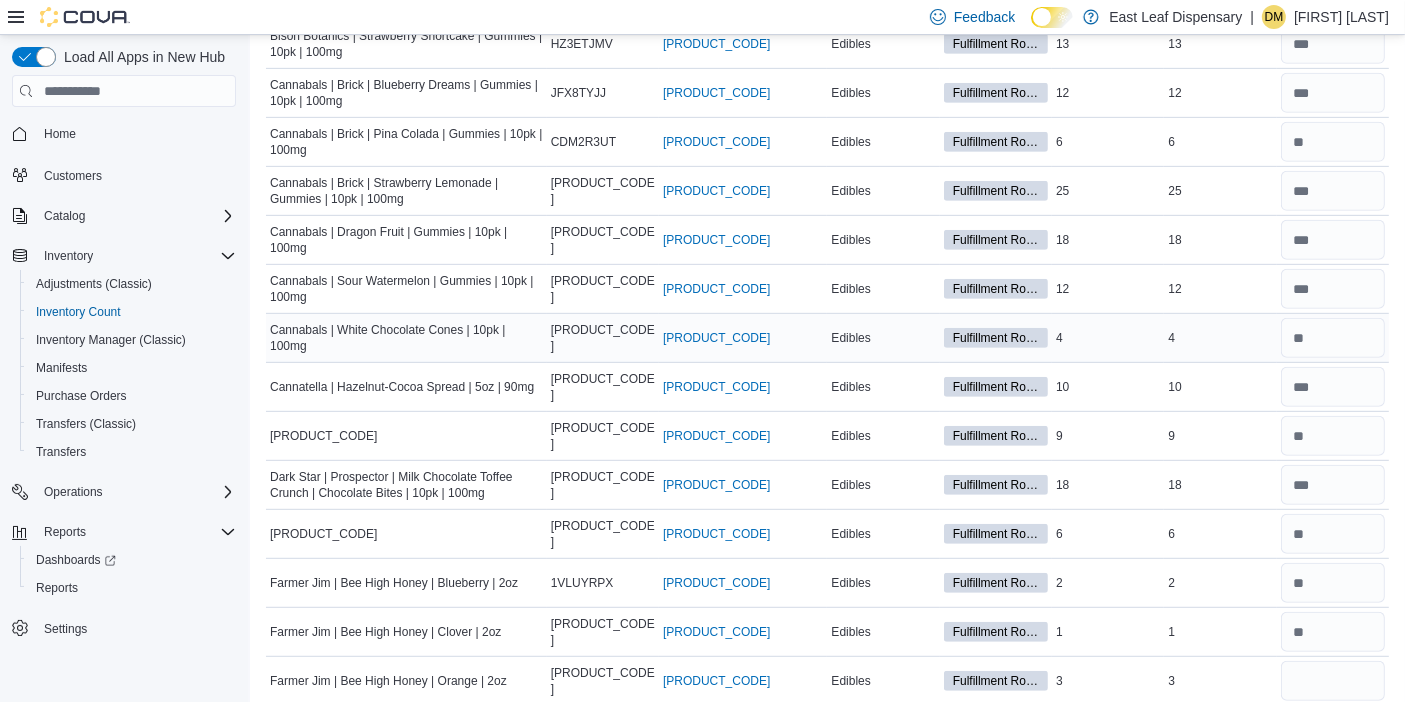 type 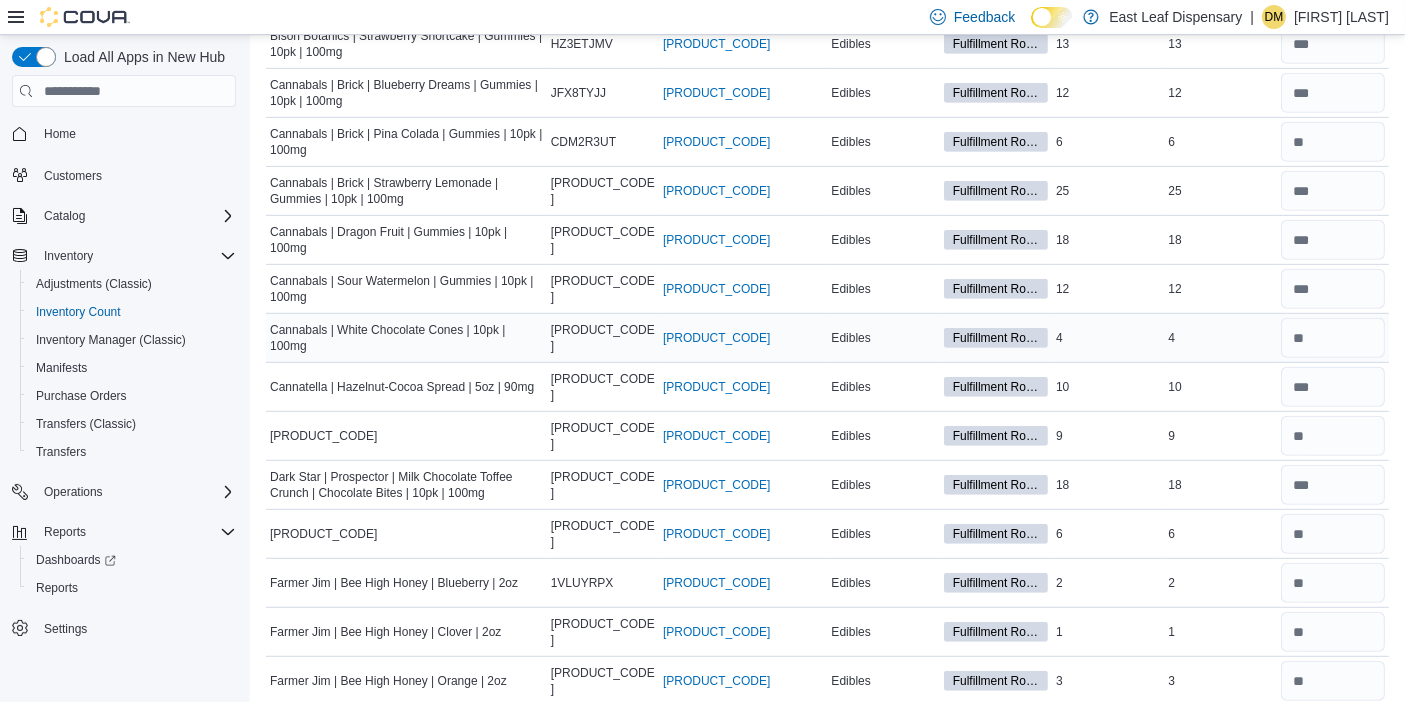 scroll, scrollTop: 1337, scrollLeft: 0, axis: vertical 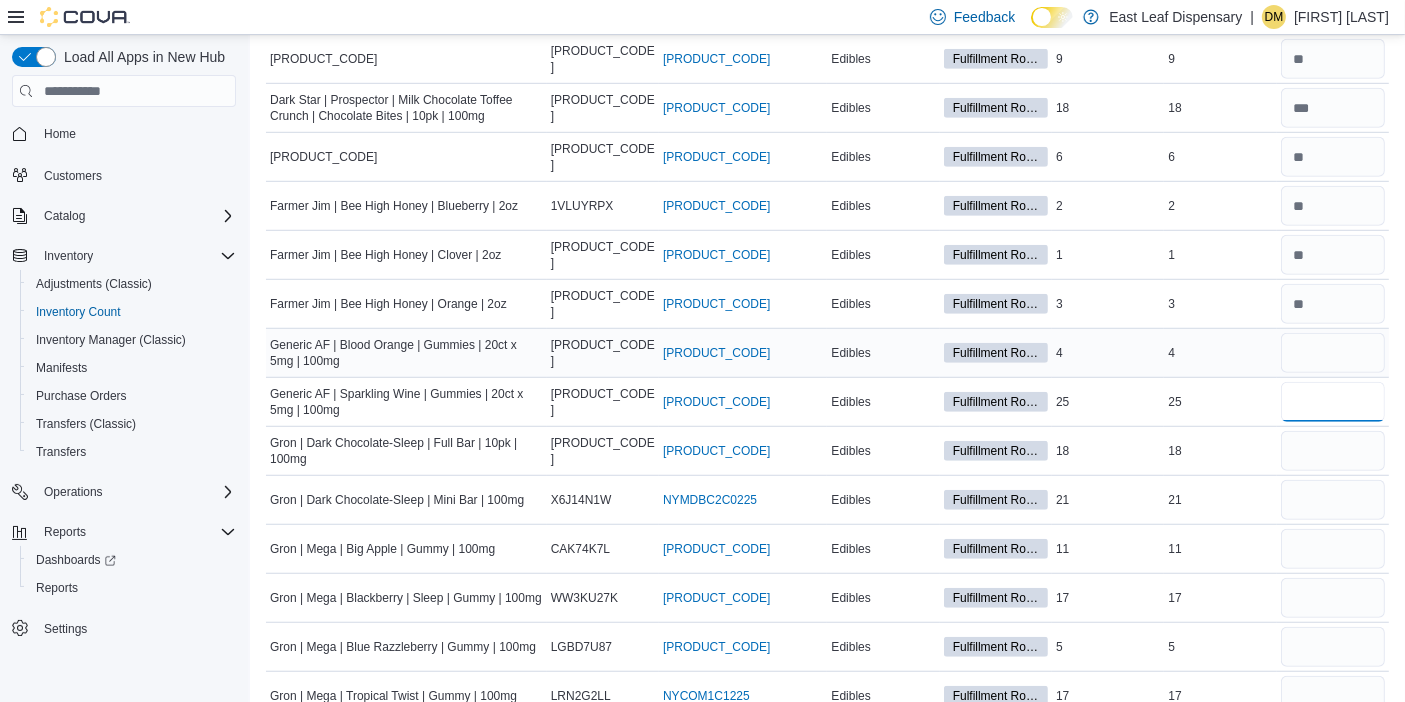 type on "**" 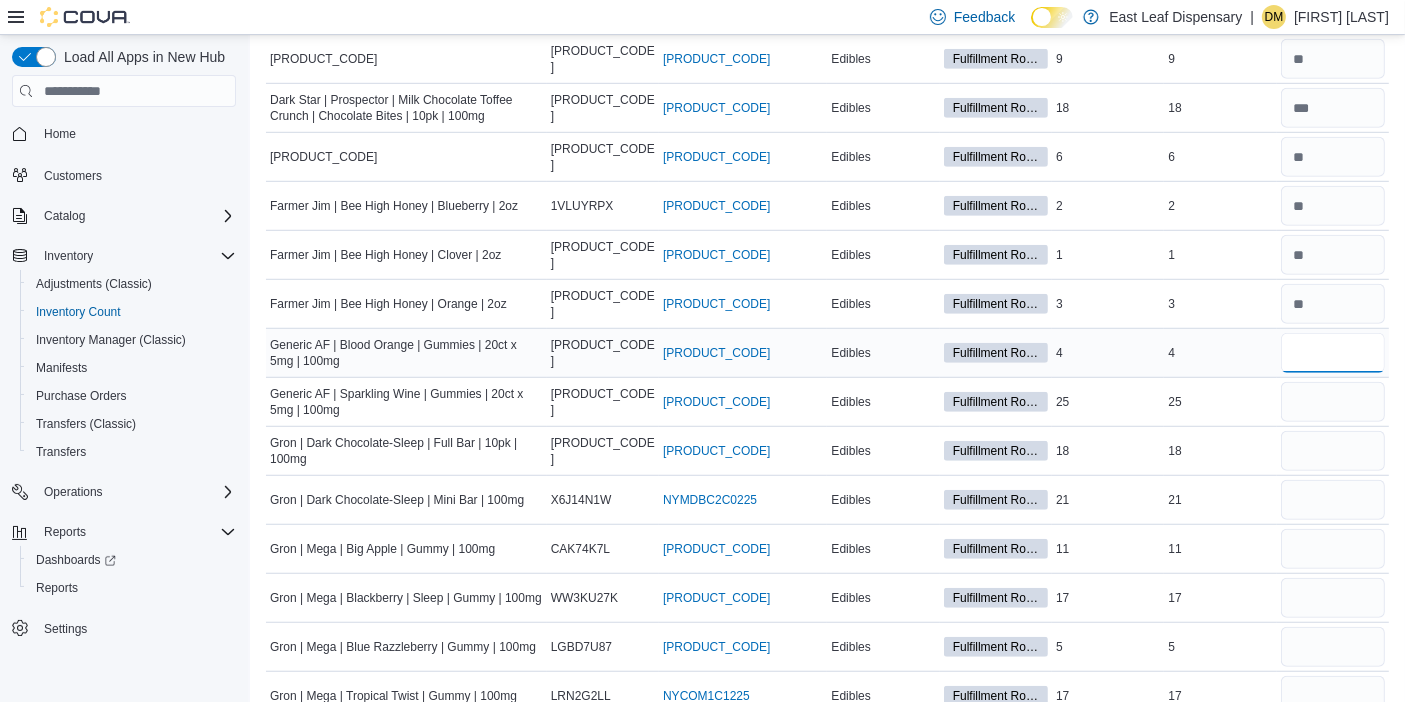type 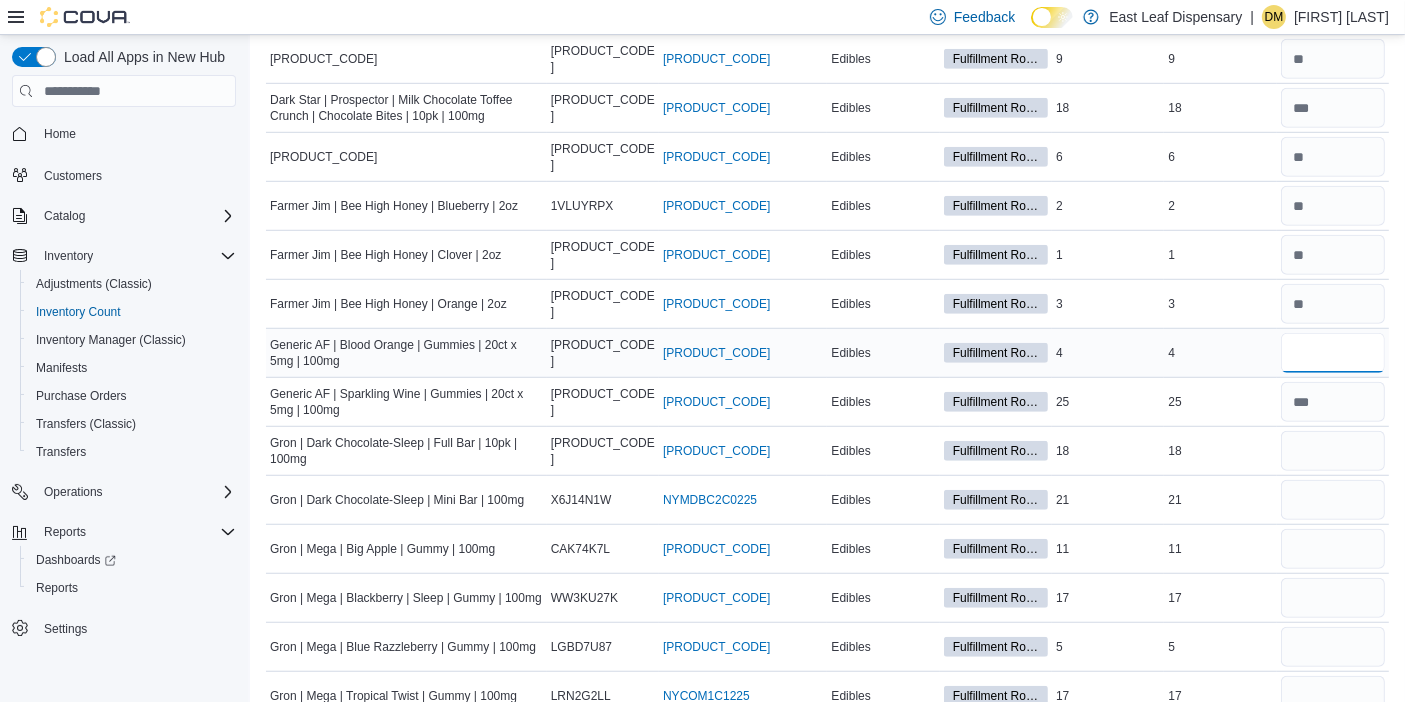 click at bounding box center [1333, 353] 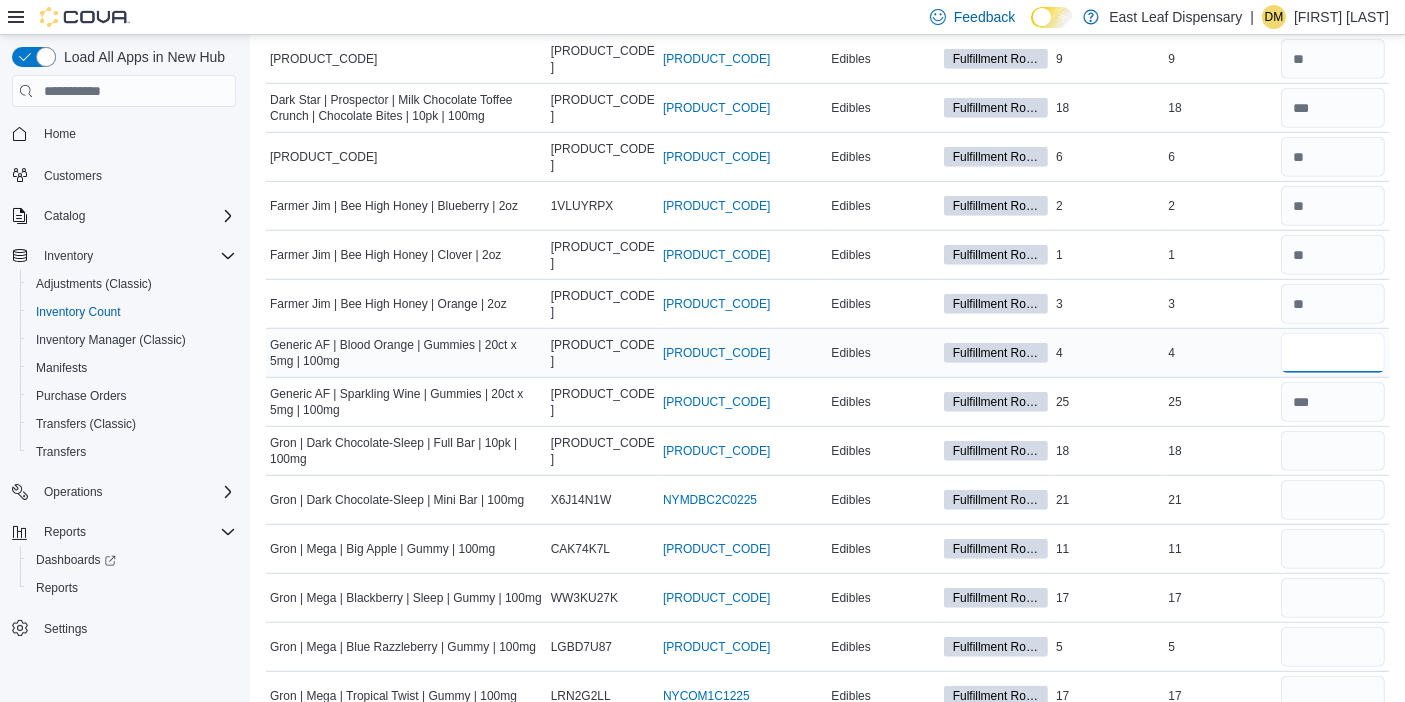 type on "*" 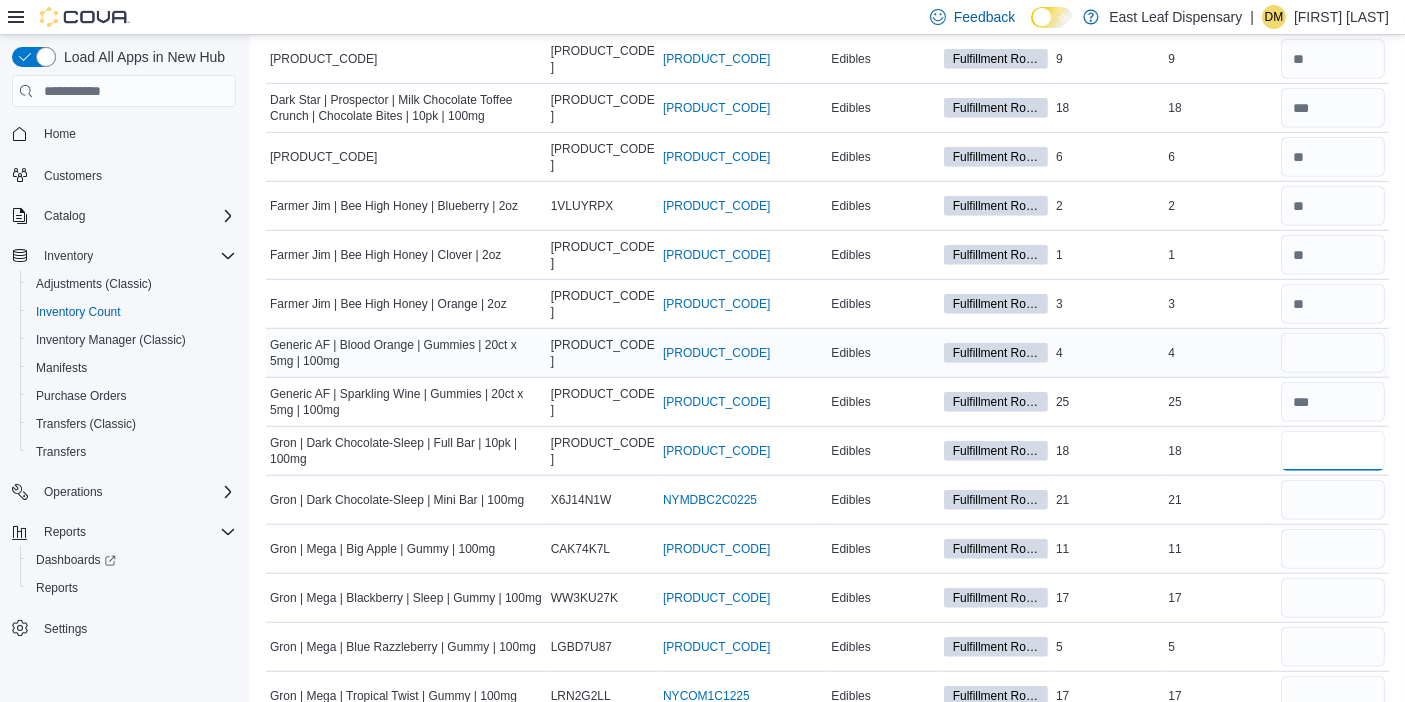 type 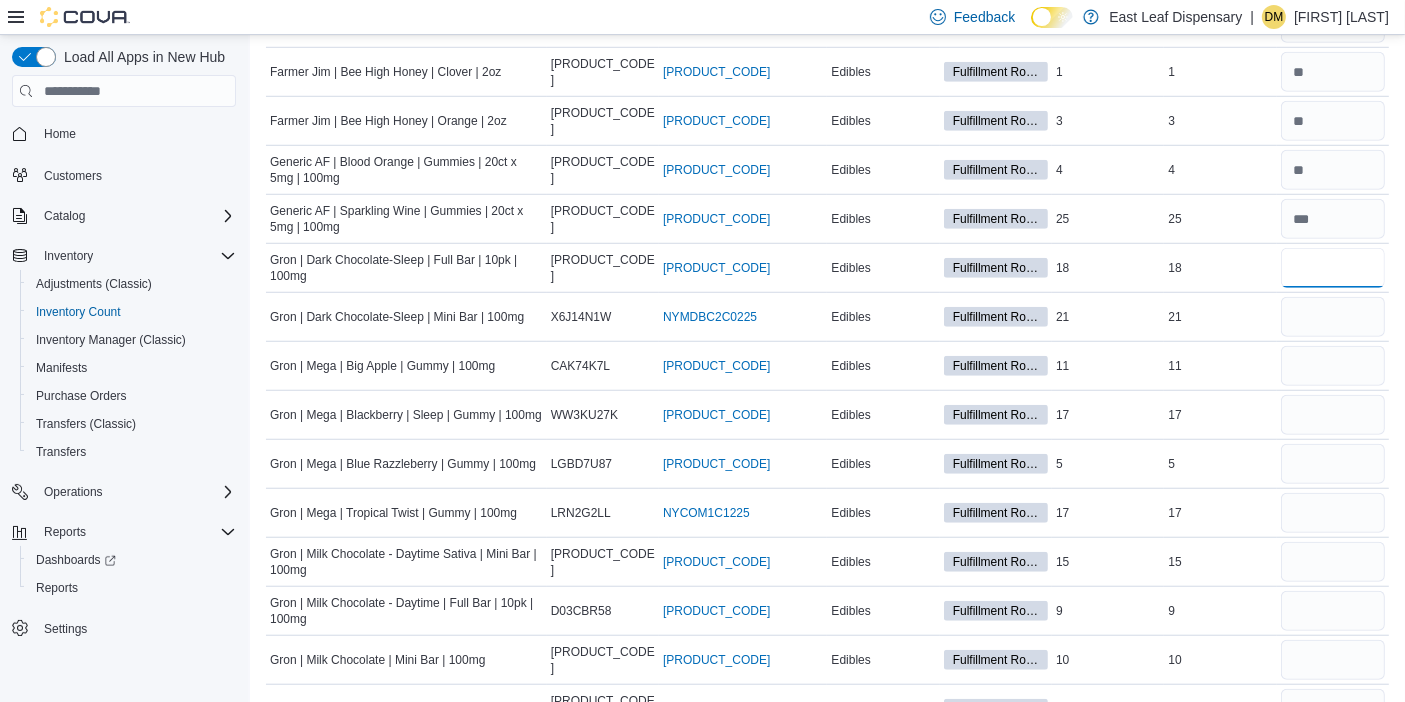 scroll, scrollTop: 1649, scrollLeft: 0, axis: vertical 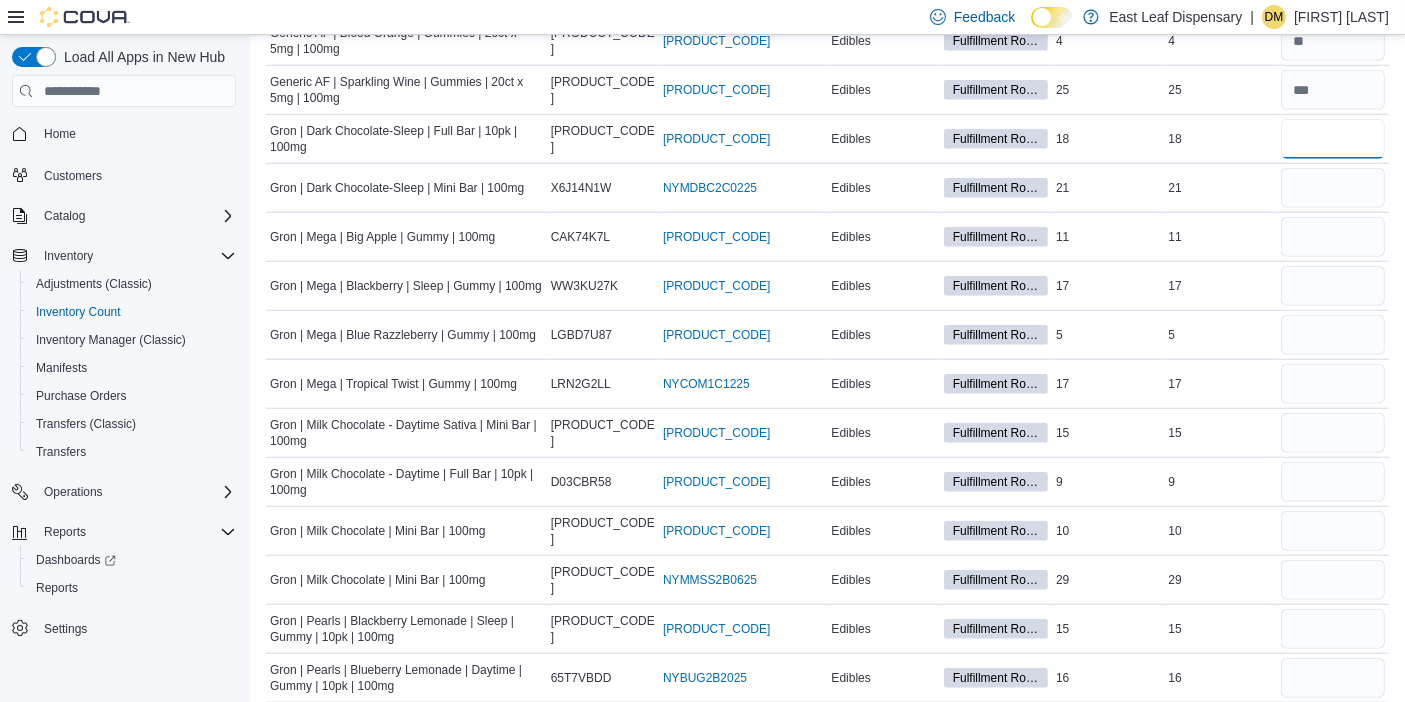 type on "**" 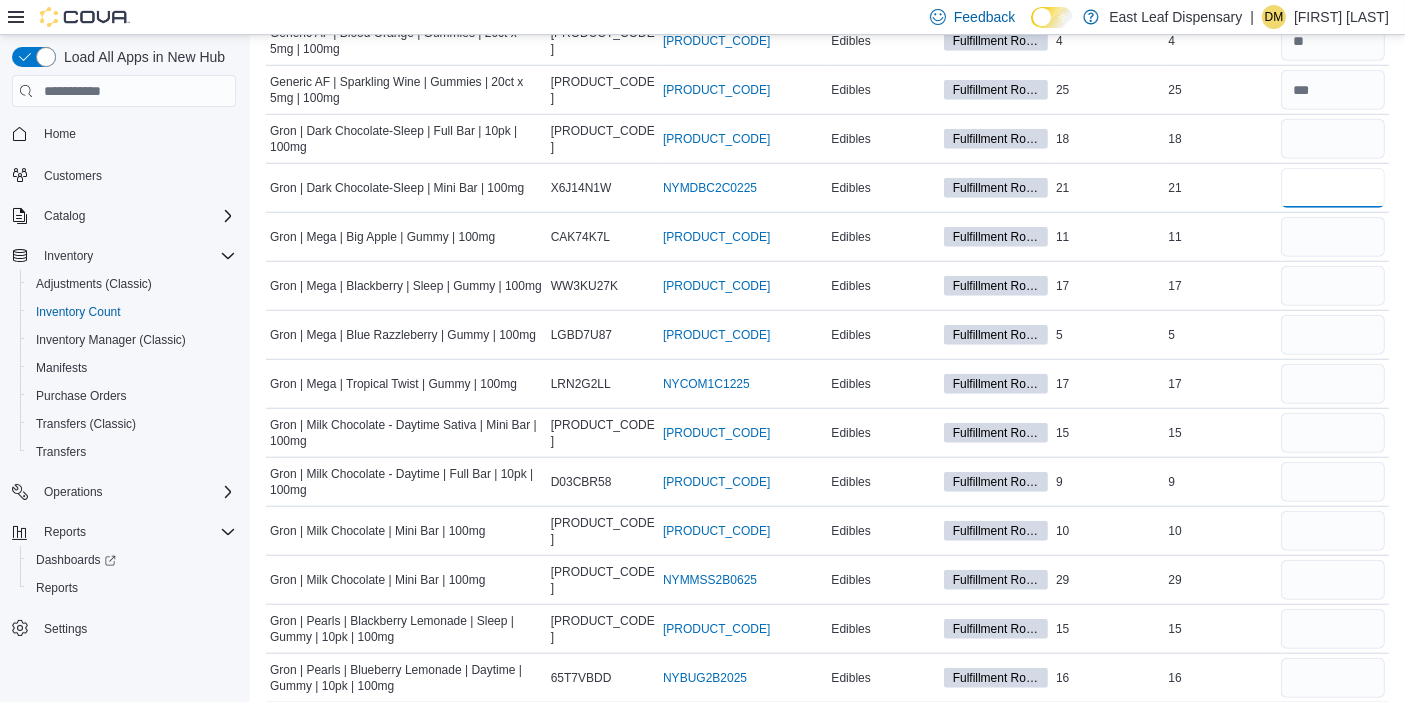 type 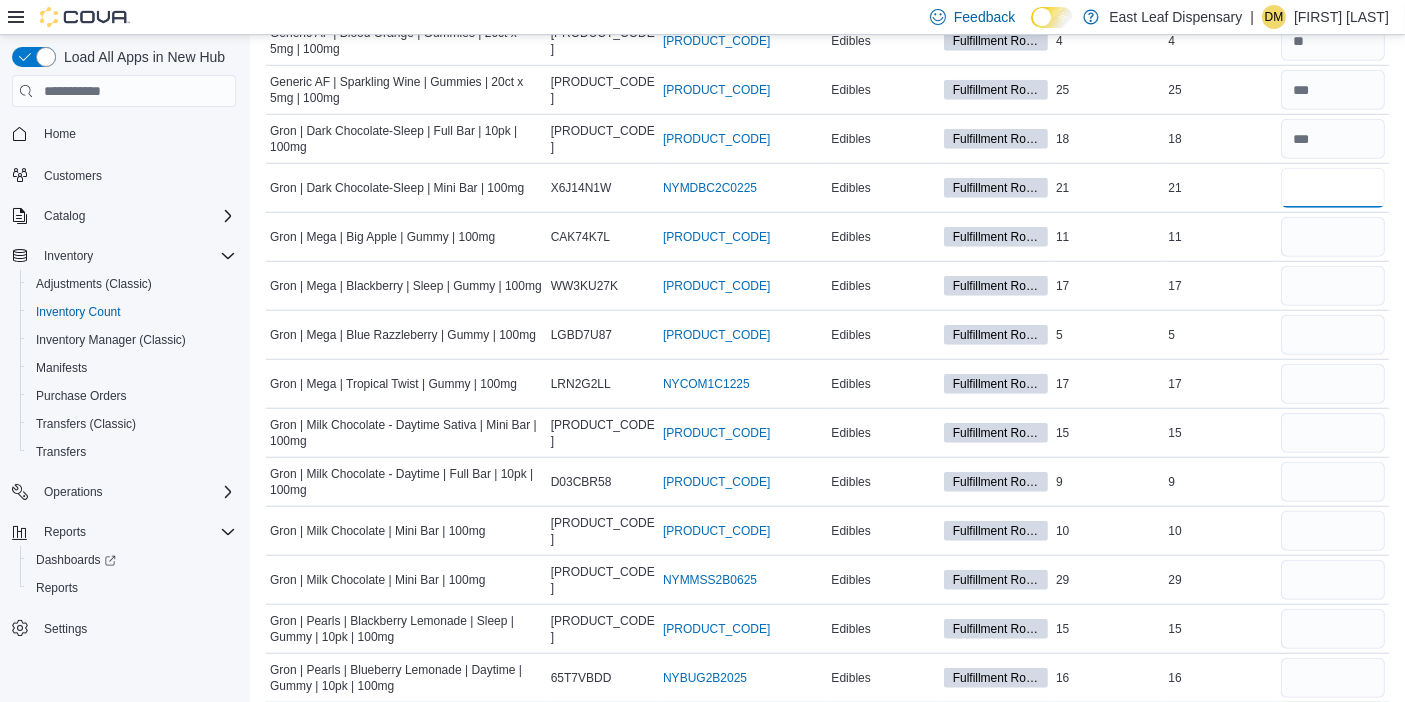 type on "**" 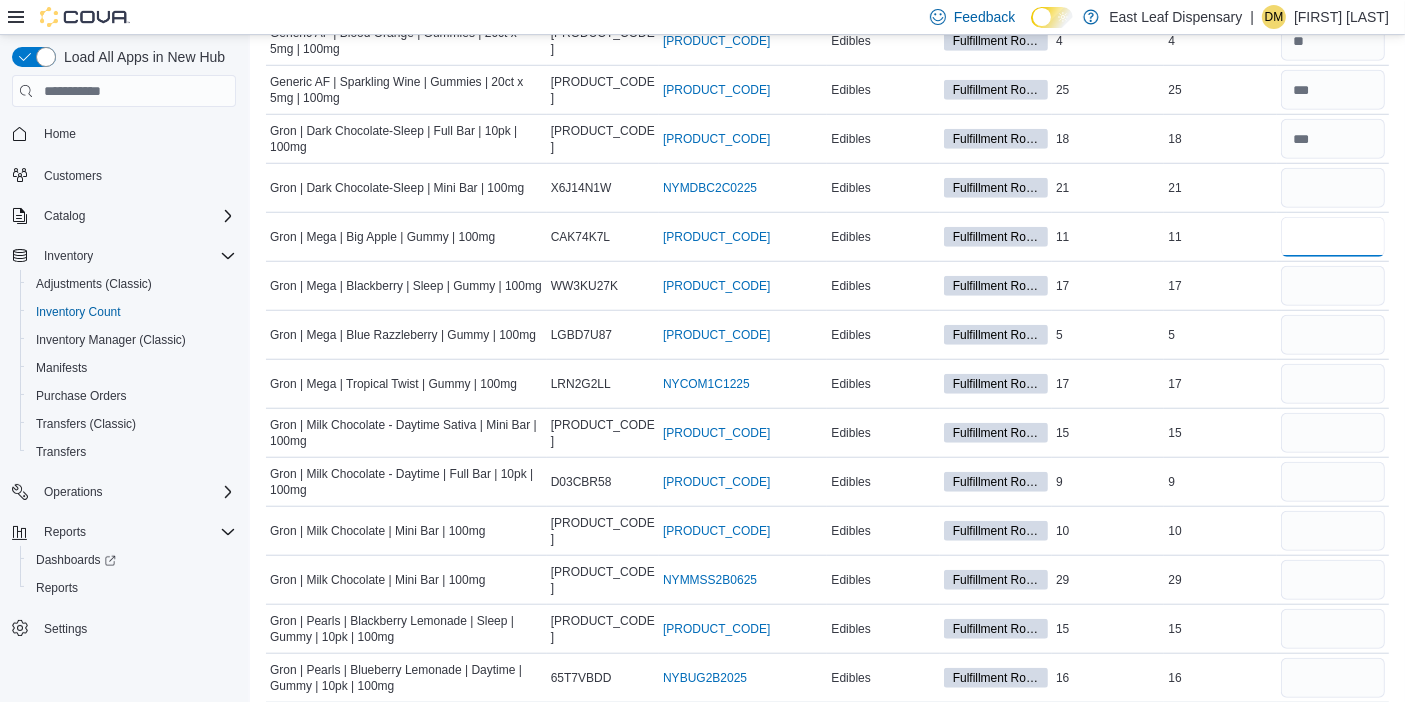 type 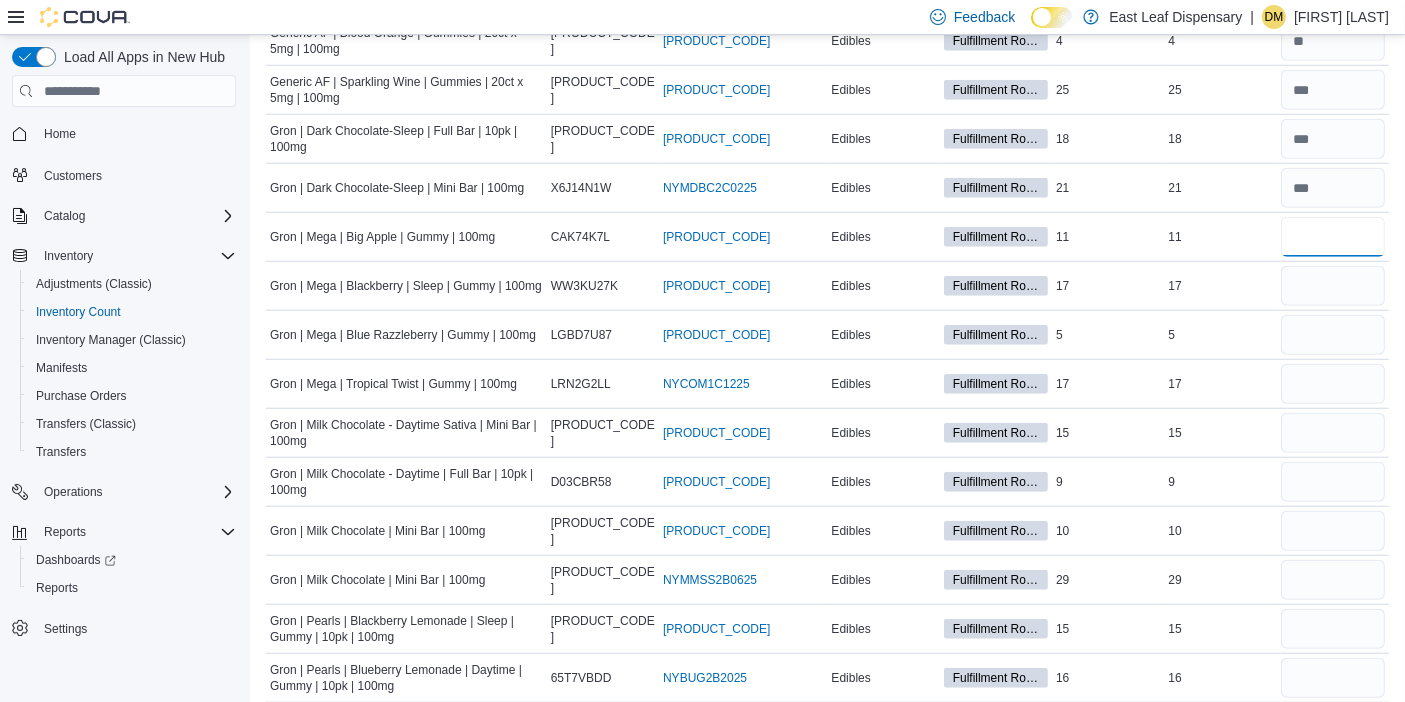 type on "**" 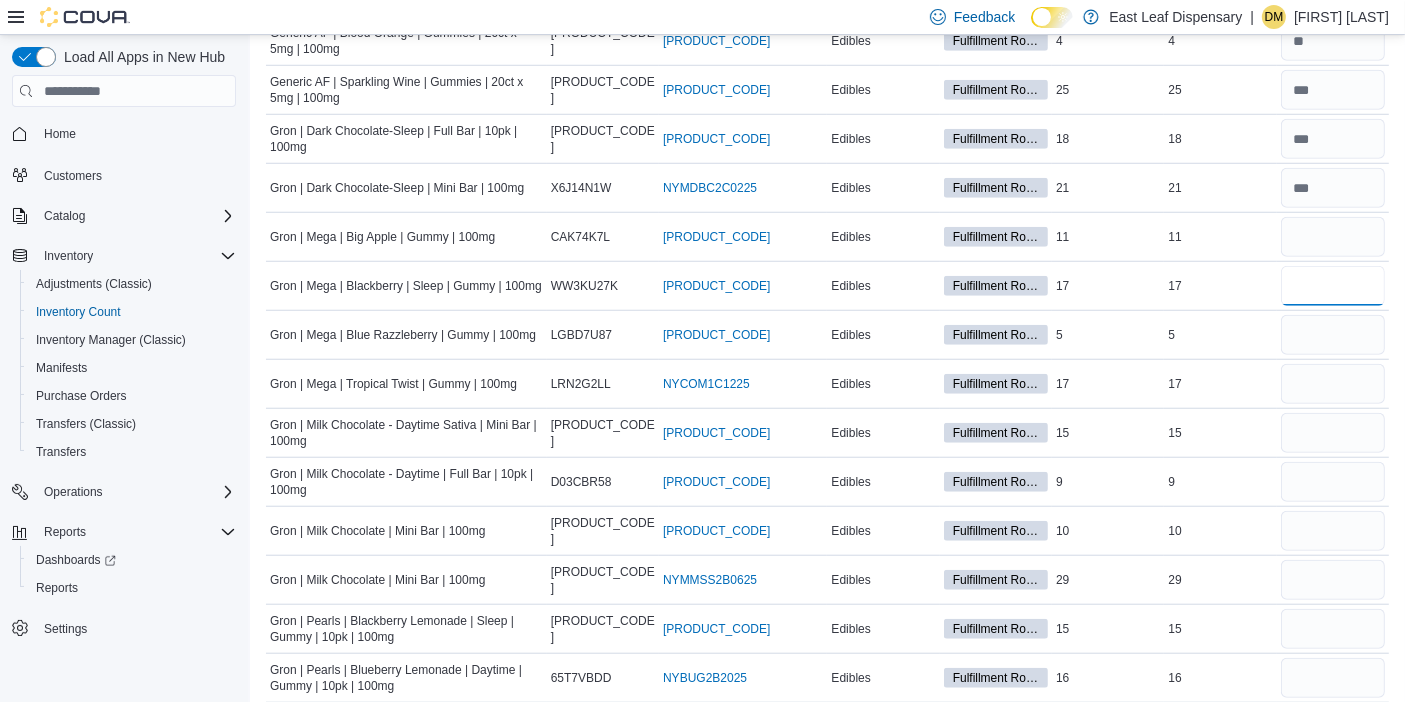 type 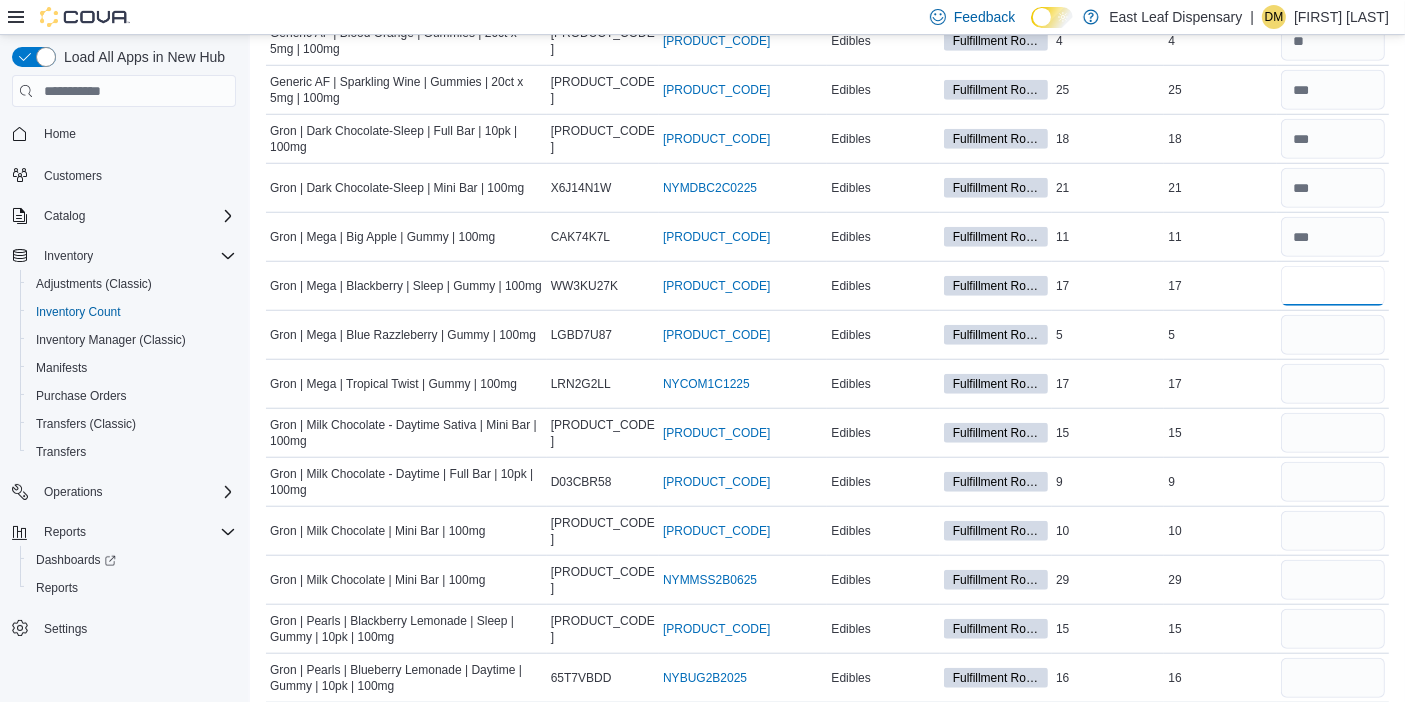 scroll, scrollTop: 1706, scrollLeft: 0, axis: vertical 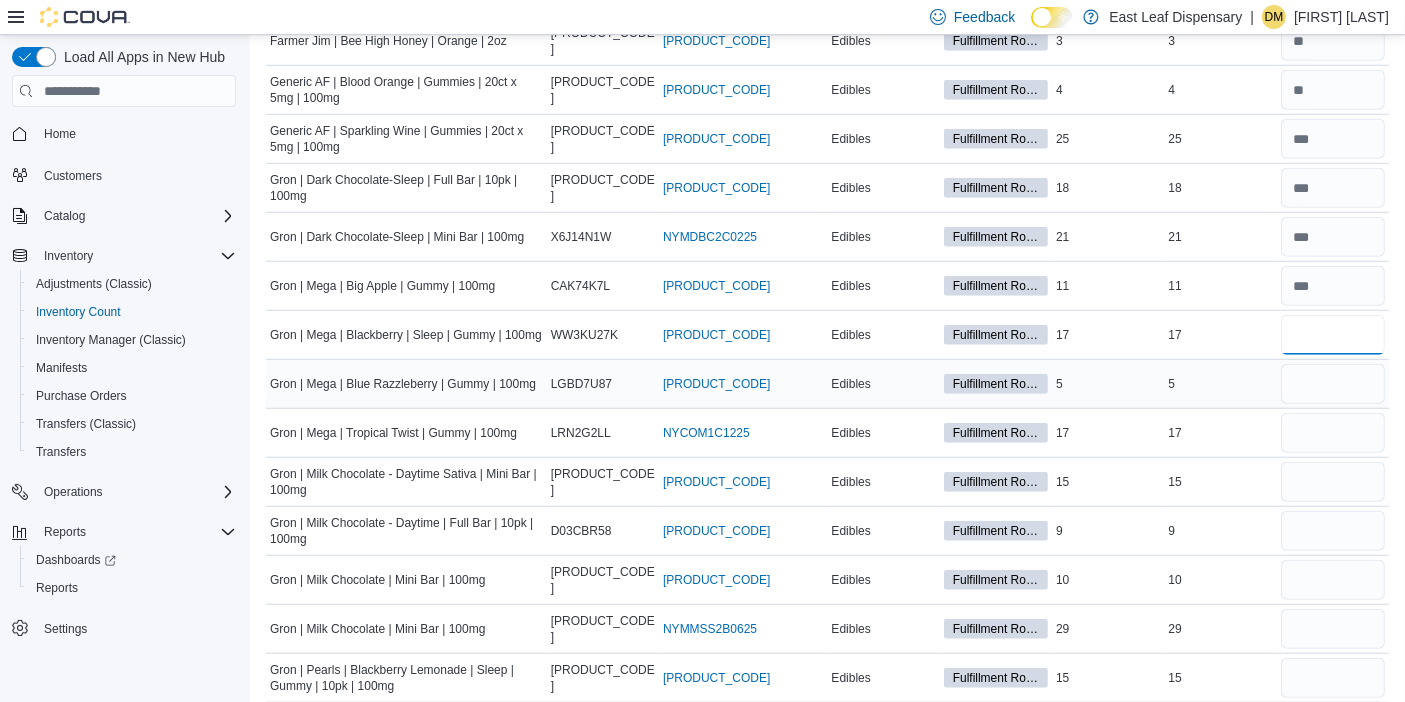 type on "**" 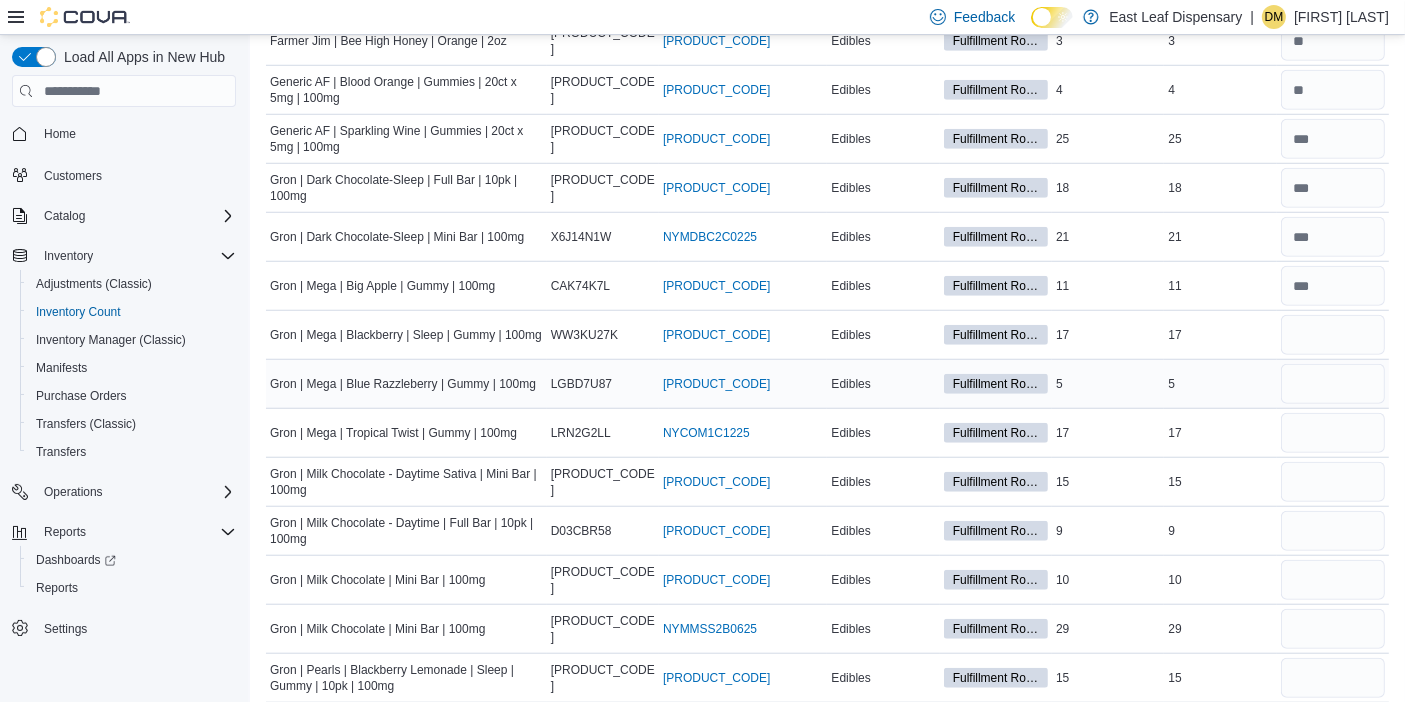 click at bounding box center (1333, 384) 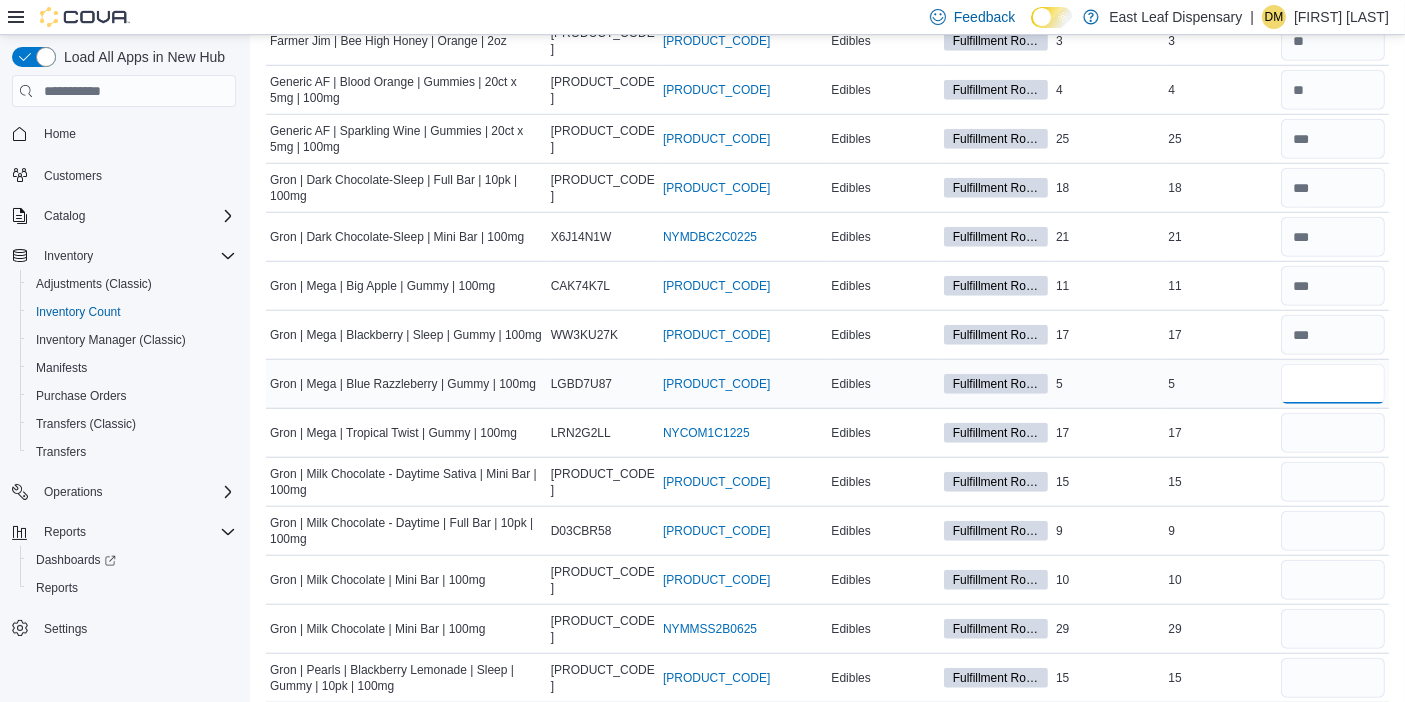 click at bounding box center [1333, 384] 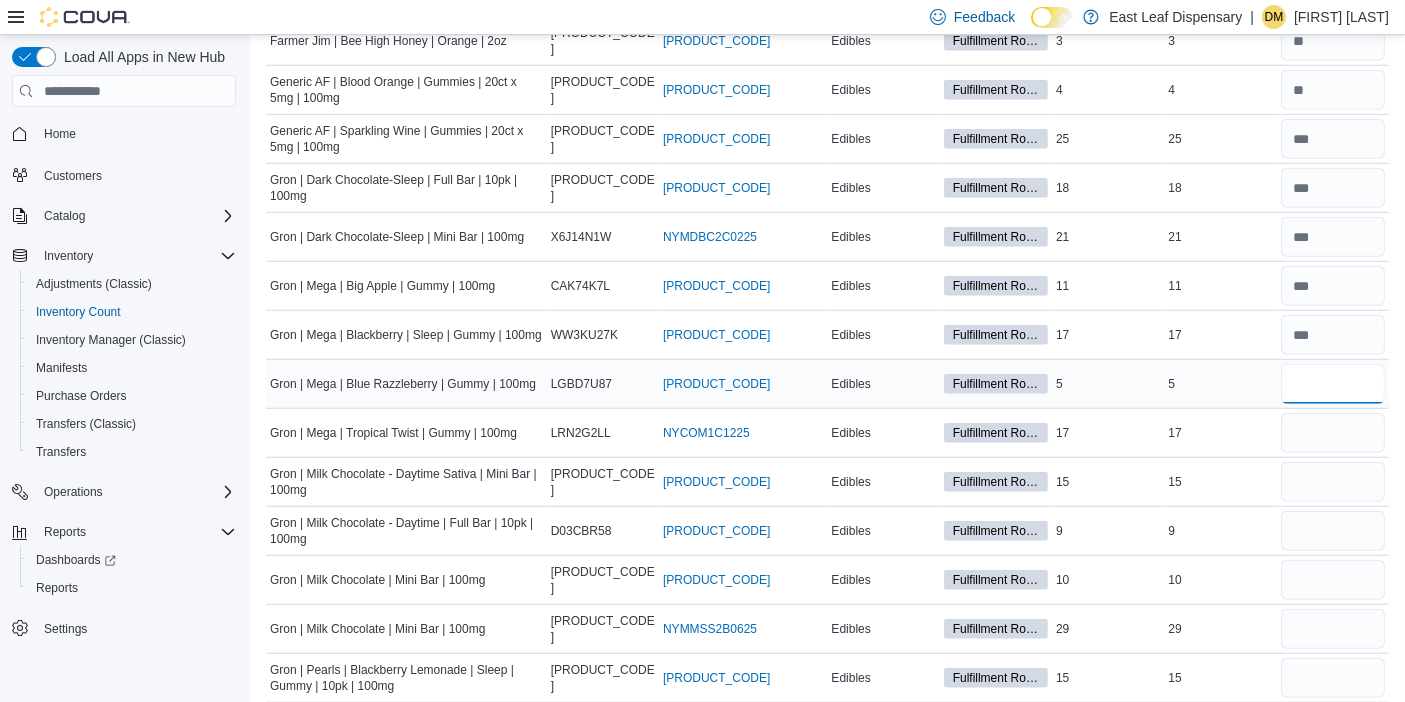 type on "*" 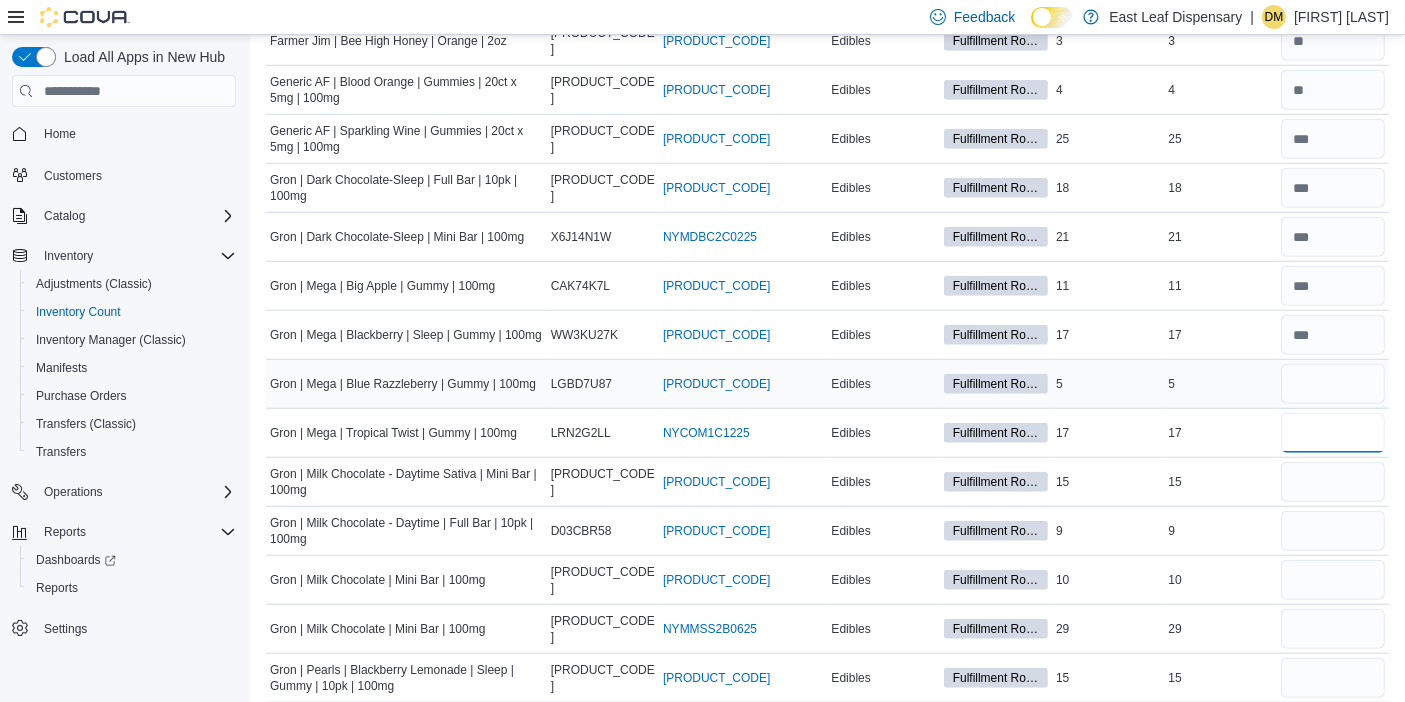 type 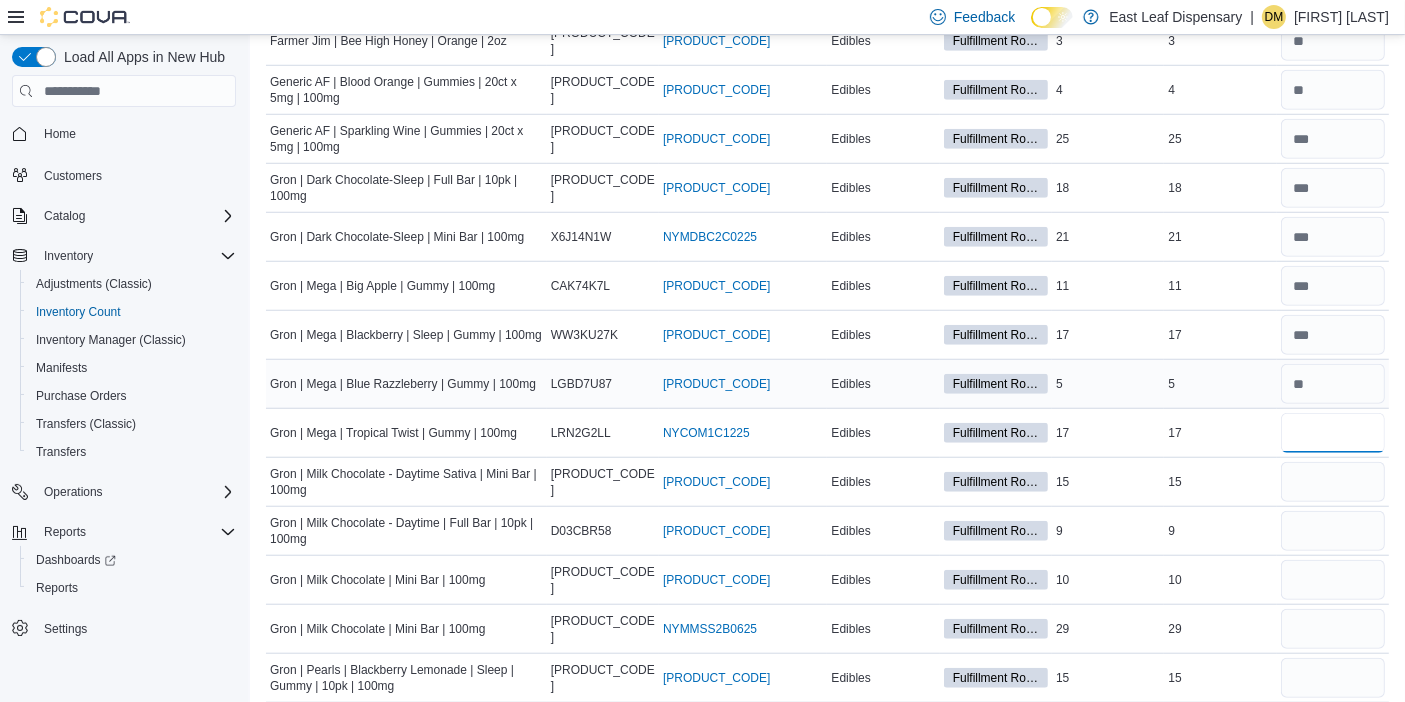 type on "**" 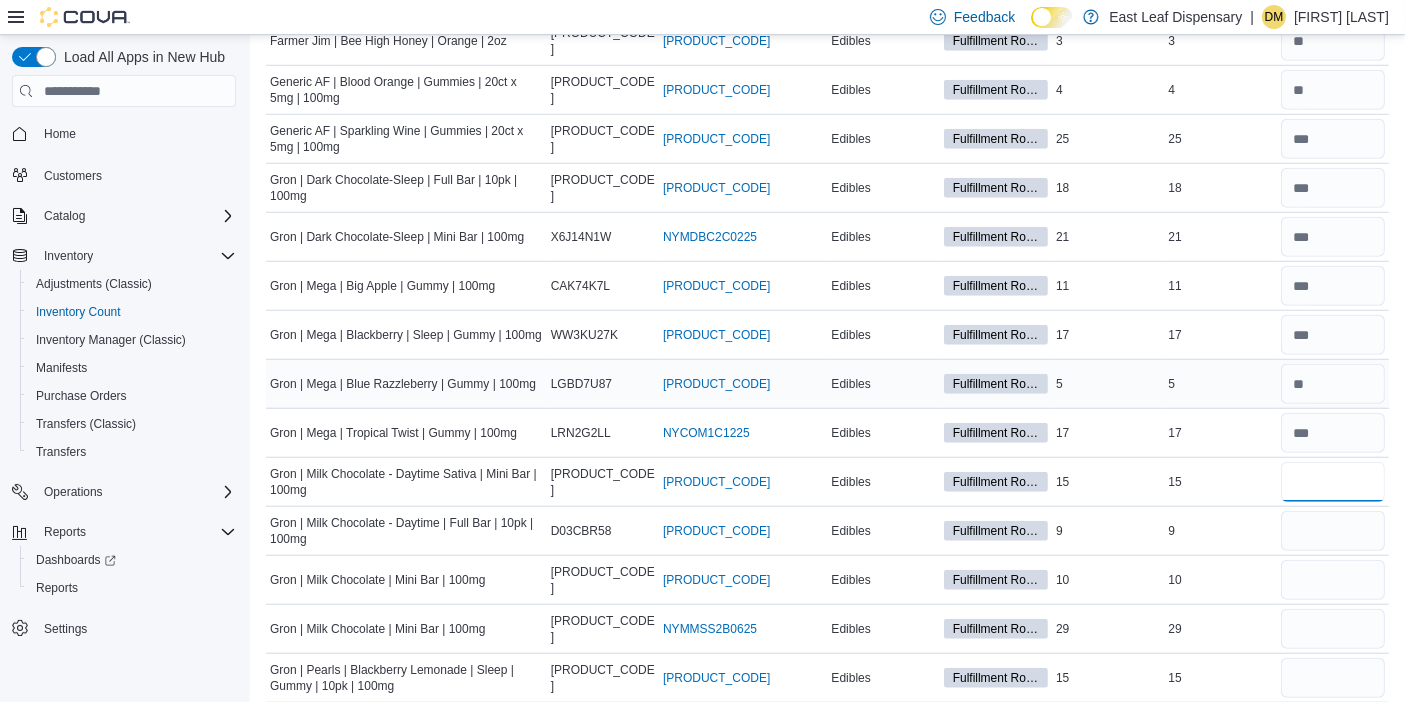 type 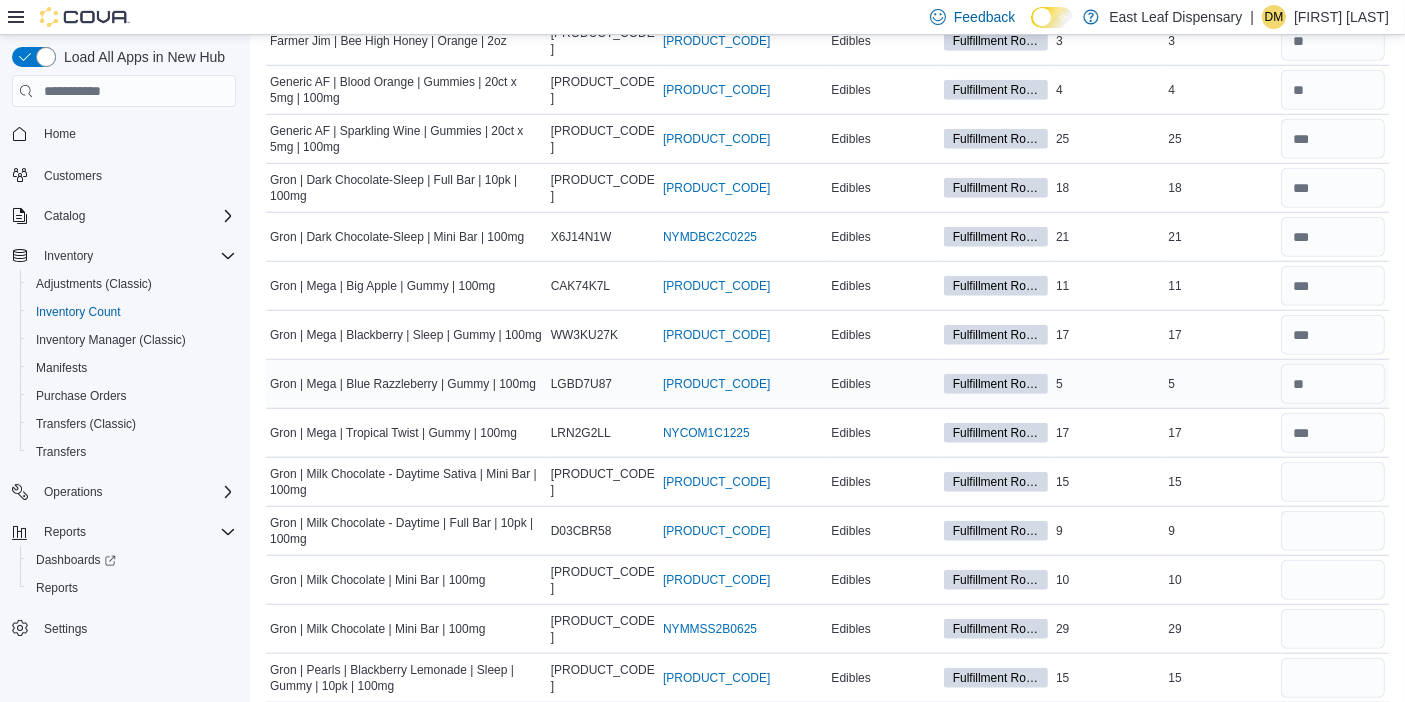 scroll, scrollTop: 1971, scrollLeft: 0, axis: vertical 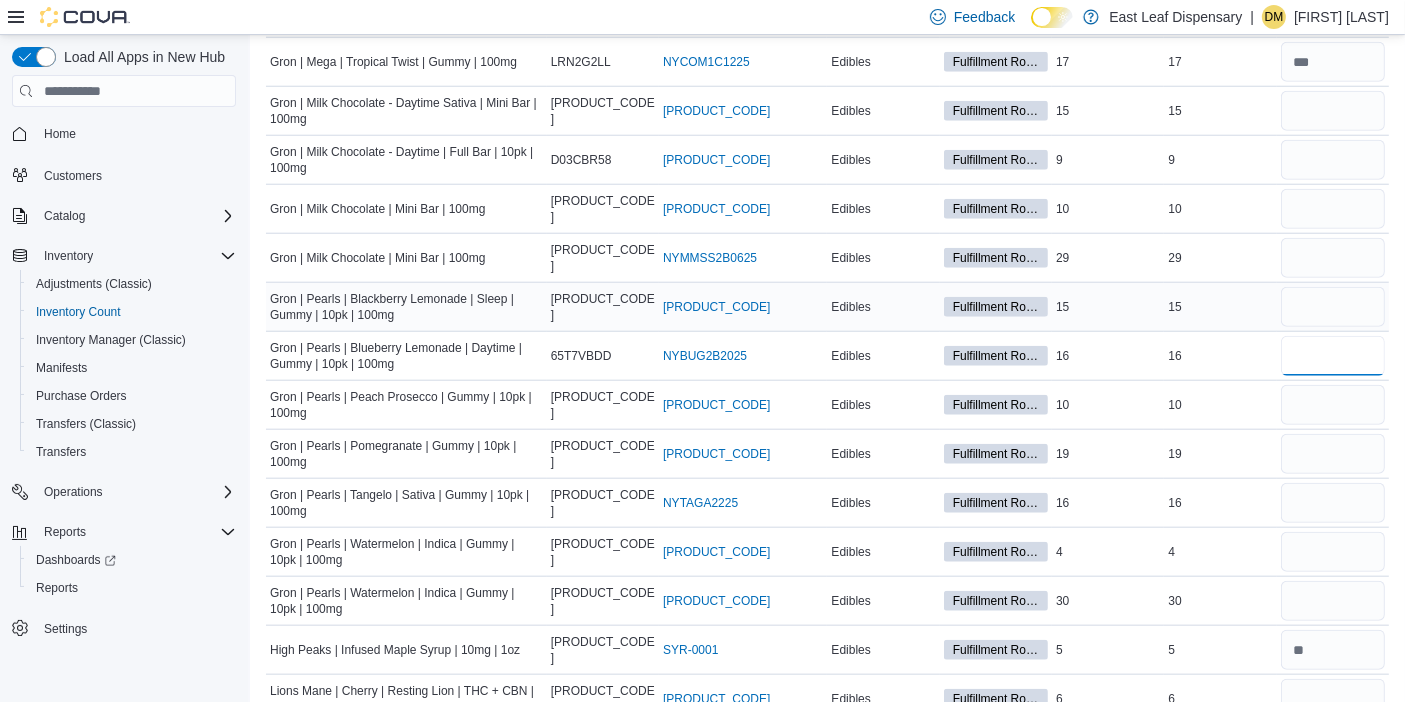 type on "**" 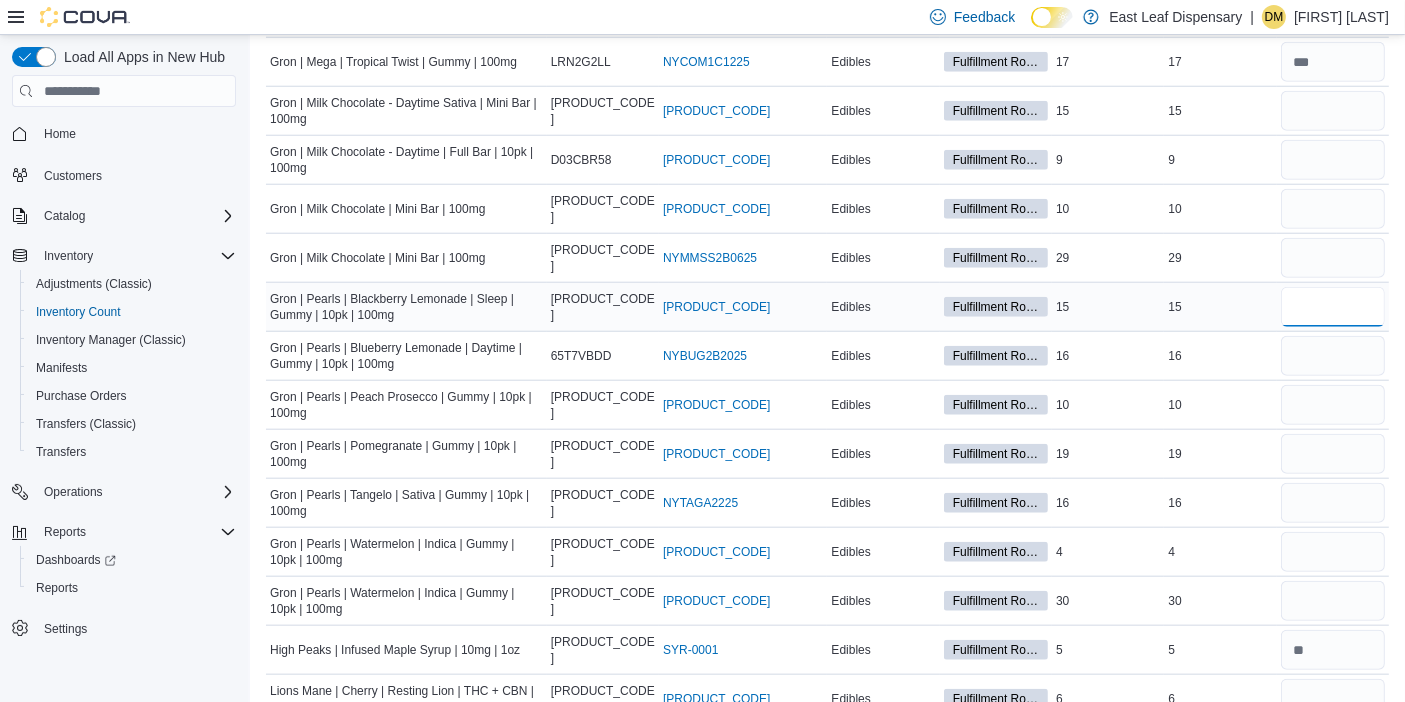 click at bounding box center (1333, 307) 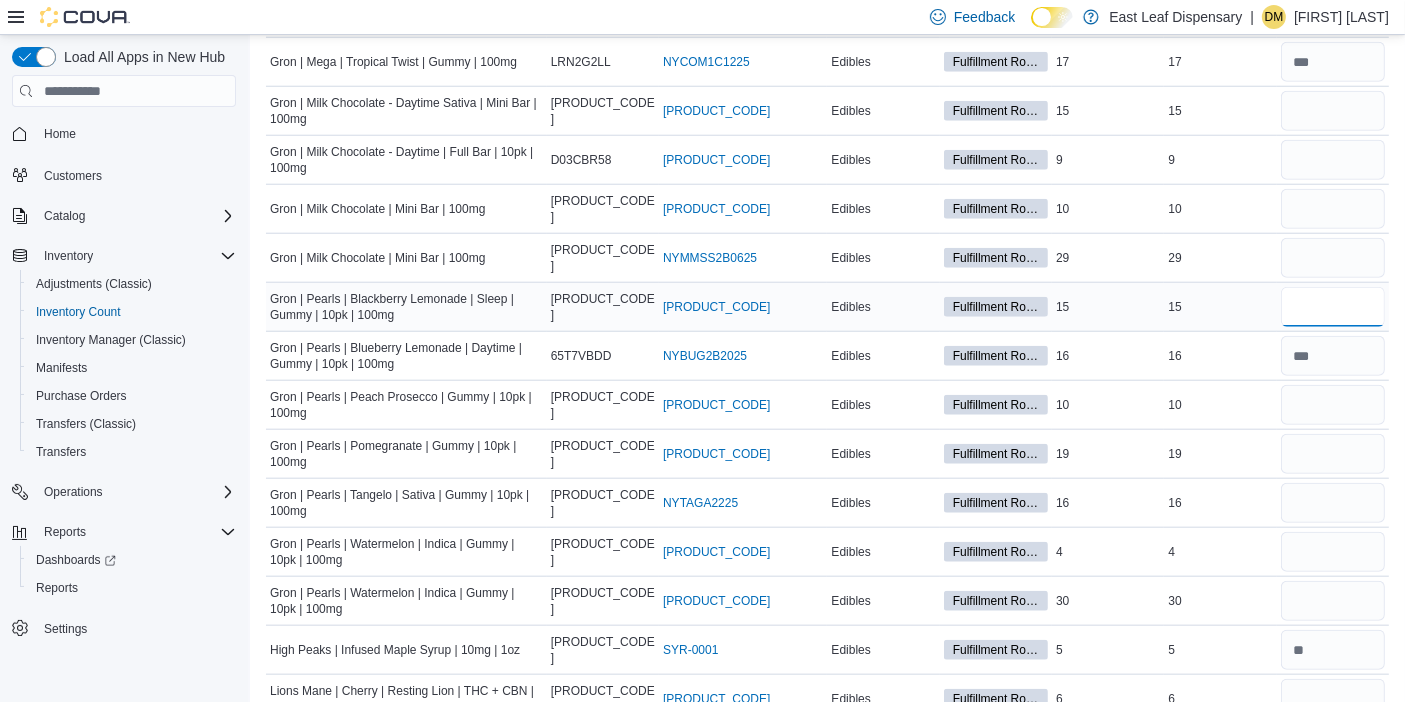 type on "**" 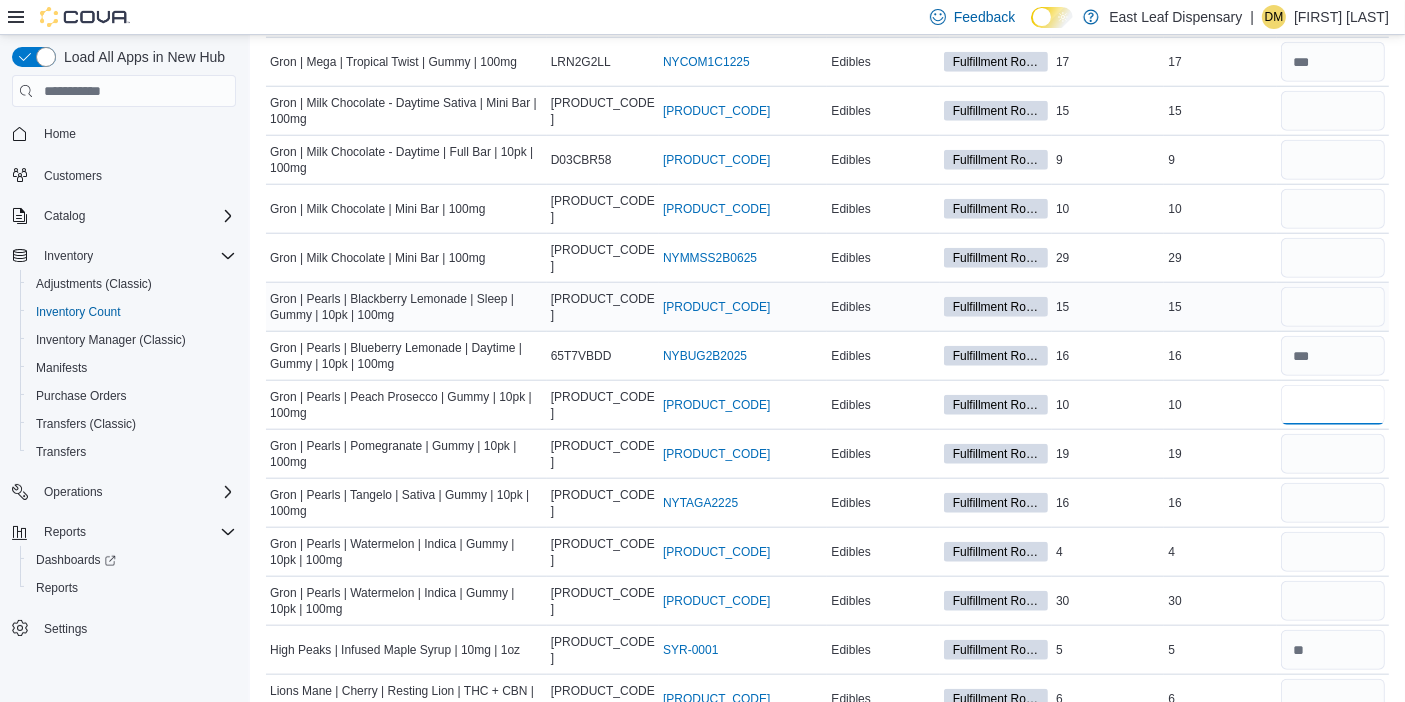 type 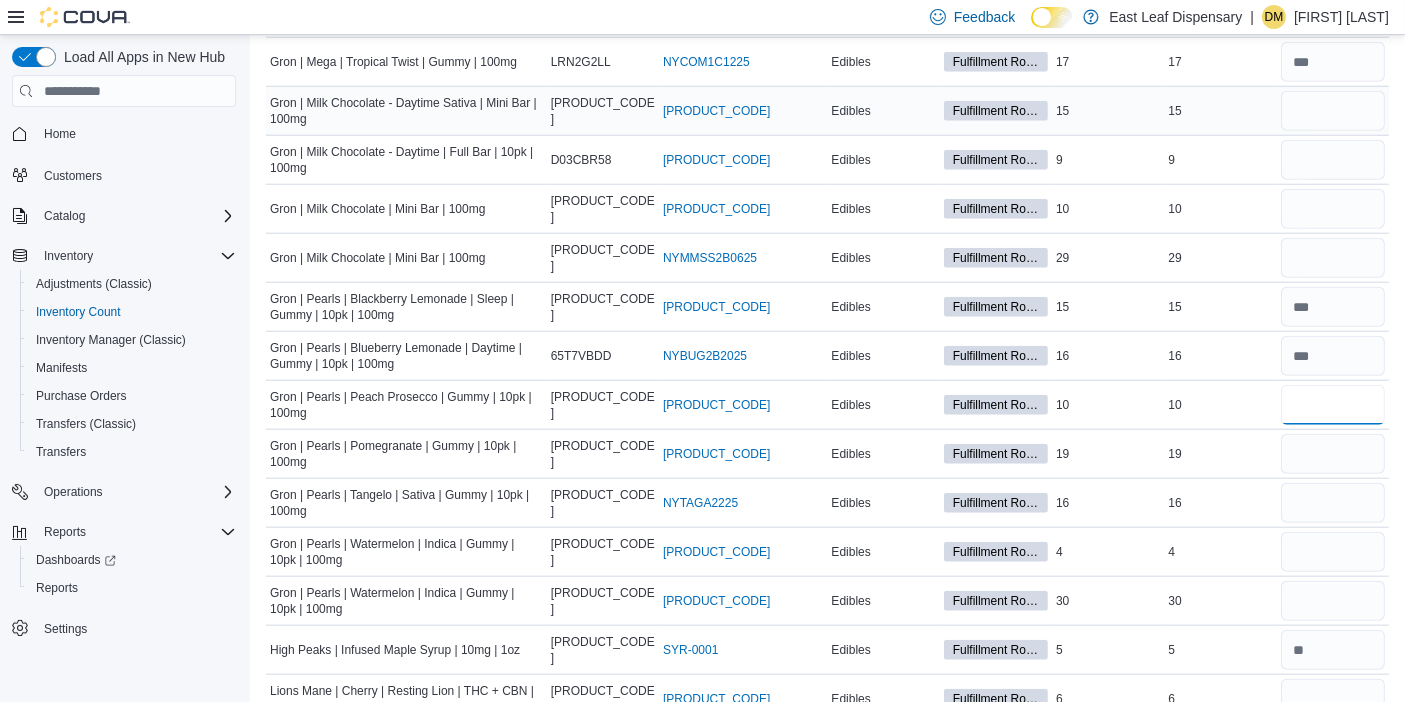 type on "**" 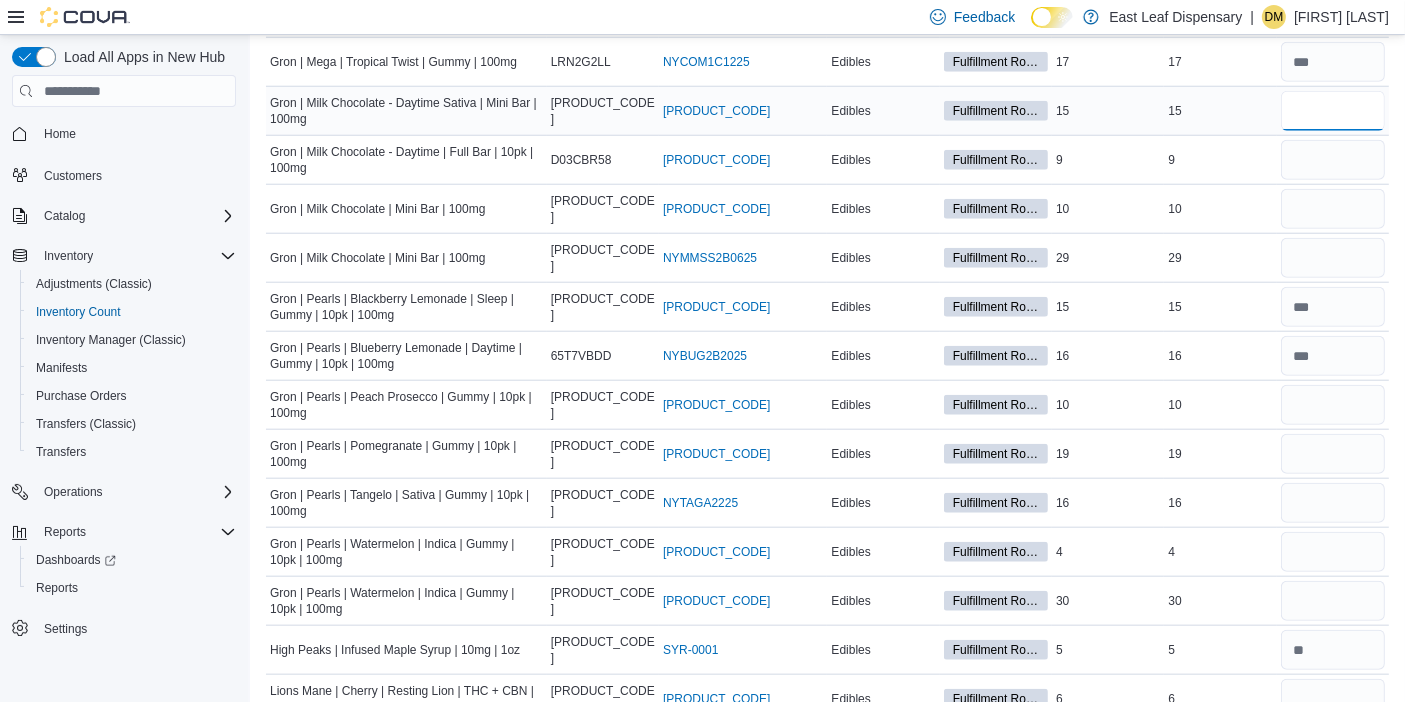 click at bounding box center (1333, 111) 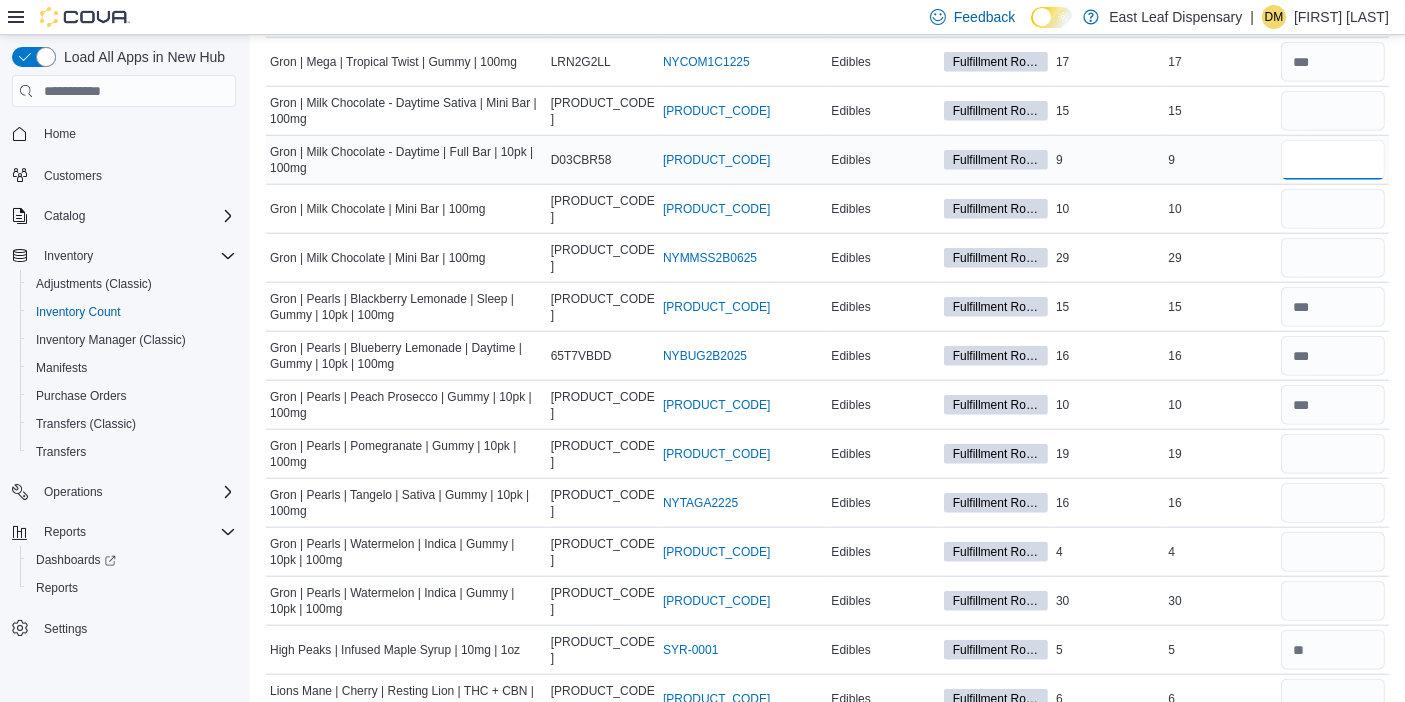 click at bounding box center (1333, 160) 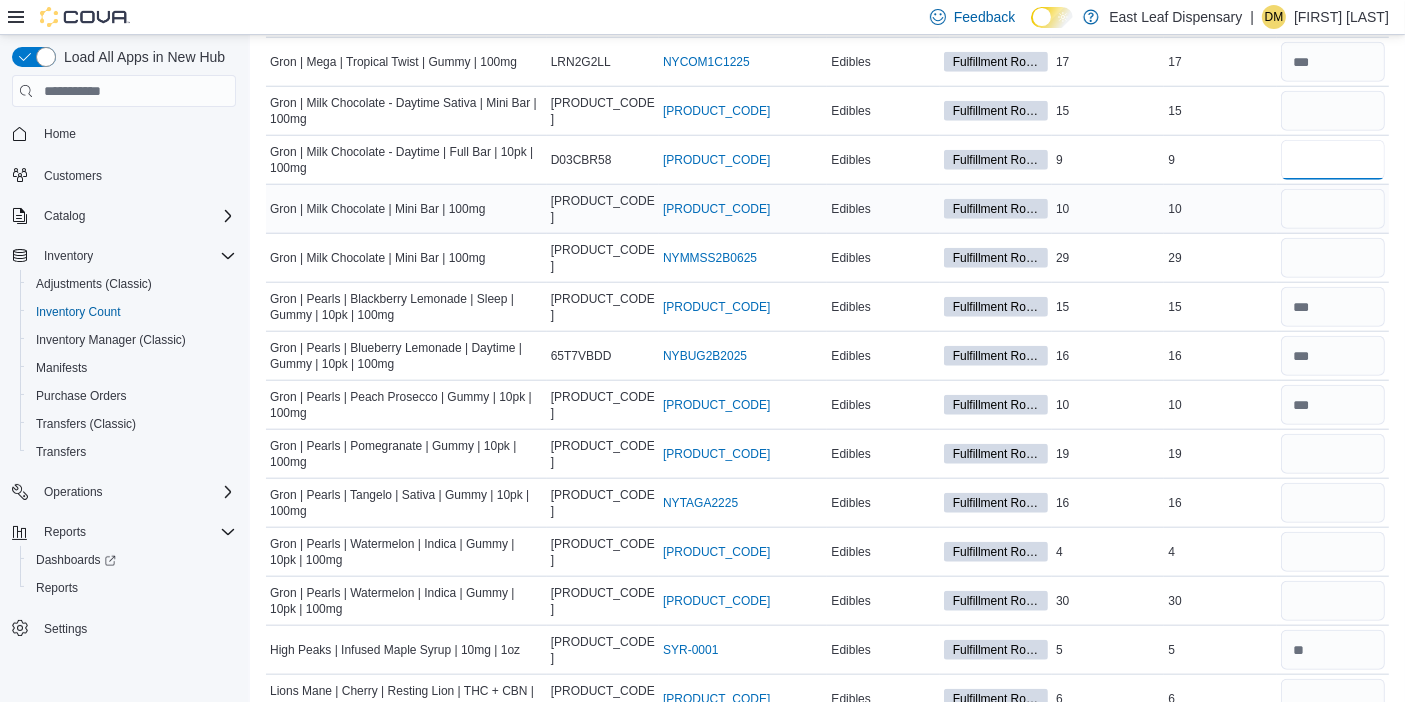 type on "*" 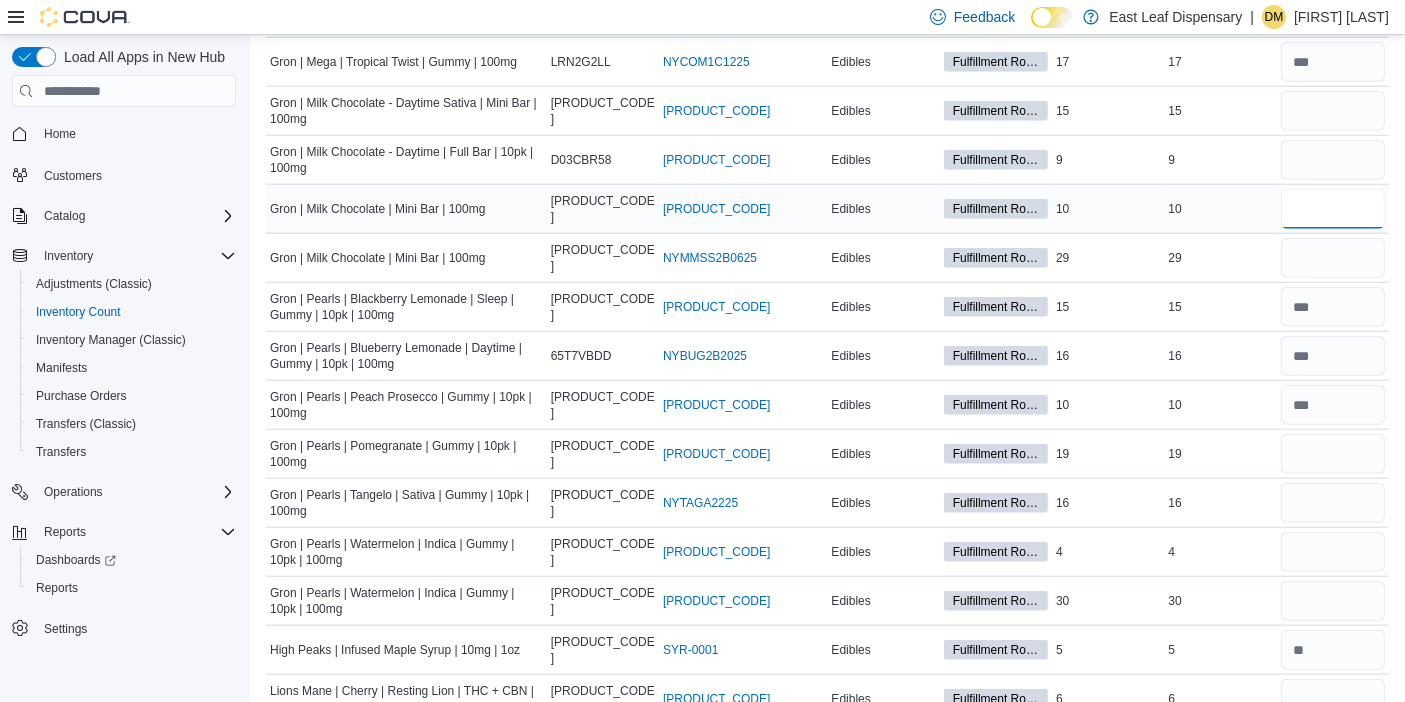click at bounding box center (1333, 209) 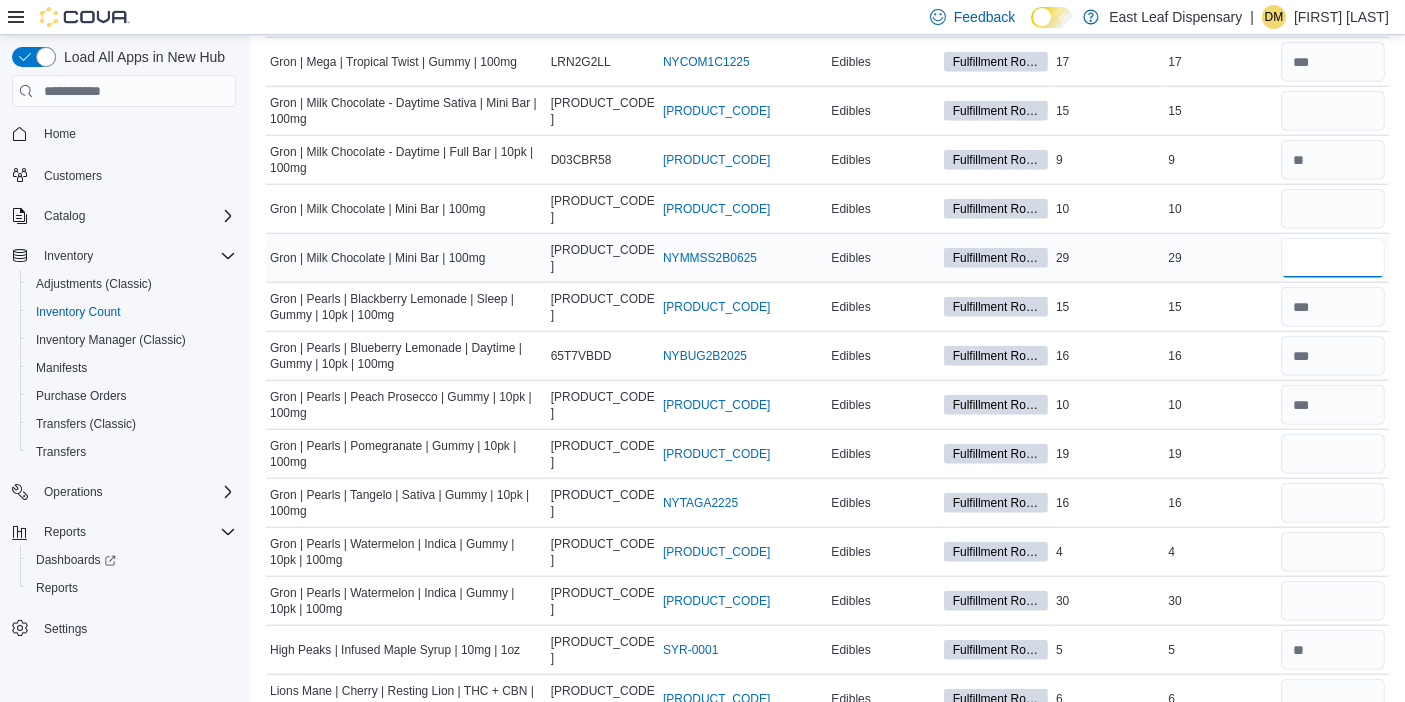 click at bounding box center [1333, 258] 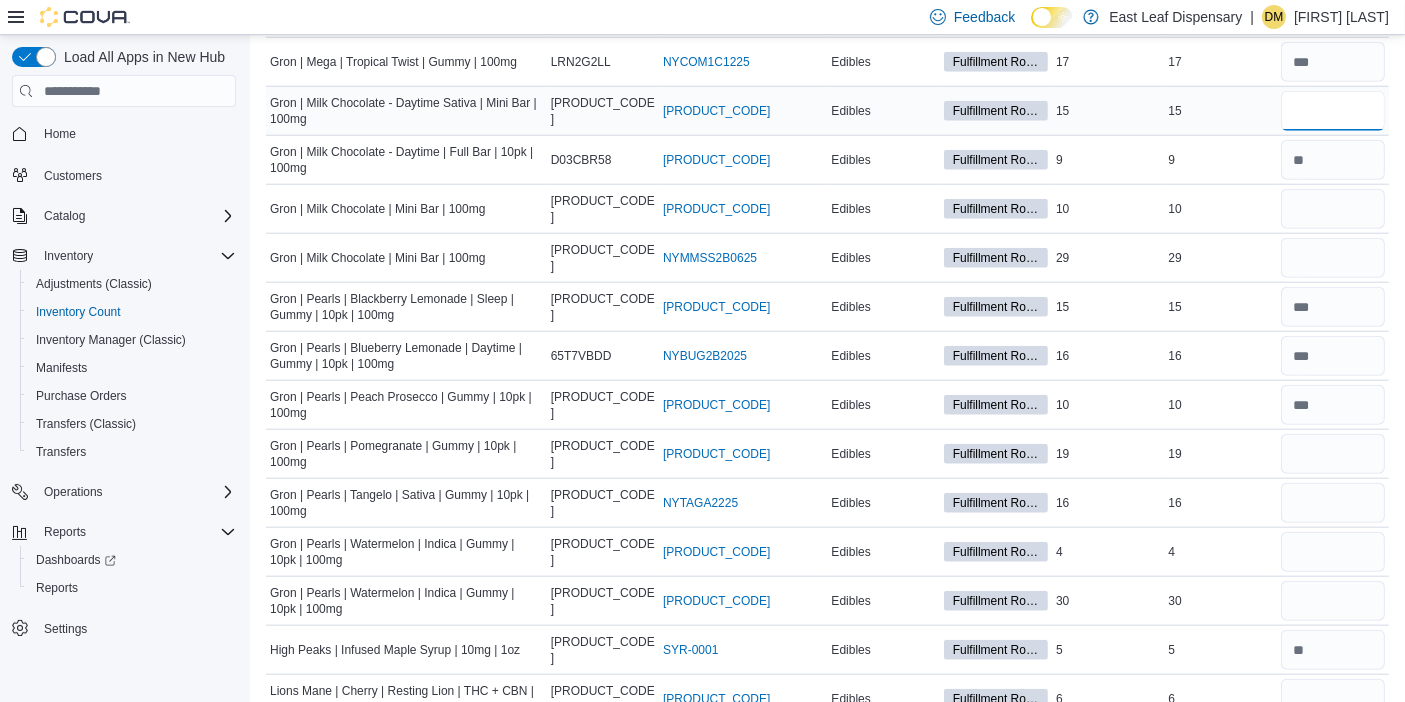 click at bounding box center (1333, 111) 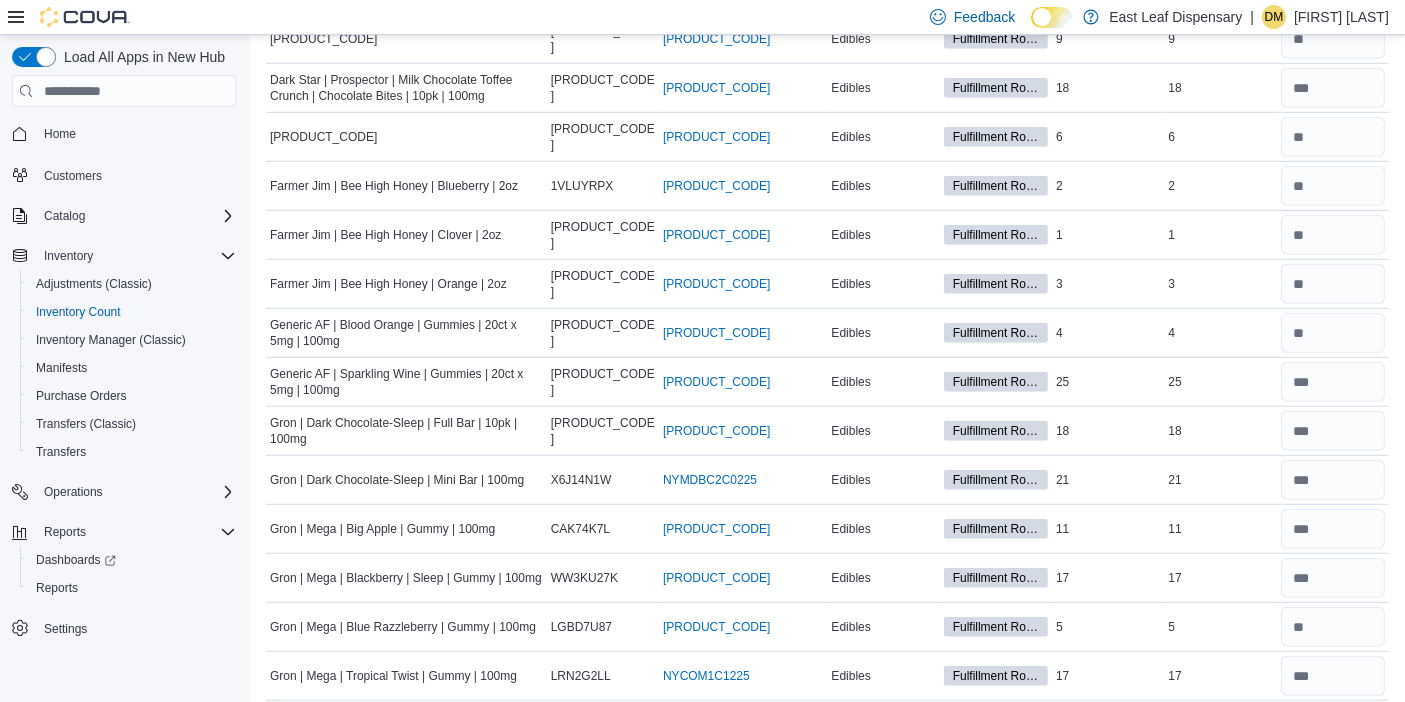 scroll, scrollTop: 0, scrollLeft: 0, axis: both 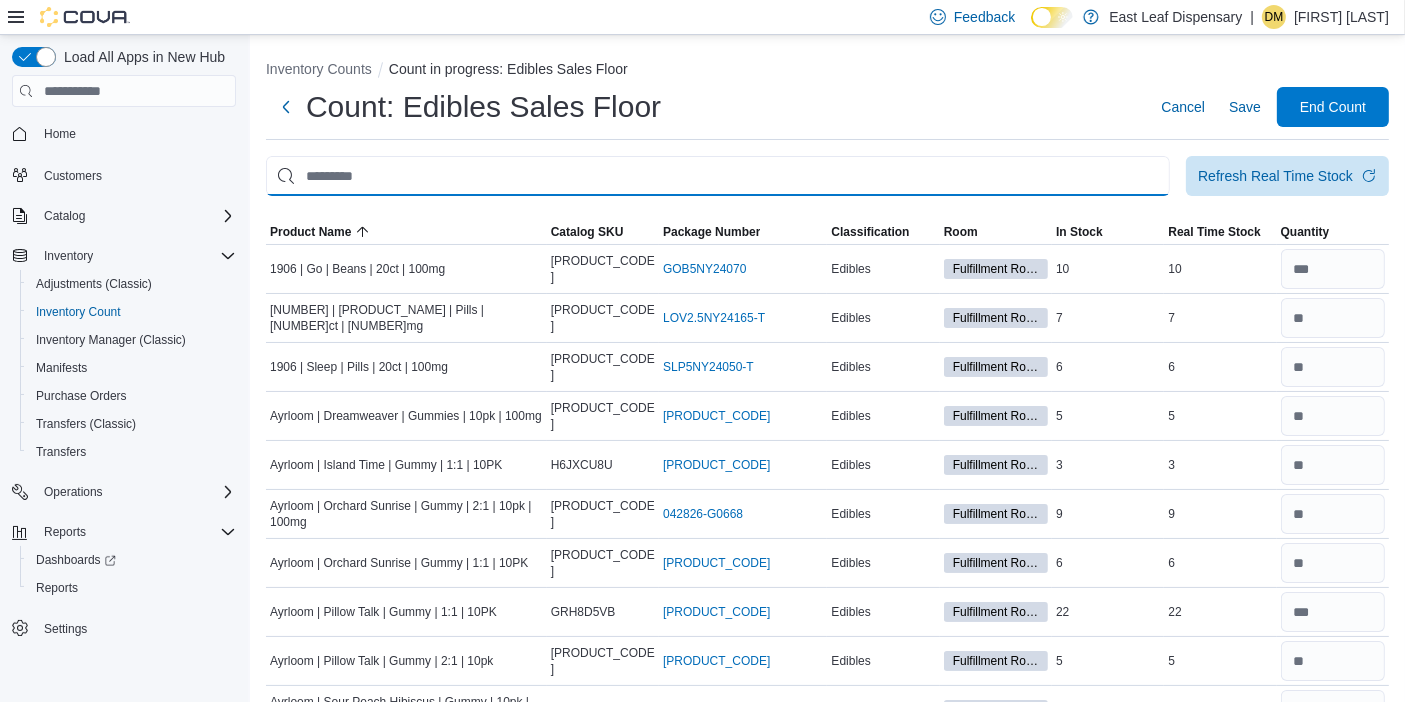 click at bounding box center [718, 176] 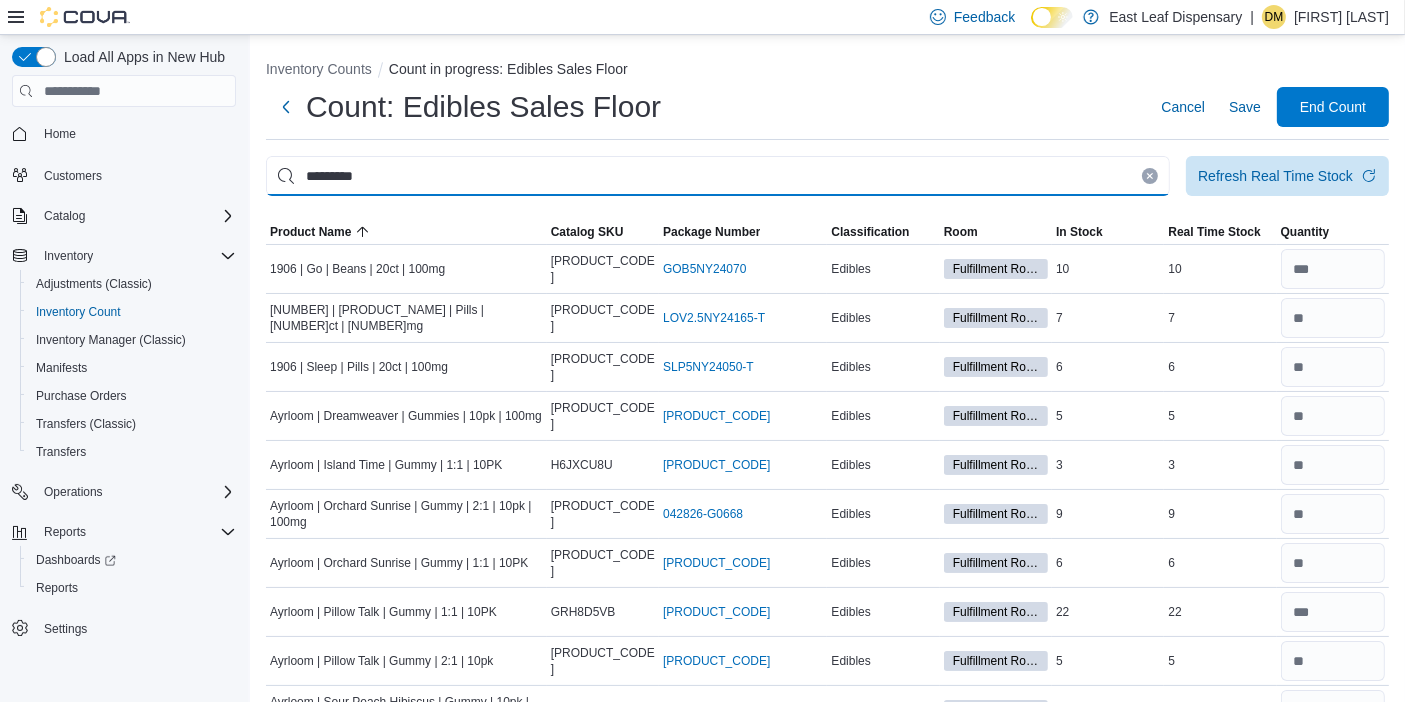 type on "*********" 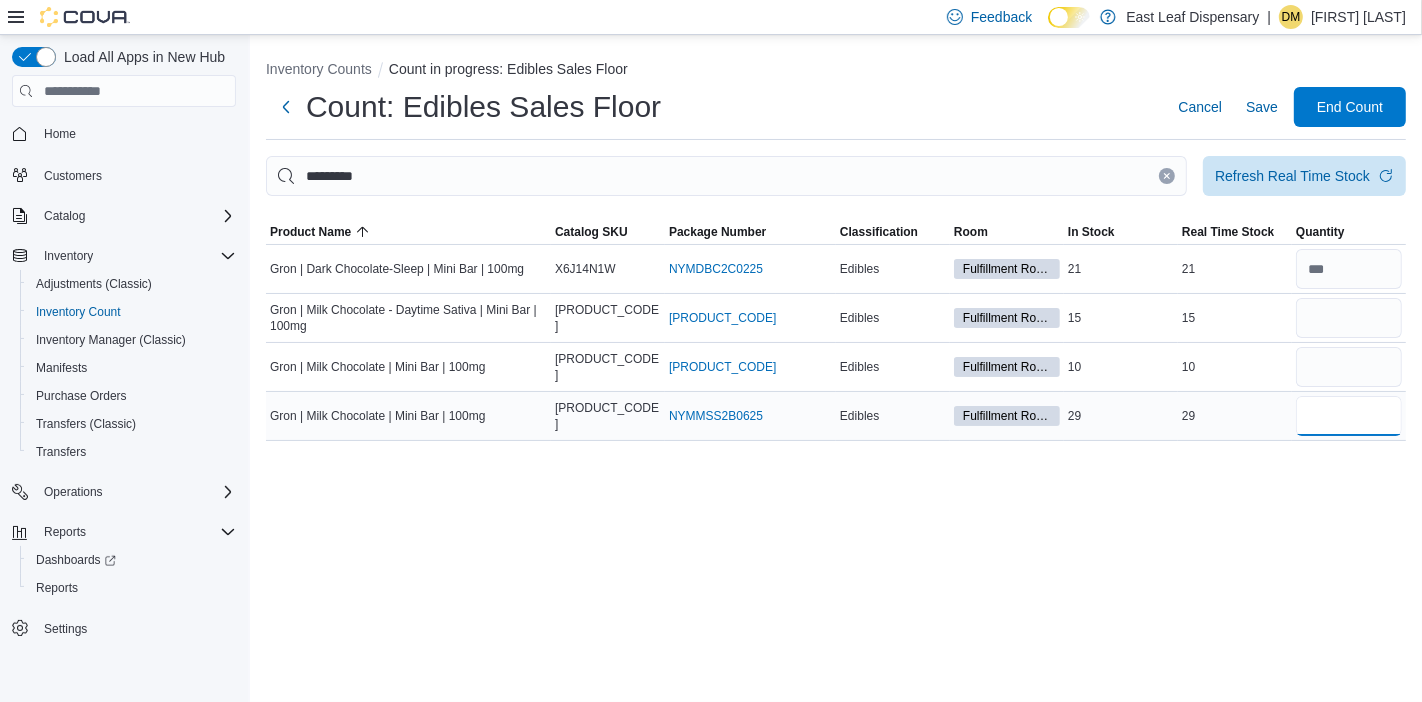 click at bounding box center (1349, 416) 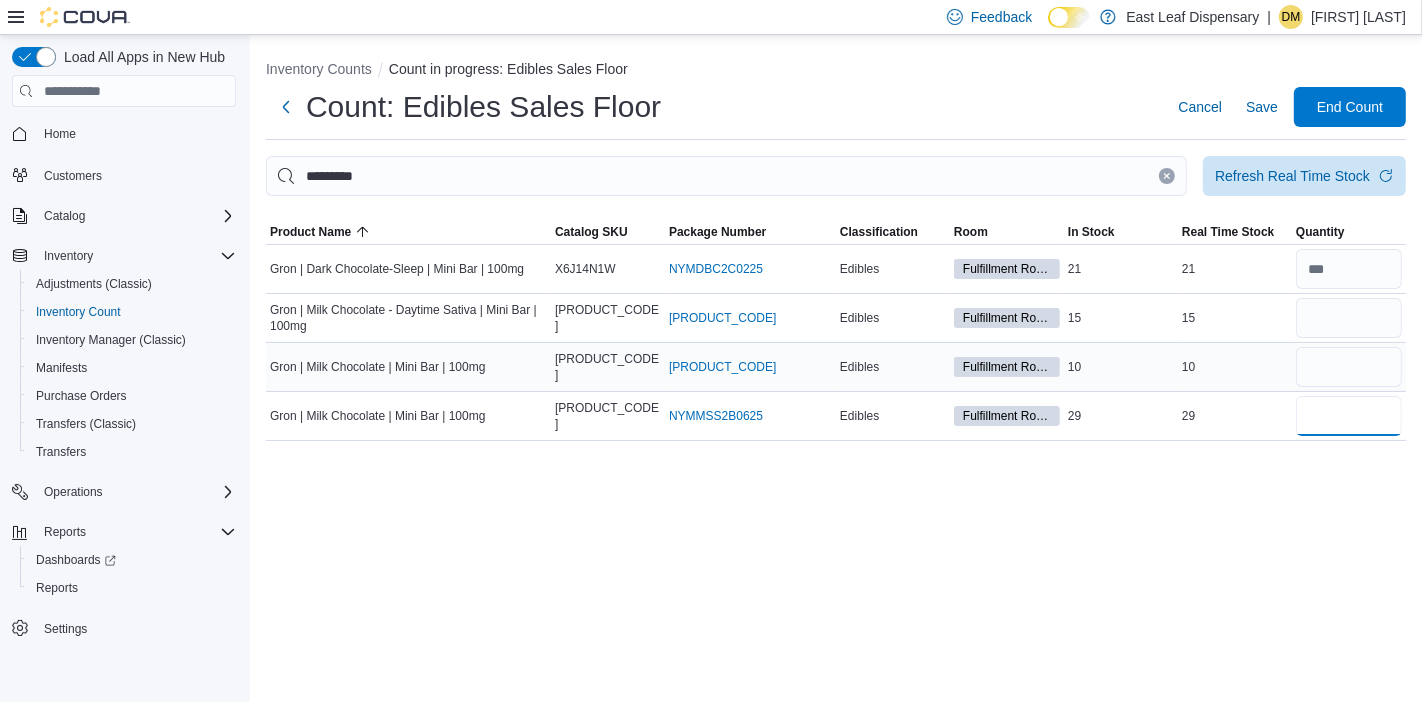 type on "**" 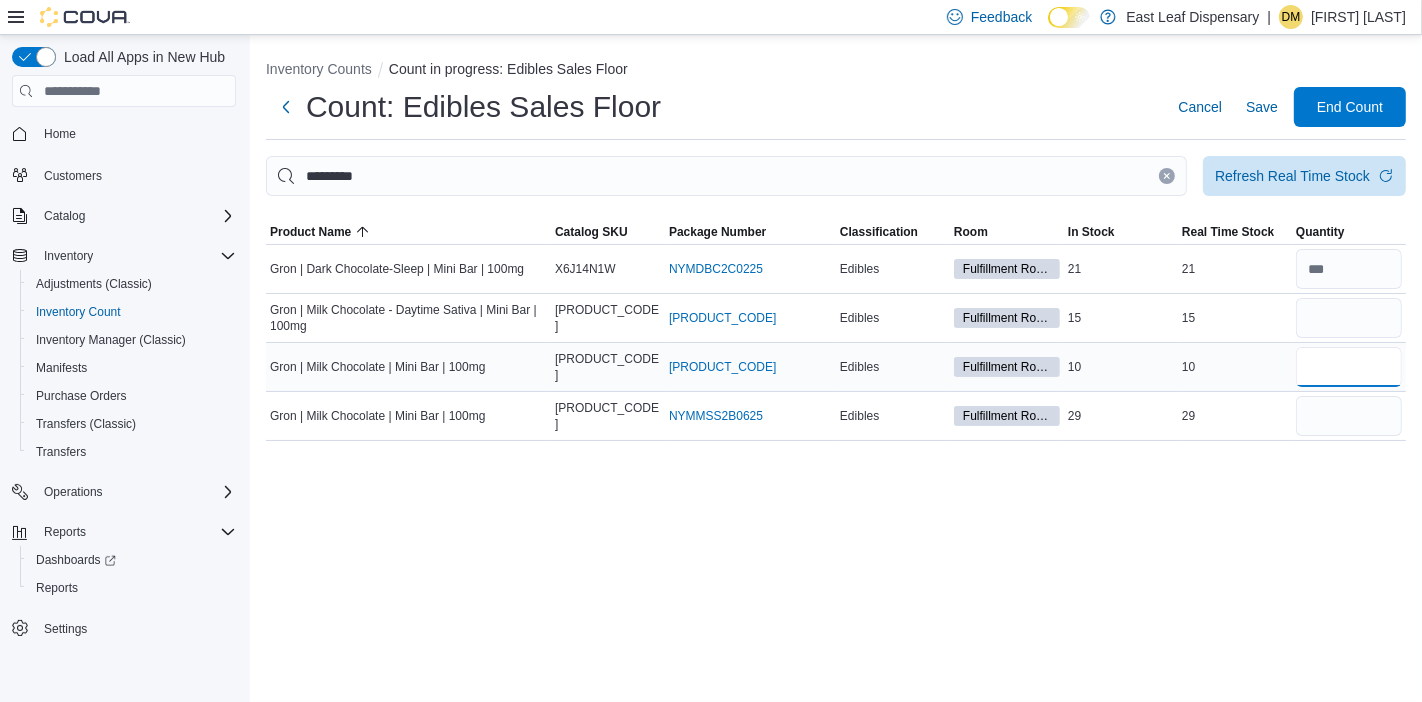 type 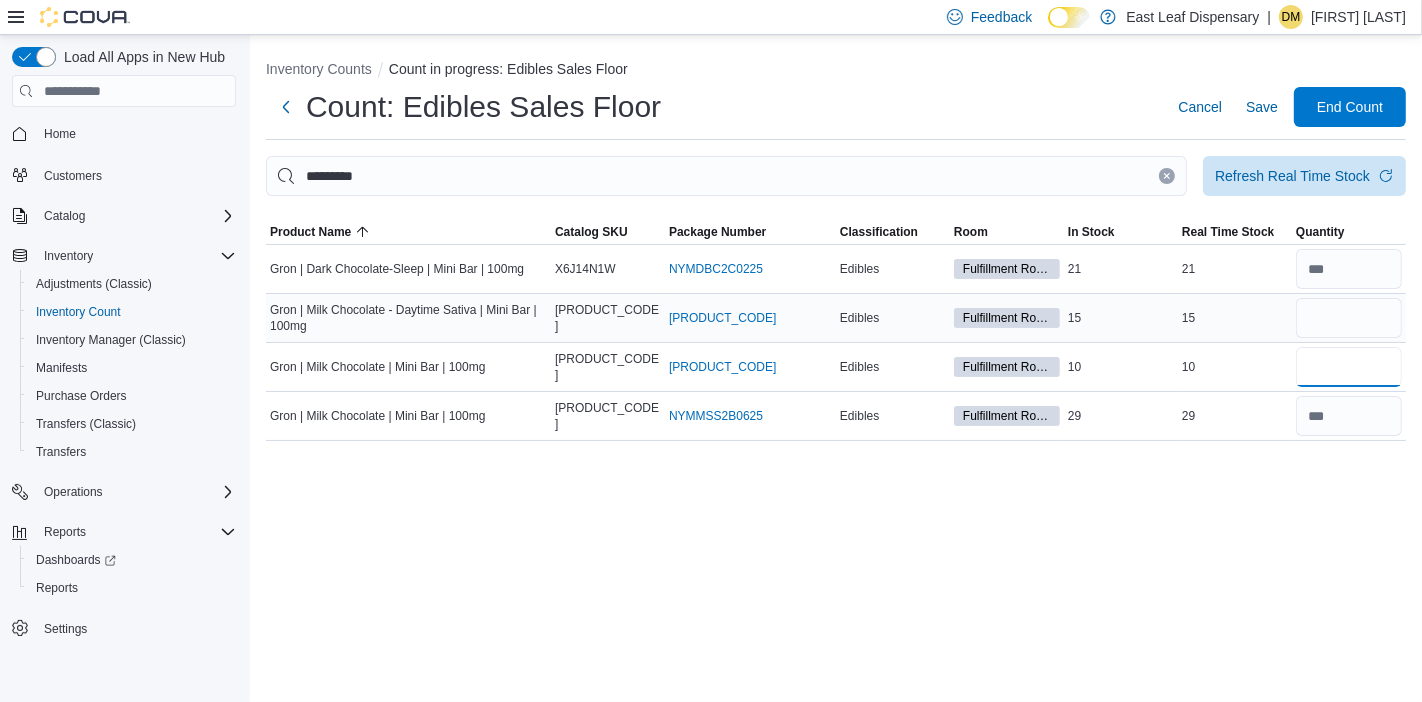 type on "*" 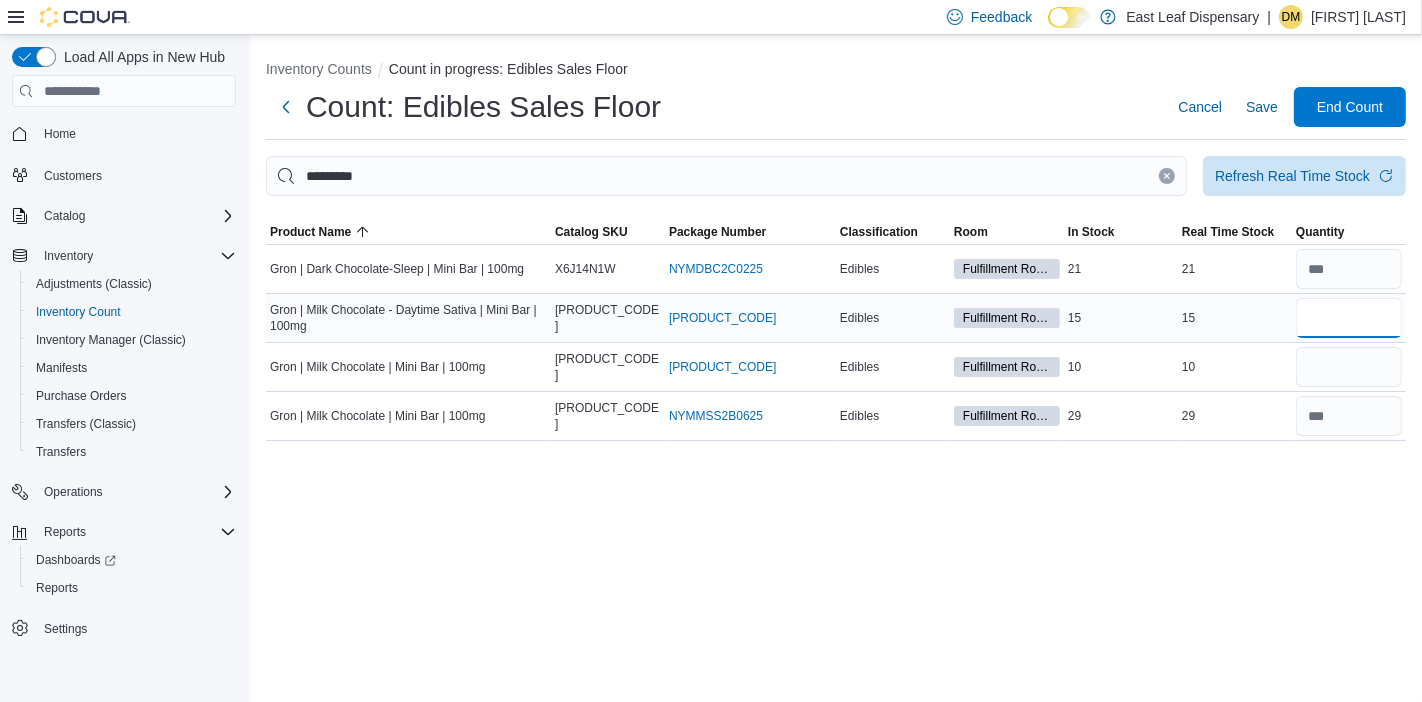 type 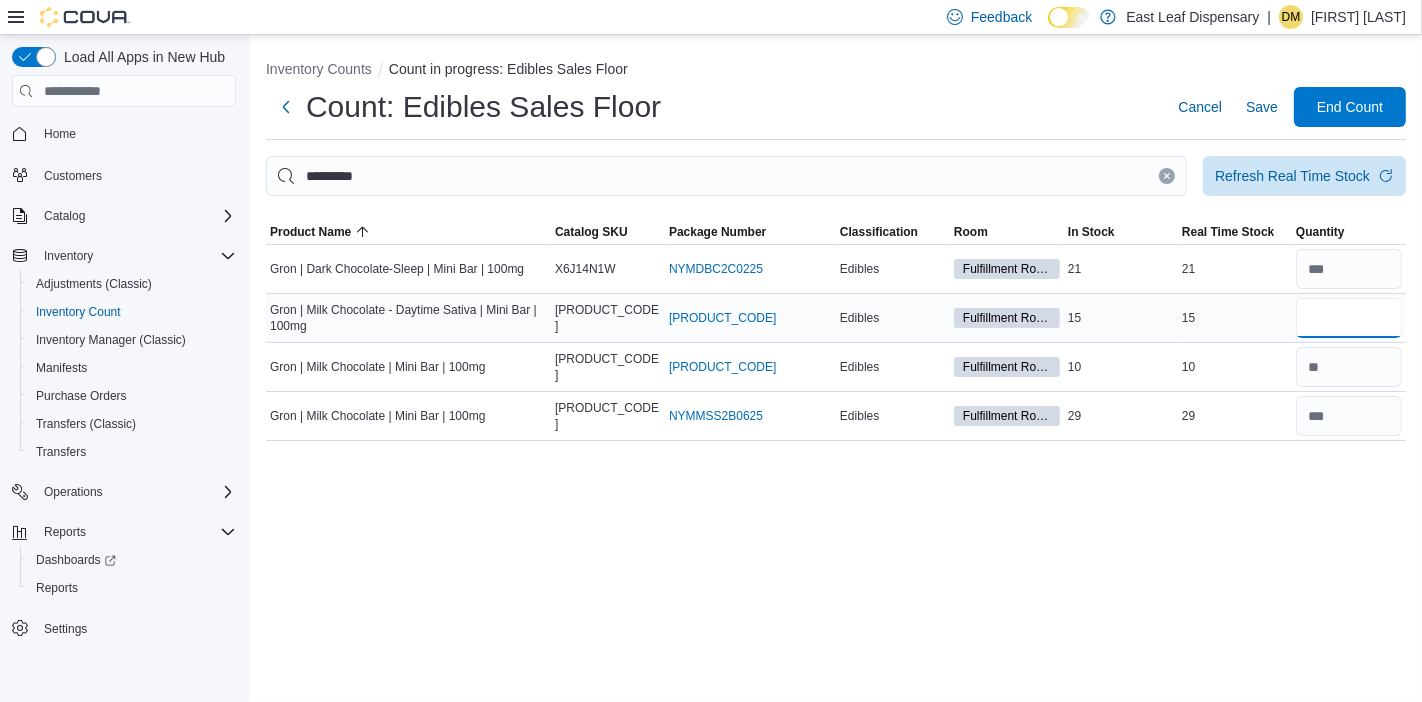 click at bounding box center (1349, 318) 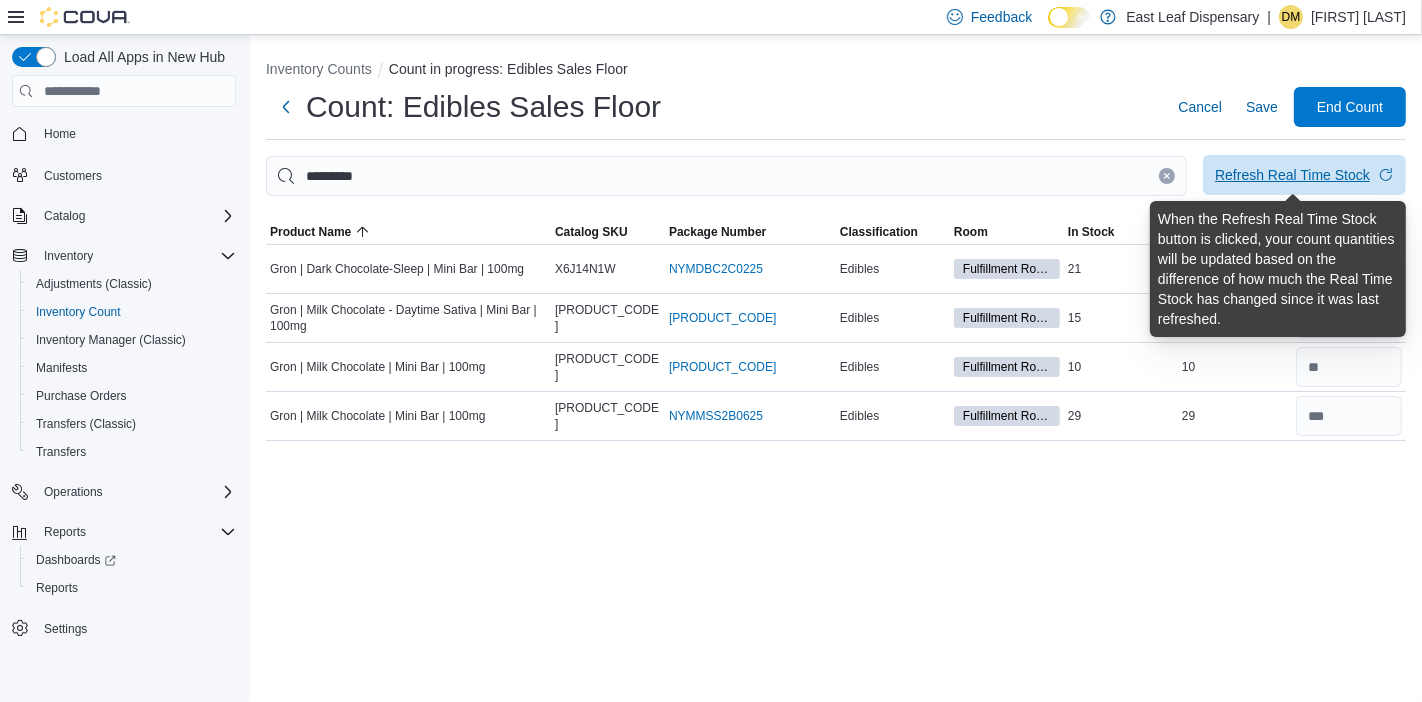 click on "Refresh Real Time Stock" at bounding box center (1292, 175) 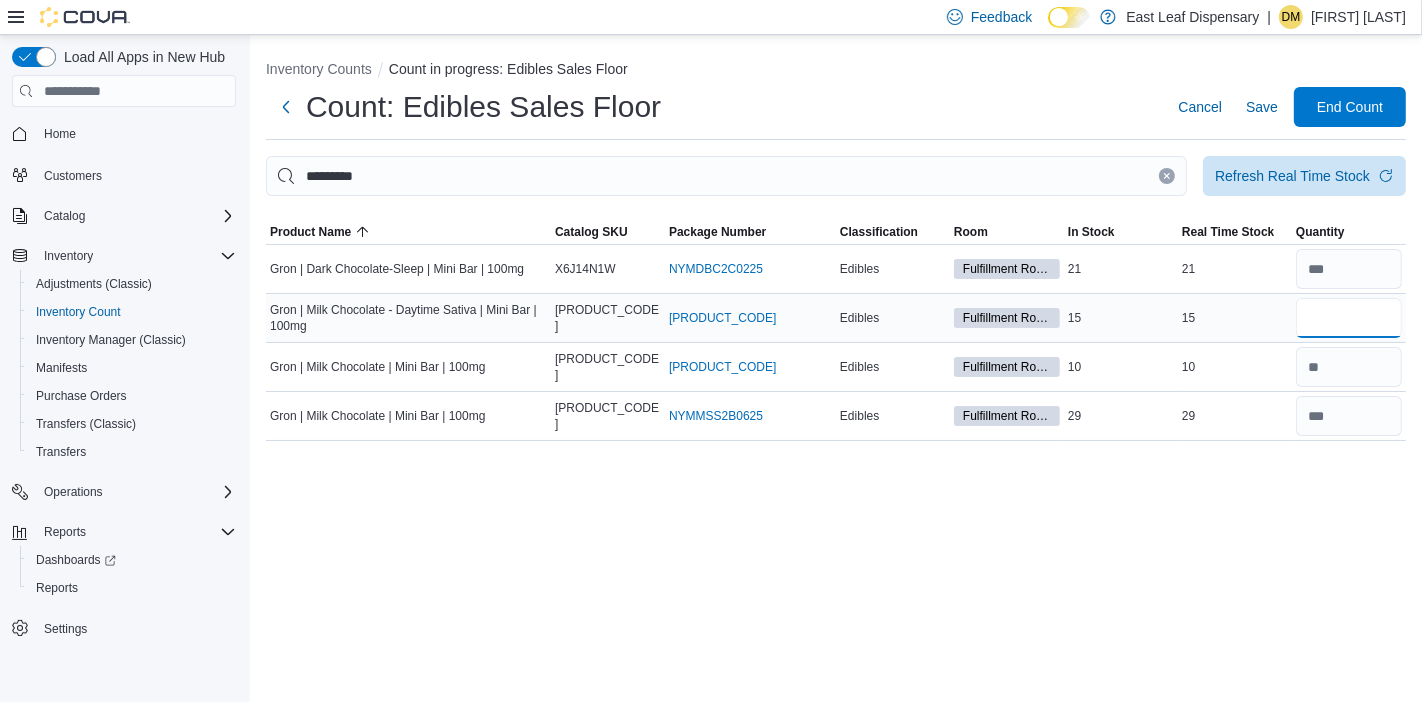 click at bounding box center (1349, 318) 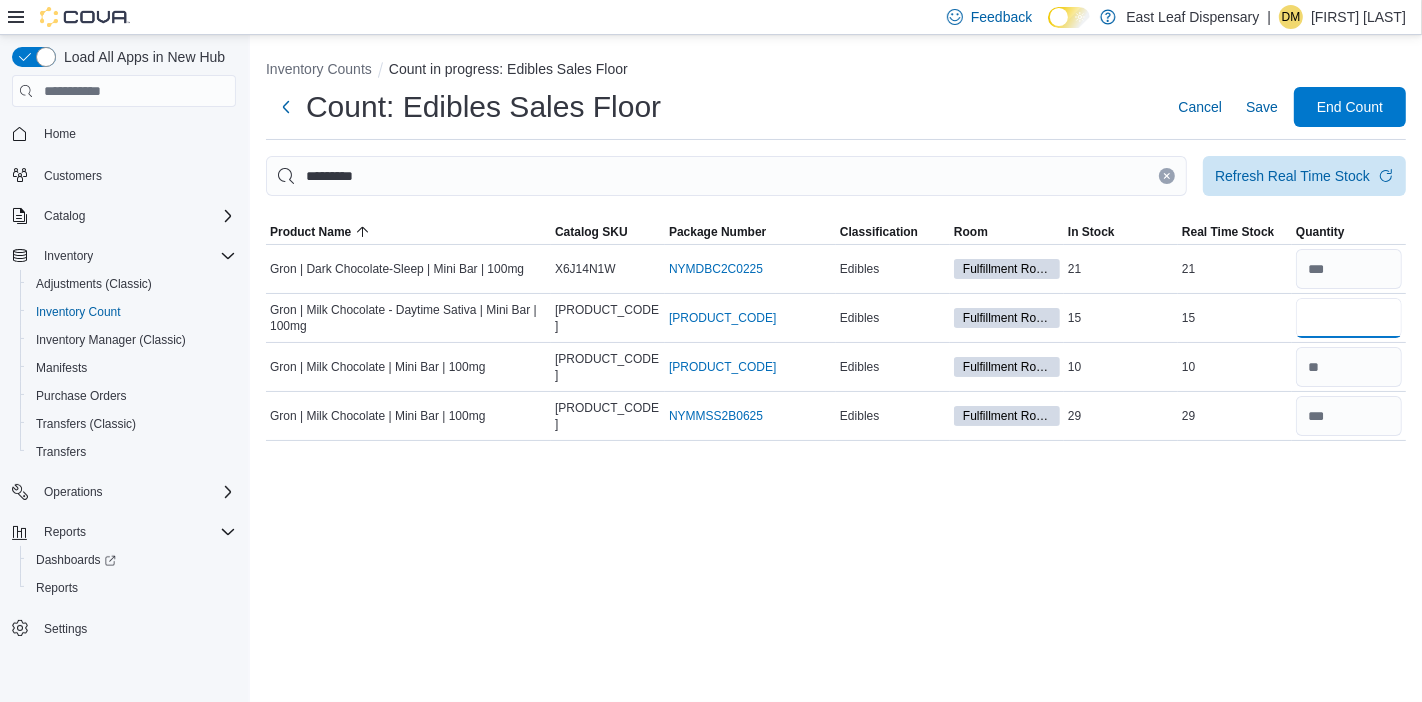 type on "**" 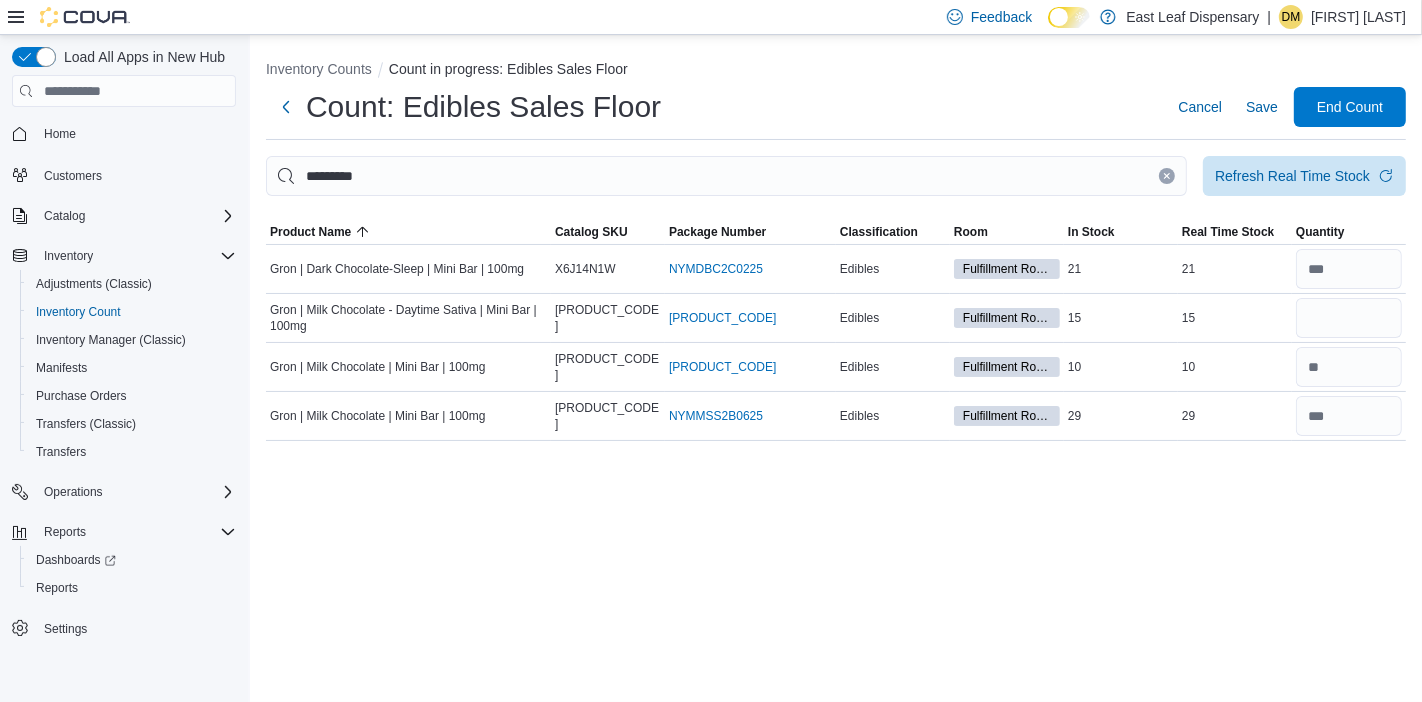 type 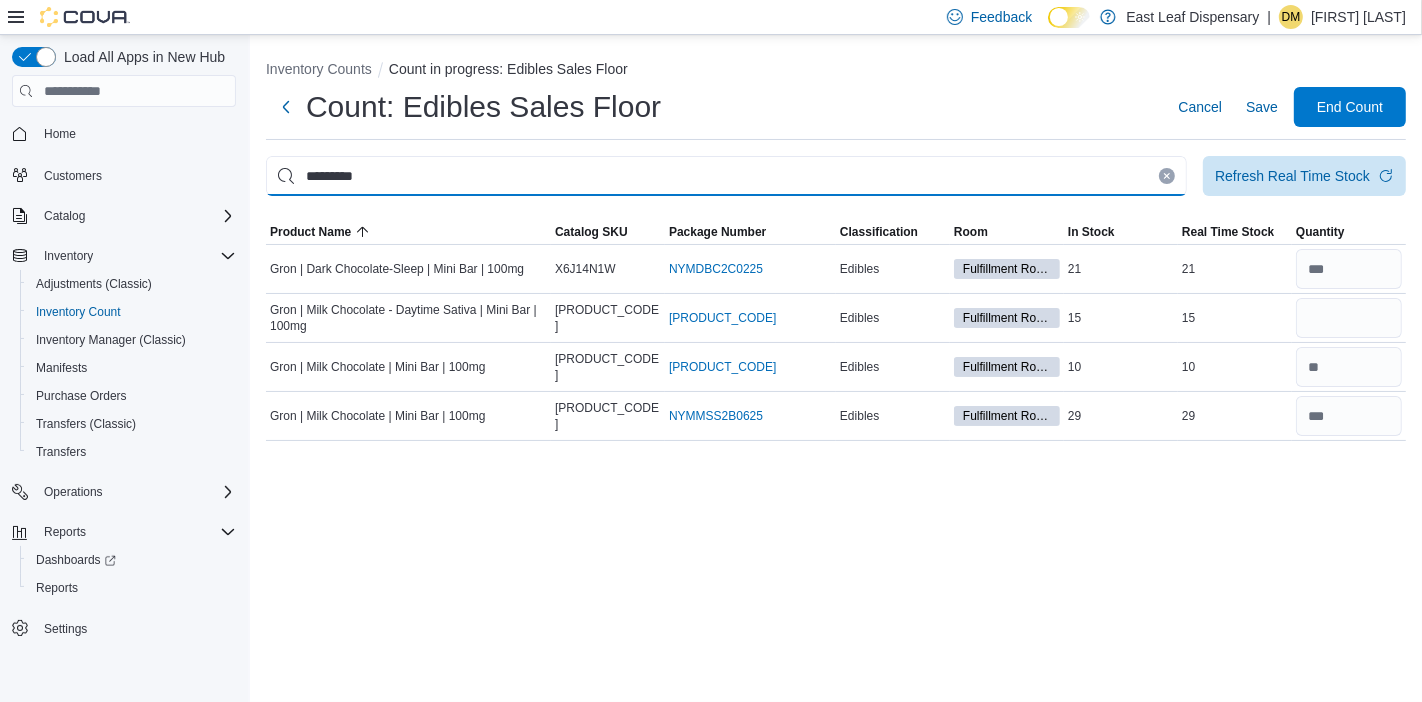 type 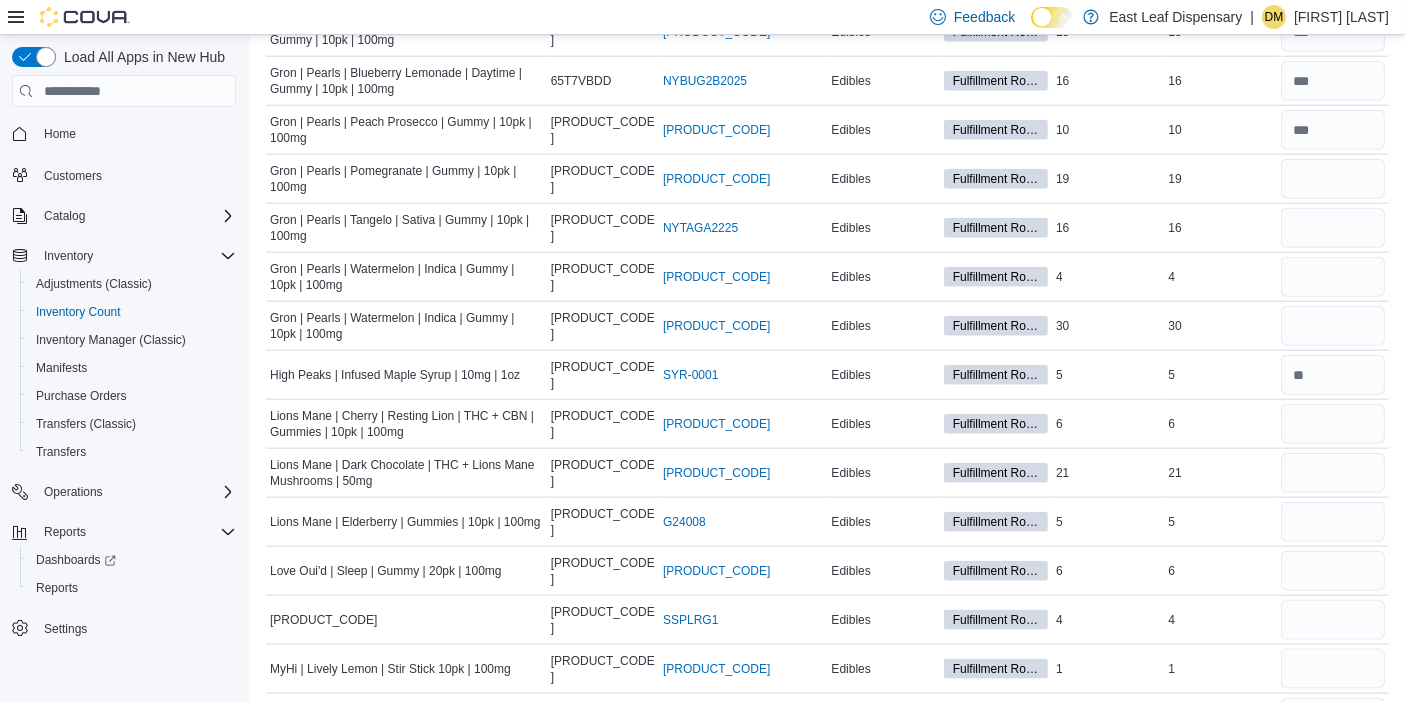 scroll, scrollTop: 2281, scrollLeft: 0, axis: vertical 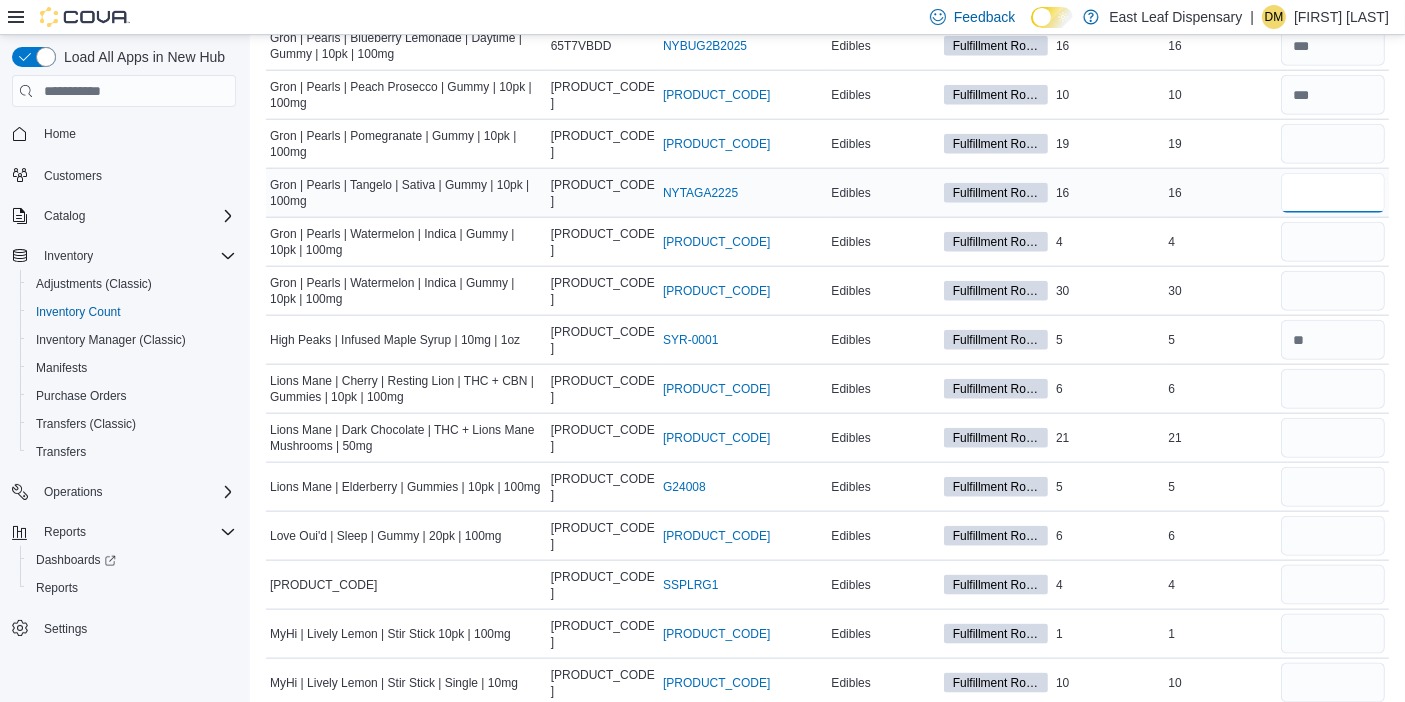click at bounding box center (1333, 193) 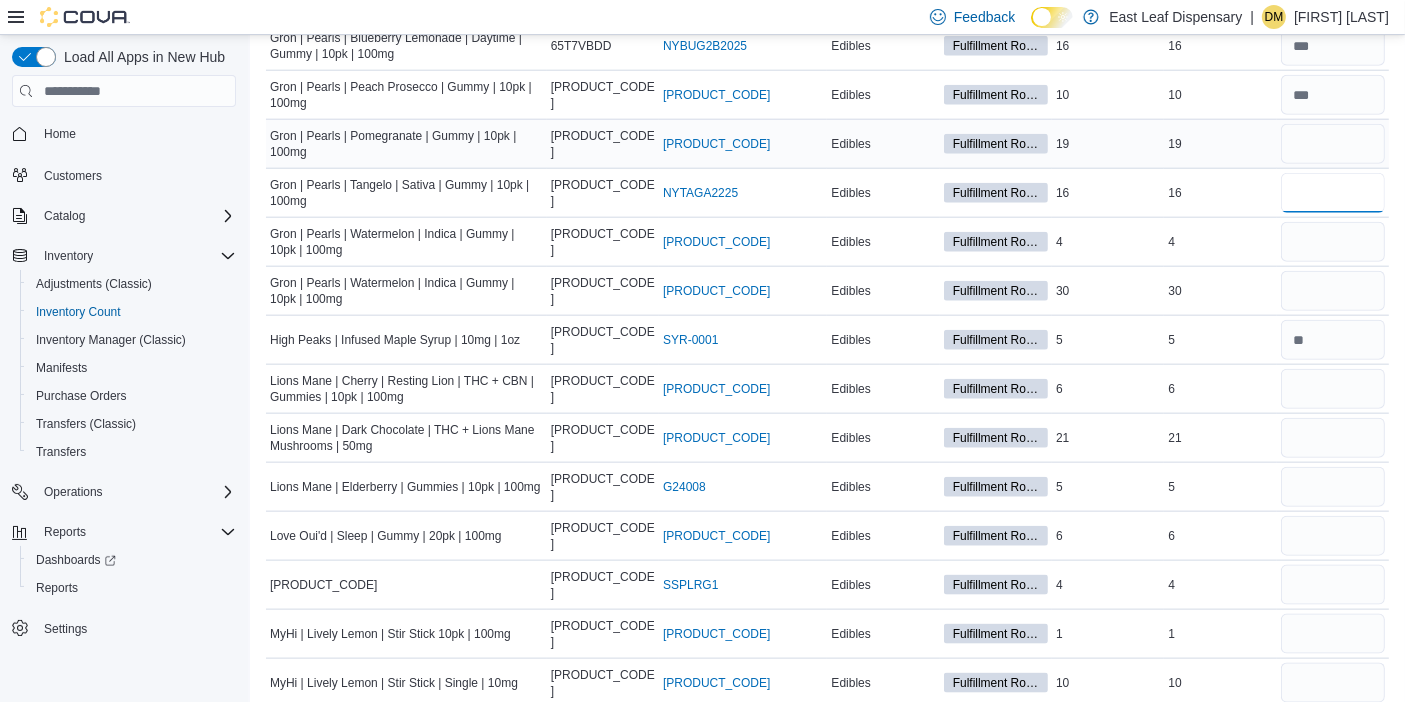type on "**" 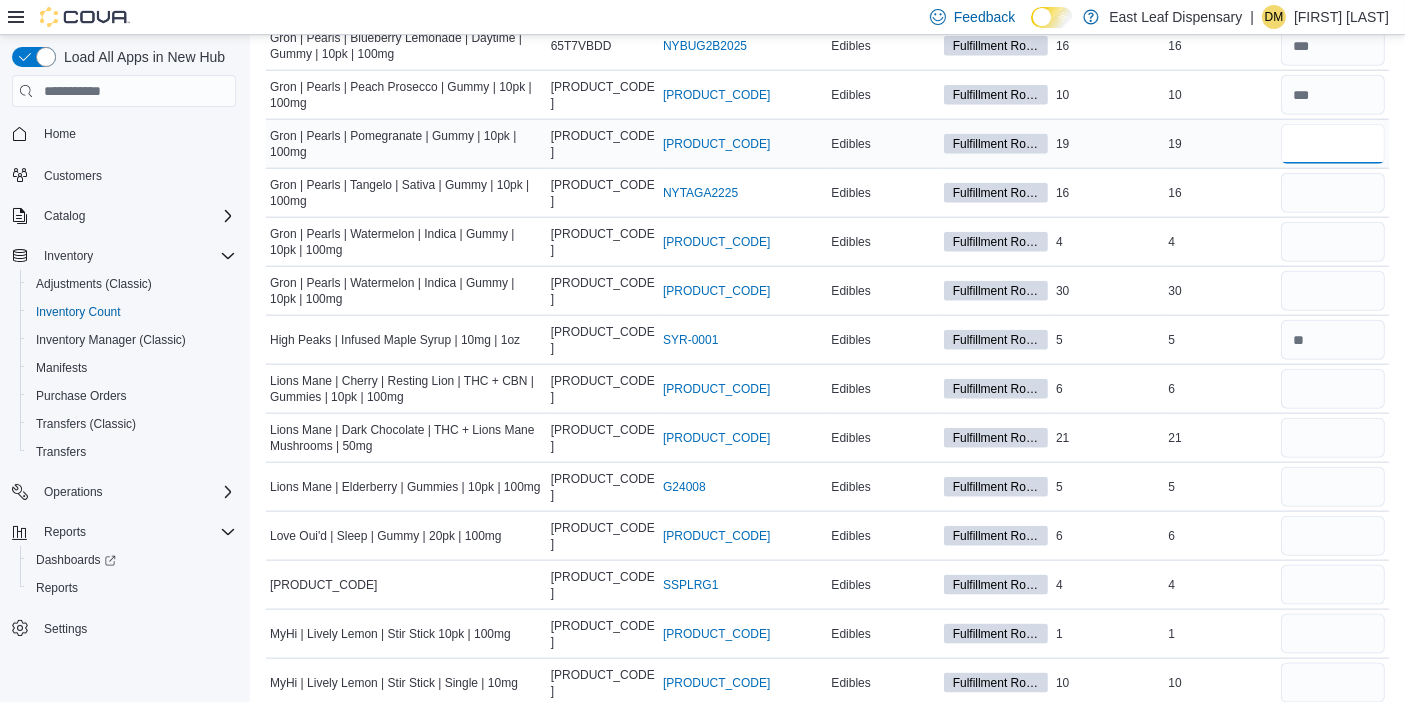 click at bounding box center [1333, 144] 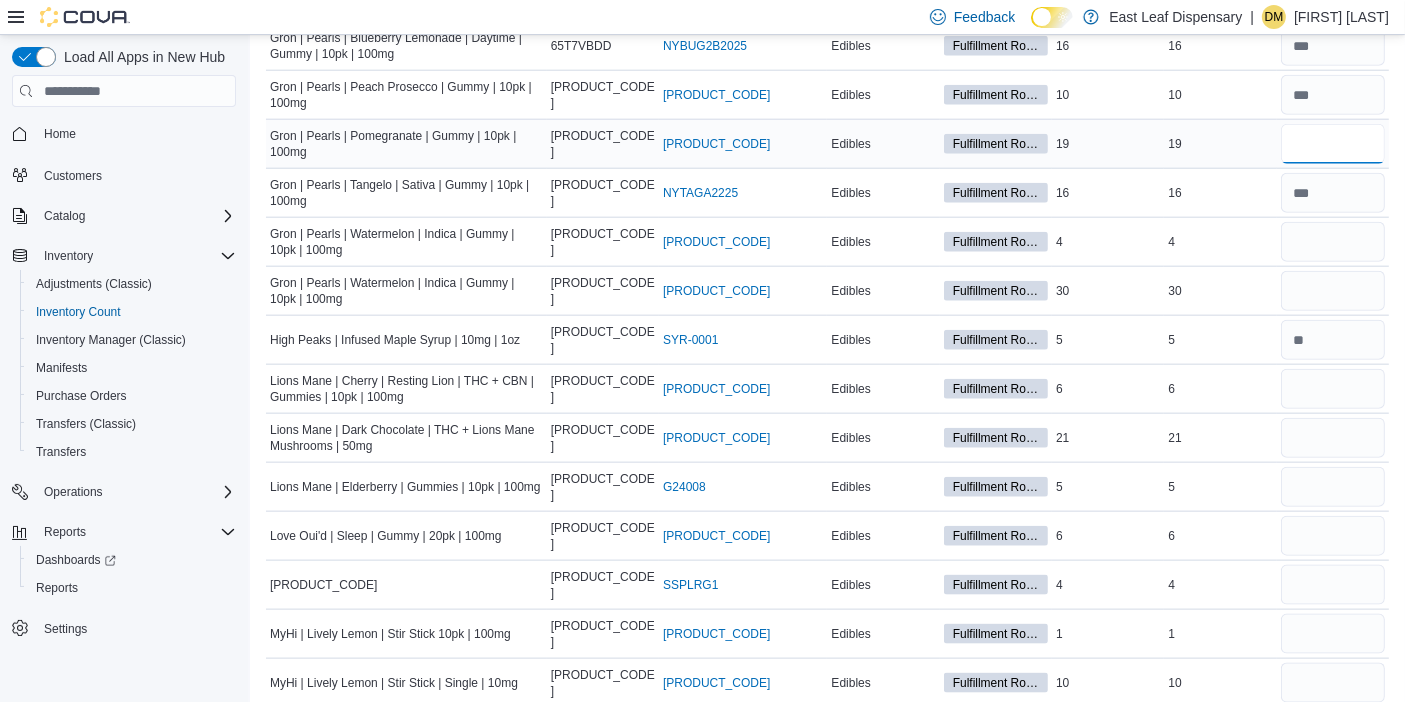 type 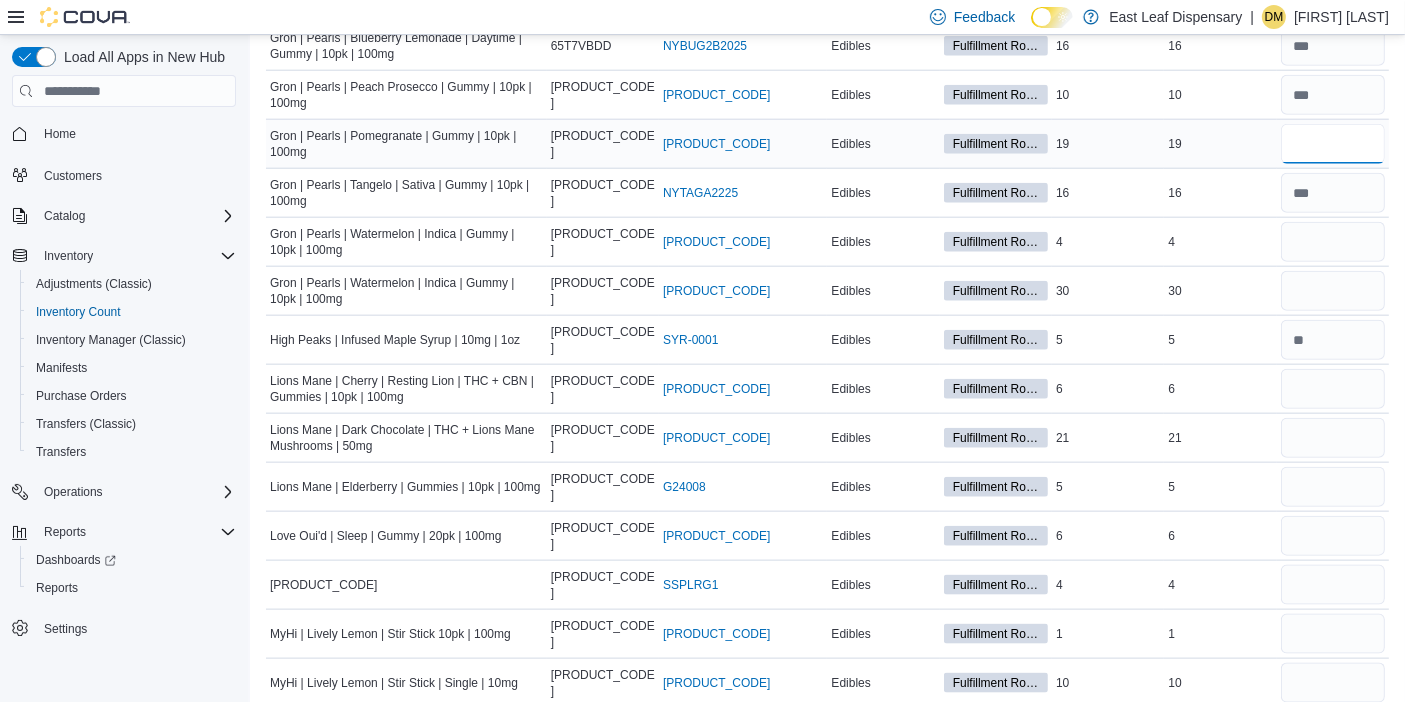 type on "**" 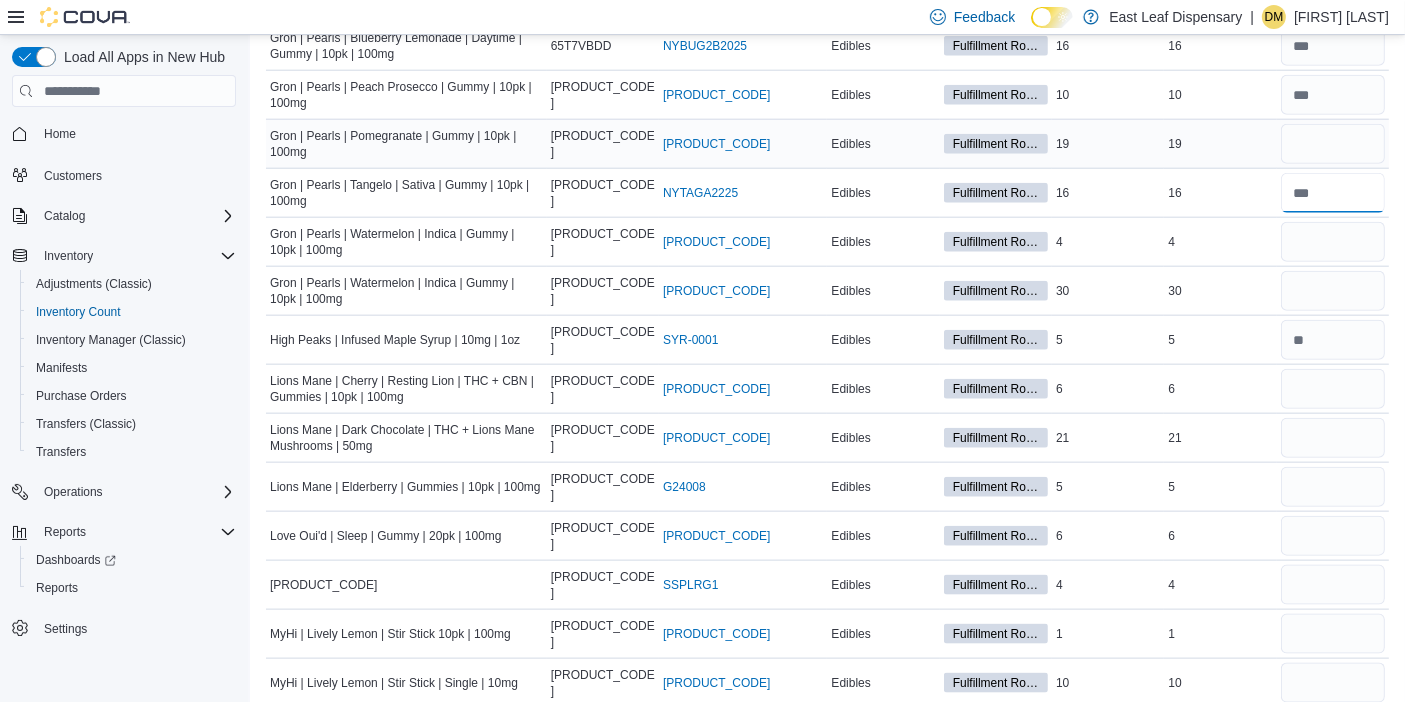 type 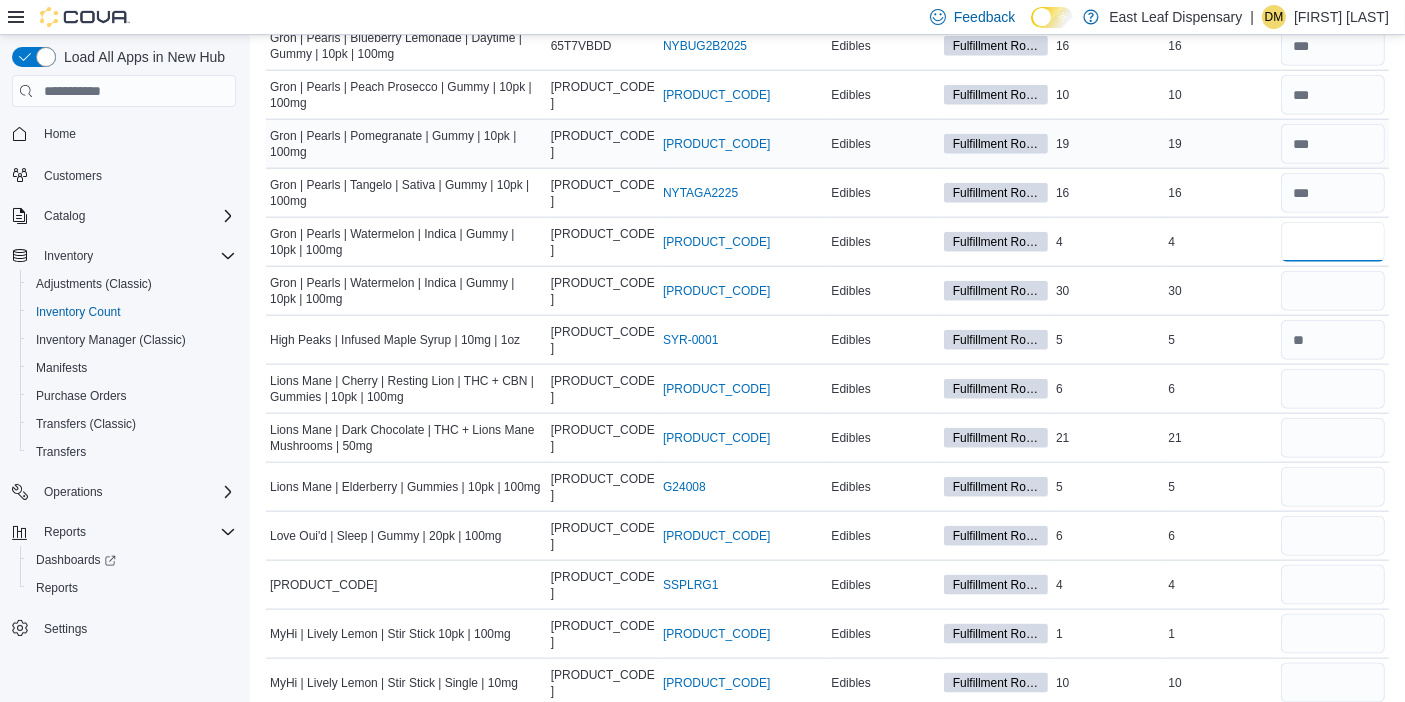 type on "*" 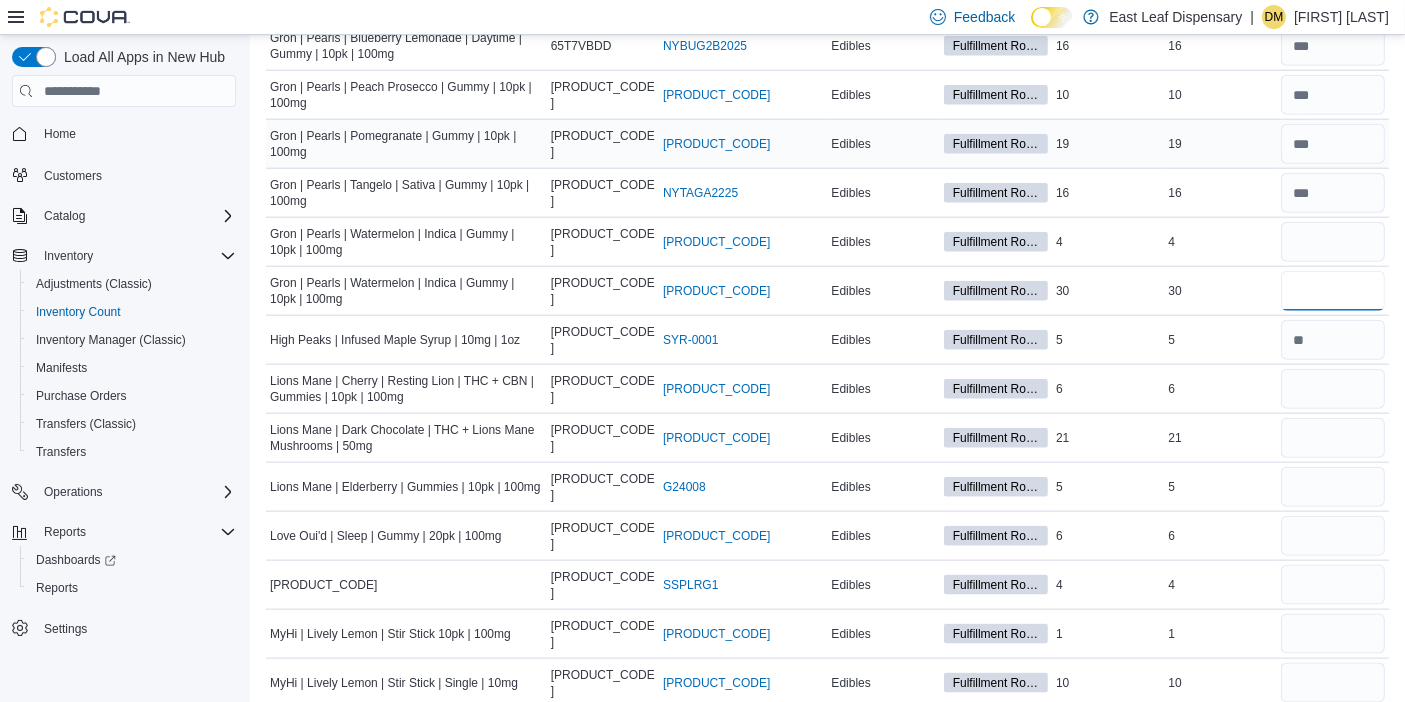 type 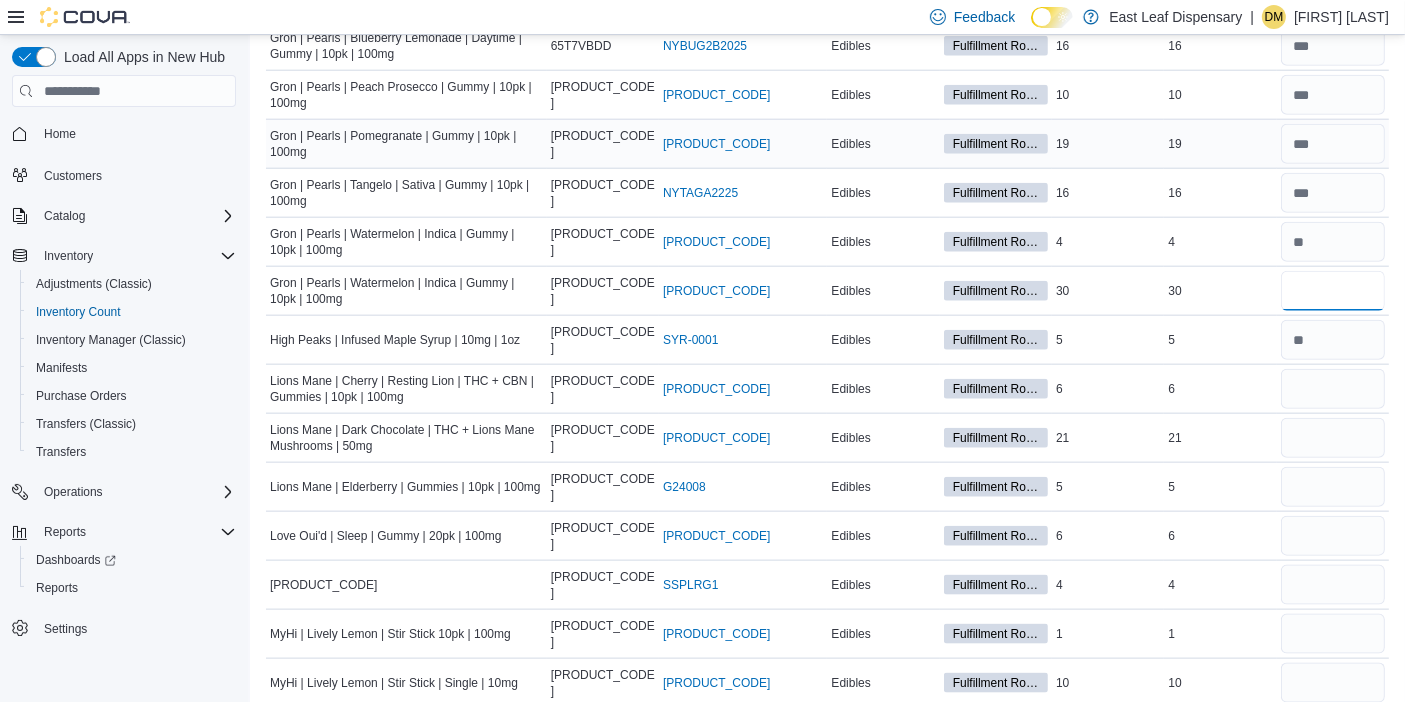 type on "**" 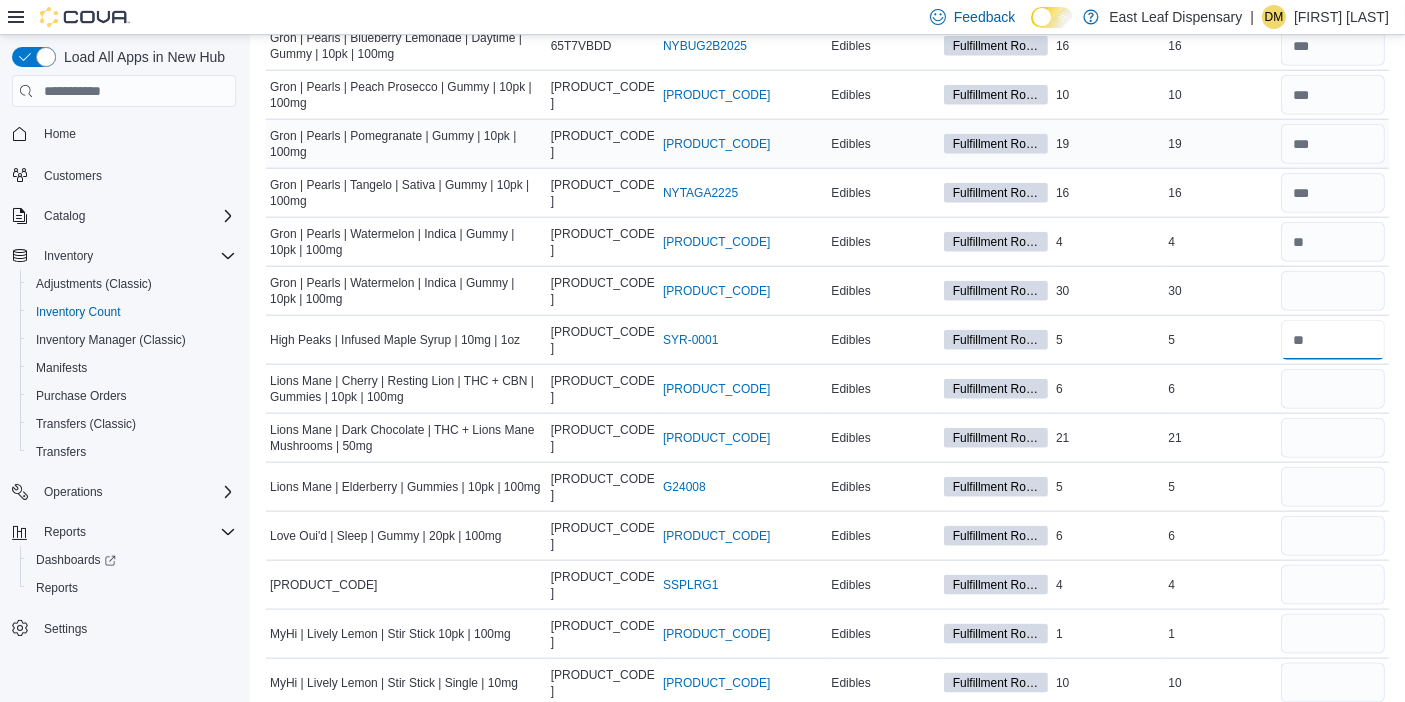 type 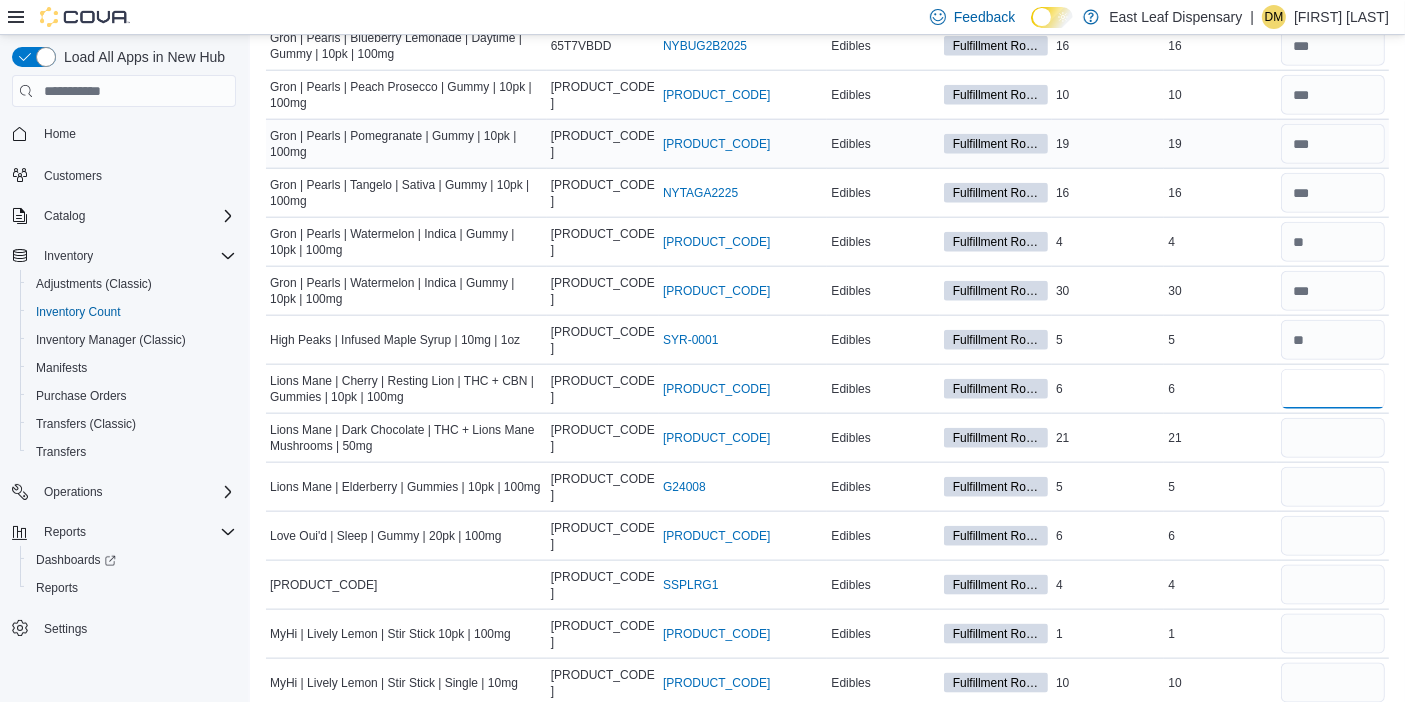 type on "*" 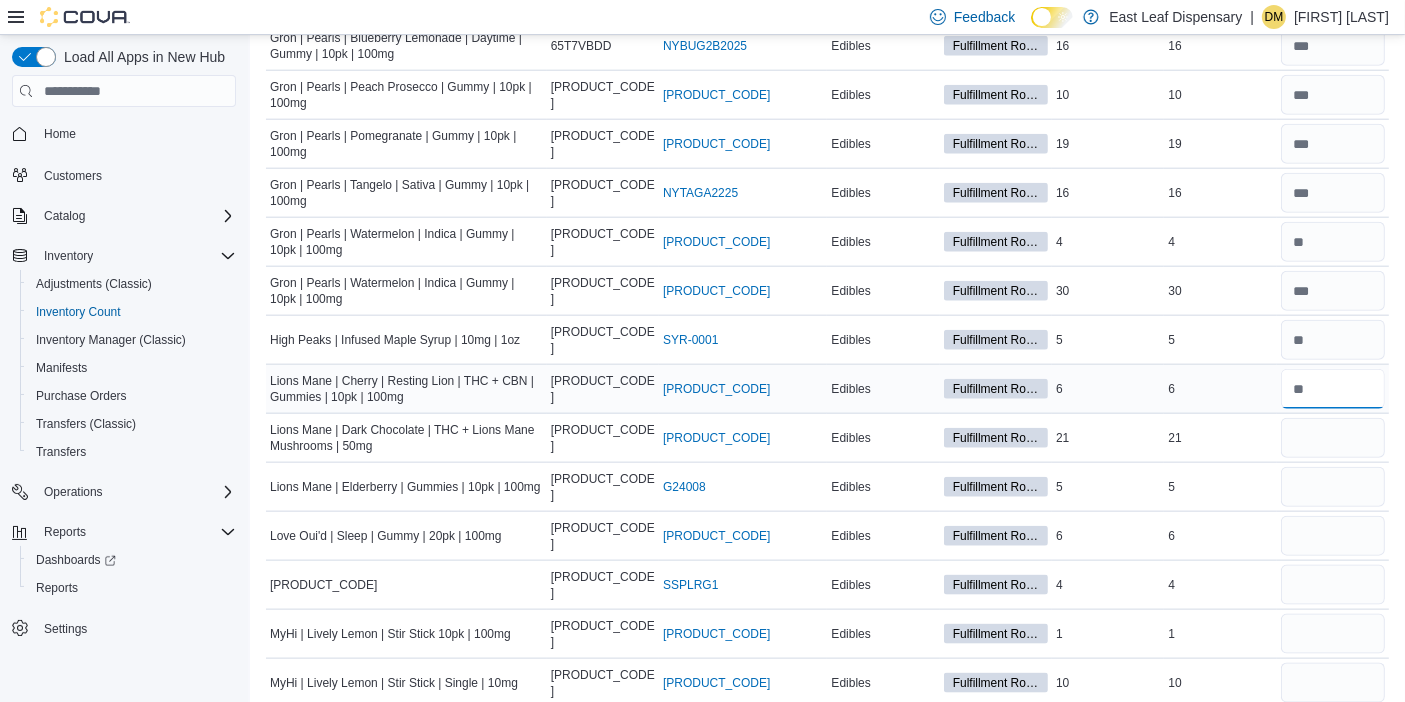 click at bounding box center (1333, 389) 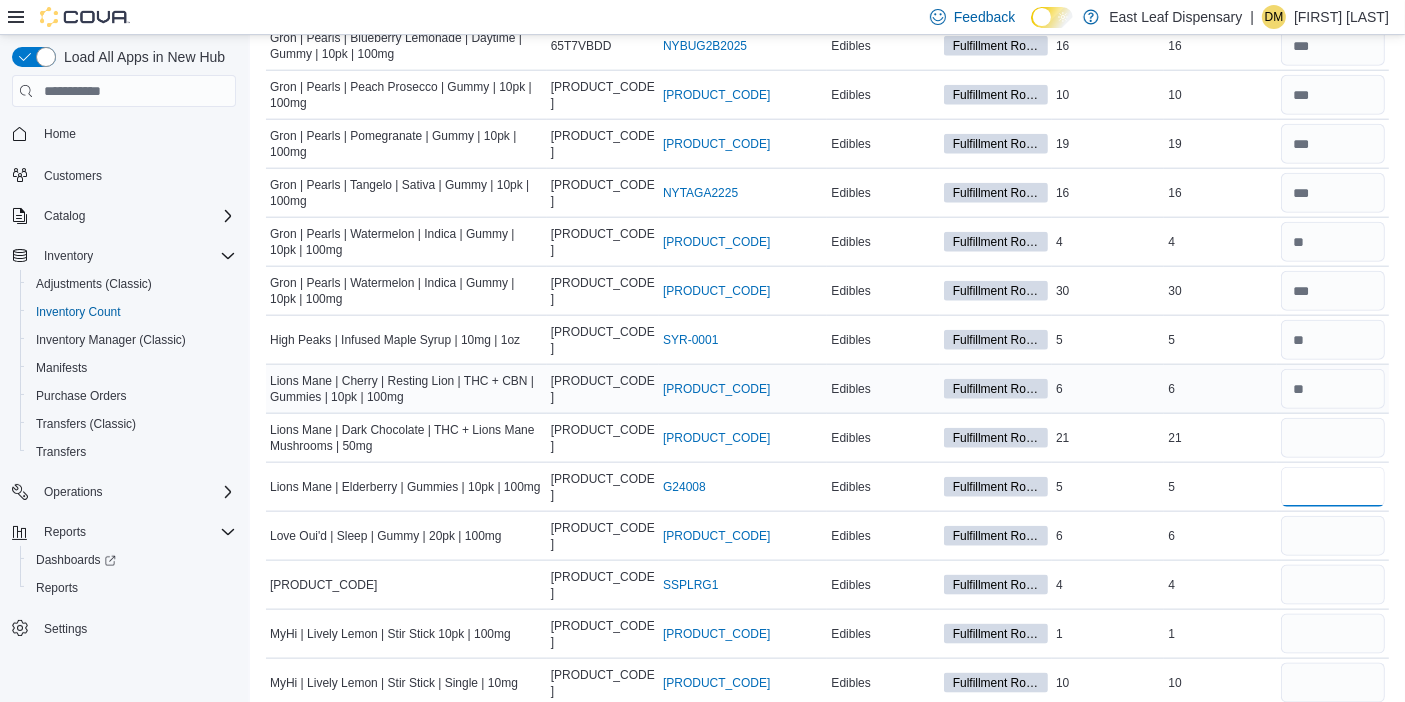 type 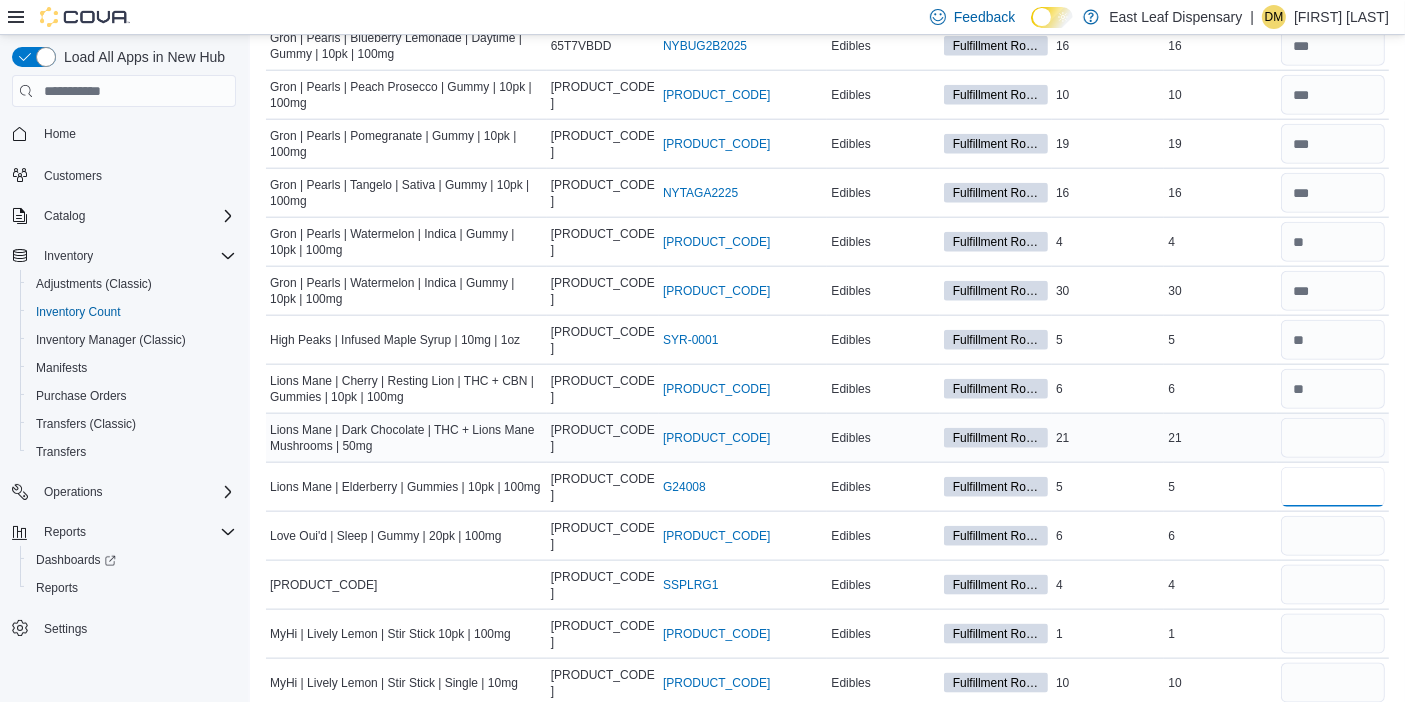 type on "*" 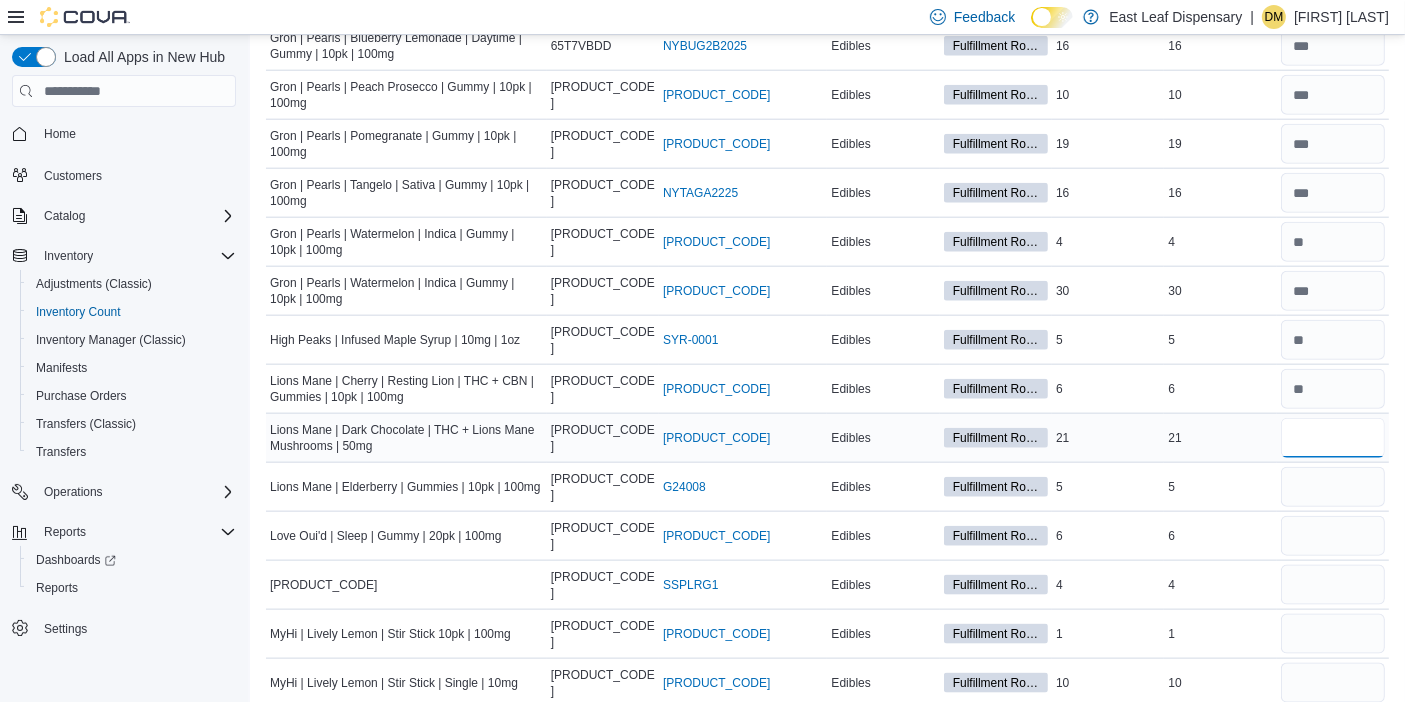 click at bounding box center (1333, 438) 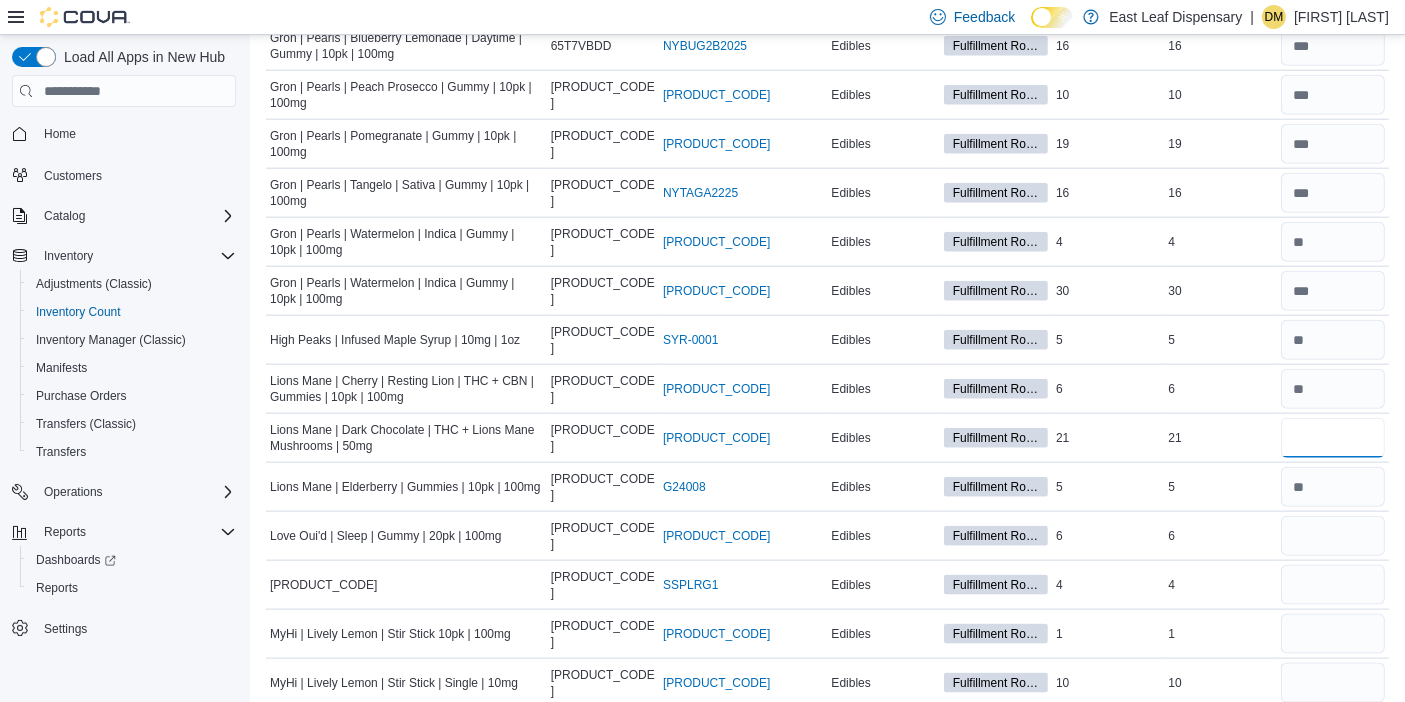 type on "**" 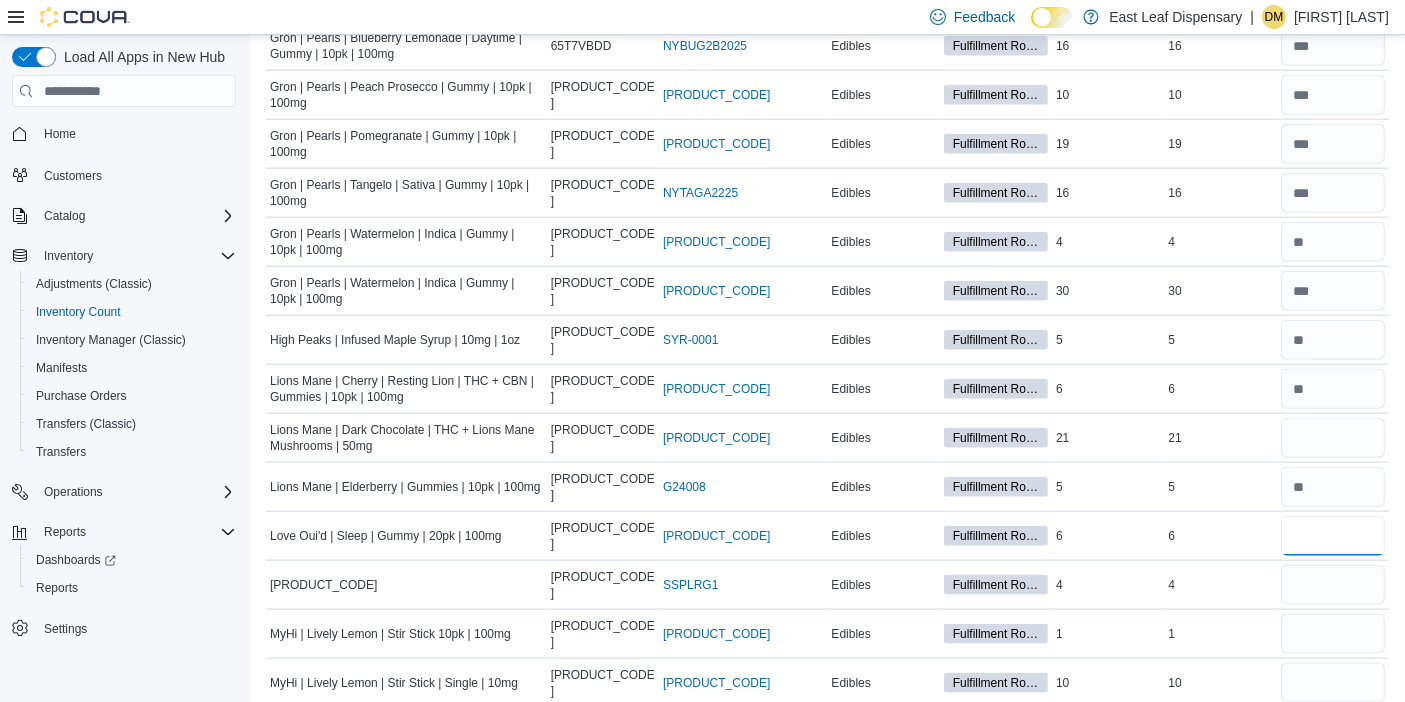 type 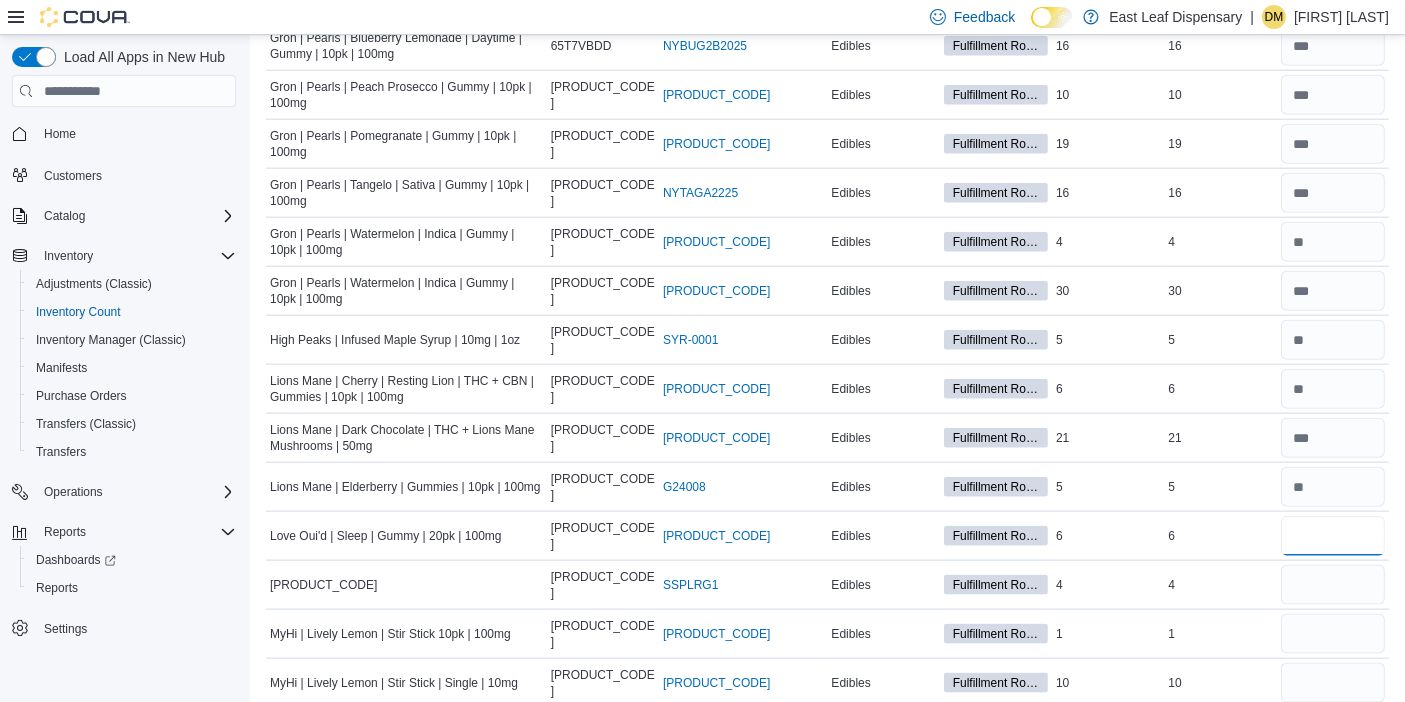 type on "*" 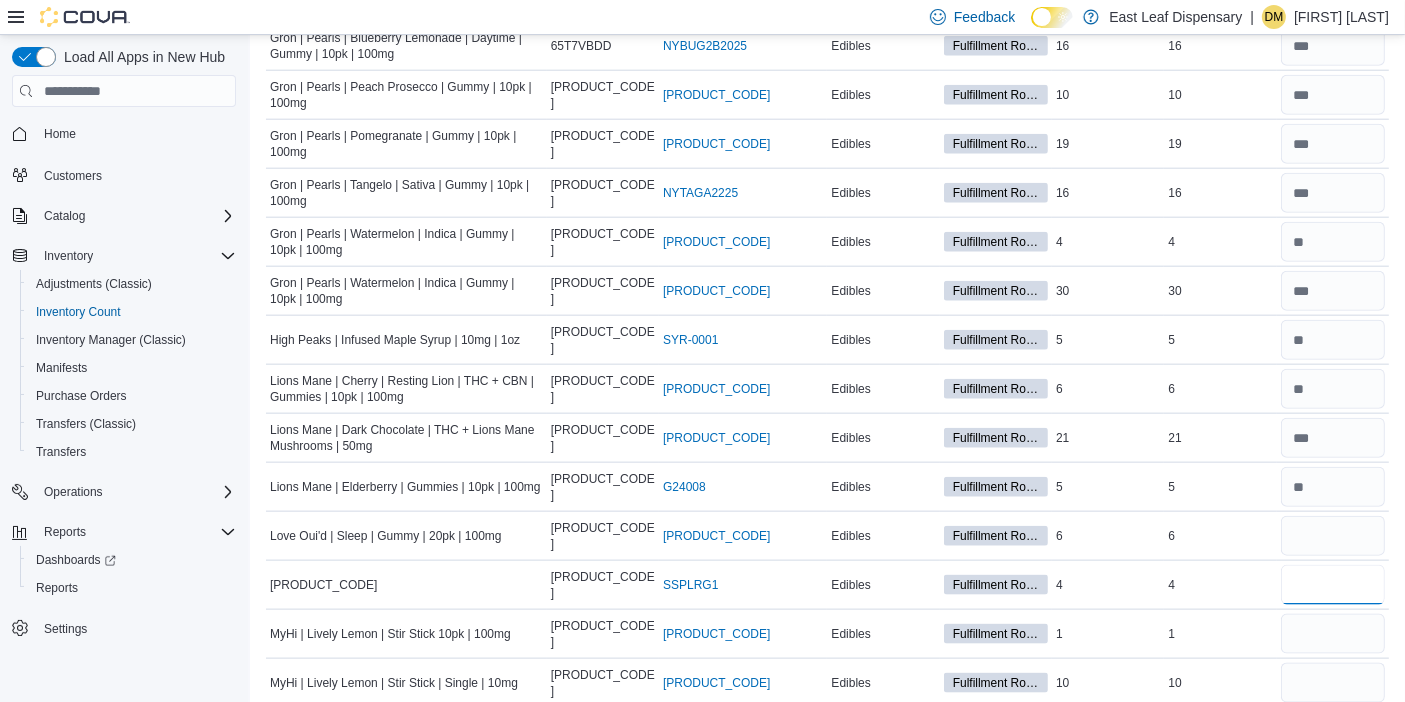 type 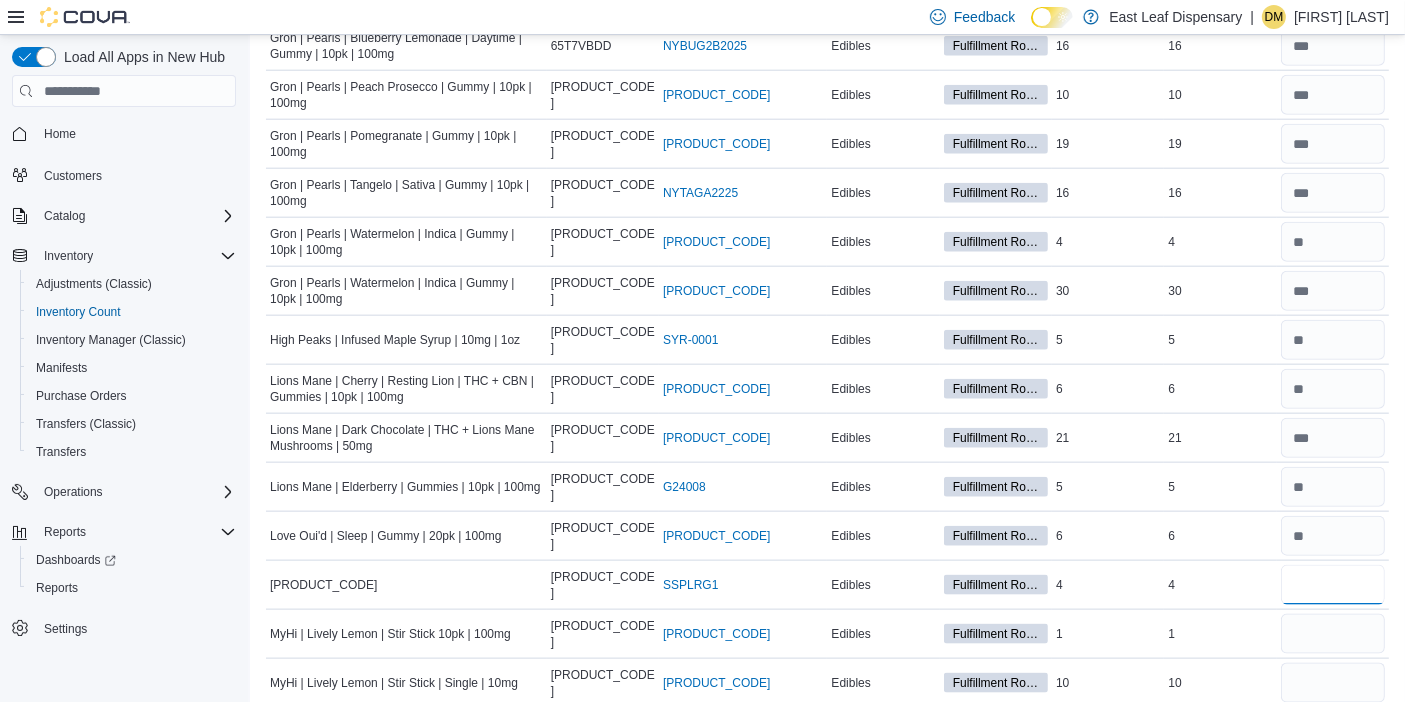 type on "*" 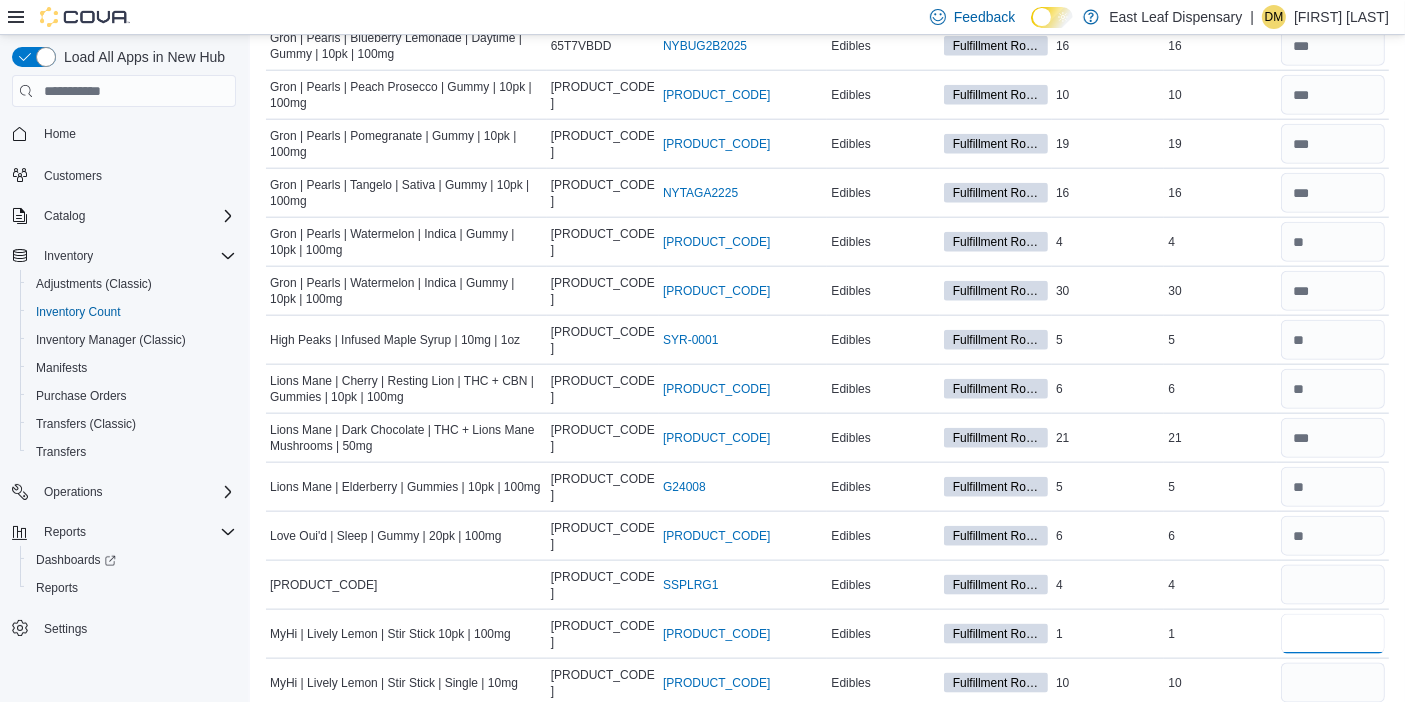 type 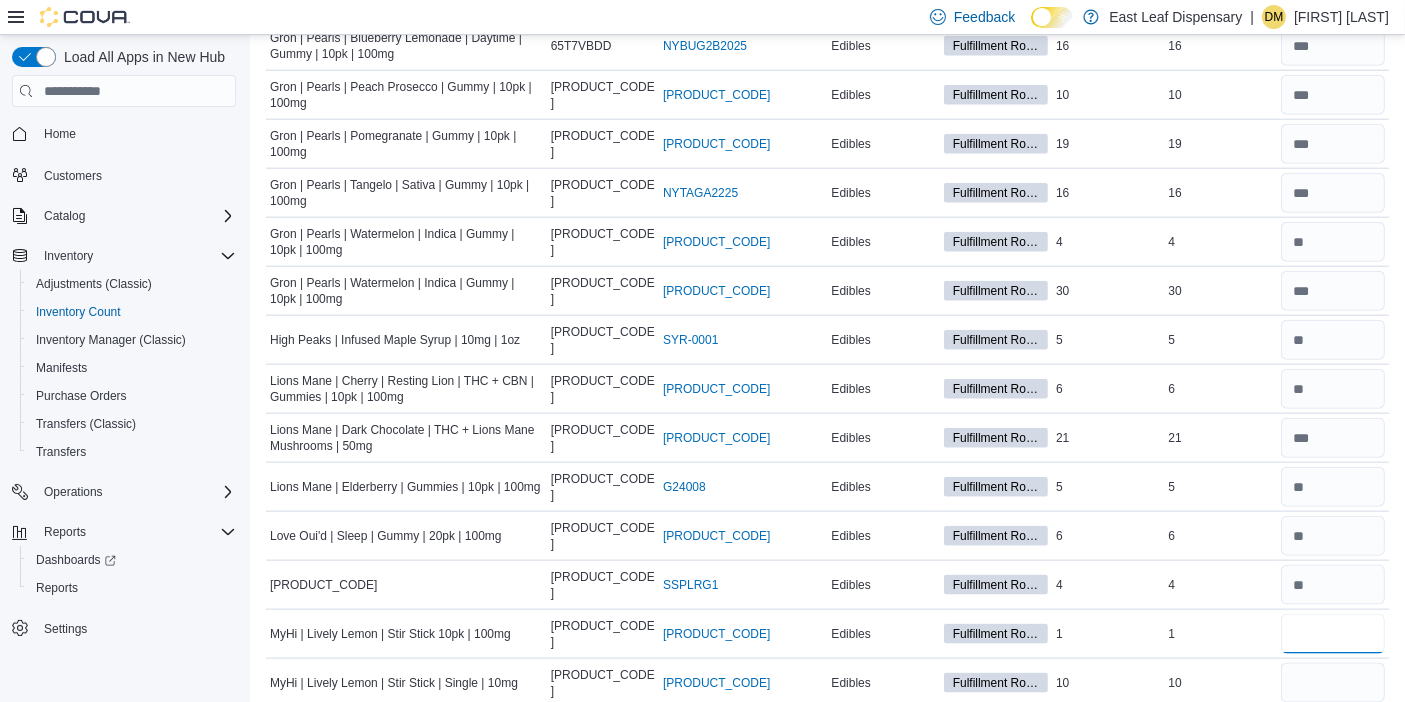 type on "*" 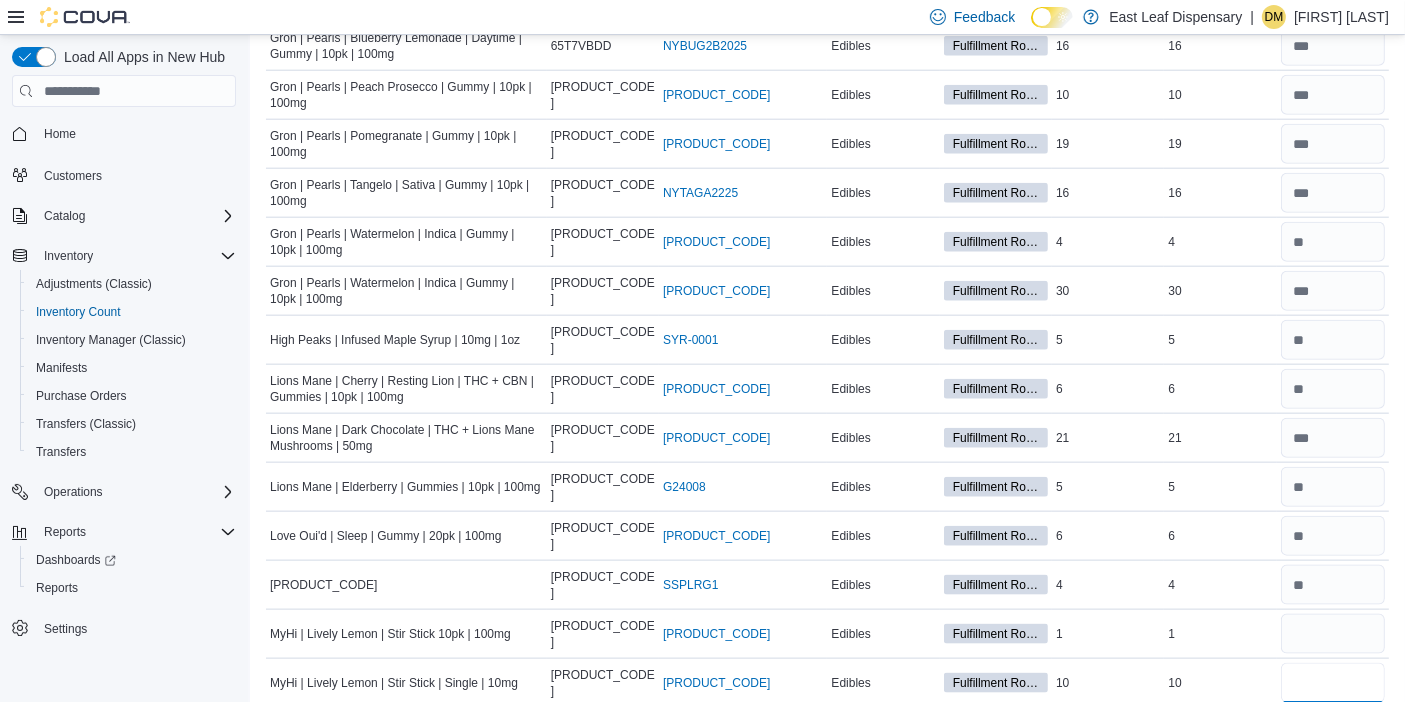 type 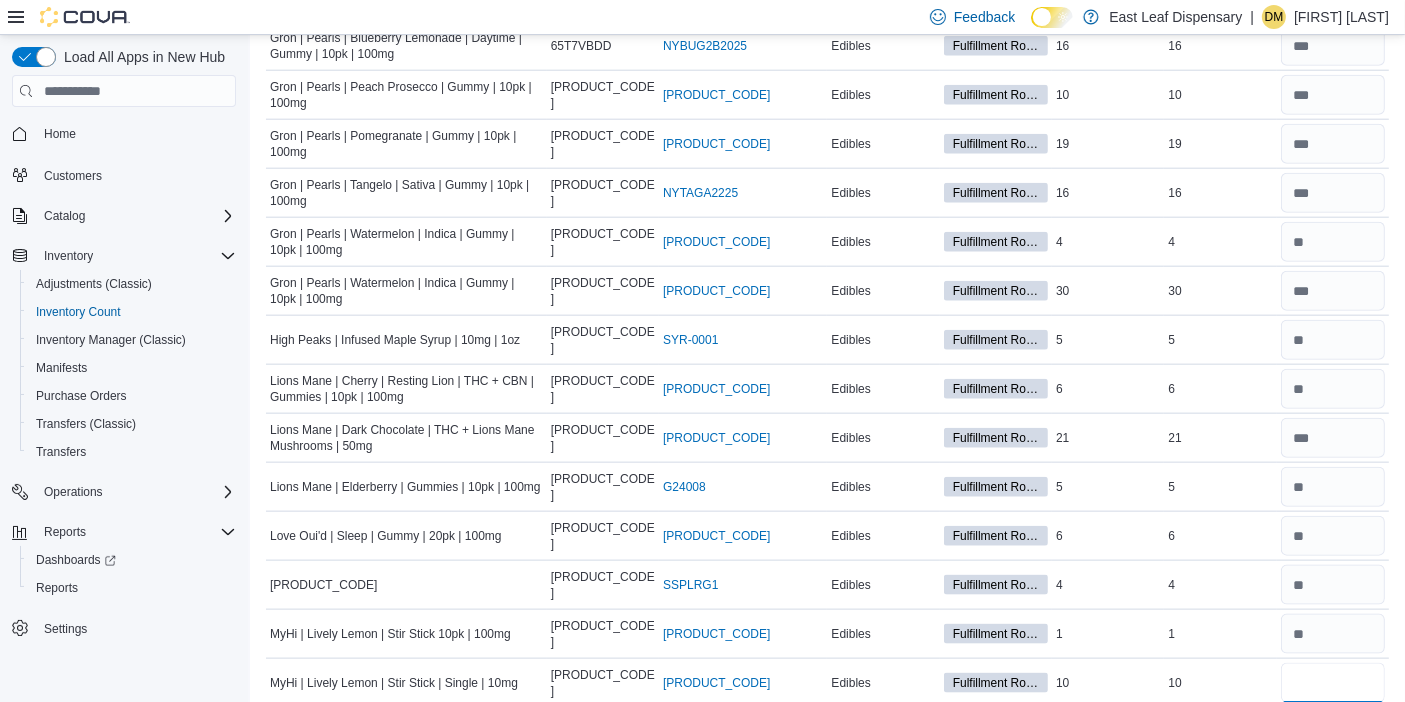 type on "**" 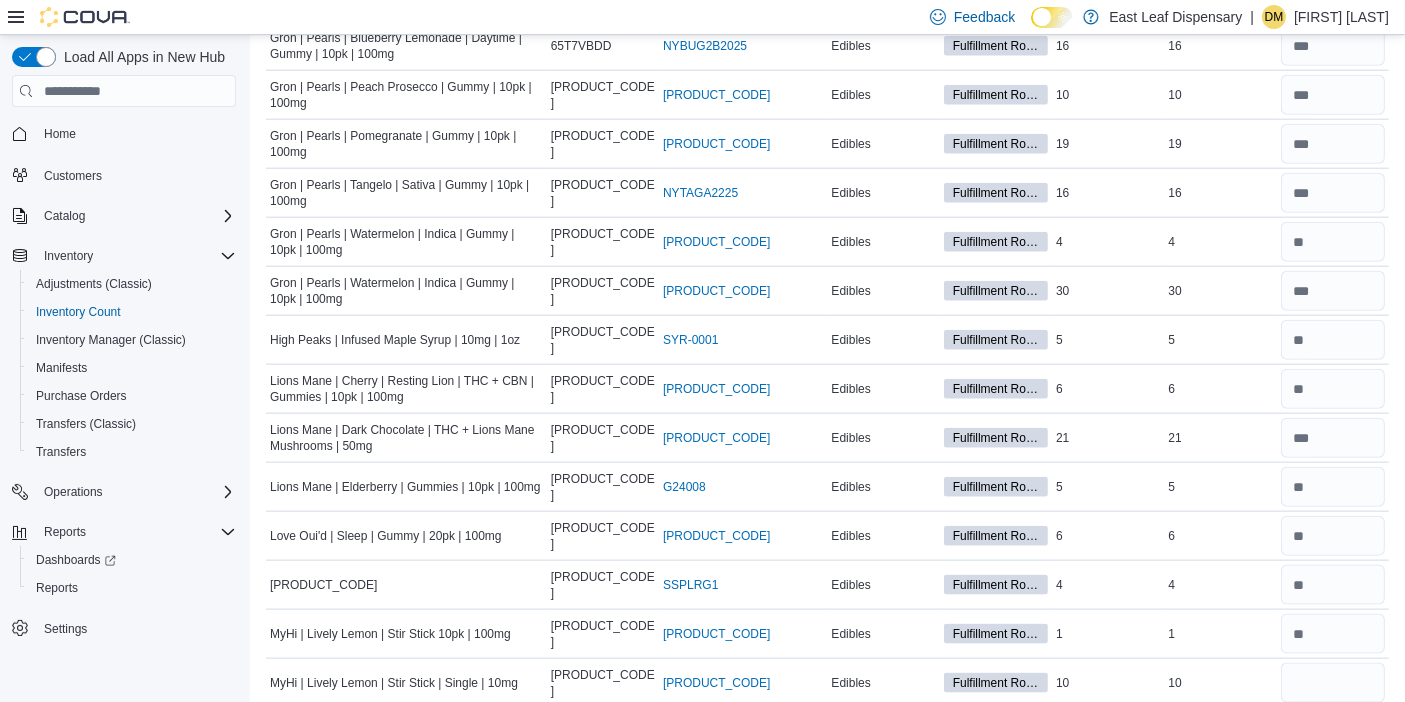 type 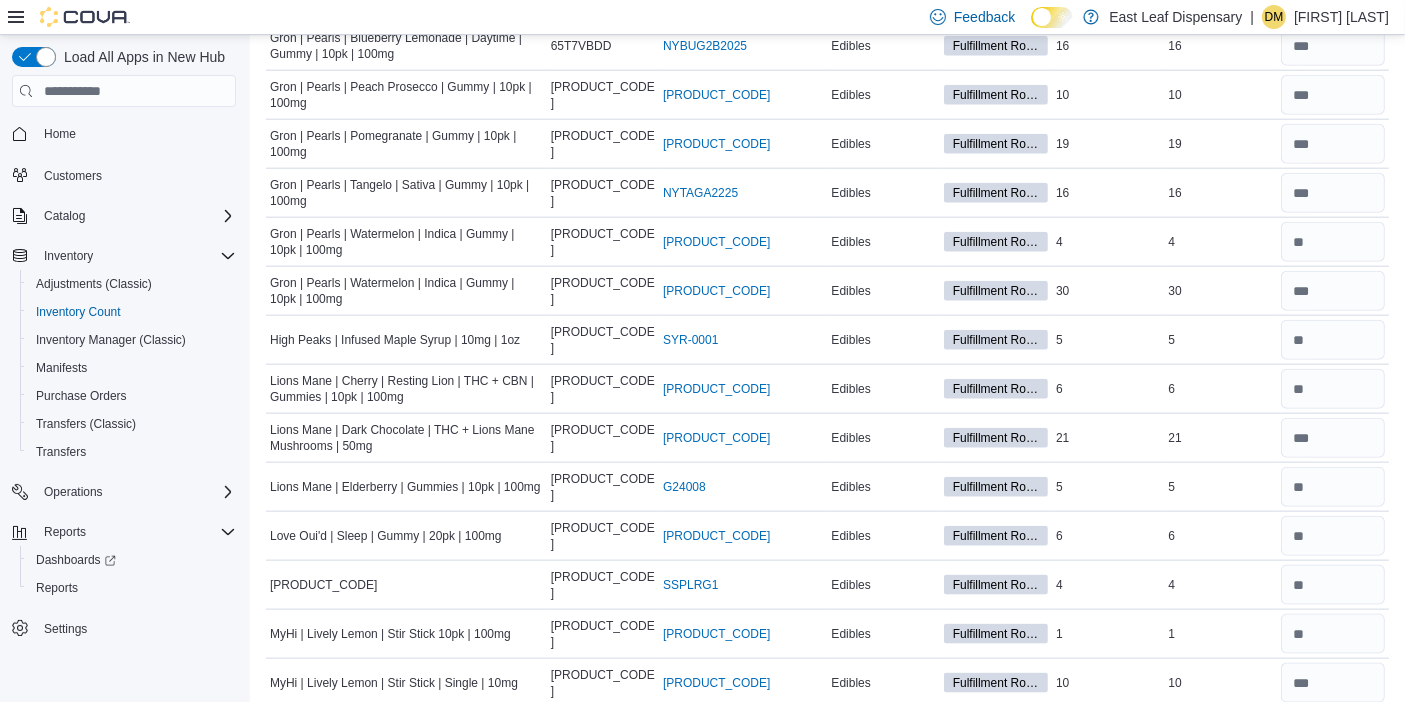 scroll, scrollTop: 2653, scrollLeft: 0, axis: vertical 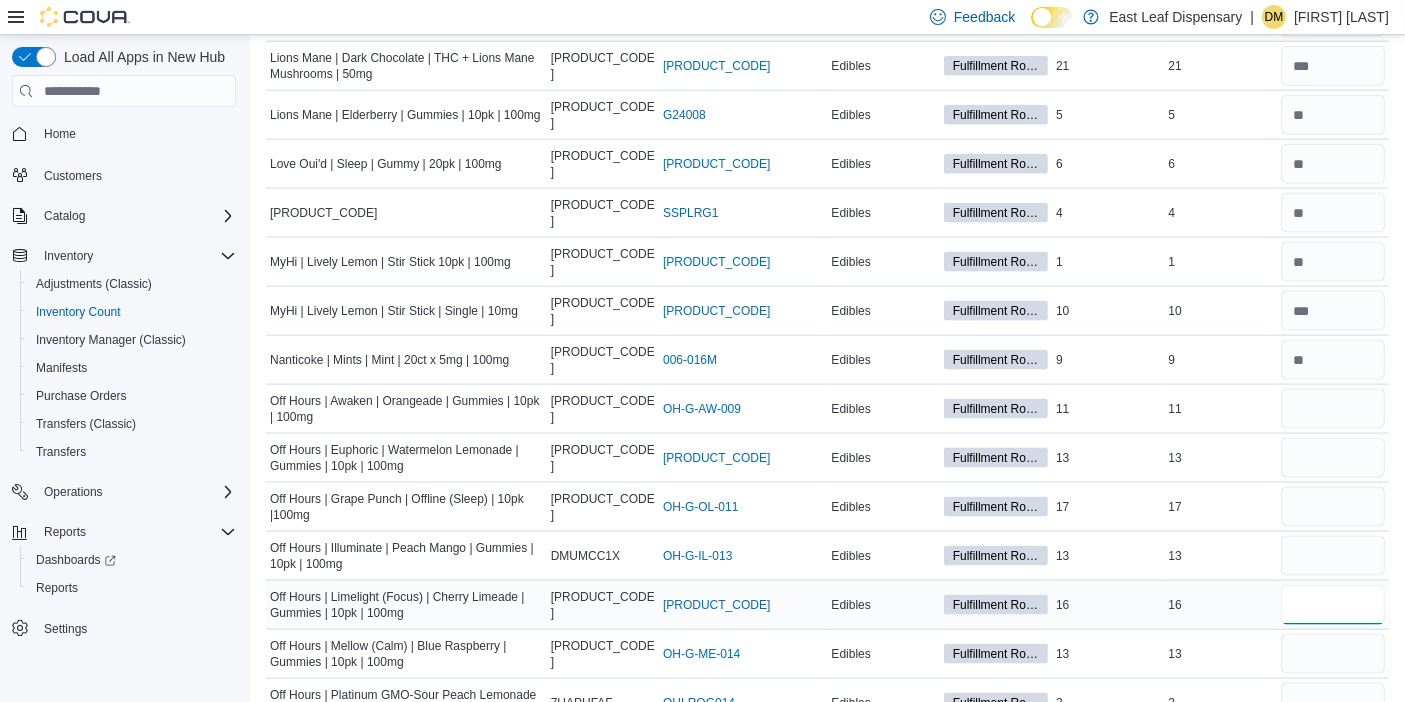 click at bounding box center [1333, 605] 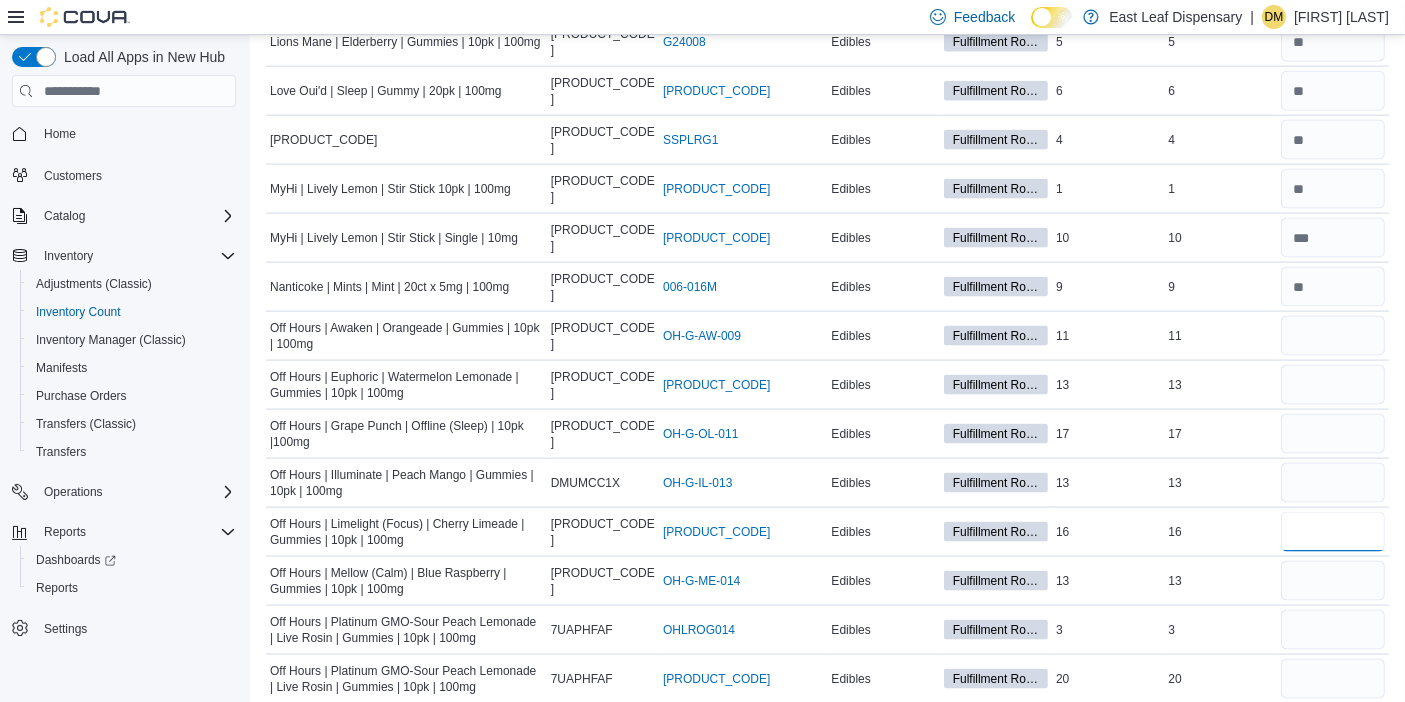 scroll, scrollTop: 2742, scrollLeft: 0, axis: vertical 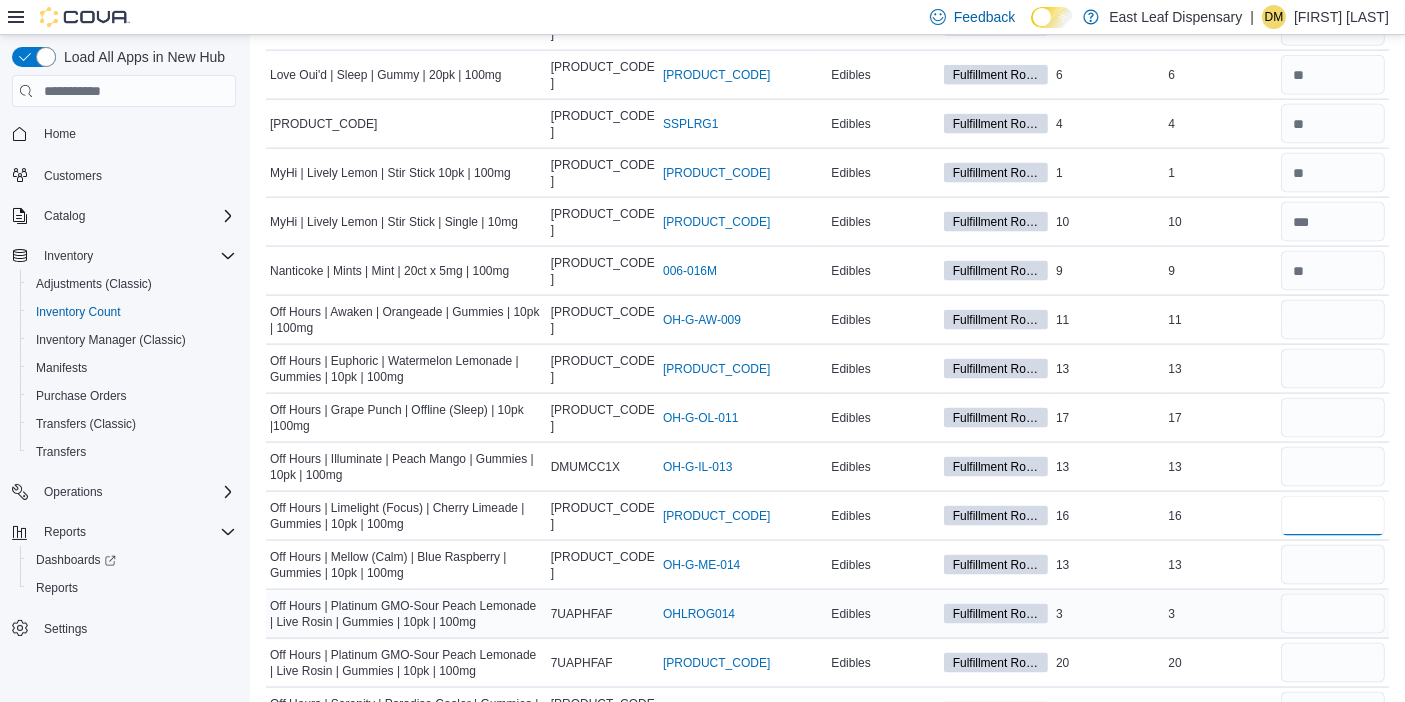 type on "**" 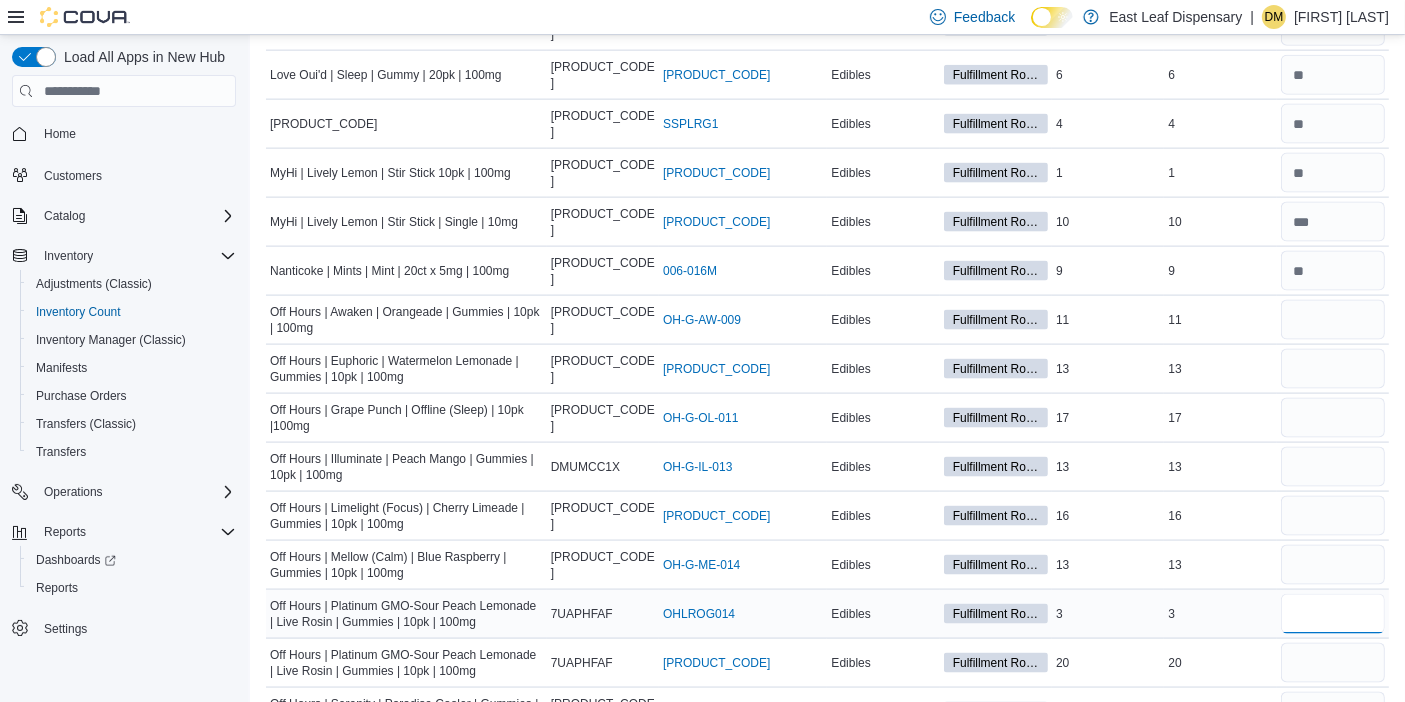 click at bounding box center [1333, 614] 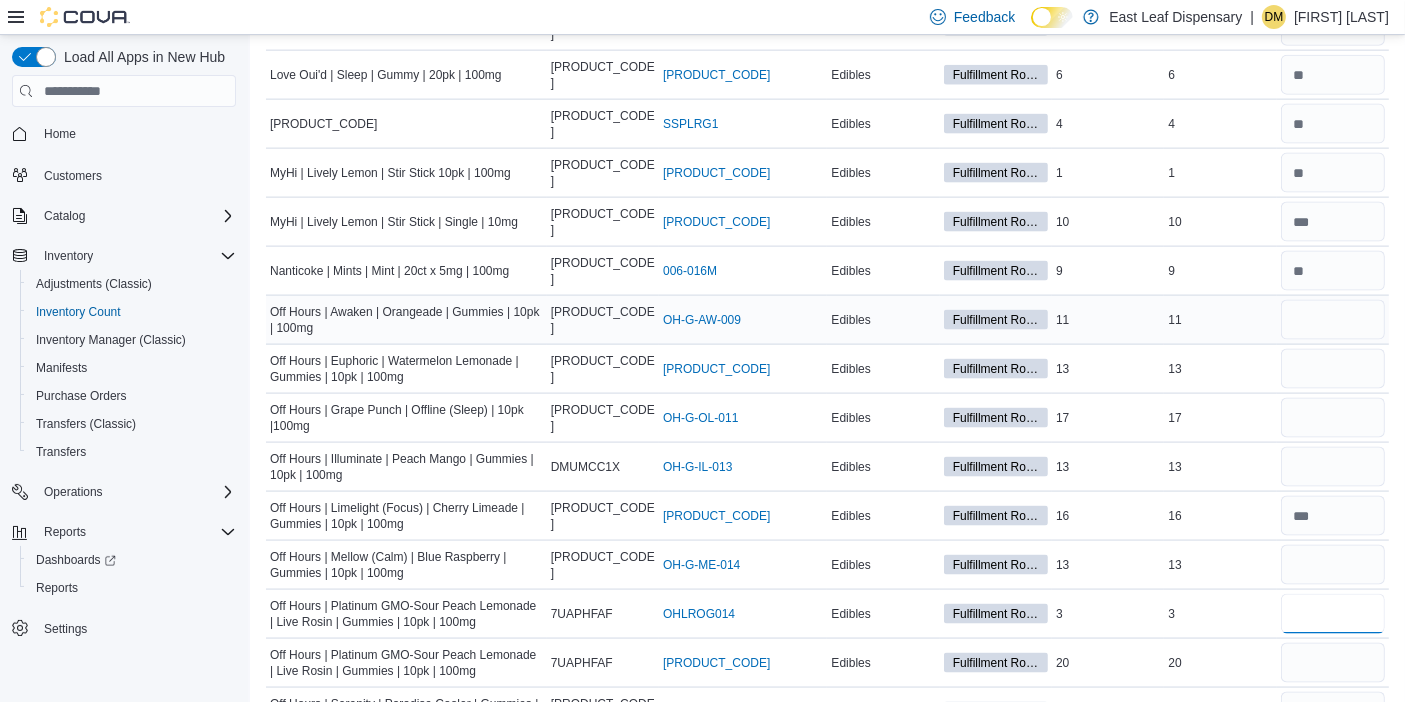 type on "*" 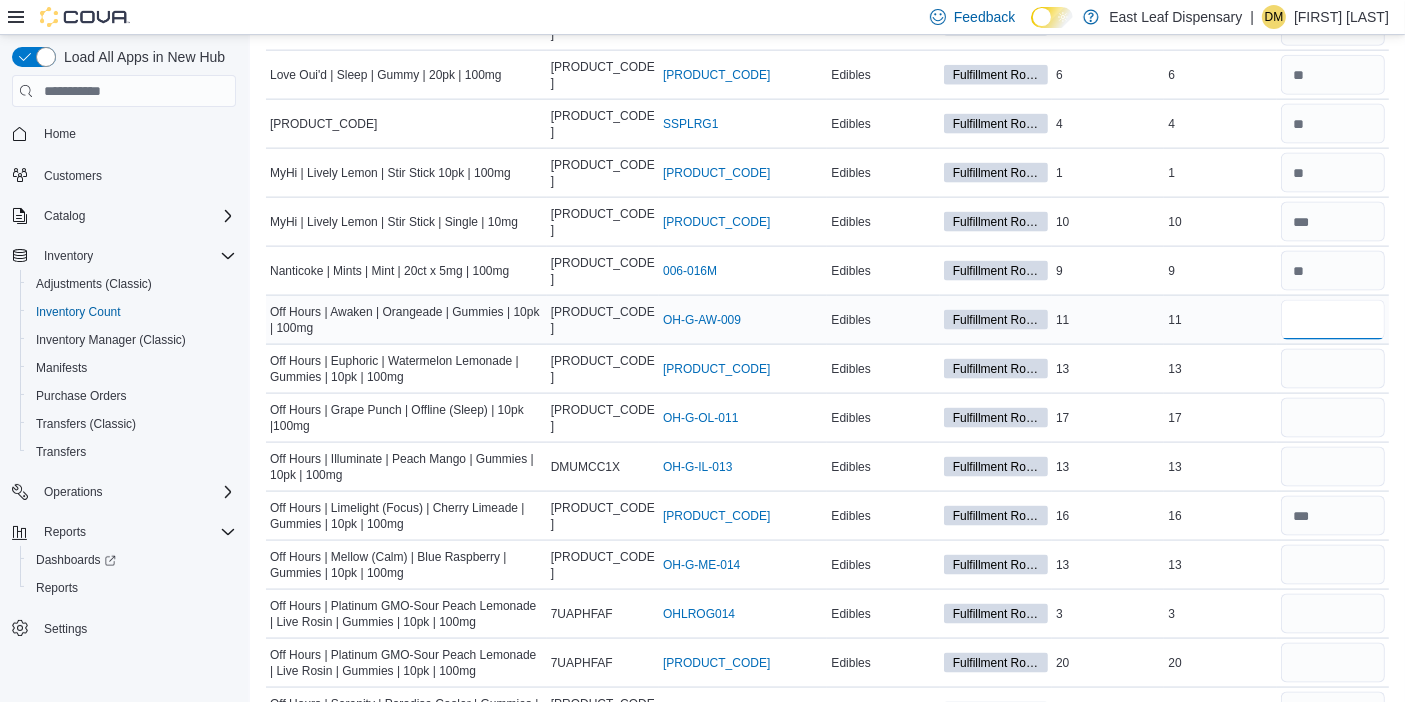 click at bounding box center [1333, 320] 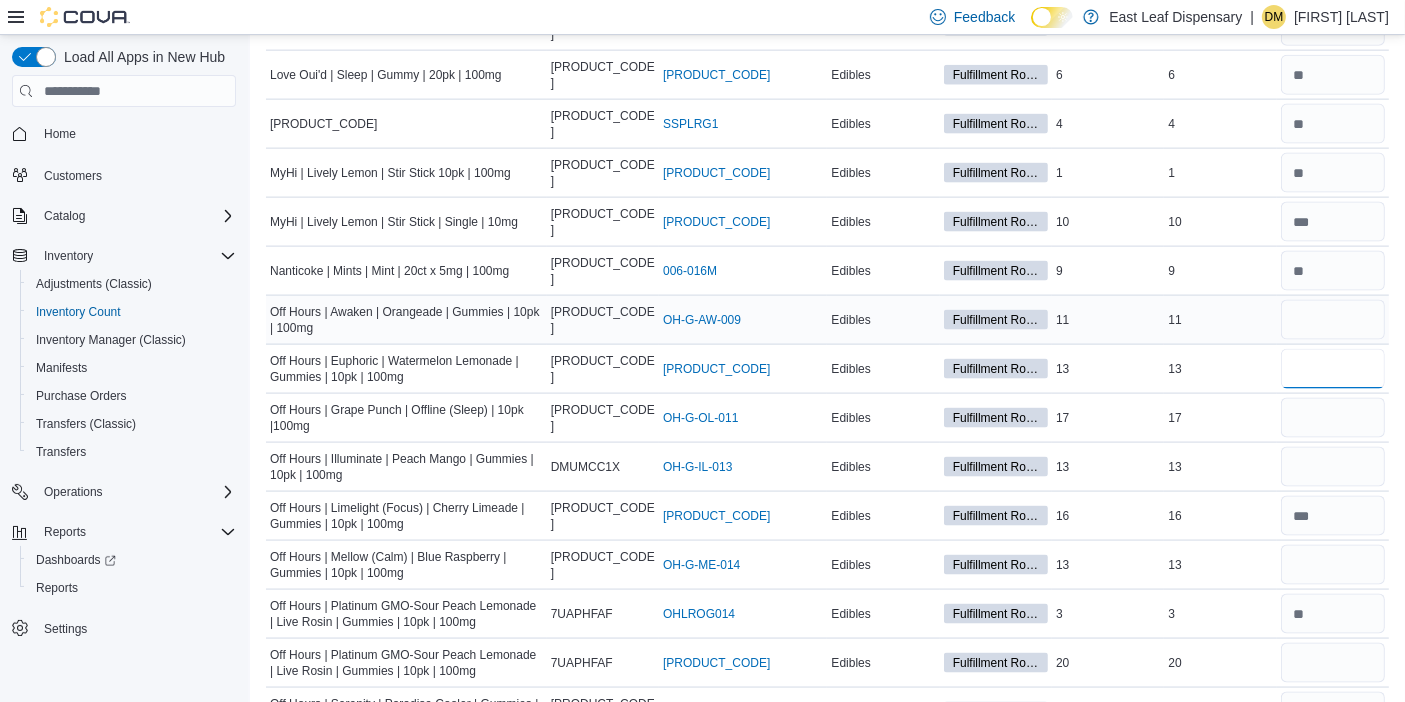 type on "**" 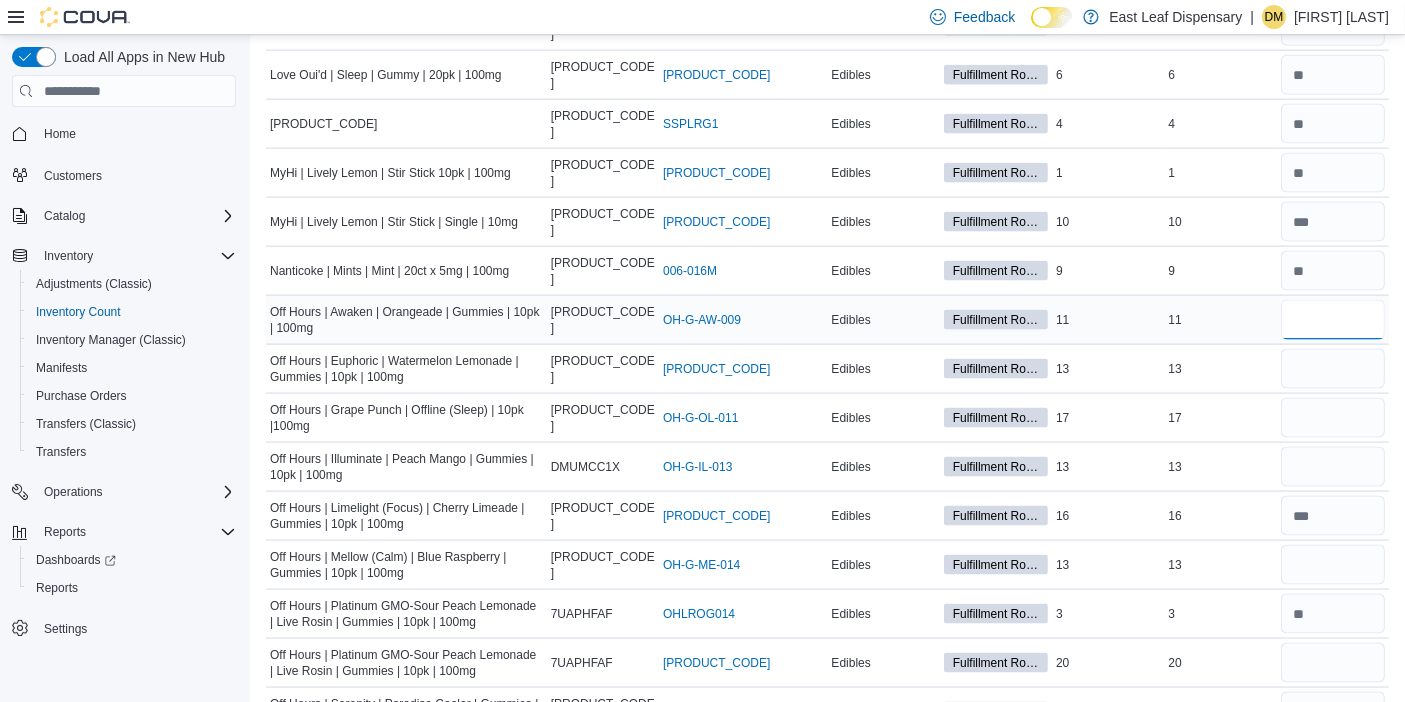click at bounding box center [1333, 320] 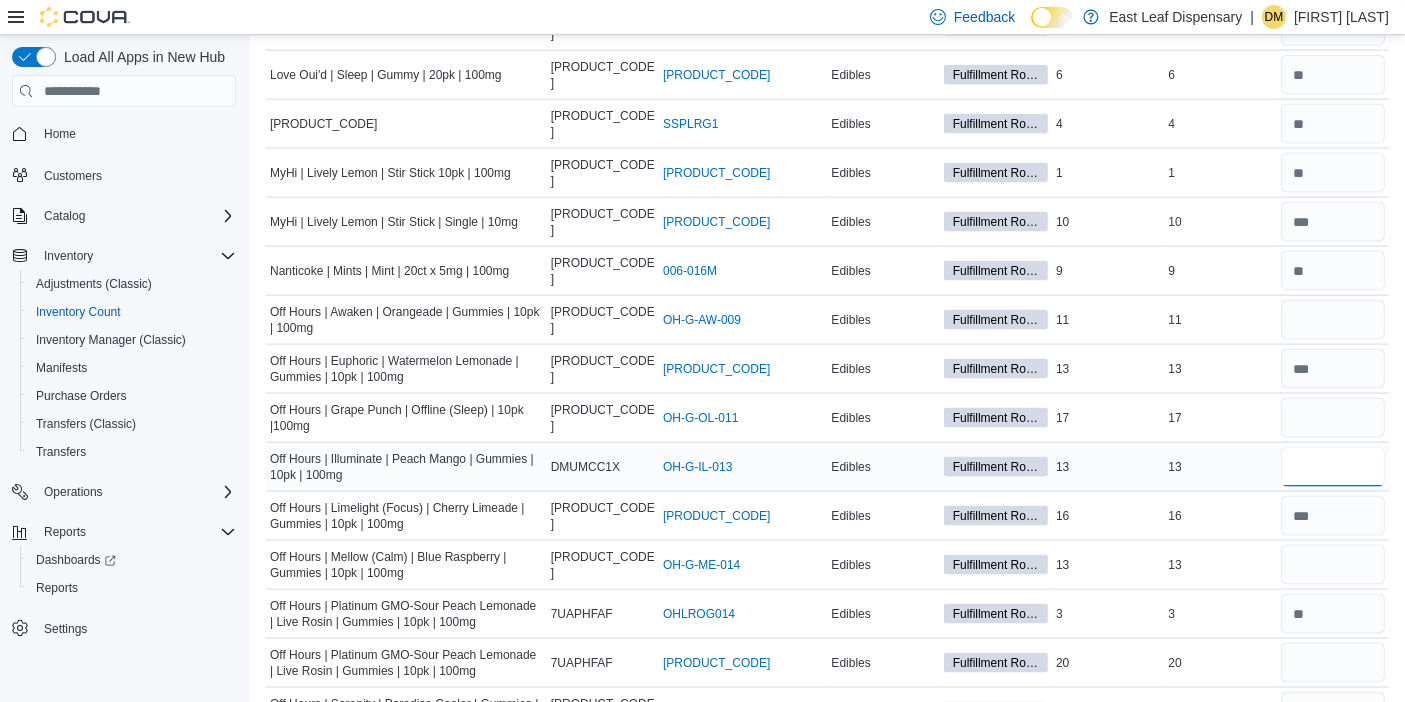 click at bounding box center [1333, 467] 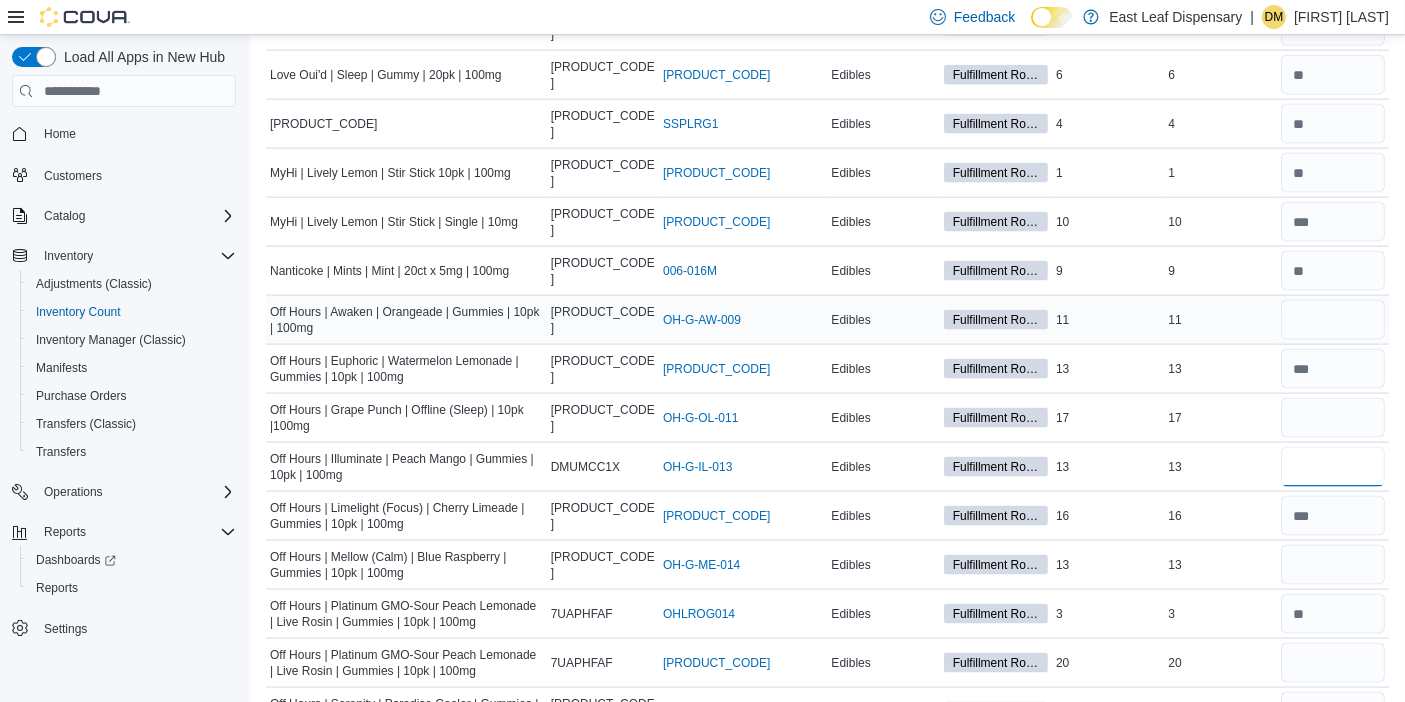 type on "**" 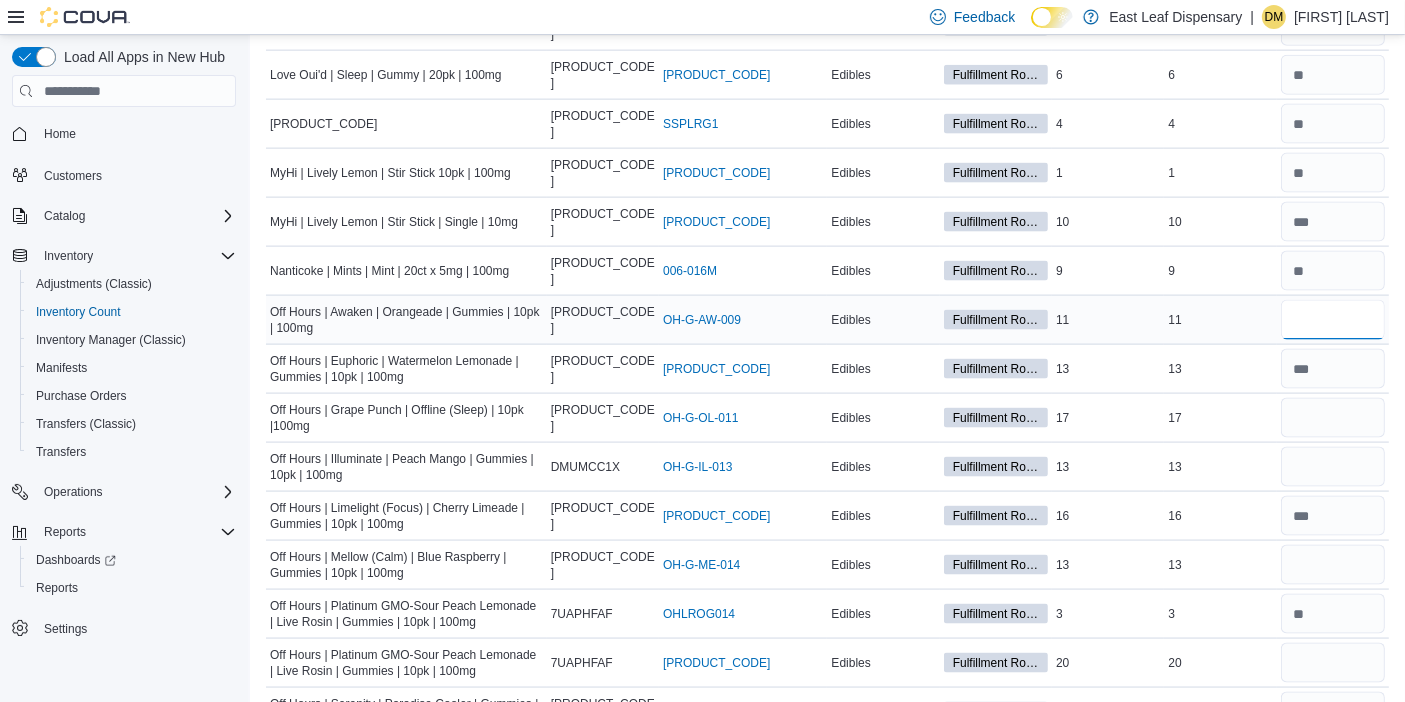 click at bounding box center [1333, 320] 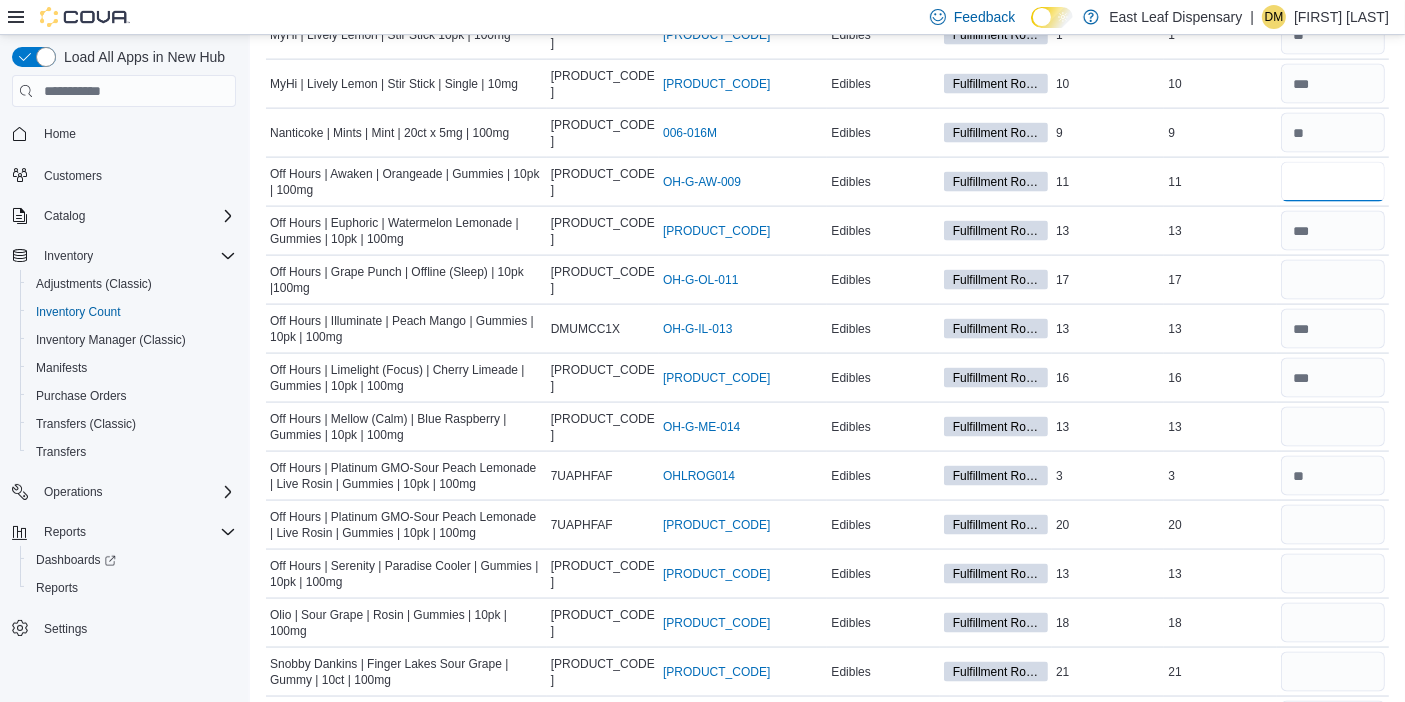 scroll, scrollTop: 2934, scrollLeft: 0, axis: vertical 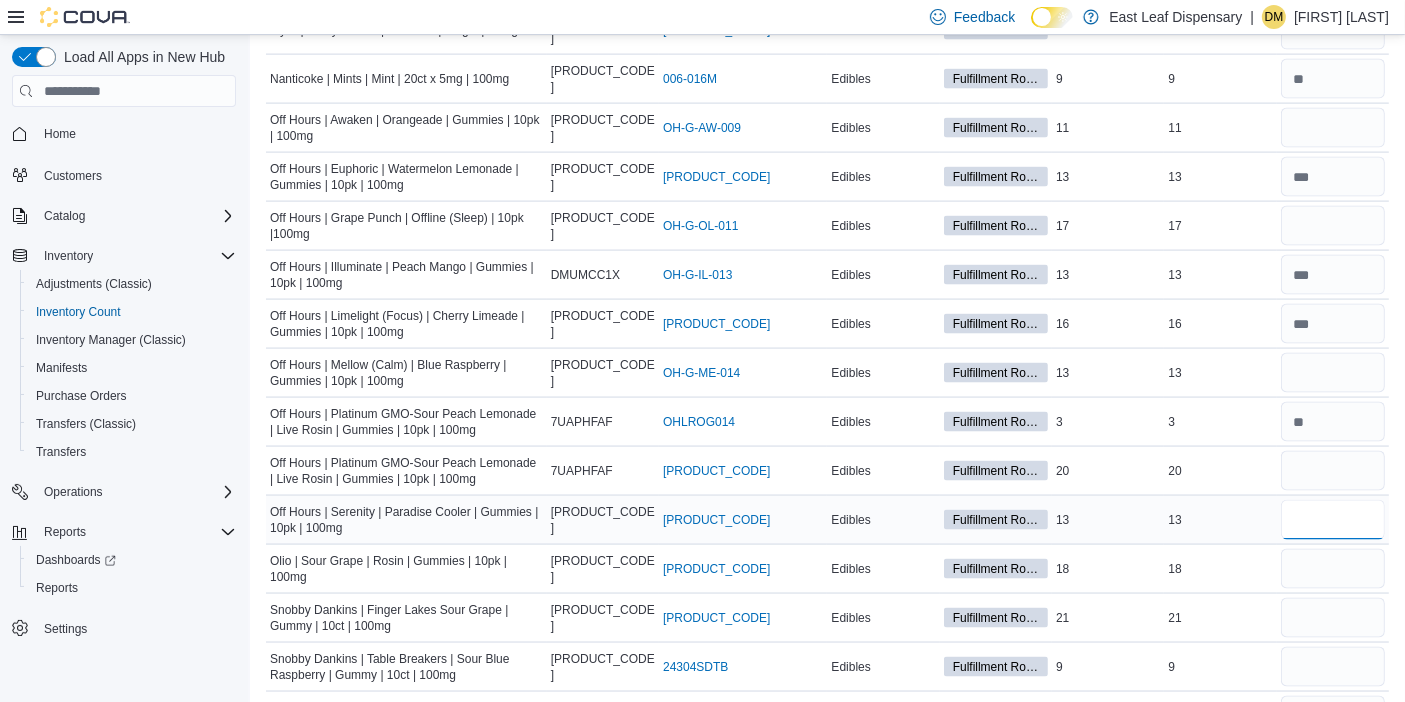 click at bounding box center [1333, 520] 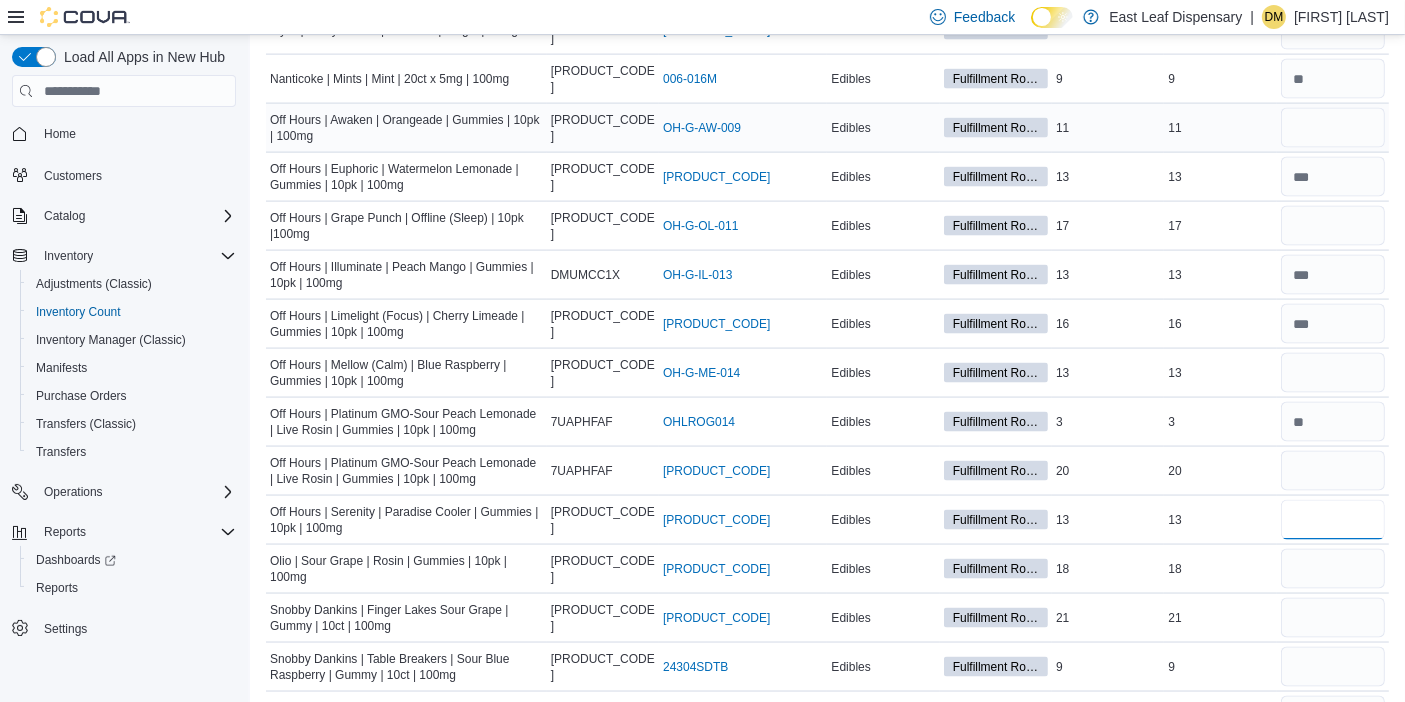 type on "**" 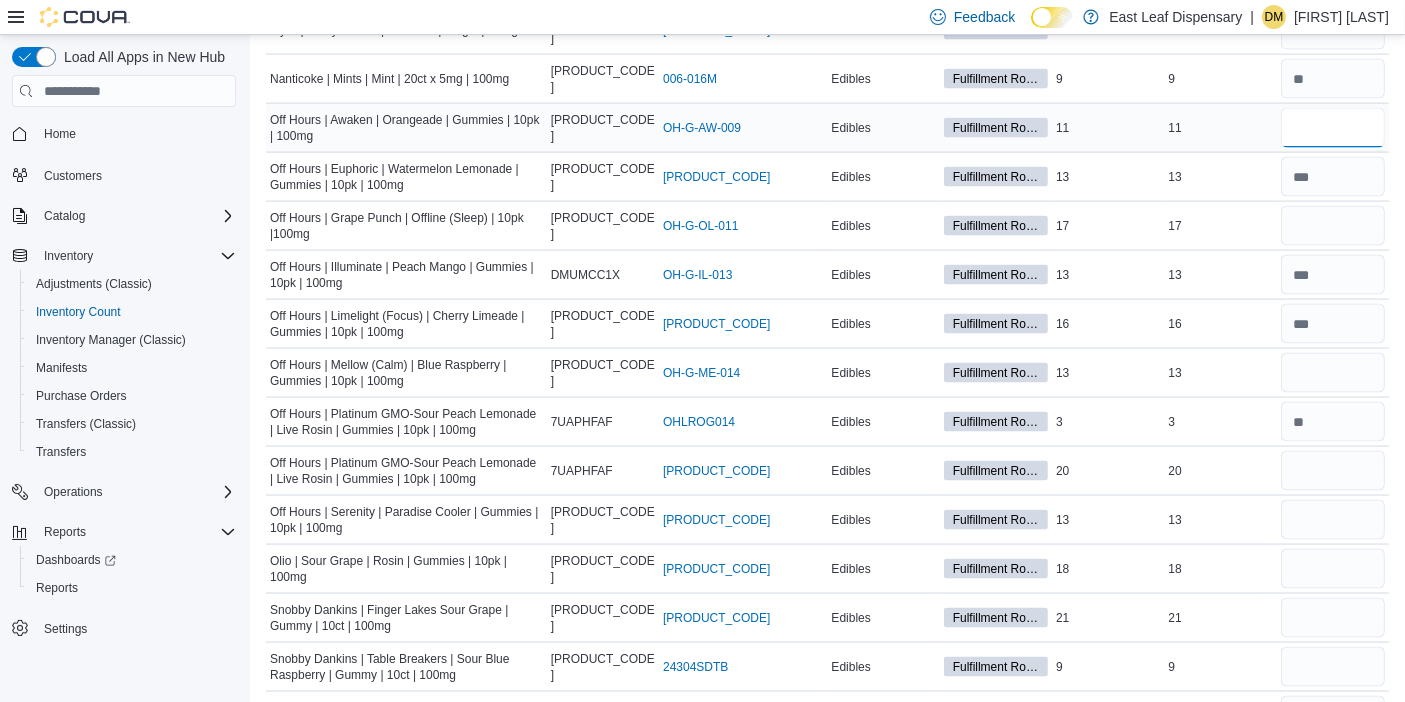 click at bounding box center [1333, 128] 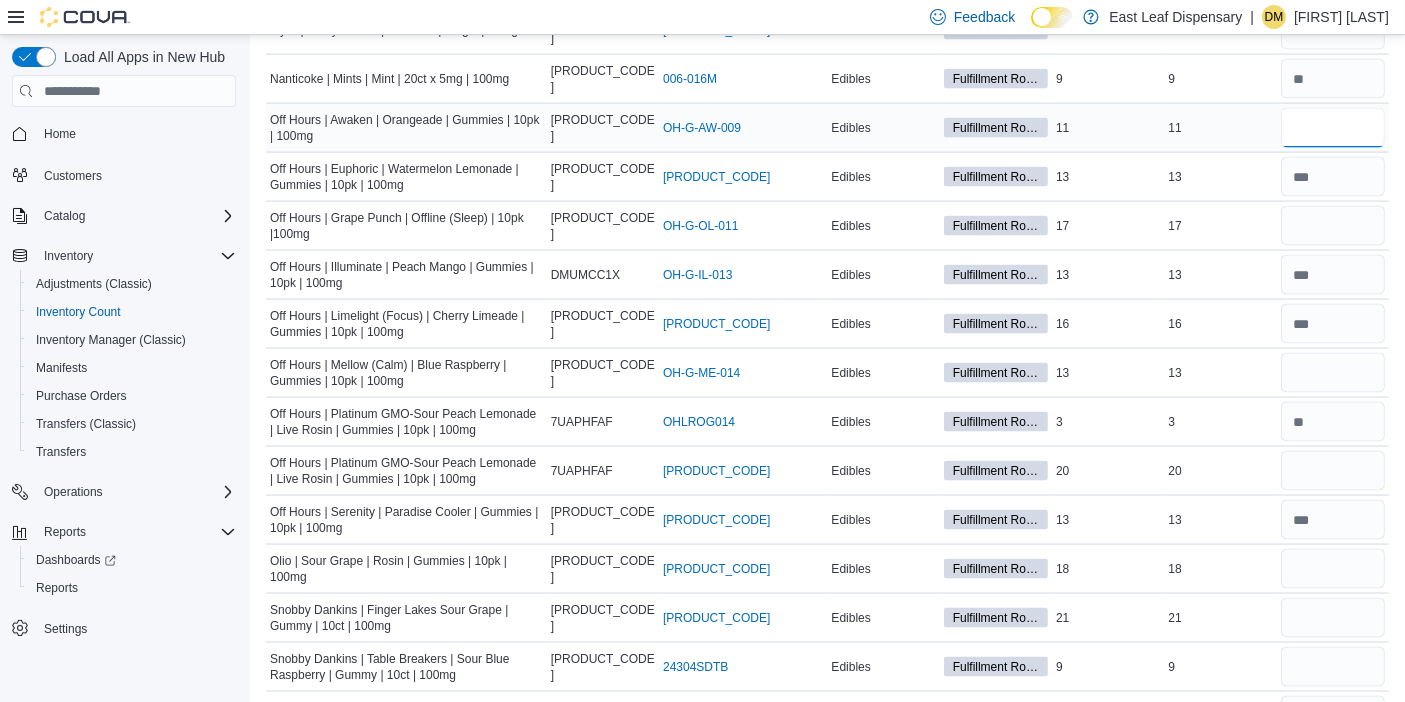 type on "**" 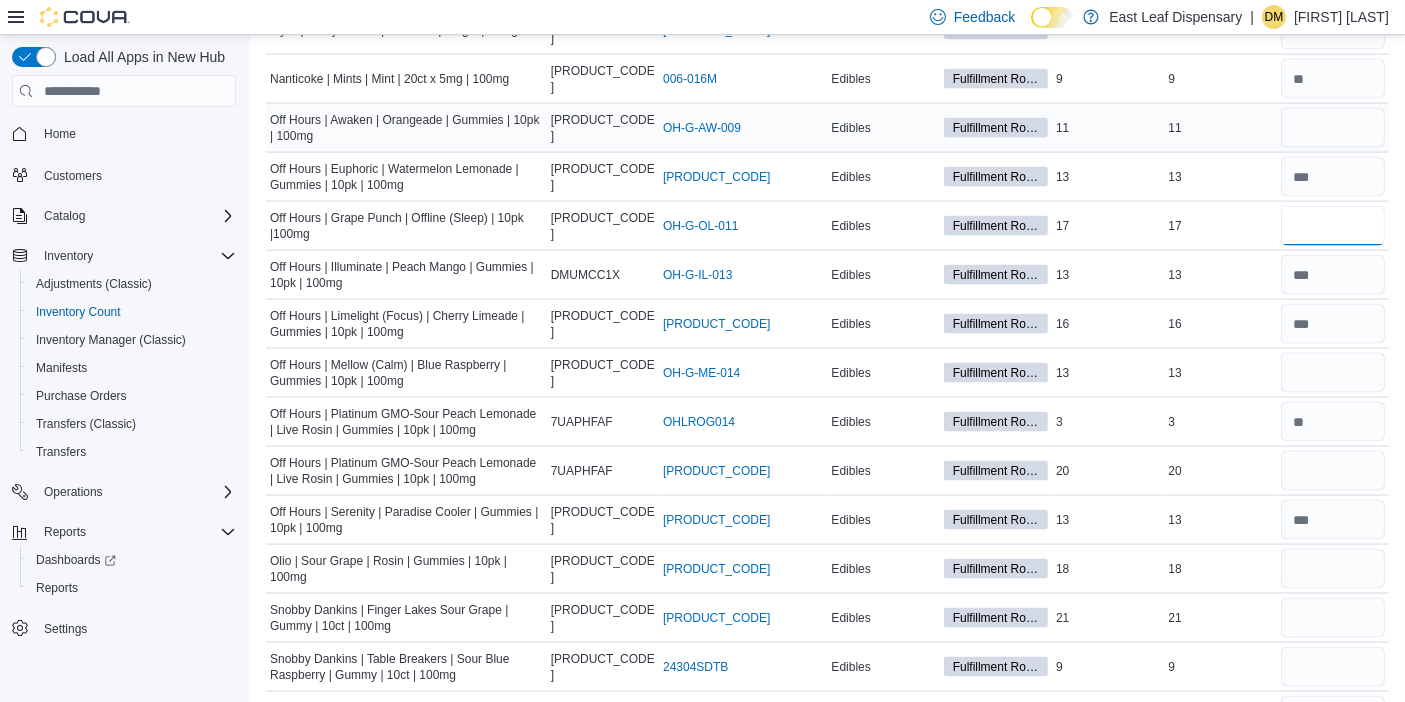 type 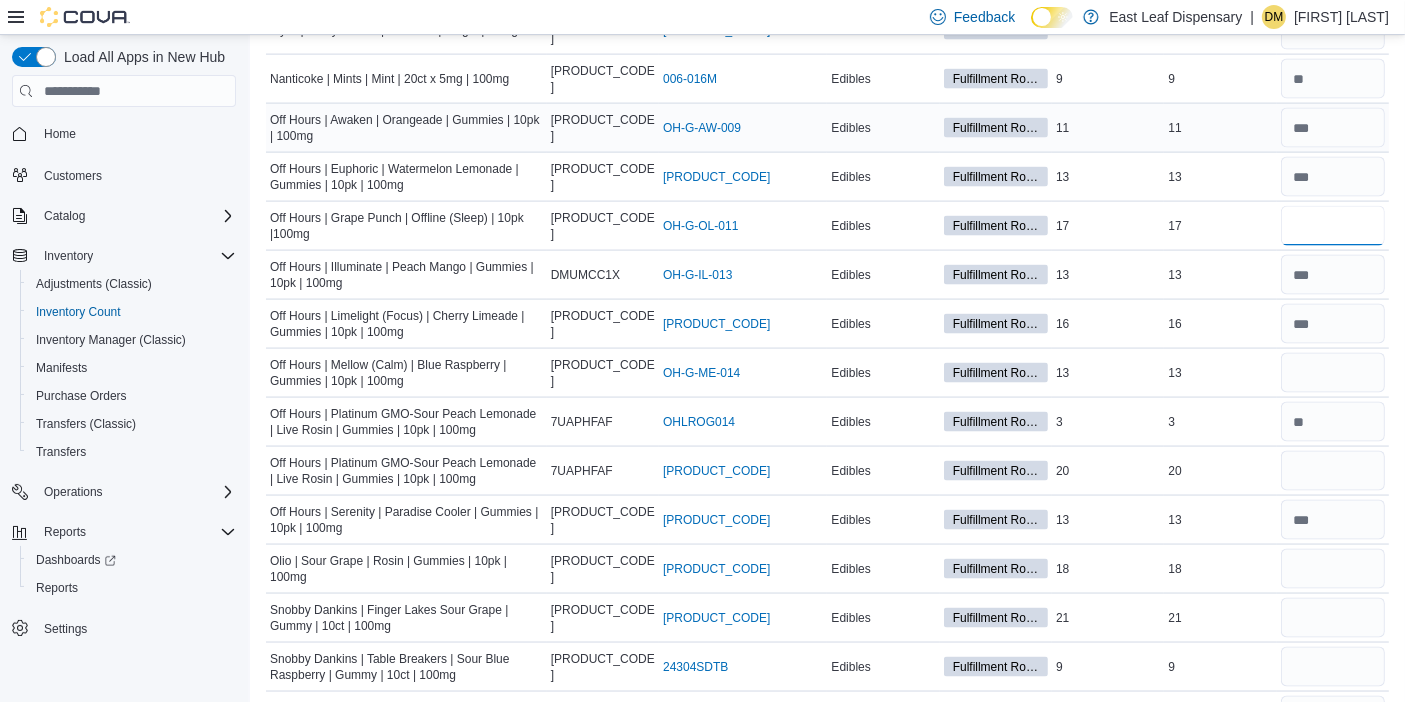 type on "**" 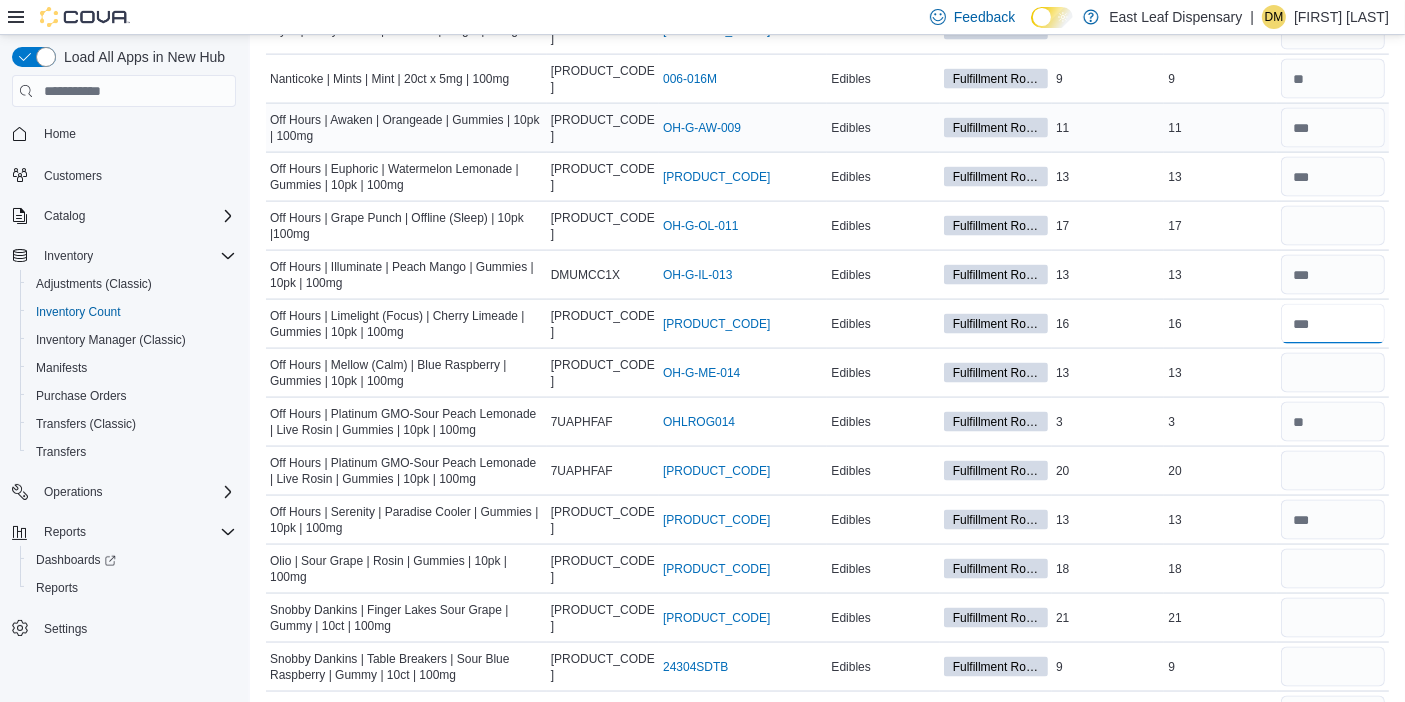 type 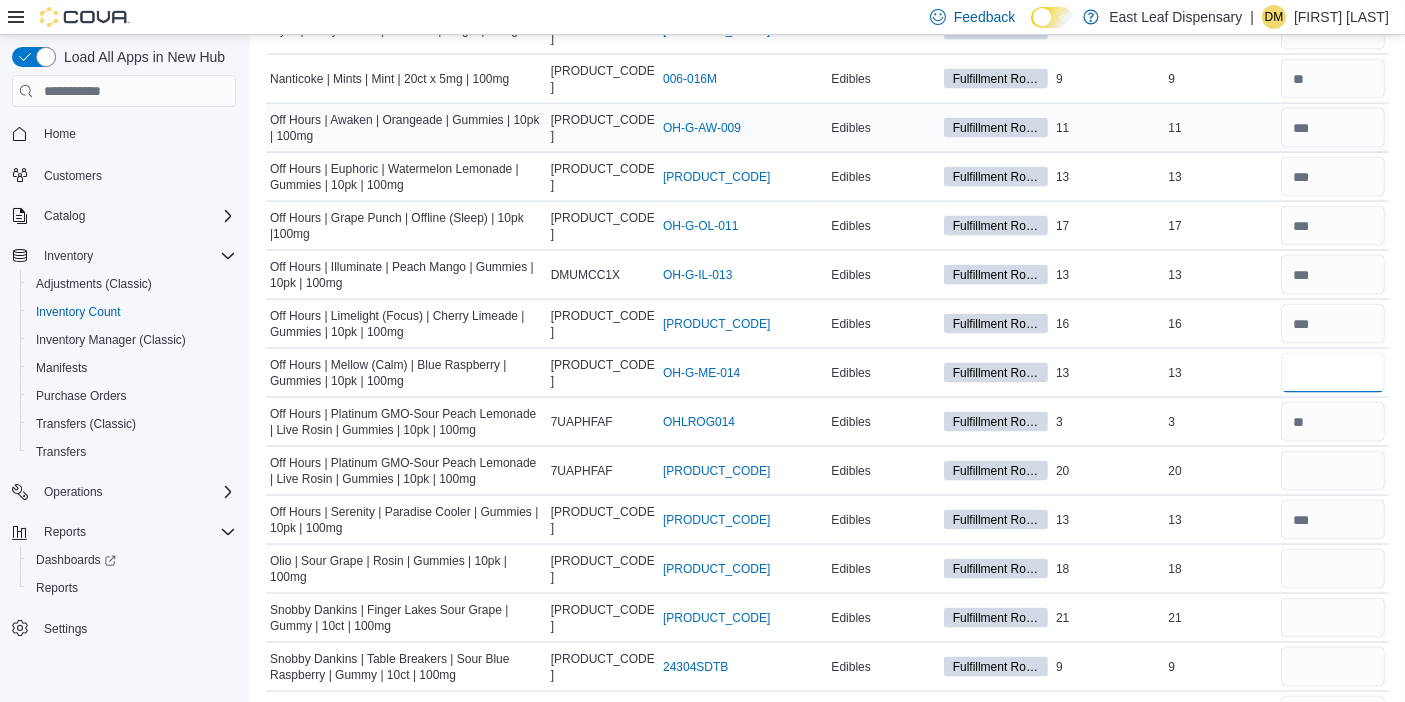 type on "**" 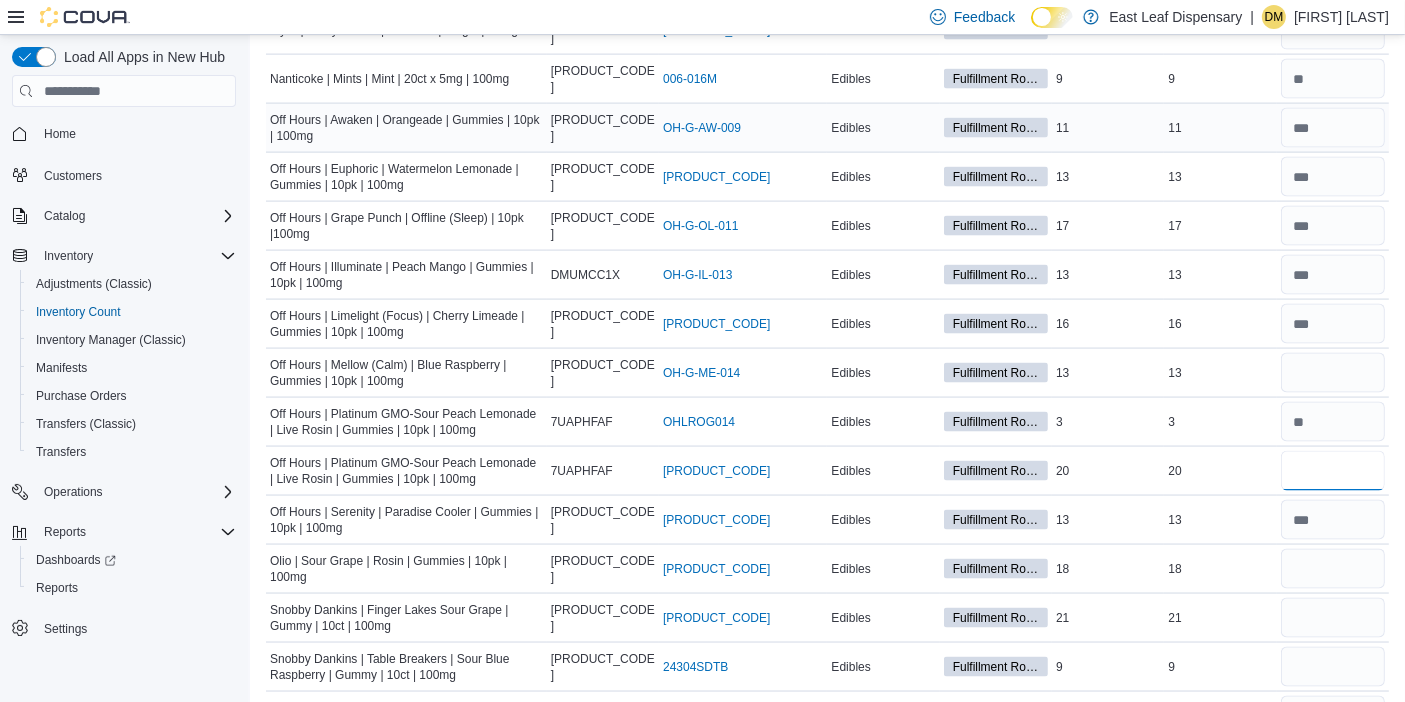 type 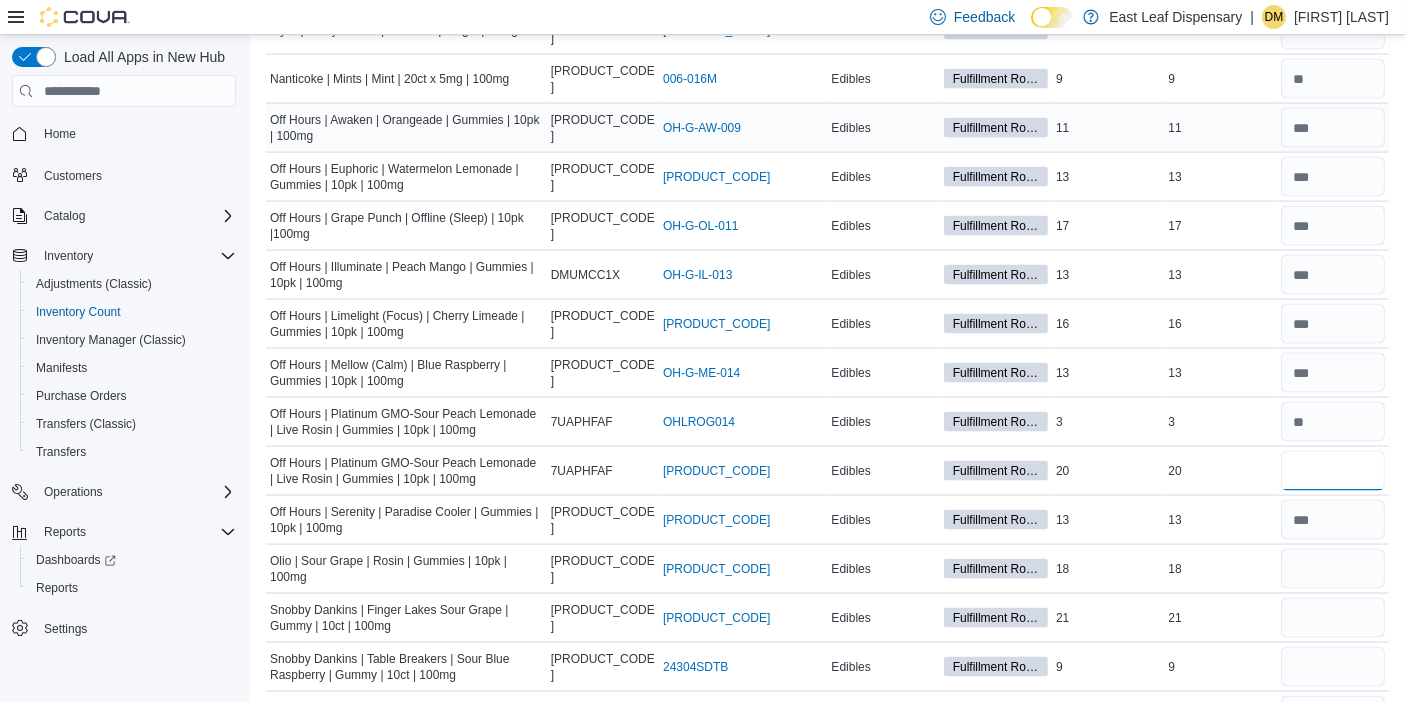 type on "**" 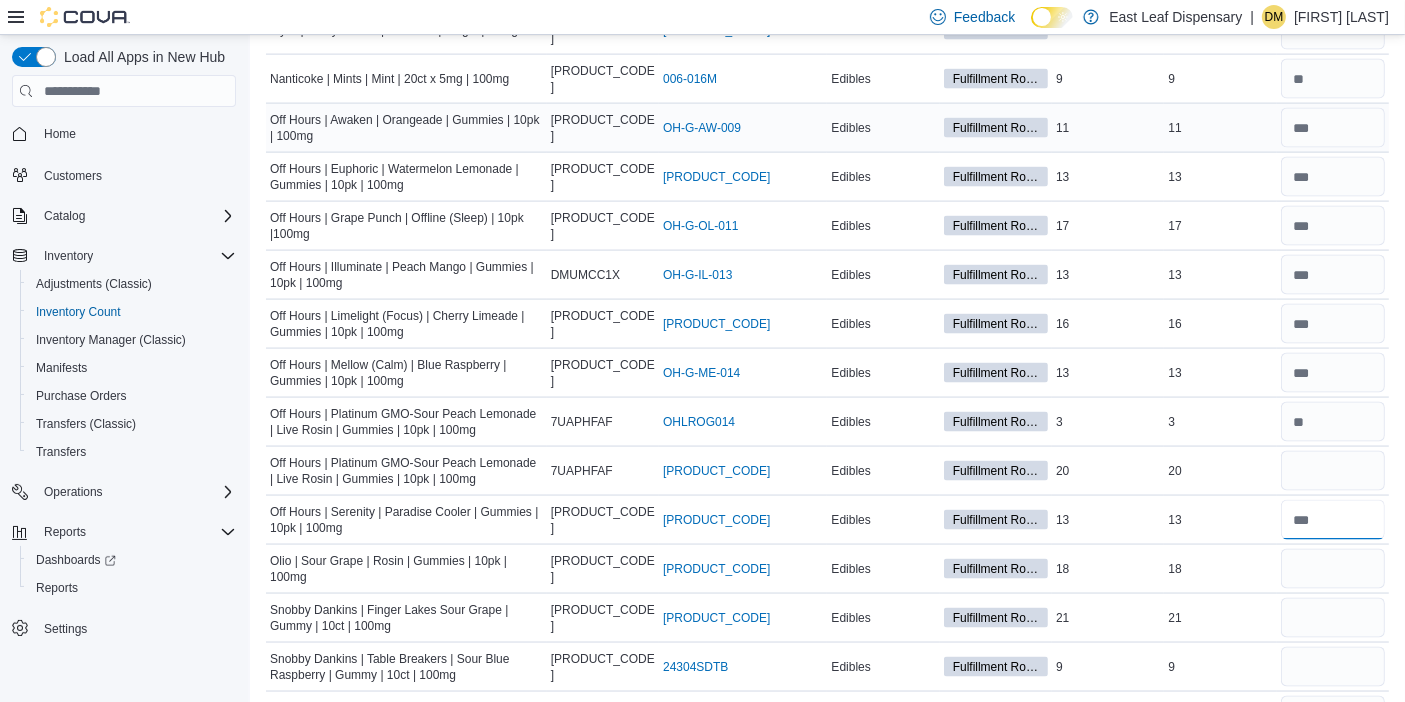 type 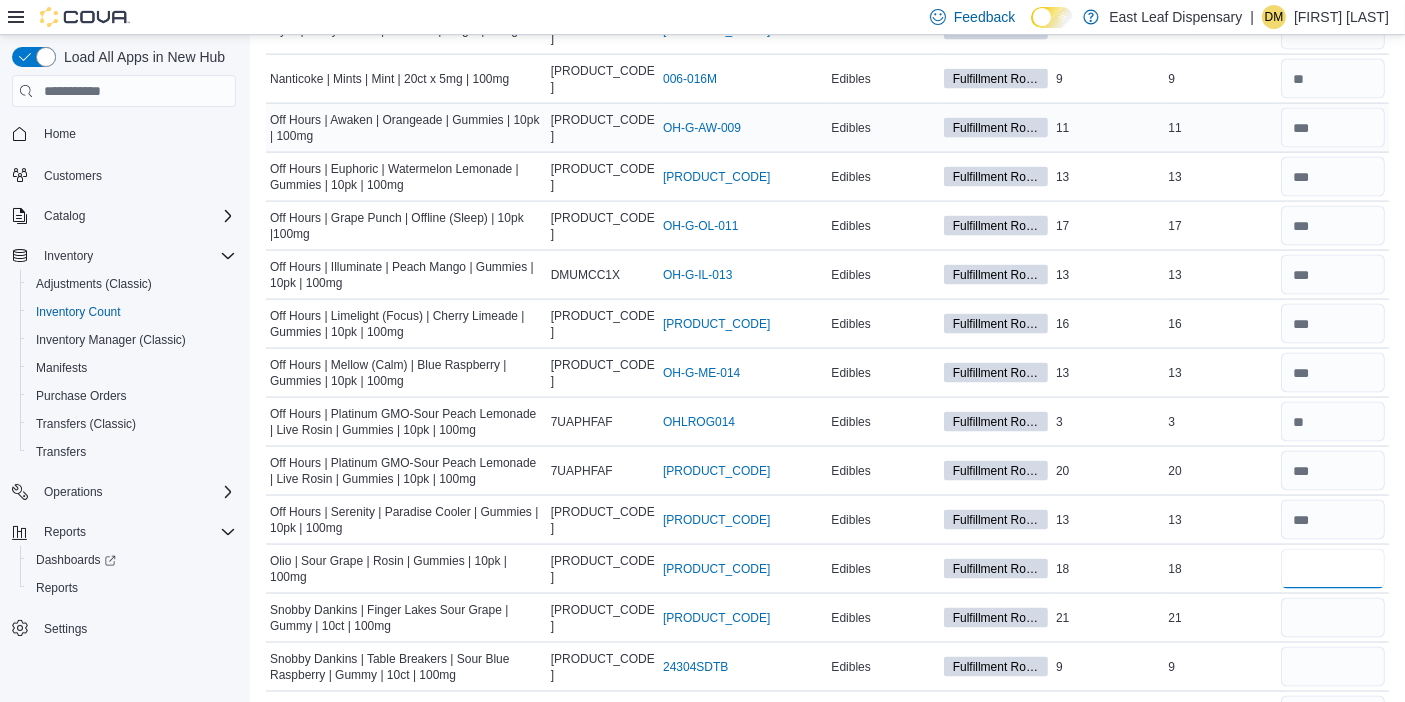 type on "**" 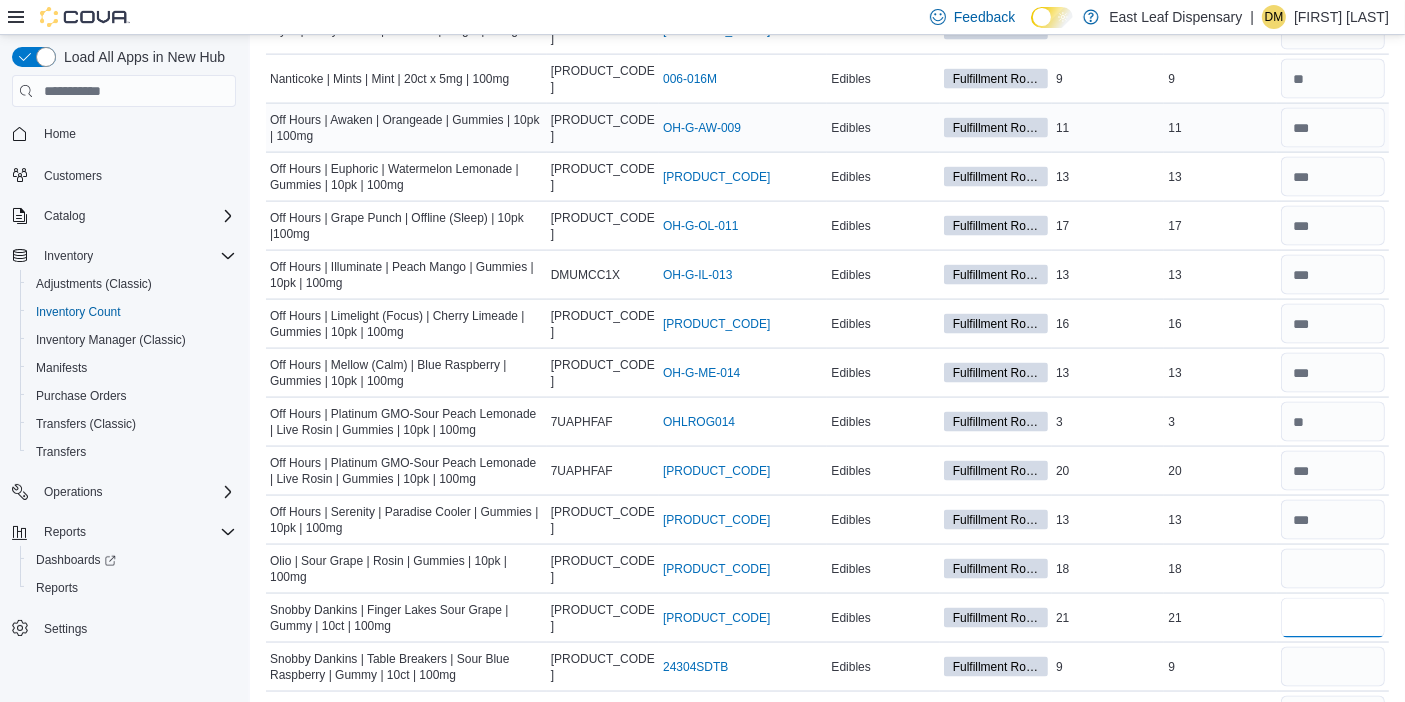 type 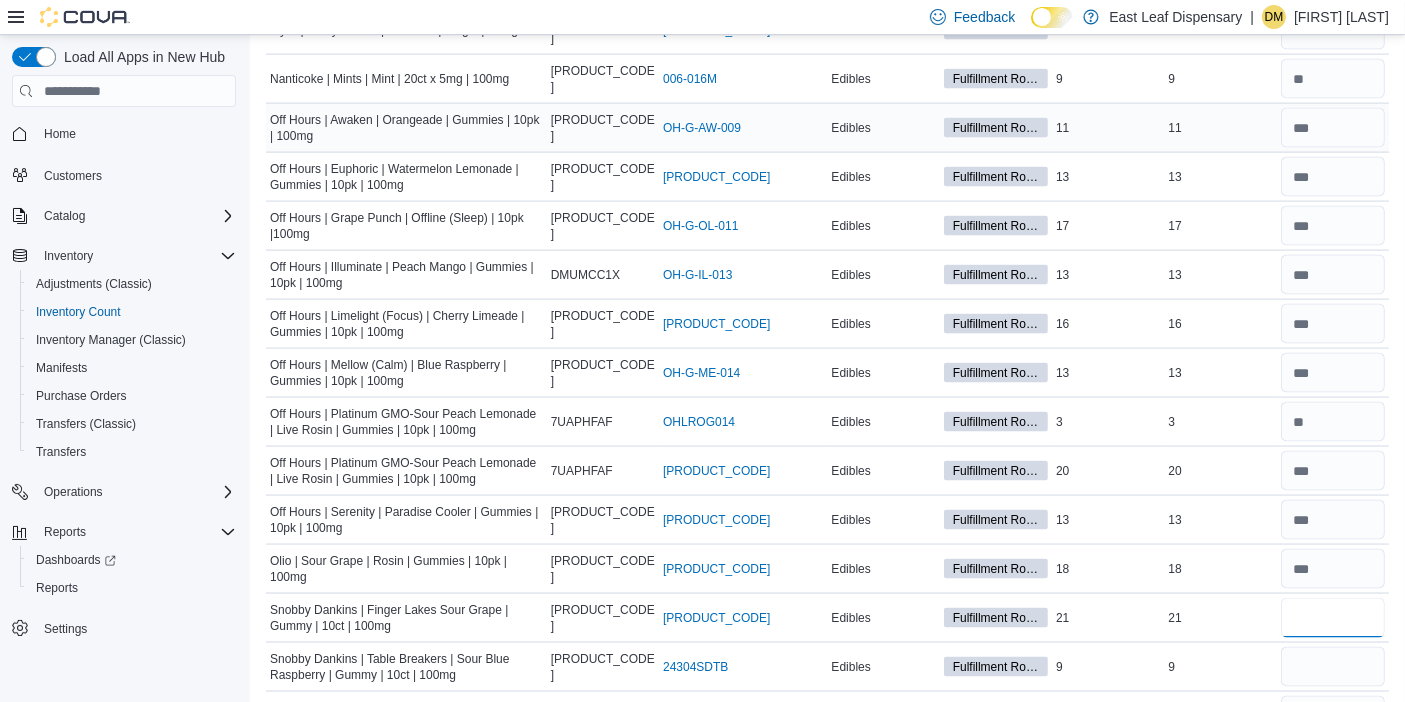 type on "**" 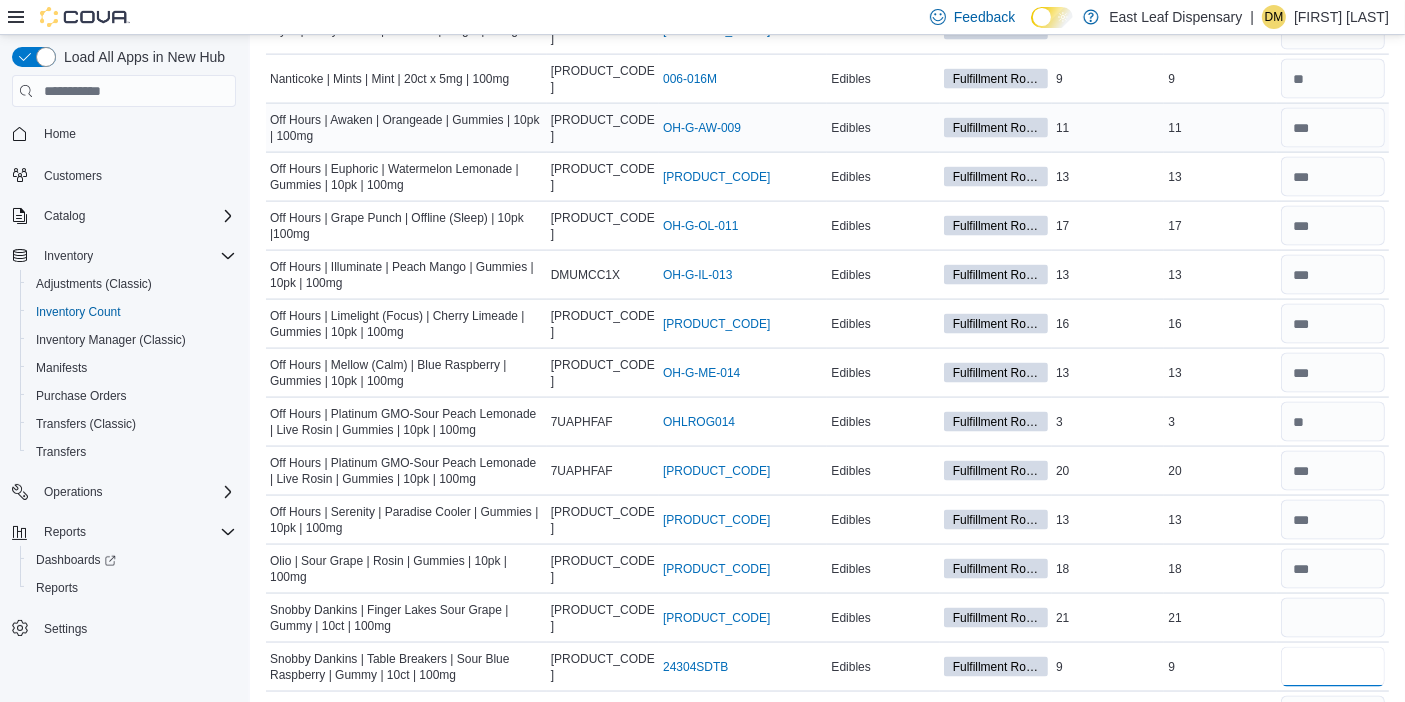 type 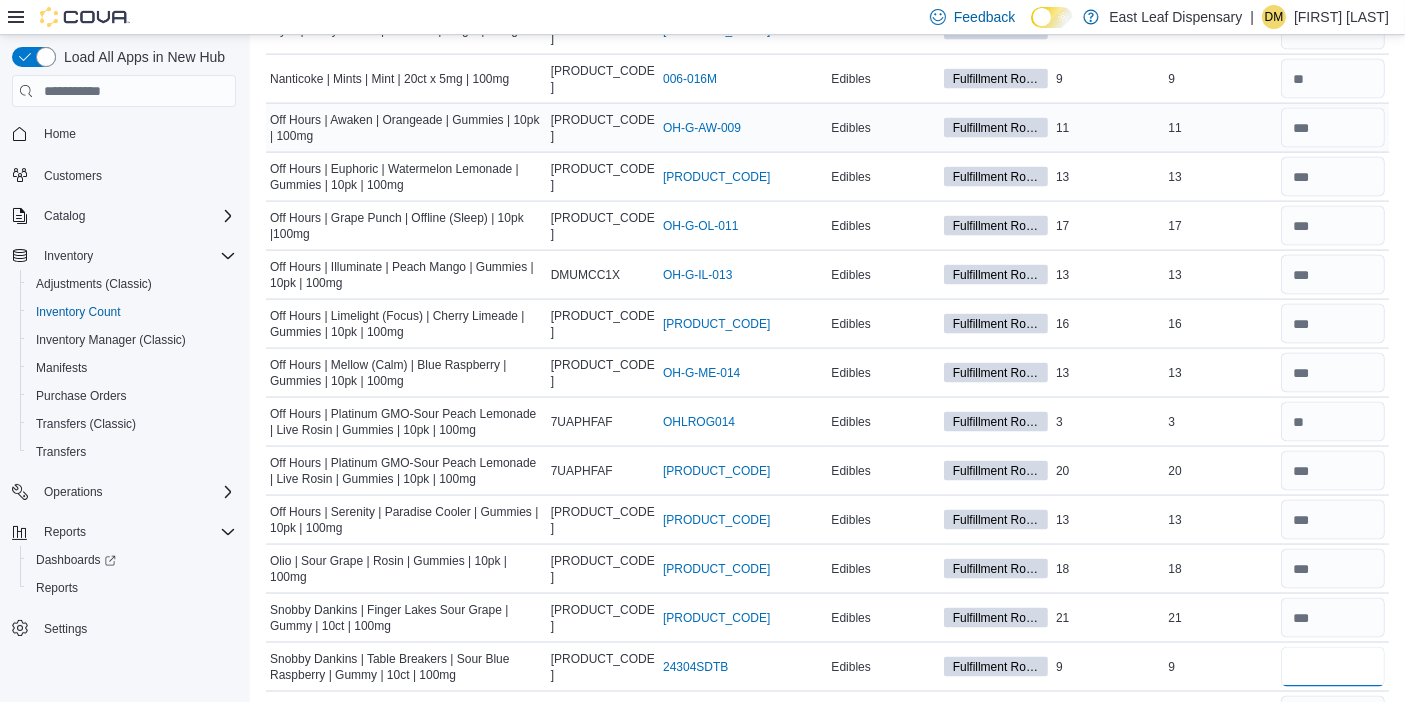 type on "*" 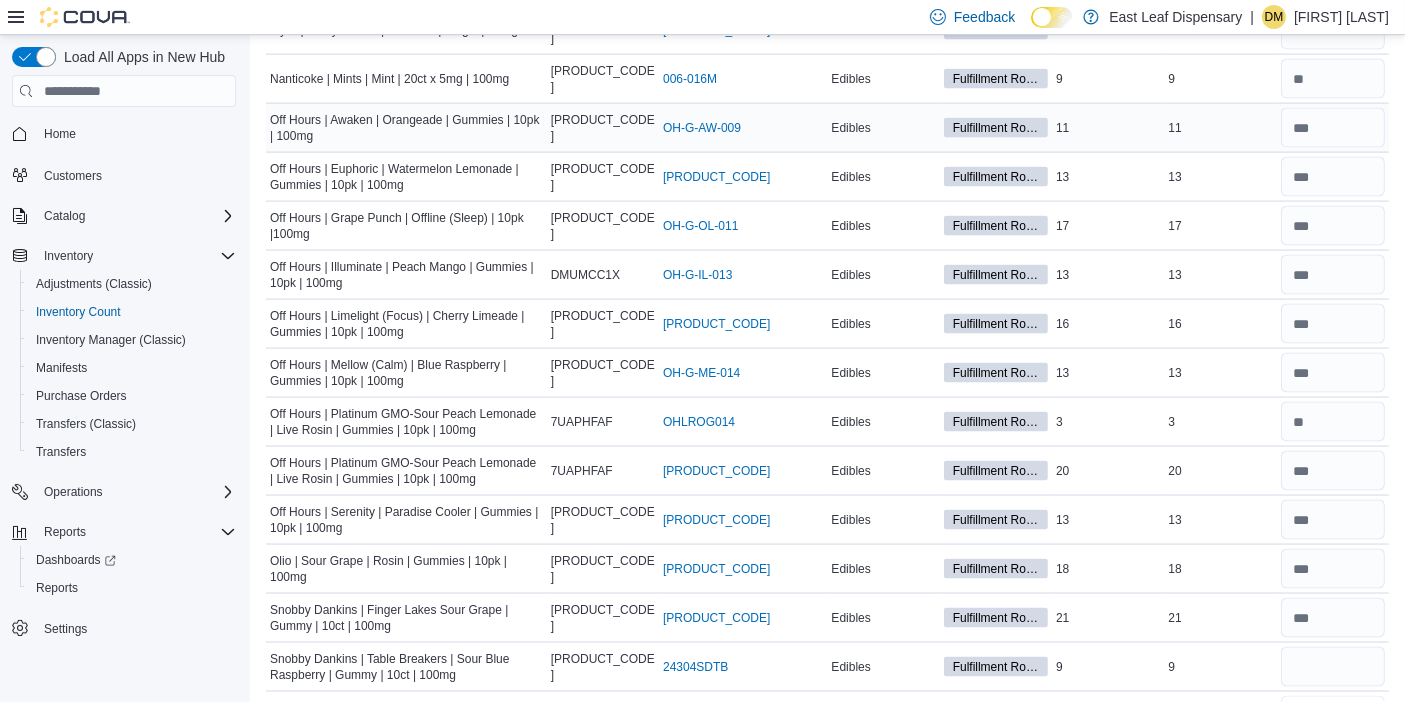 type 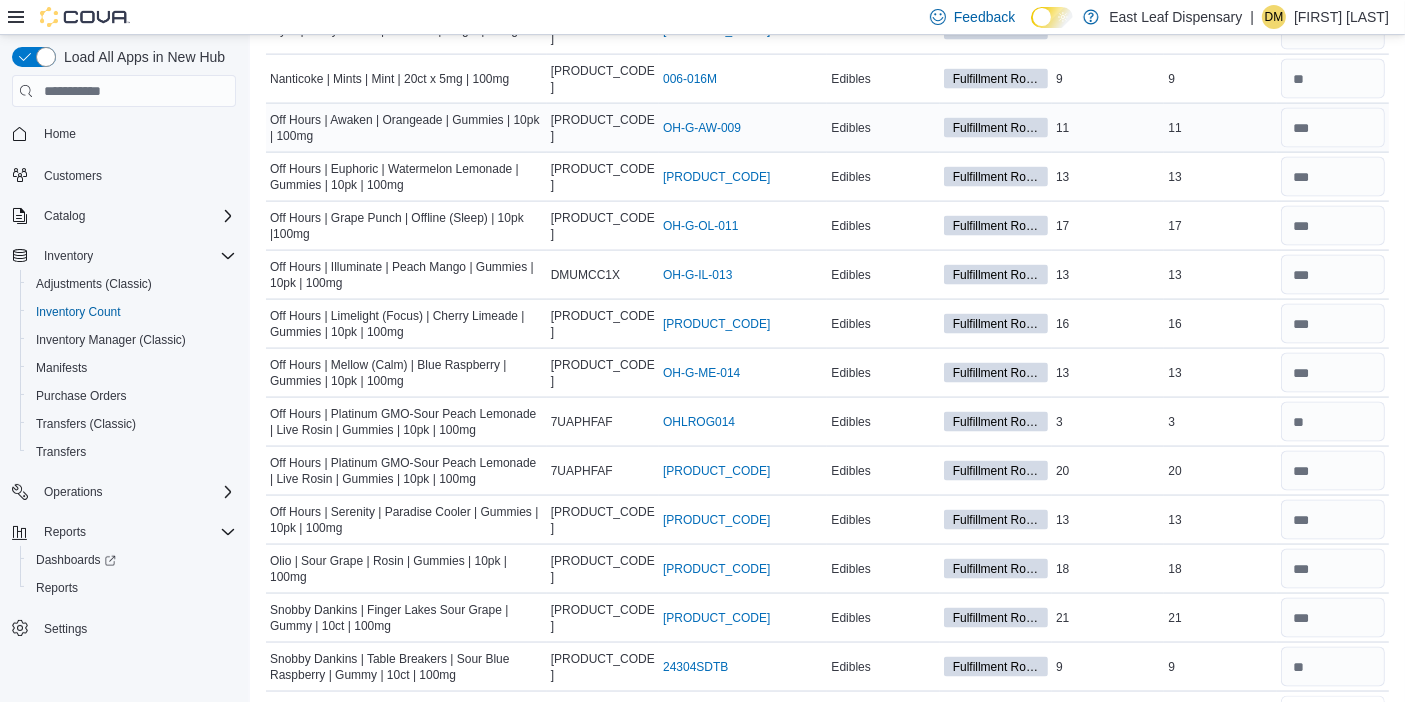scroll, scrollTop: 2955, scrollLeft: 0, axis: vertical 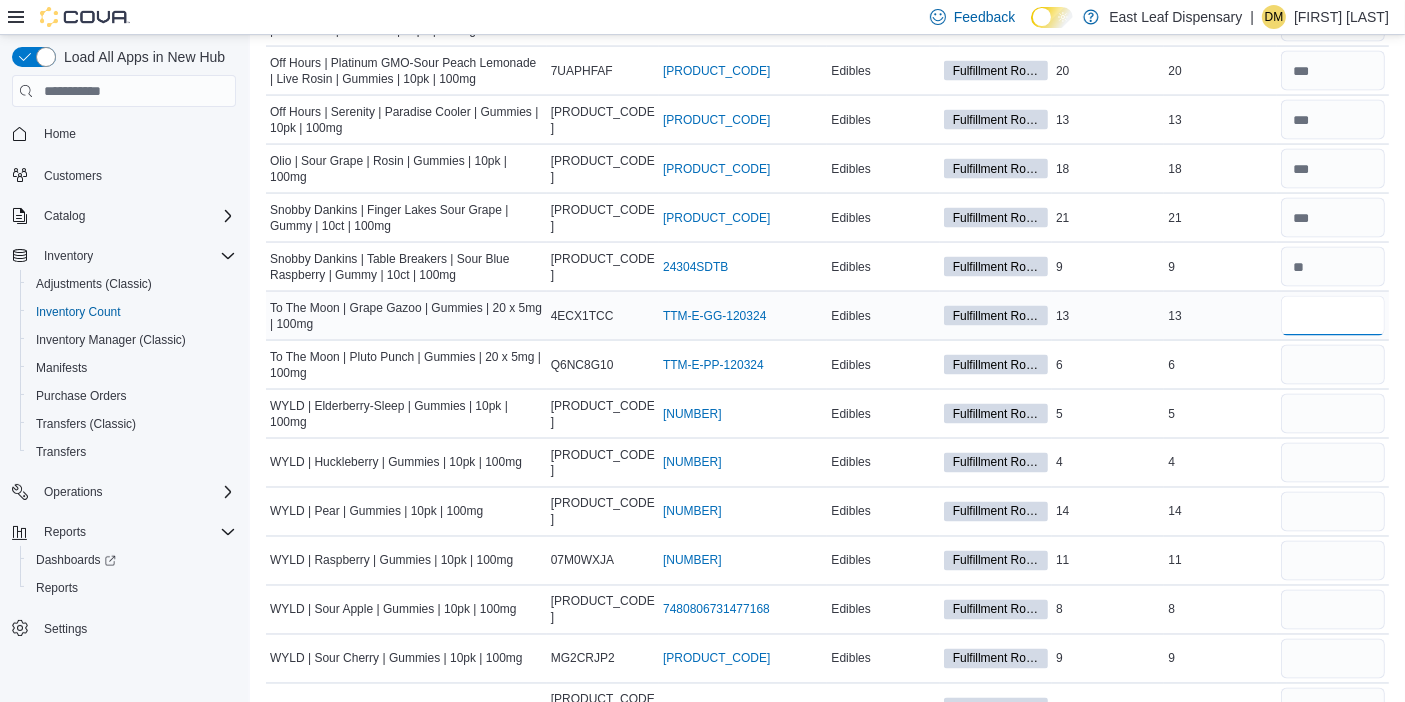 click at bounding box center [1333, 316] 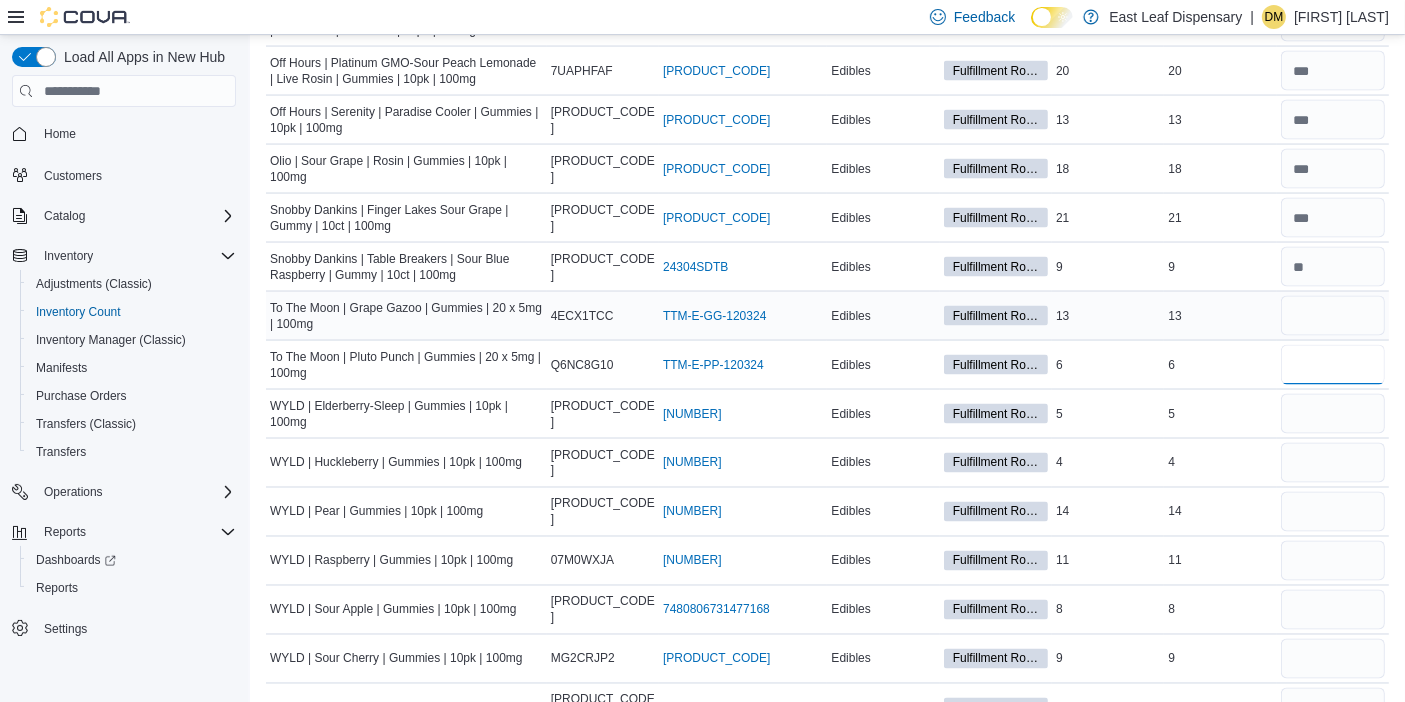 type 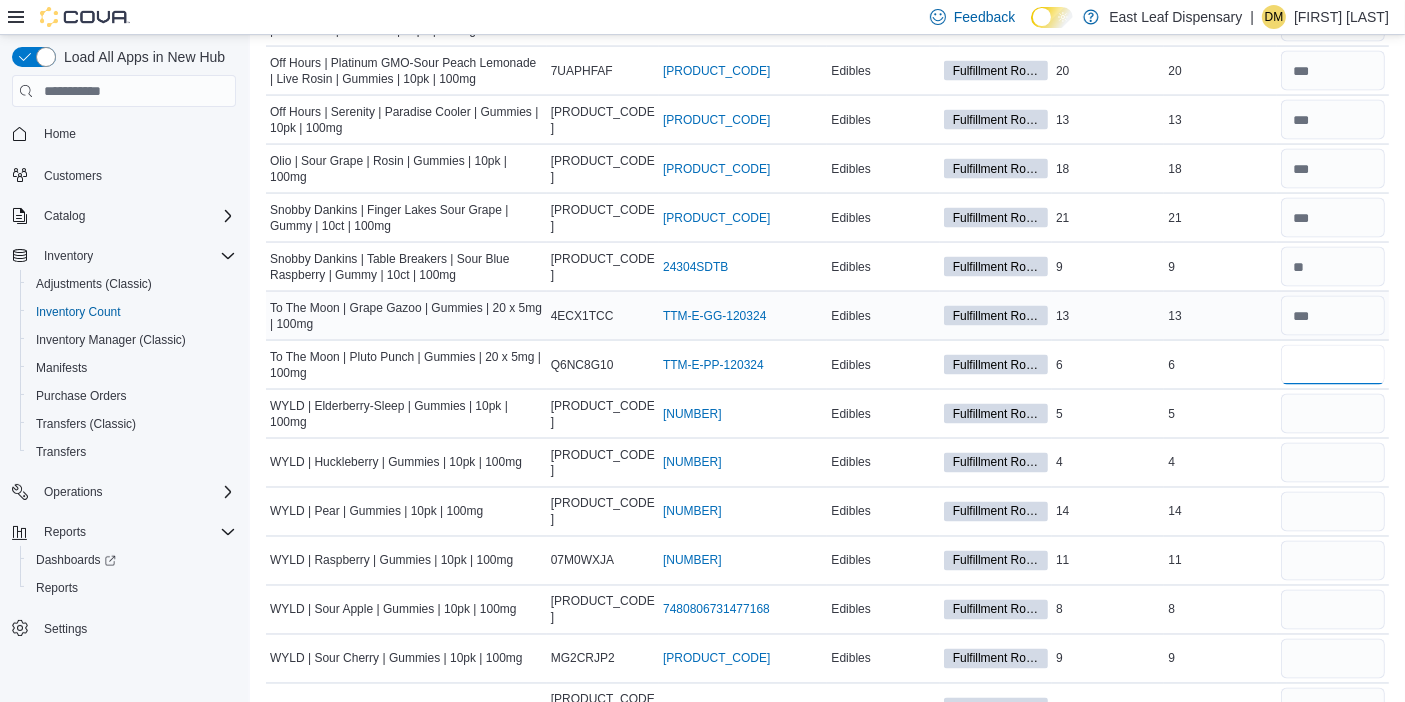 type on "*" 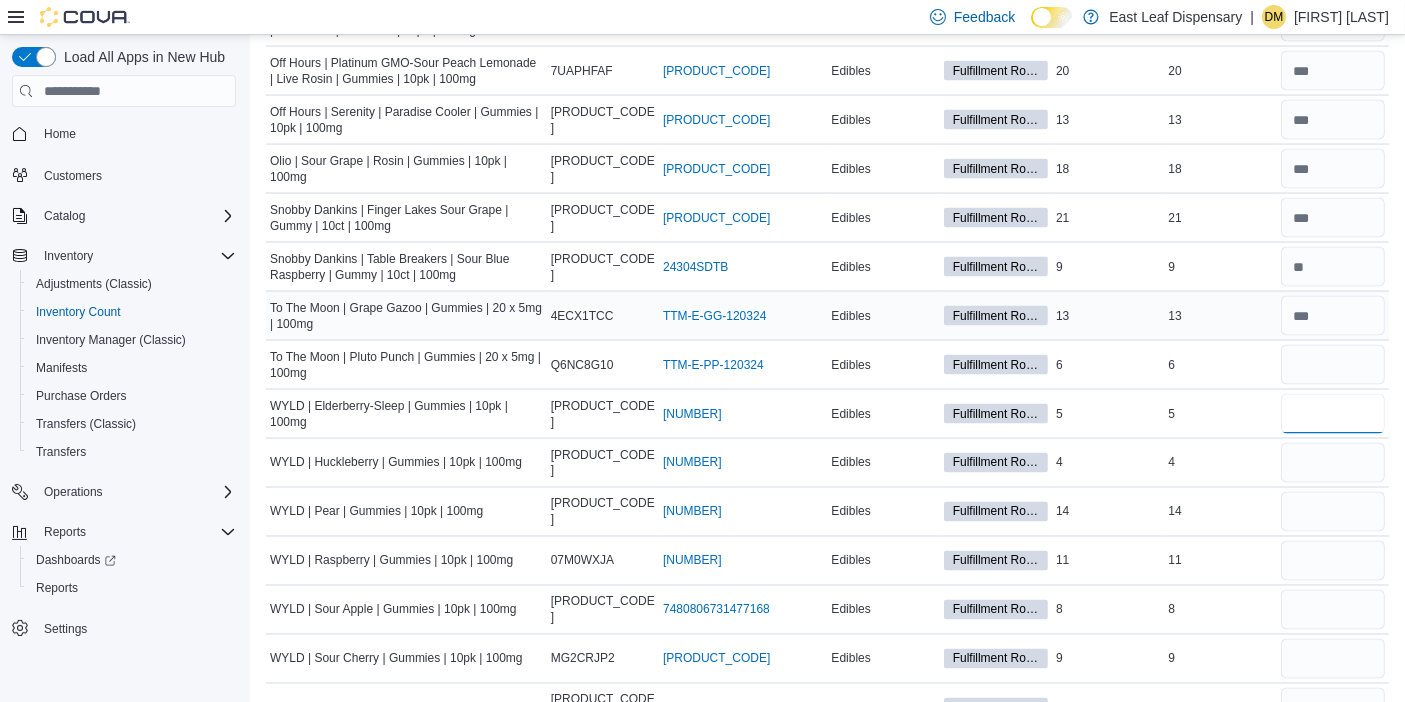 type 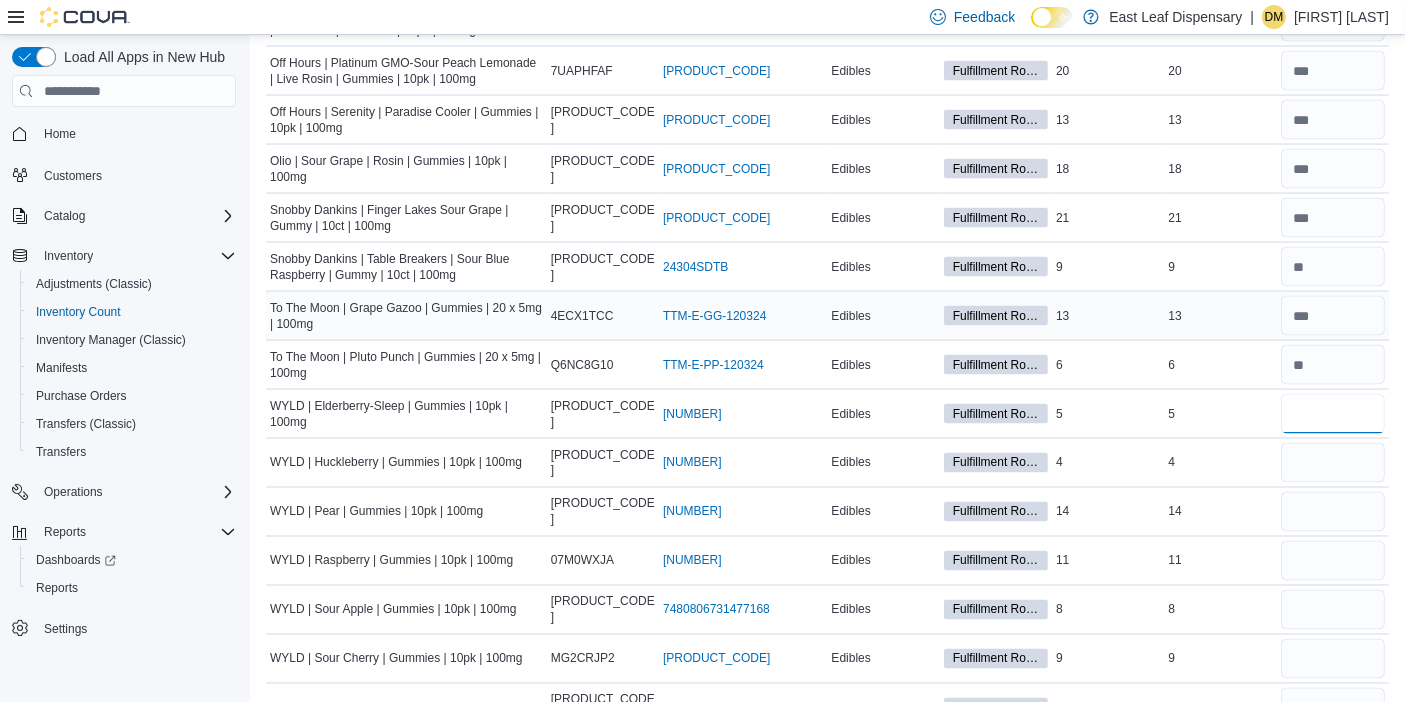 type on "*" 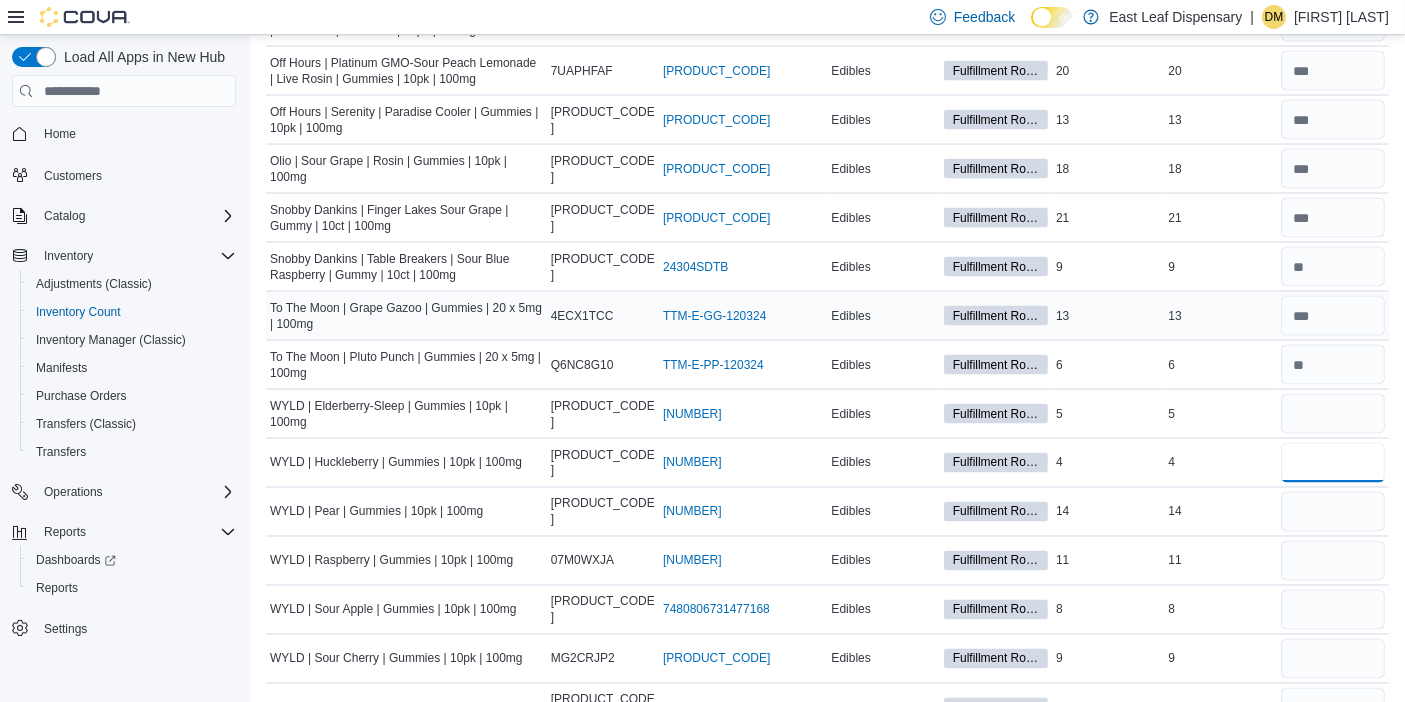 type 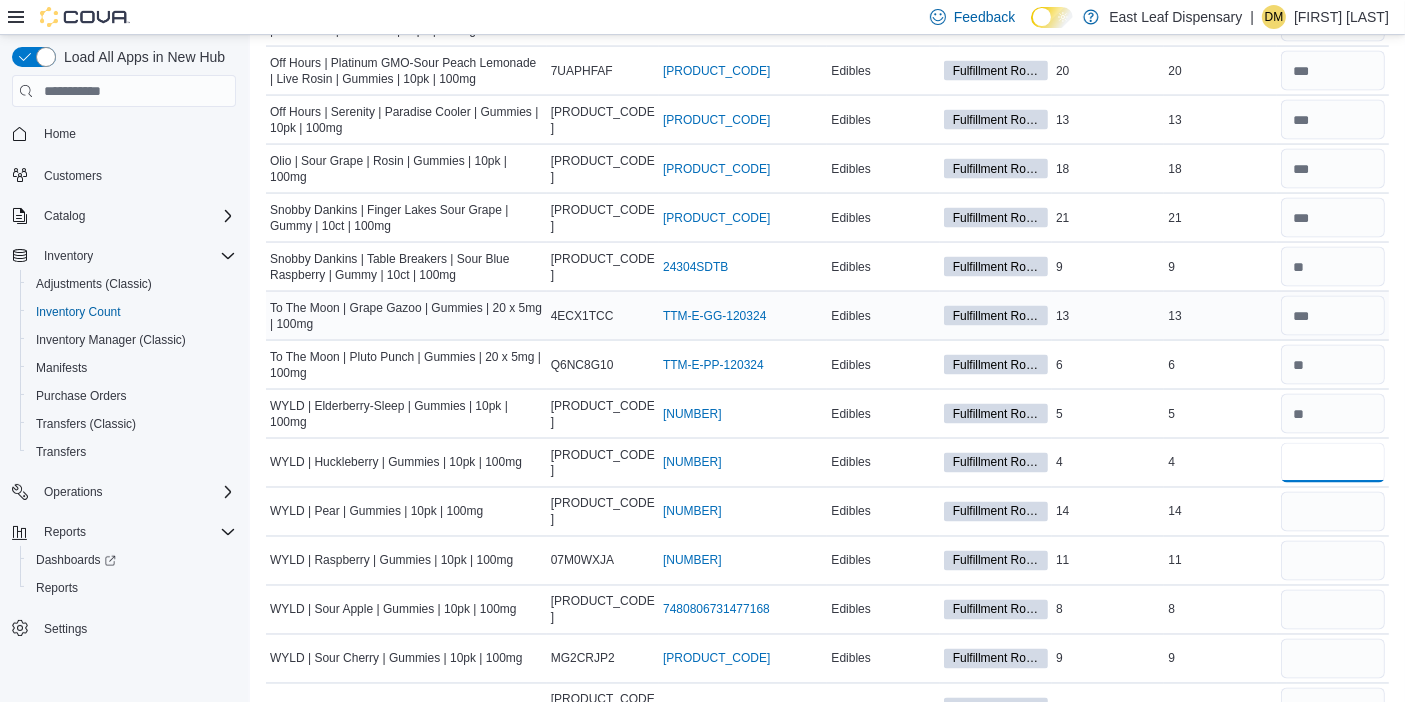 type on "*" 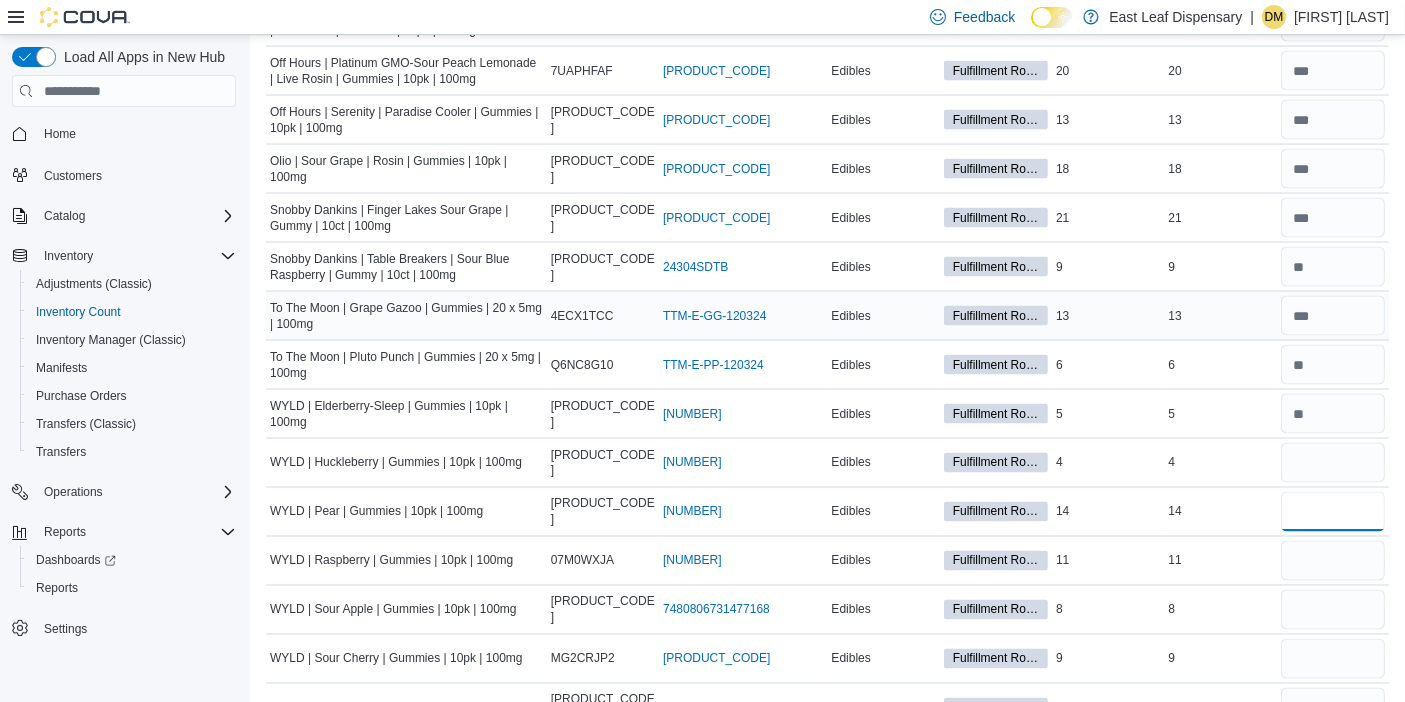 type 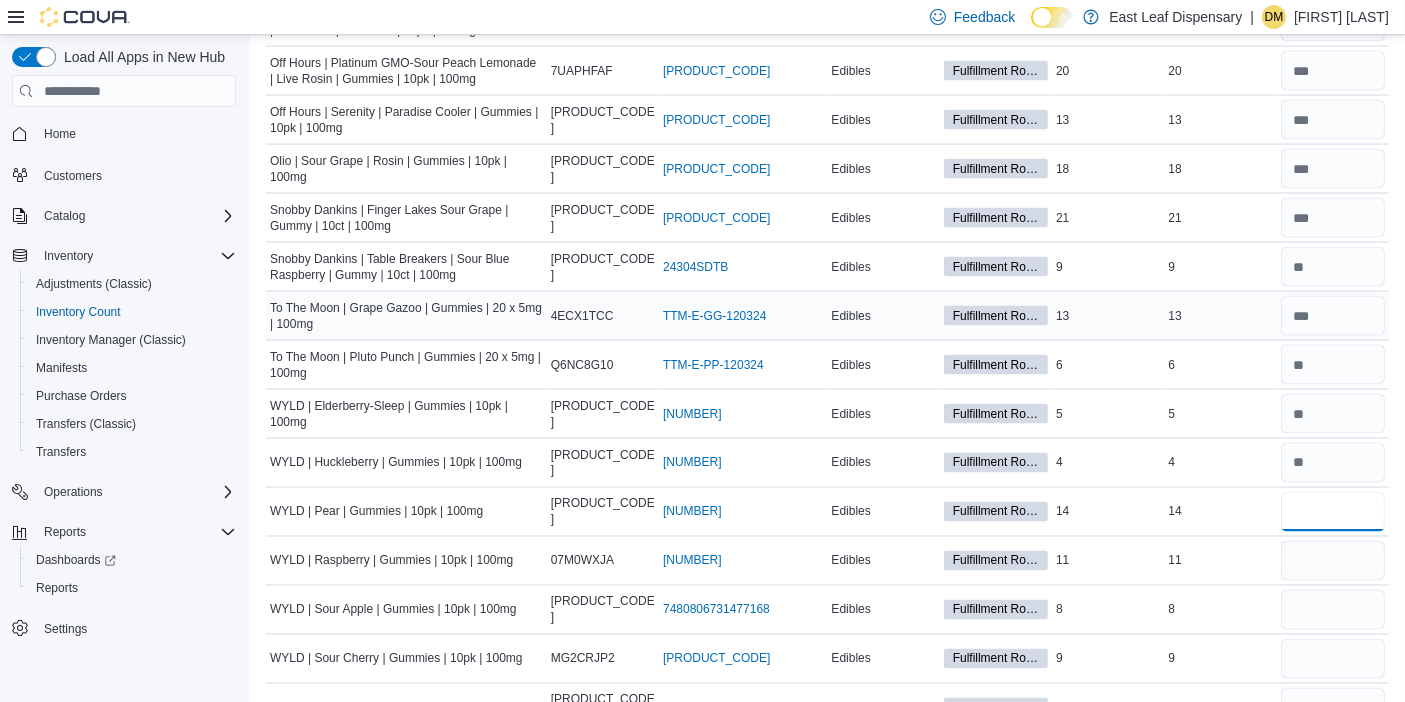type on "**" 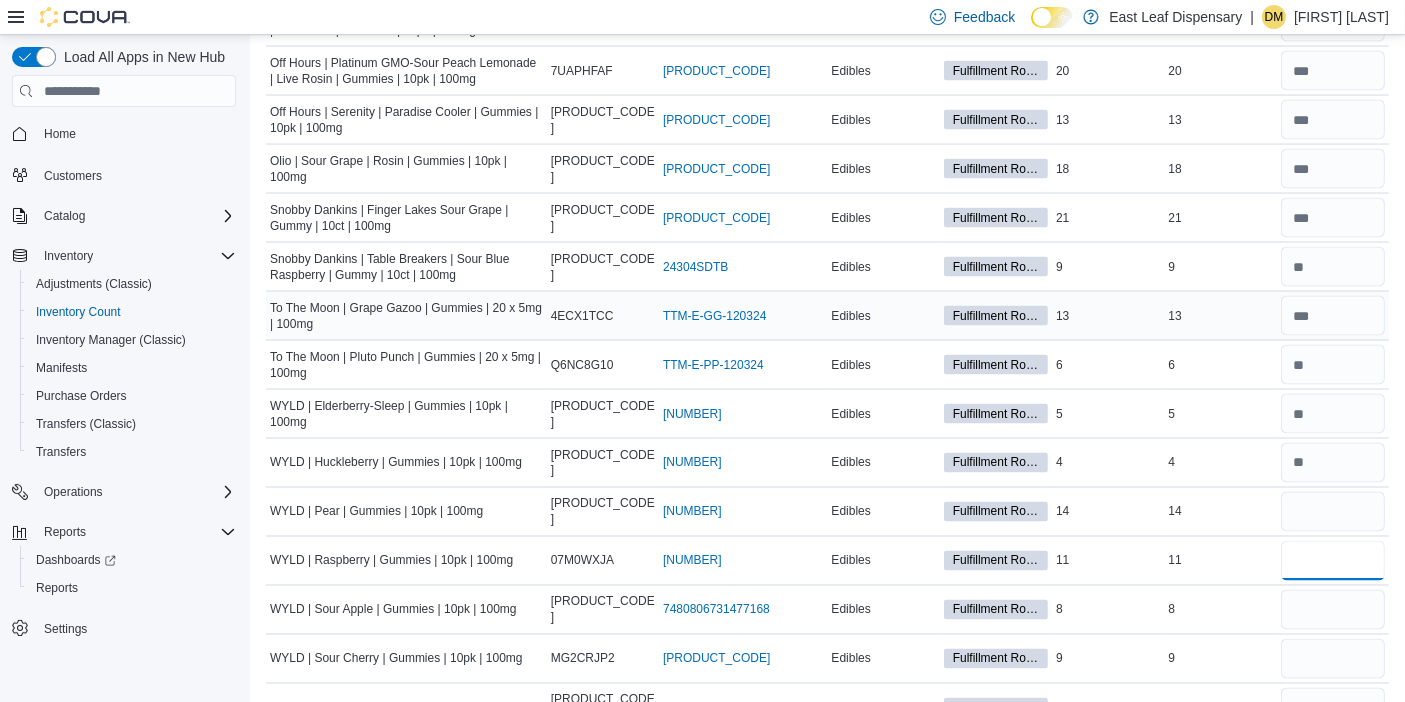 type 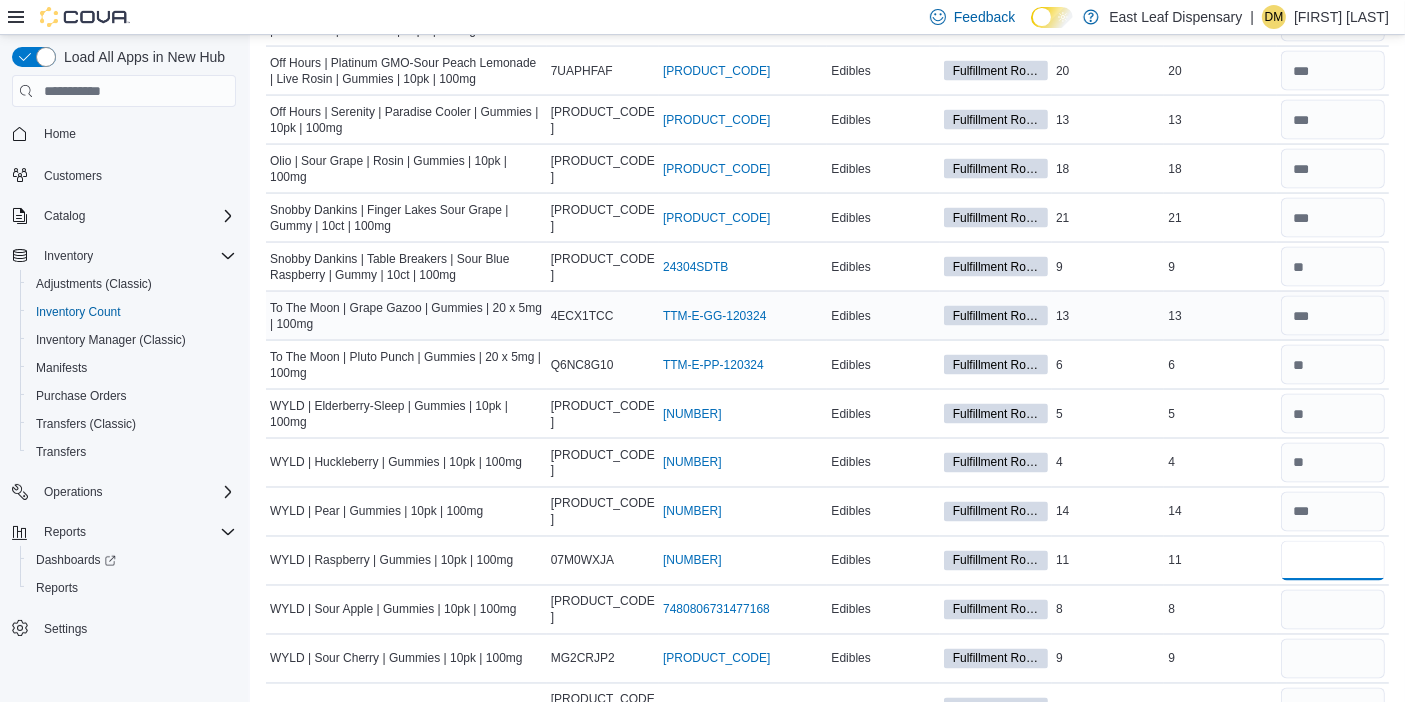 type on "**" 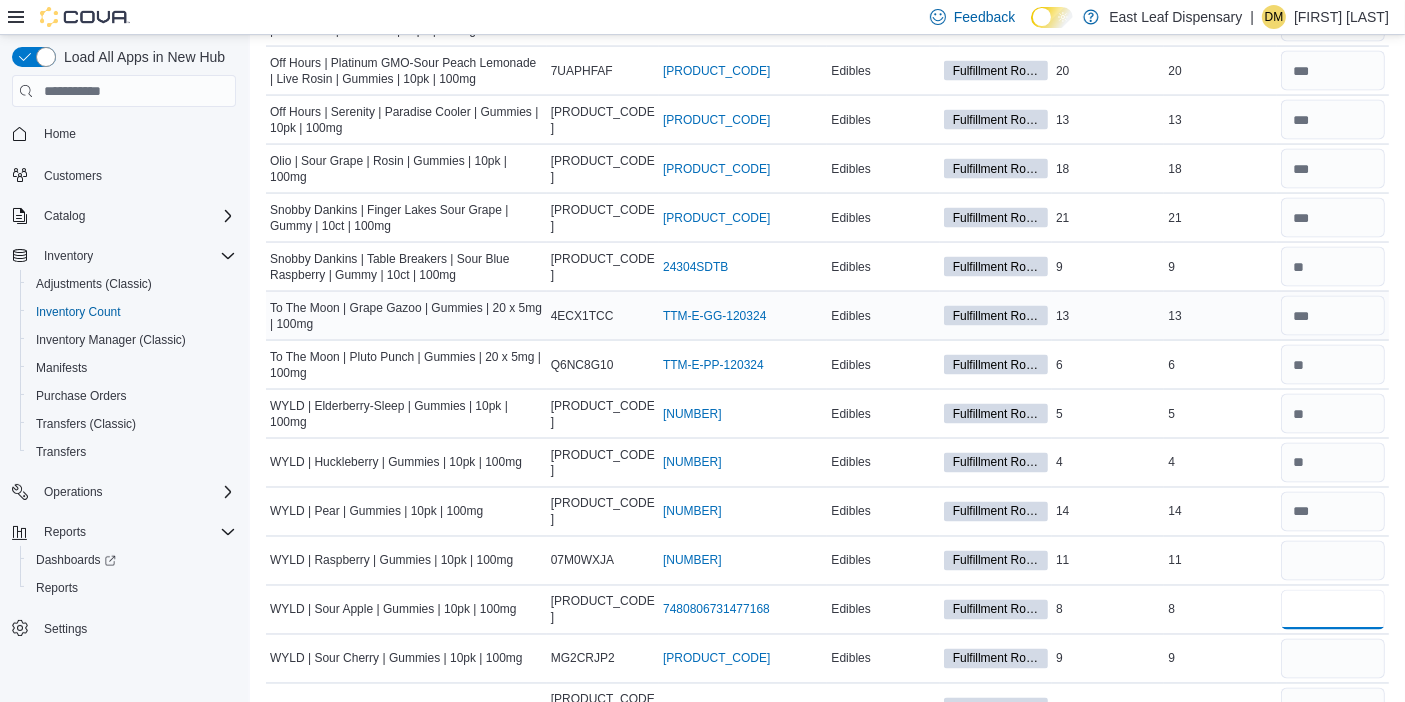 type 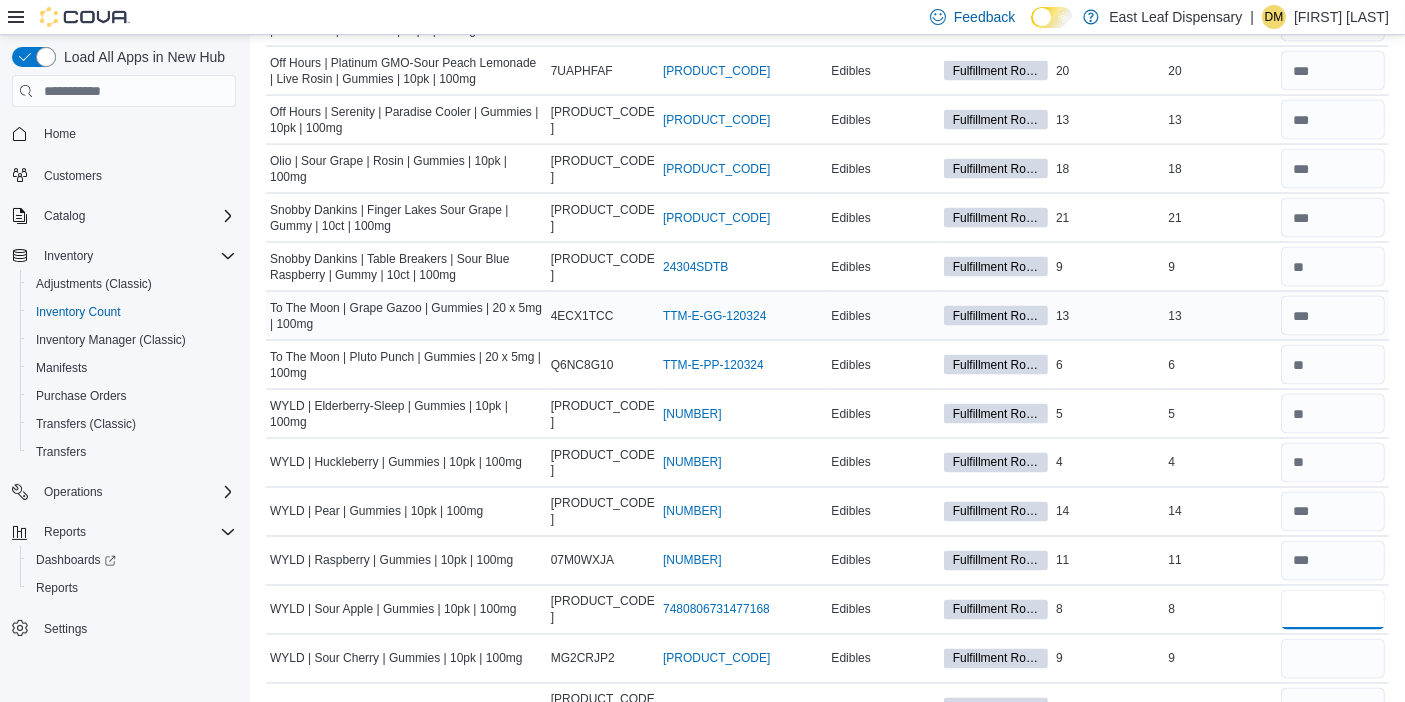 type on "*" 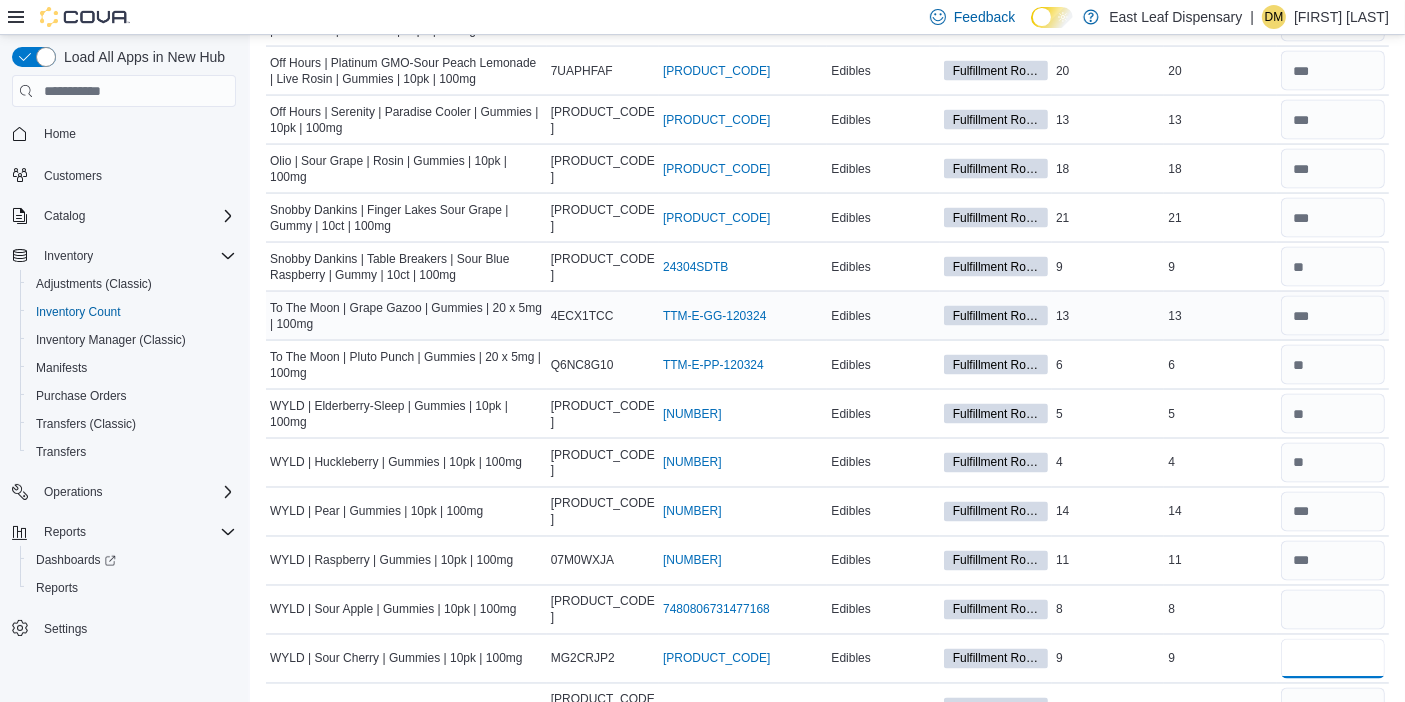 type 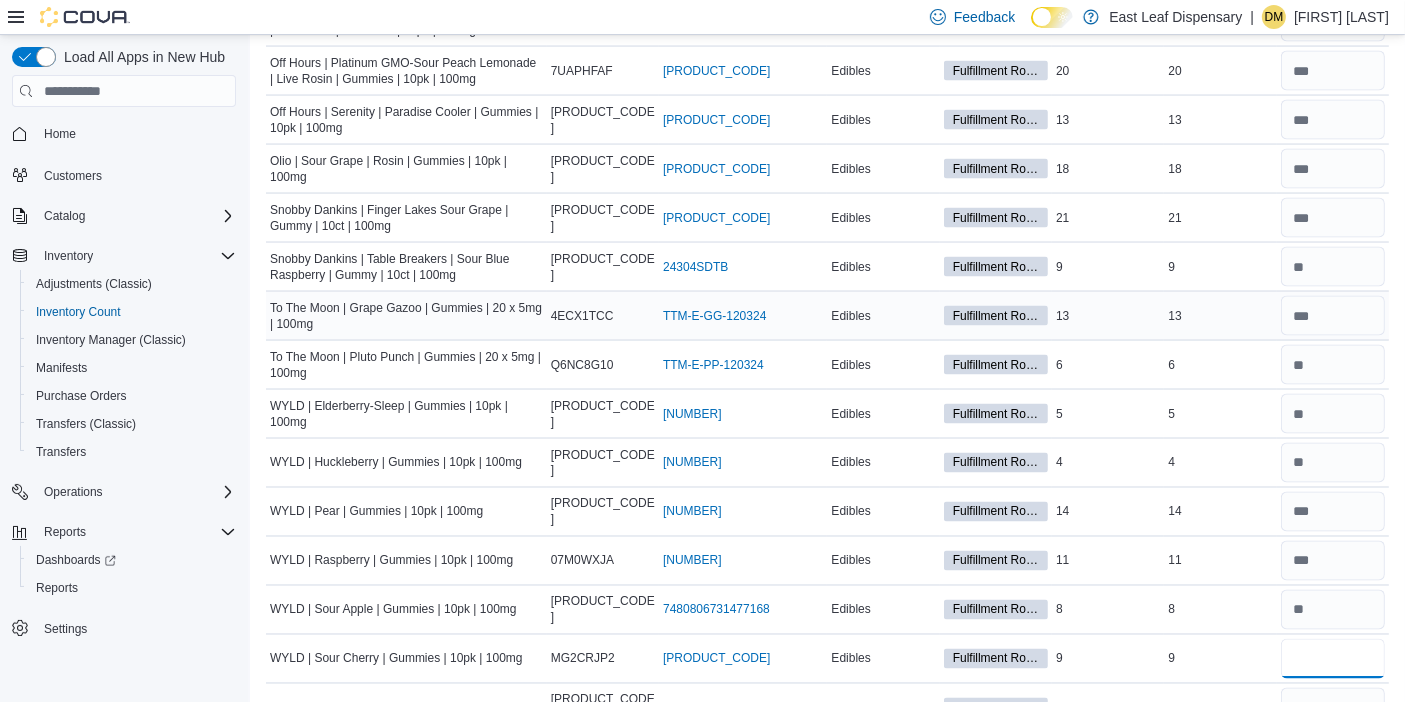 type on "*" 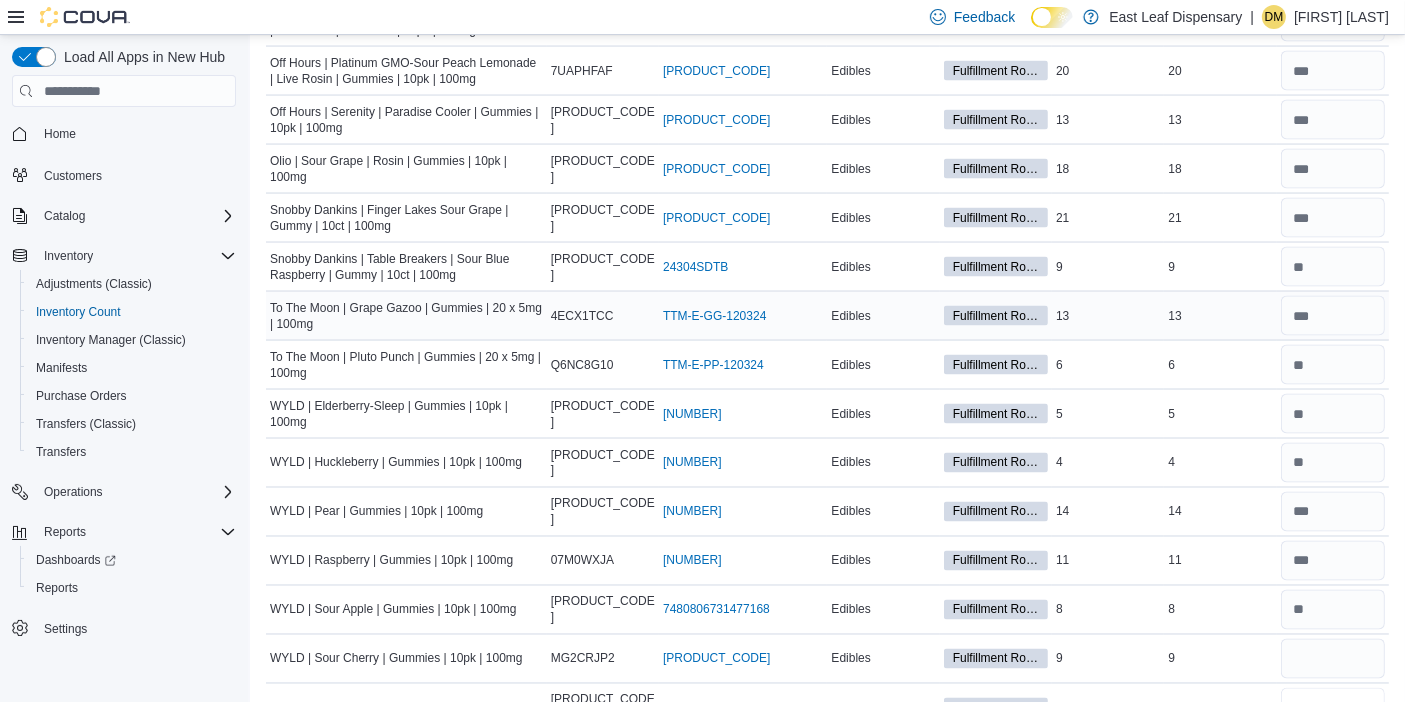 type 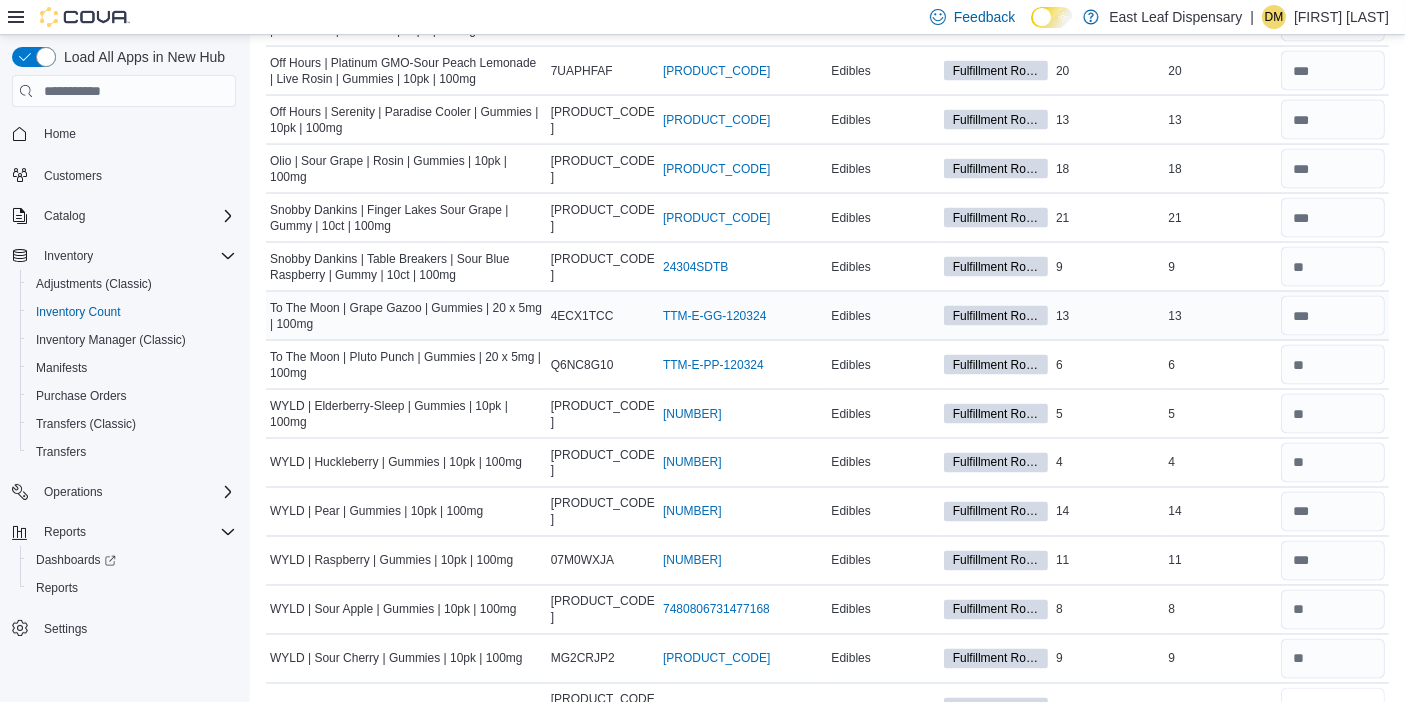 scroll, scrollTop: 3345, scrollLeft: 0, axis: vertical 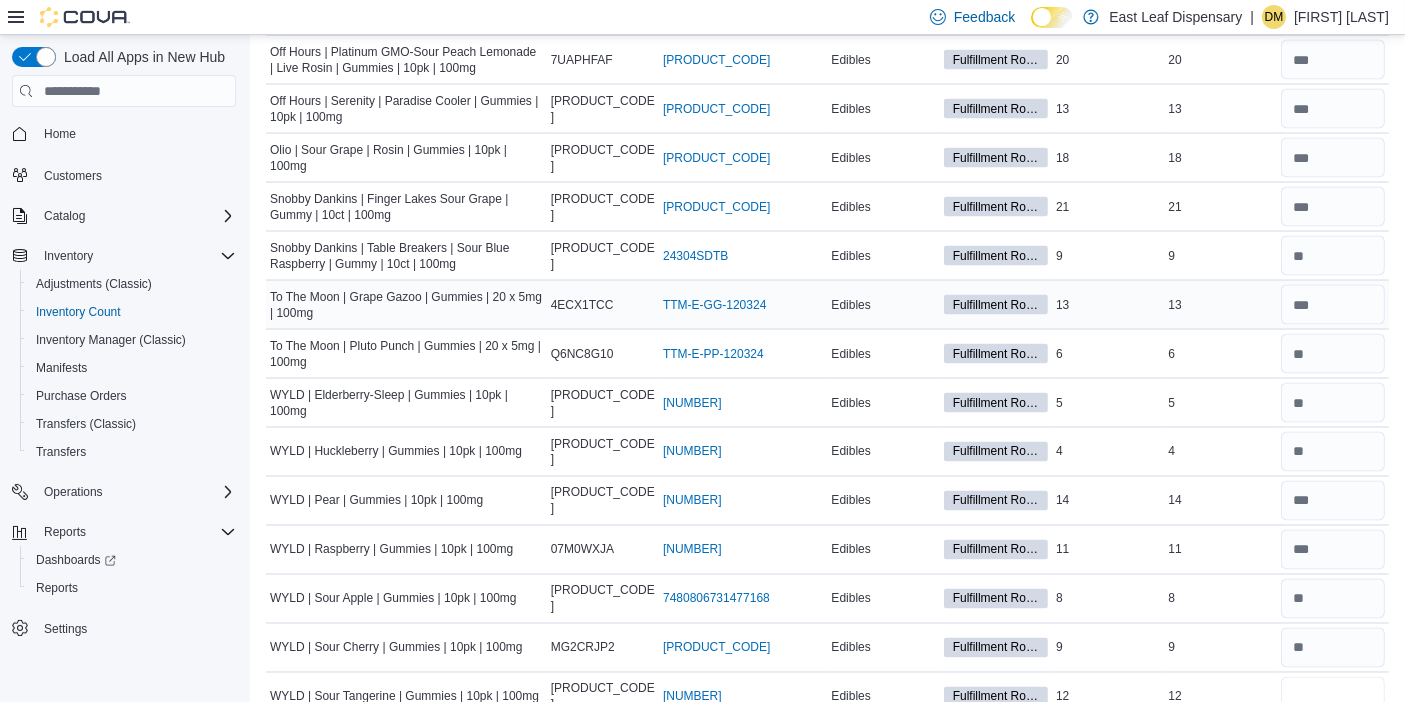 type on "**" 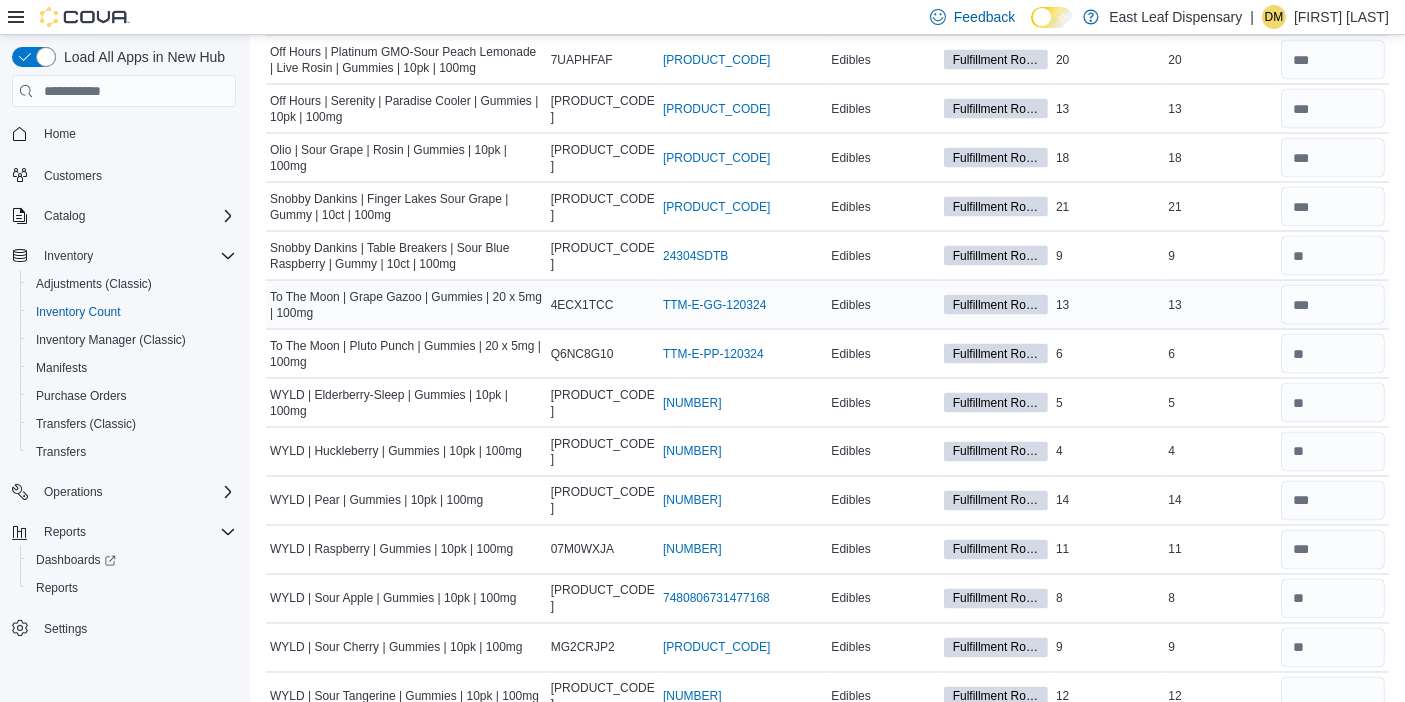 type 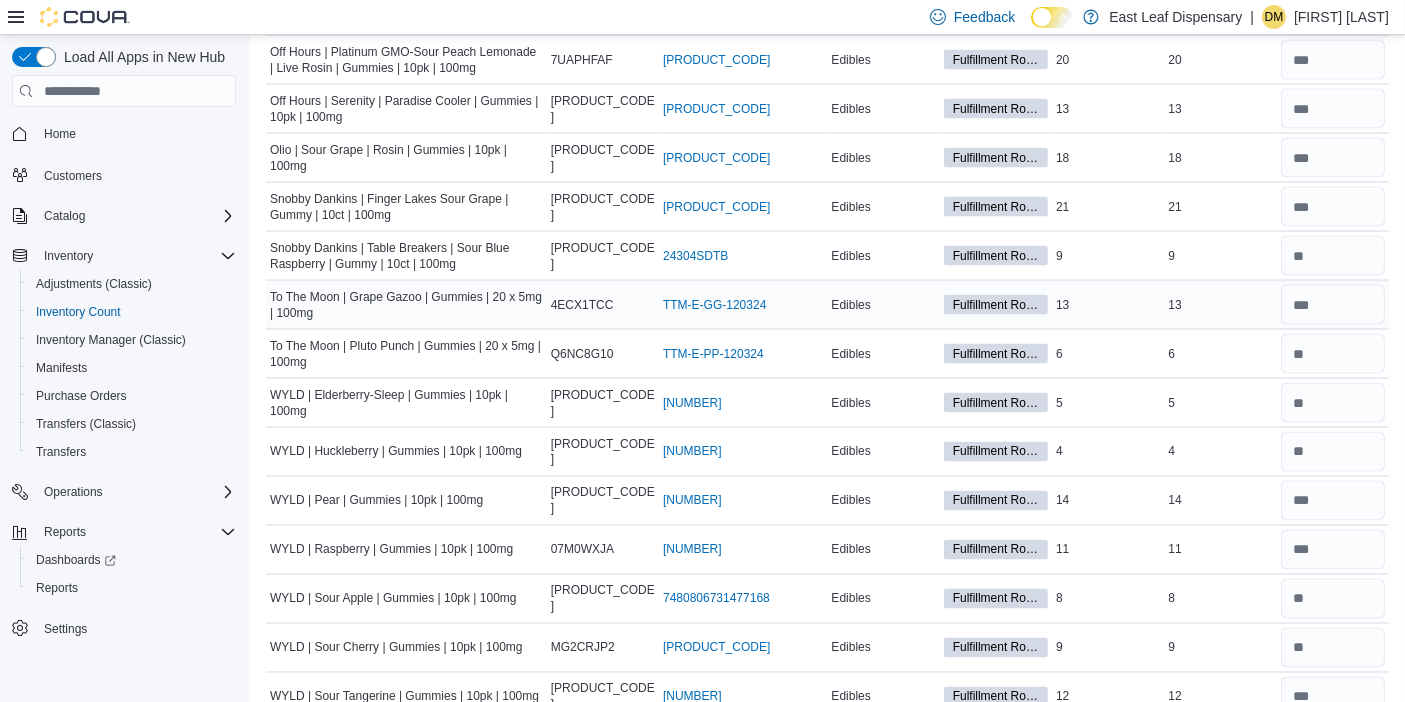scroll, scrollTop: 3725, scrollLeft: 0, axis: vertical 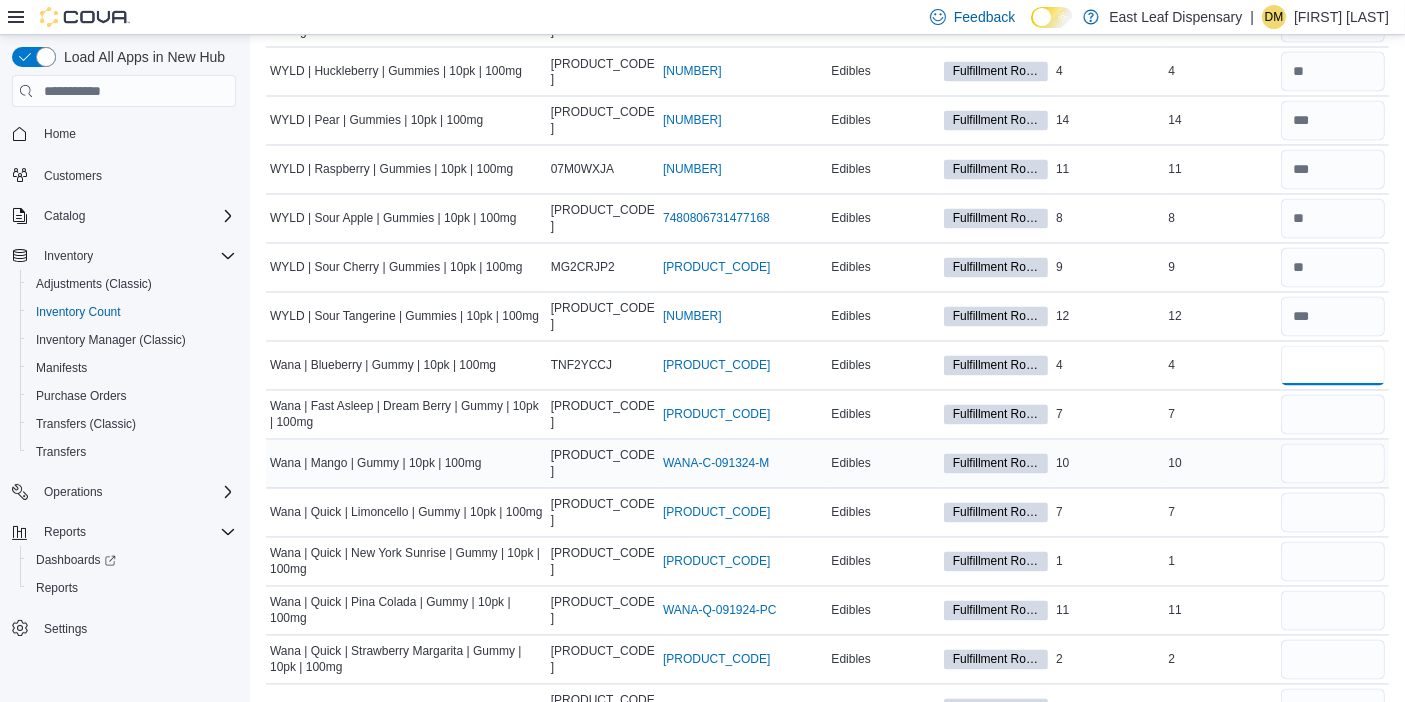 type on "*" 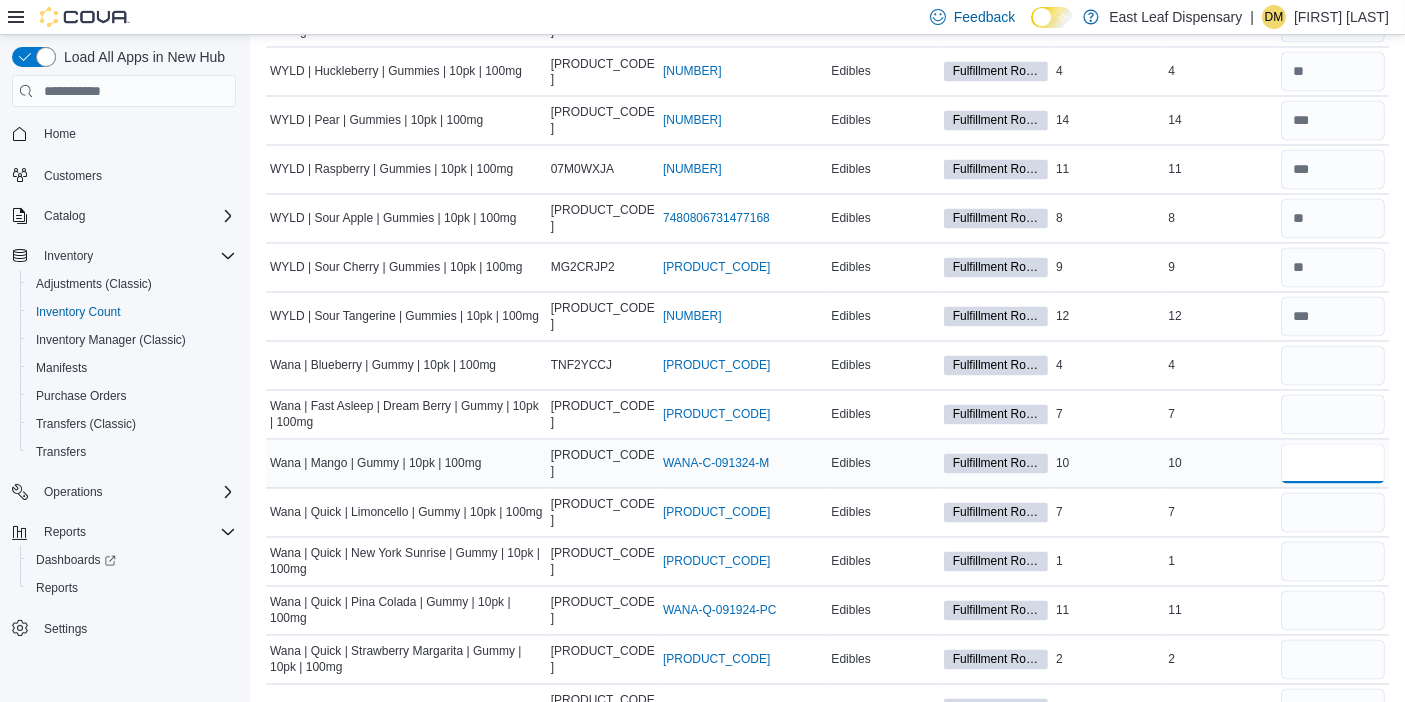 click at bounding box center (1333, 464) 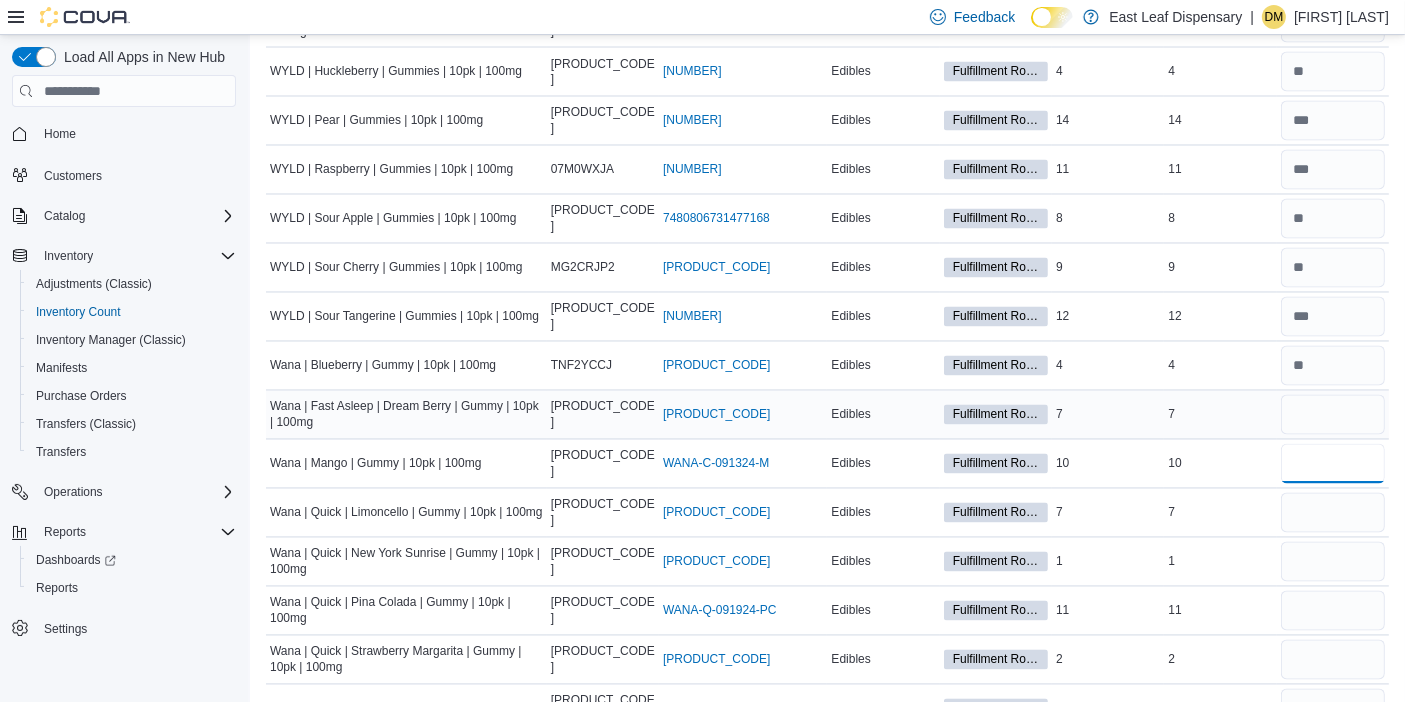 type on "**" 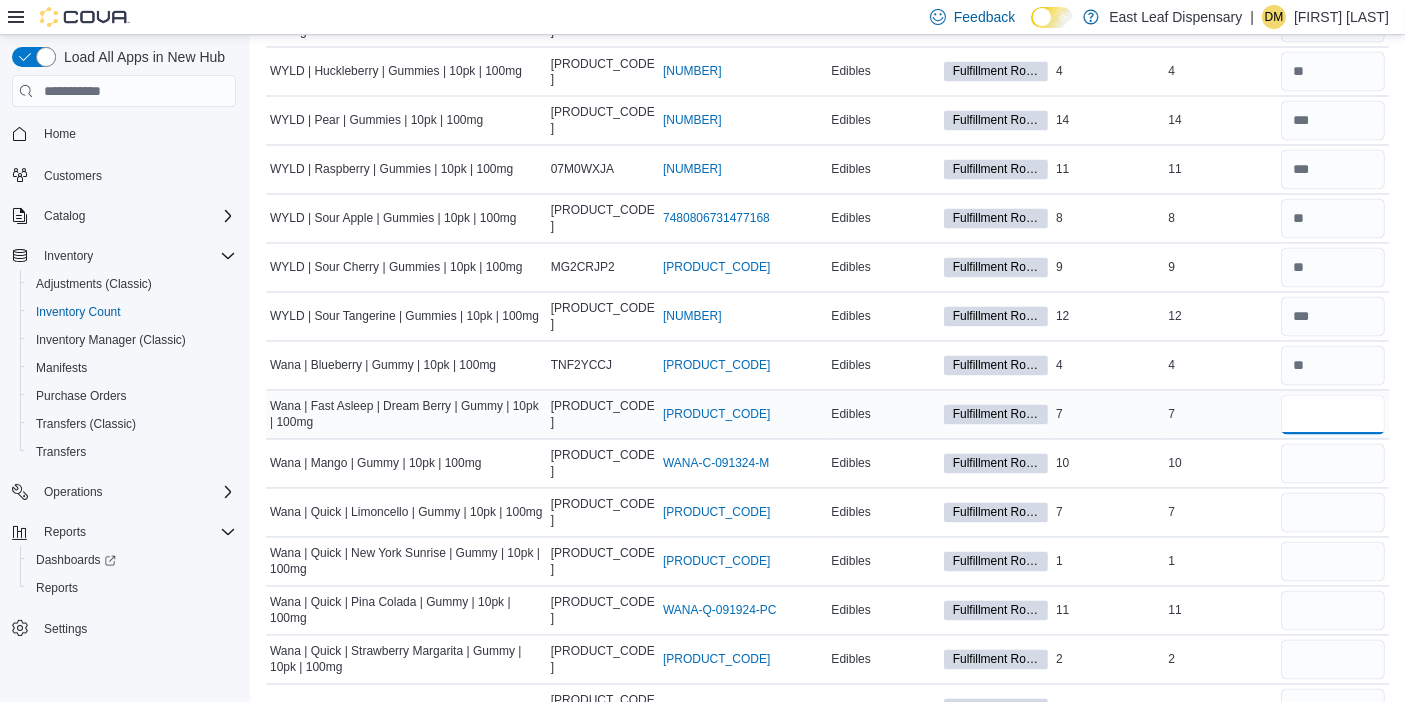 click at bounding box center [1333, 415] 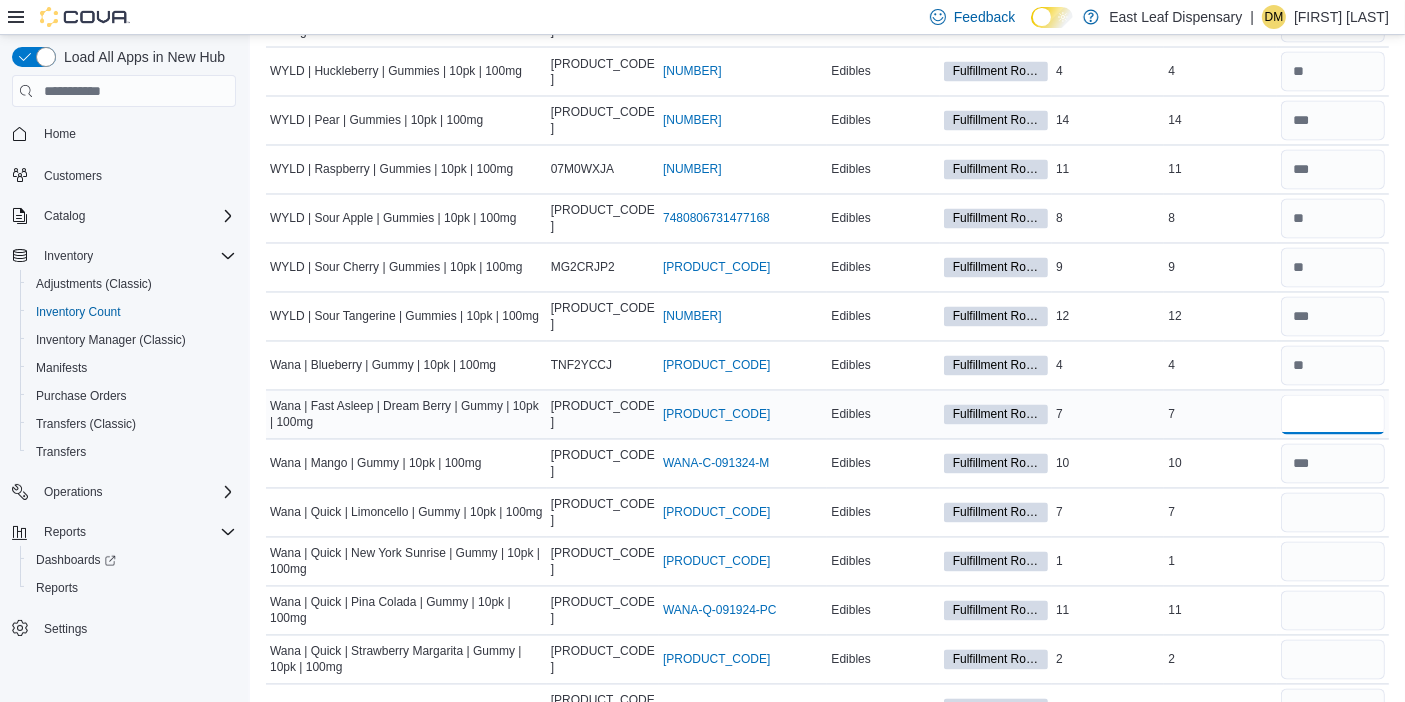 type on "*" 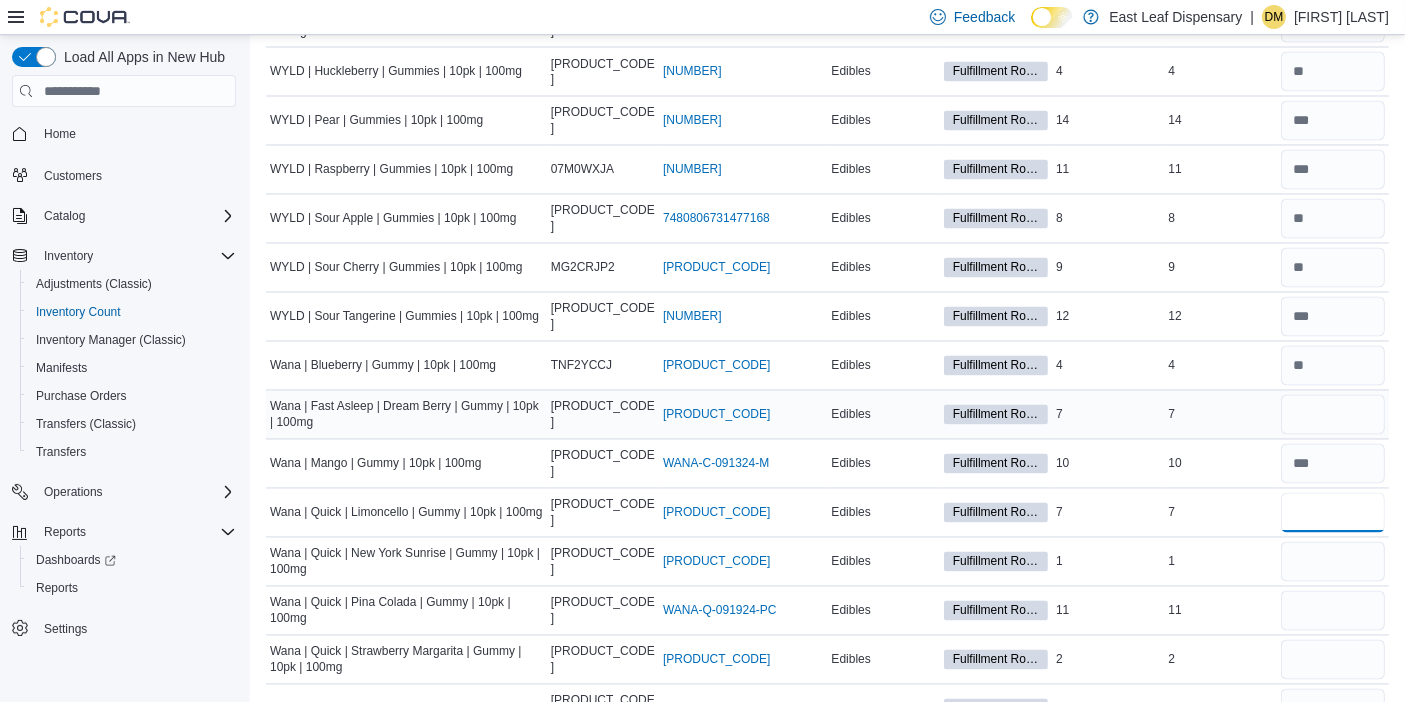 type 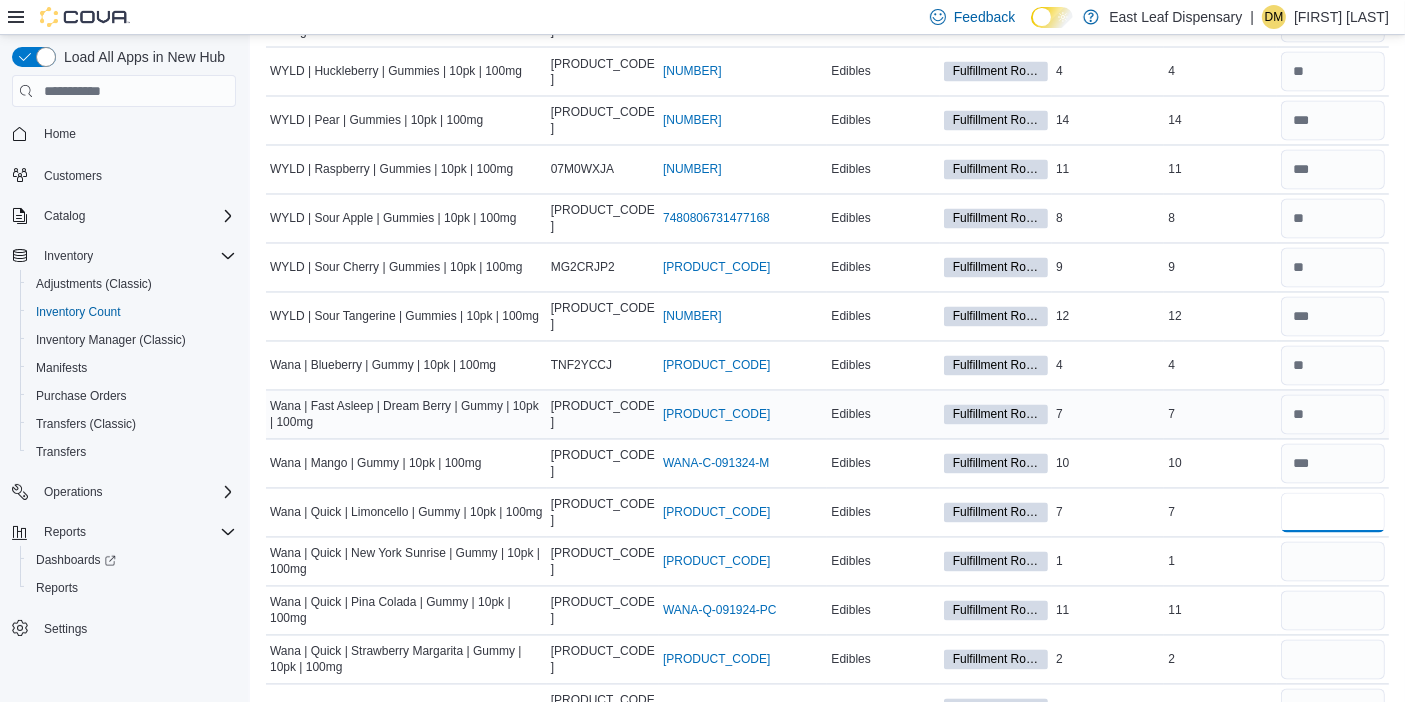 type on "*" 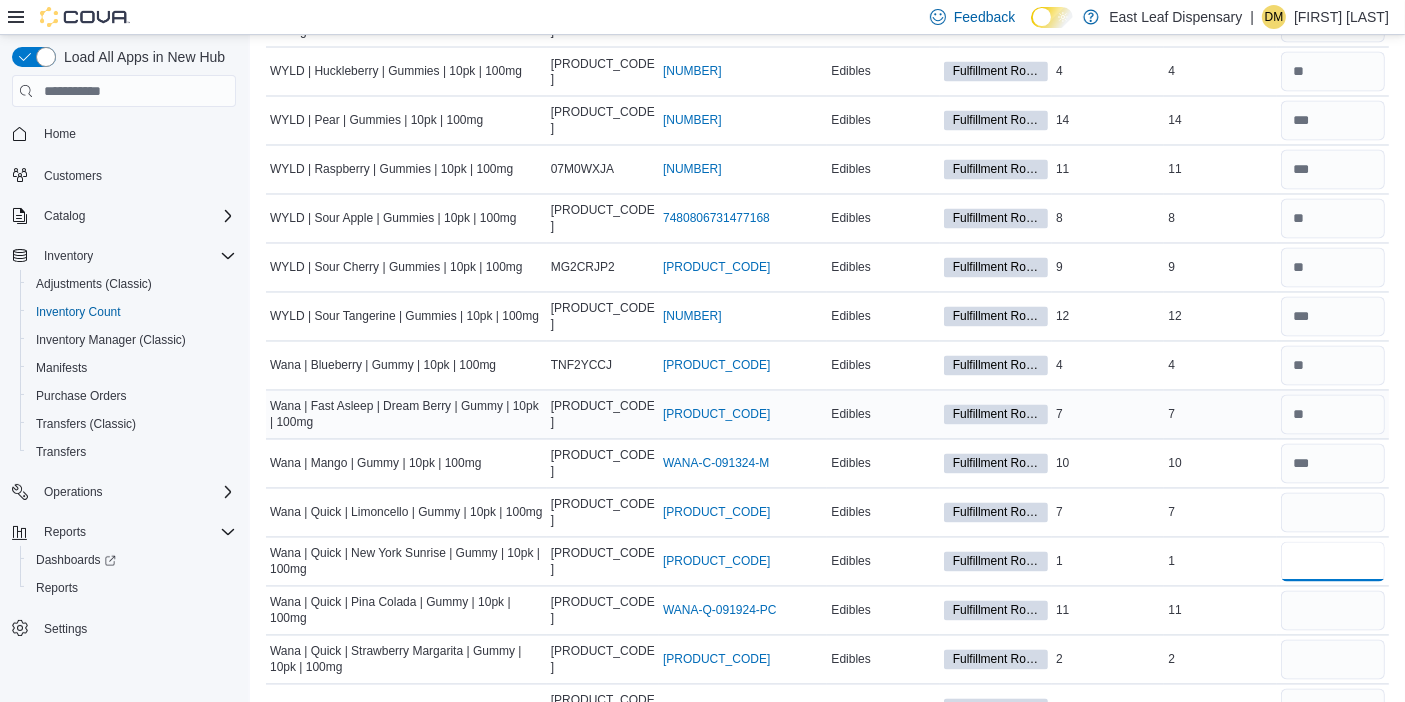 type 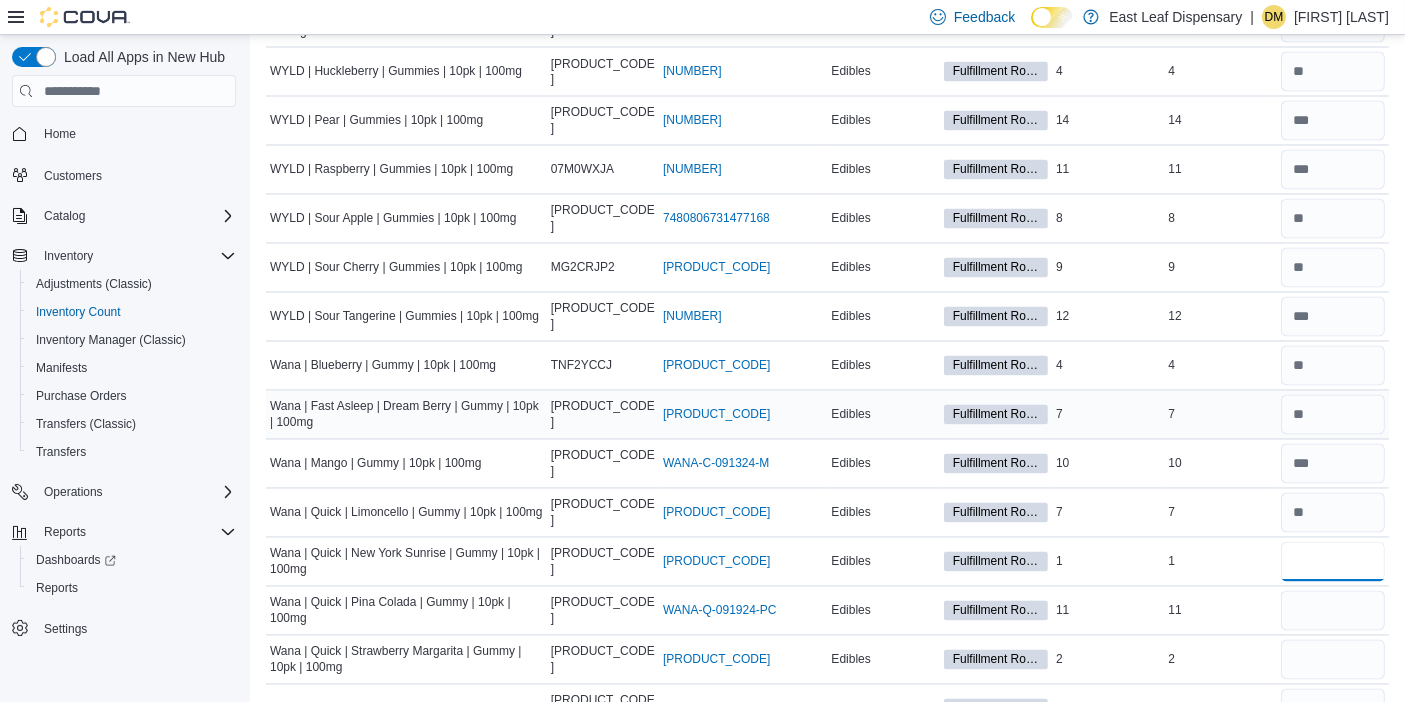 type on "*" 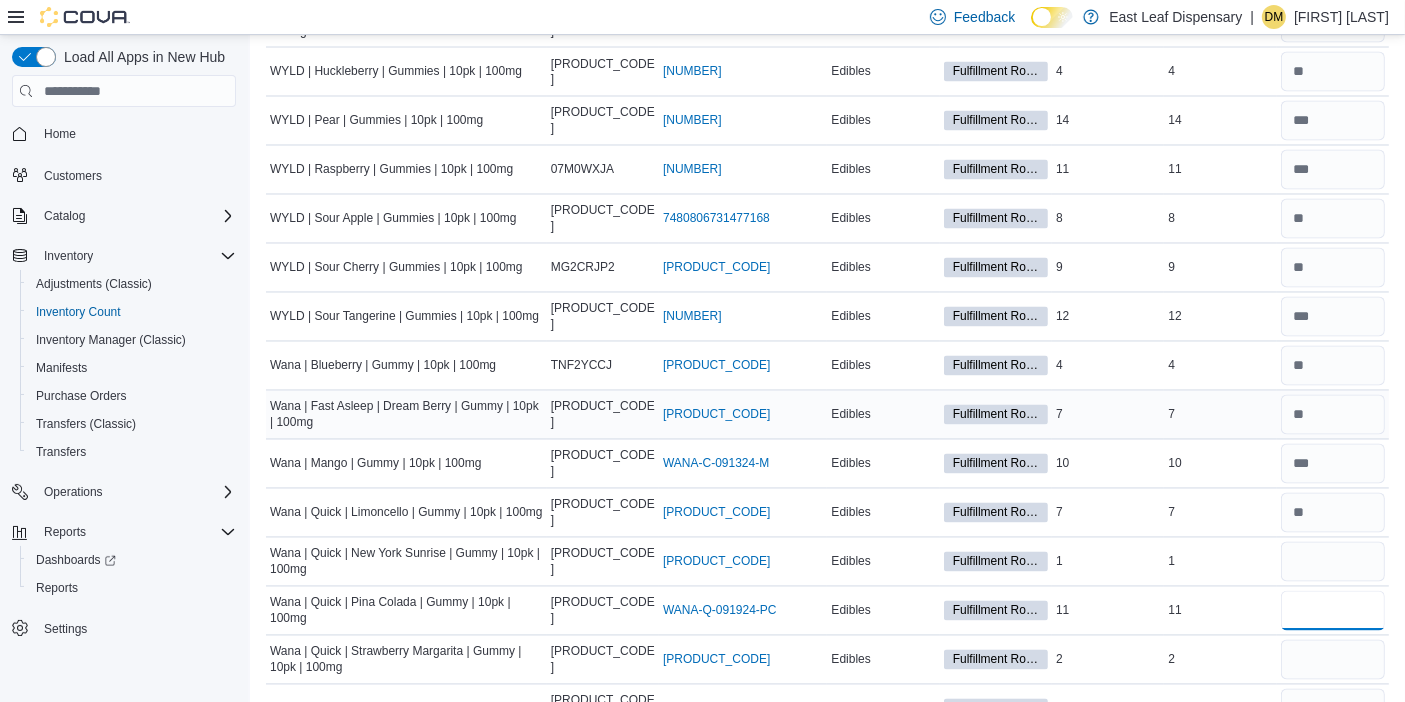 type 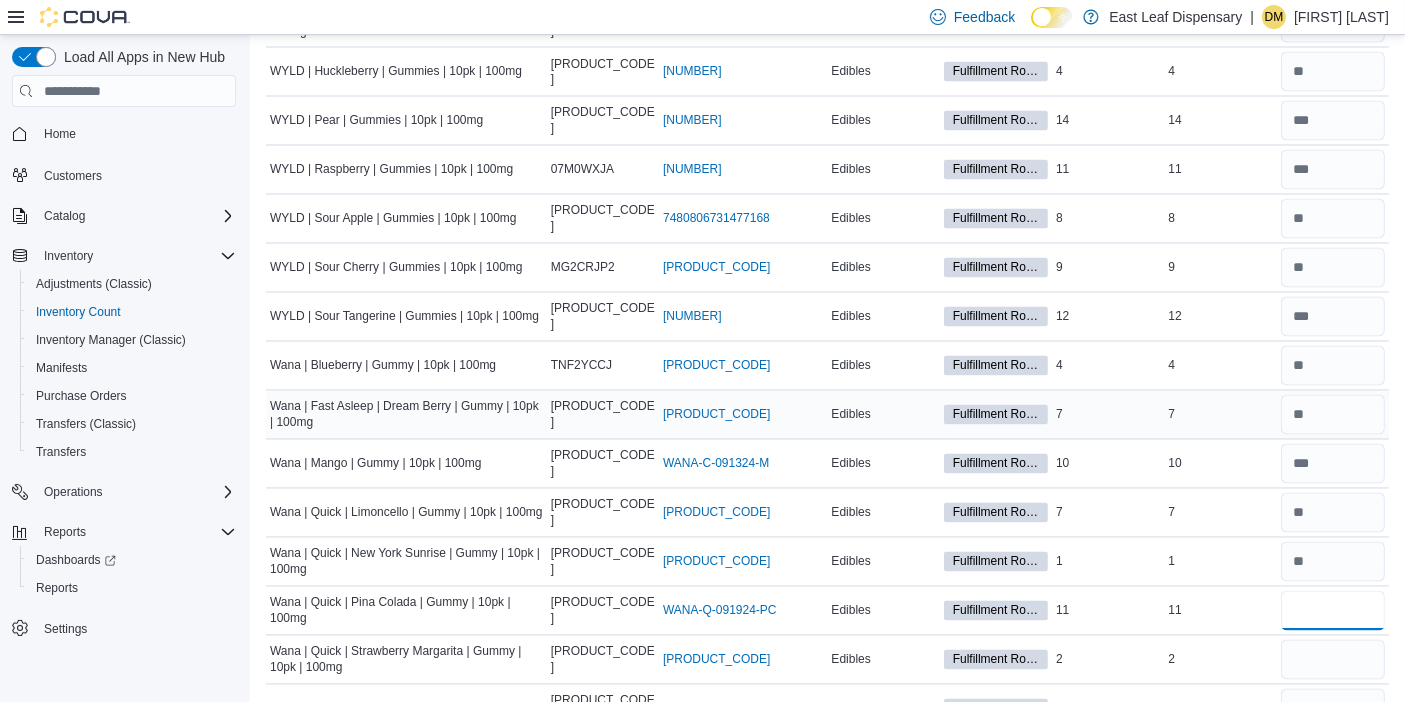 type on "**" 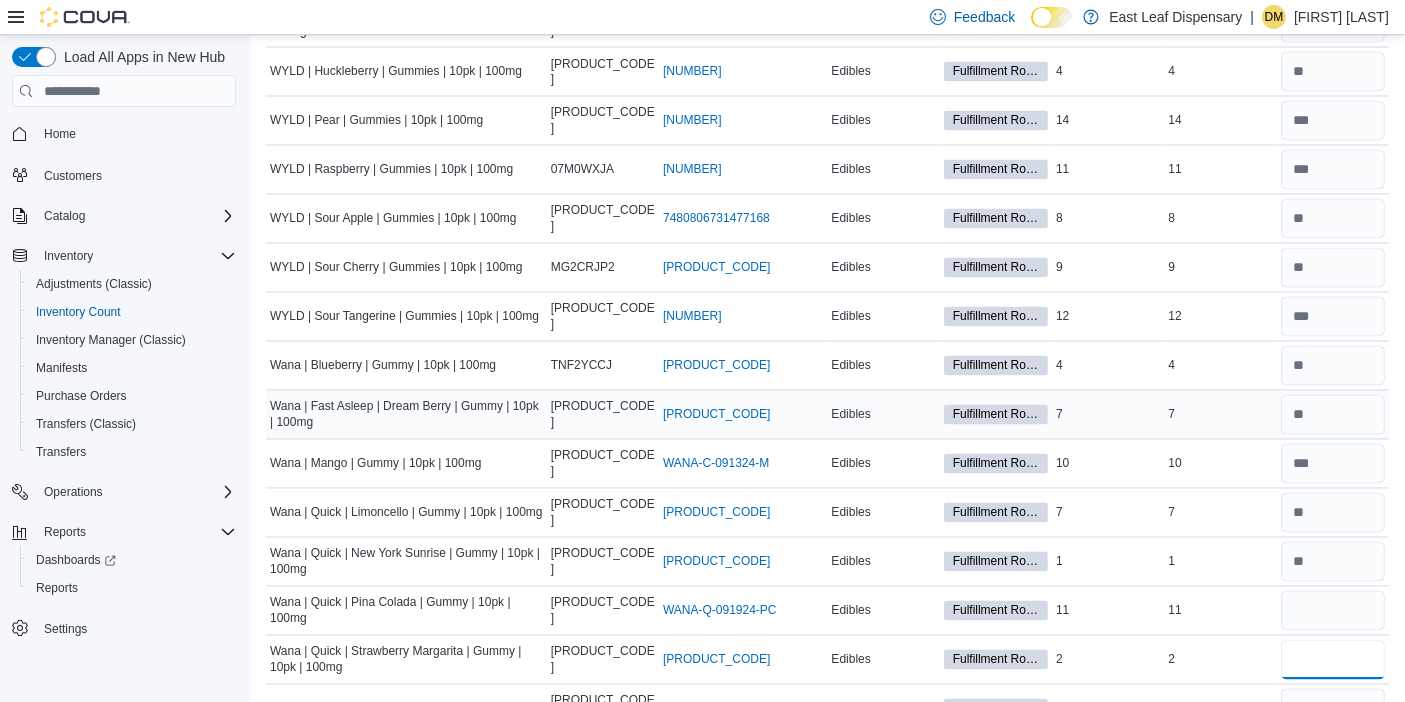 type 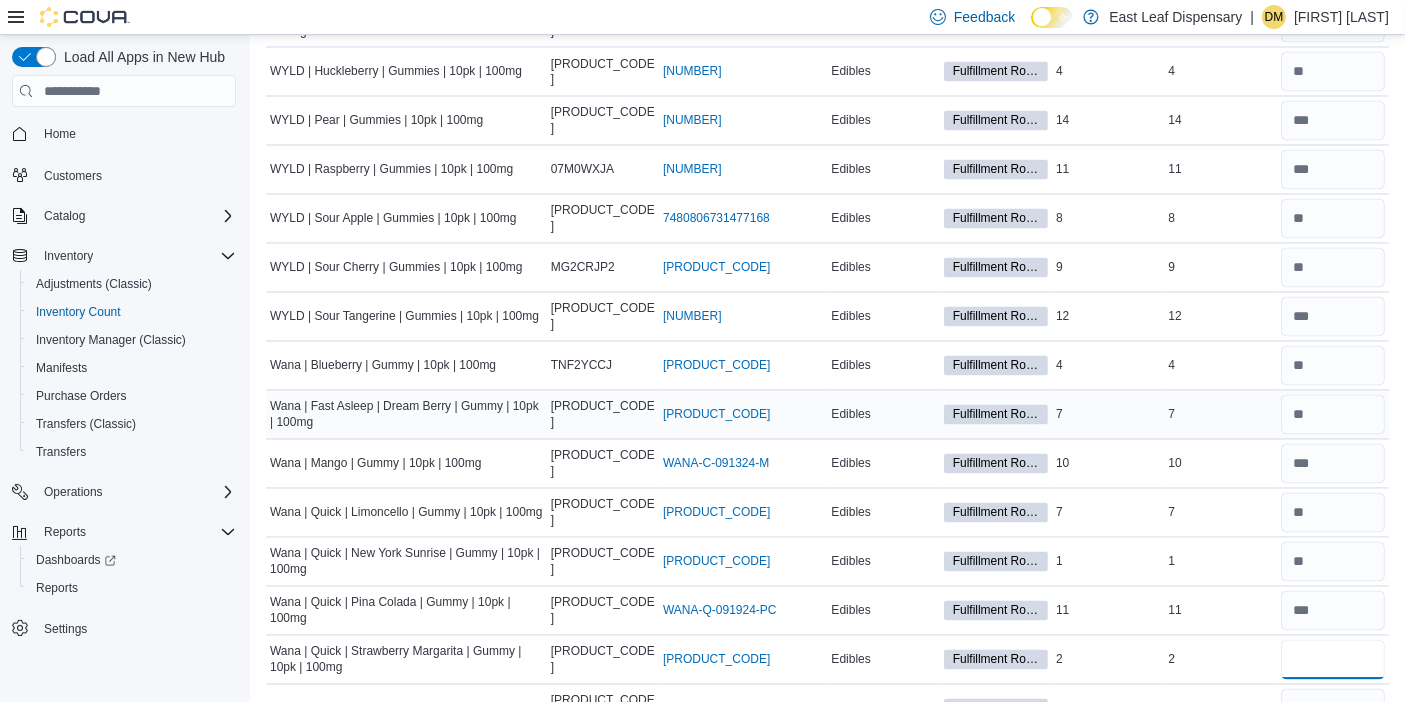 type on "*" 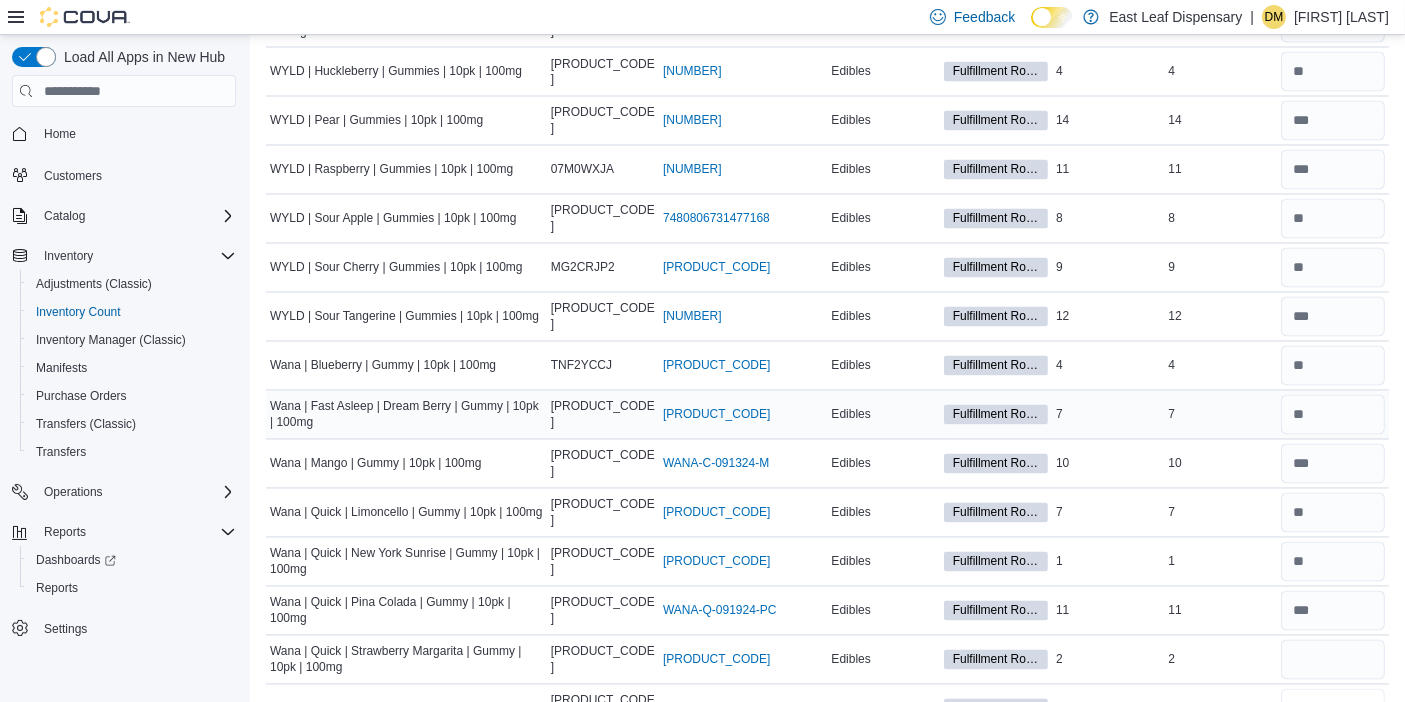 type 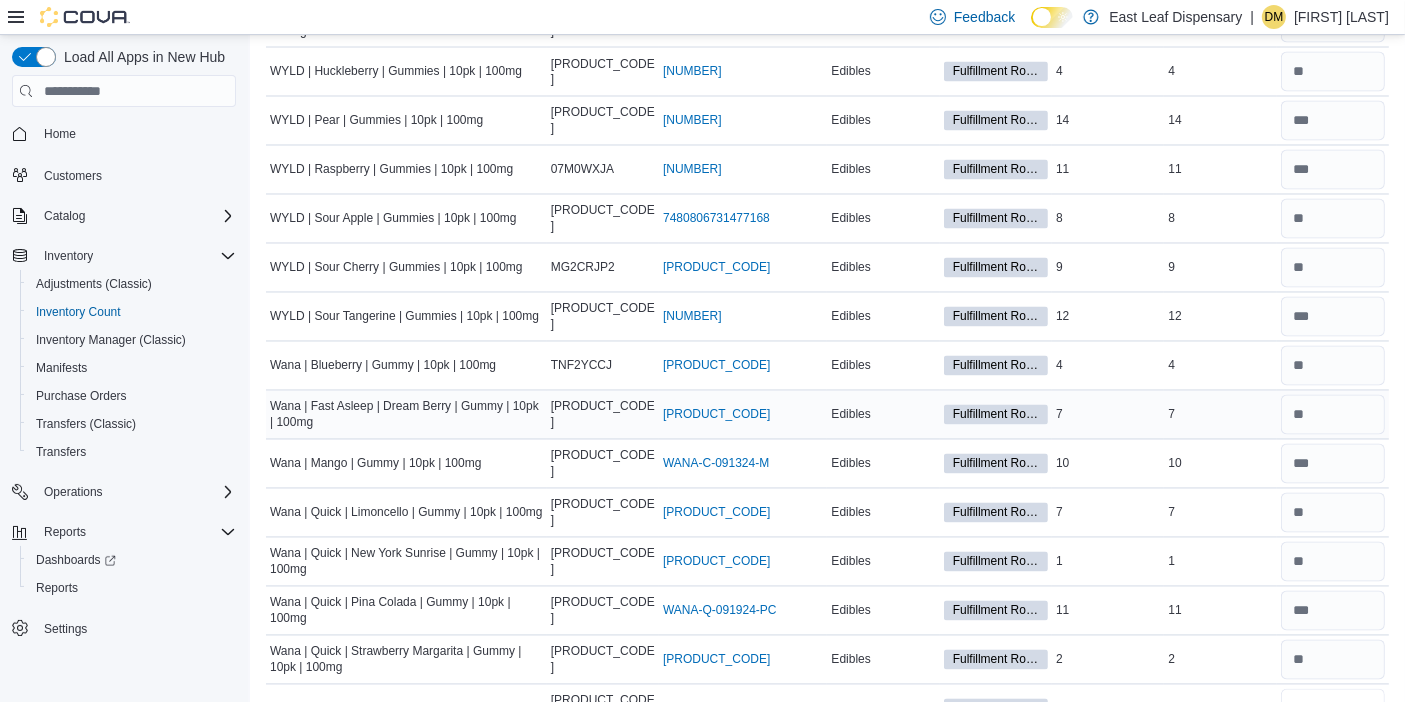 scroll, scrollTop: 3734, scrollLeft: 0, axis: vertical 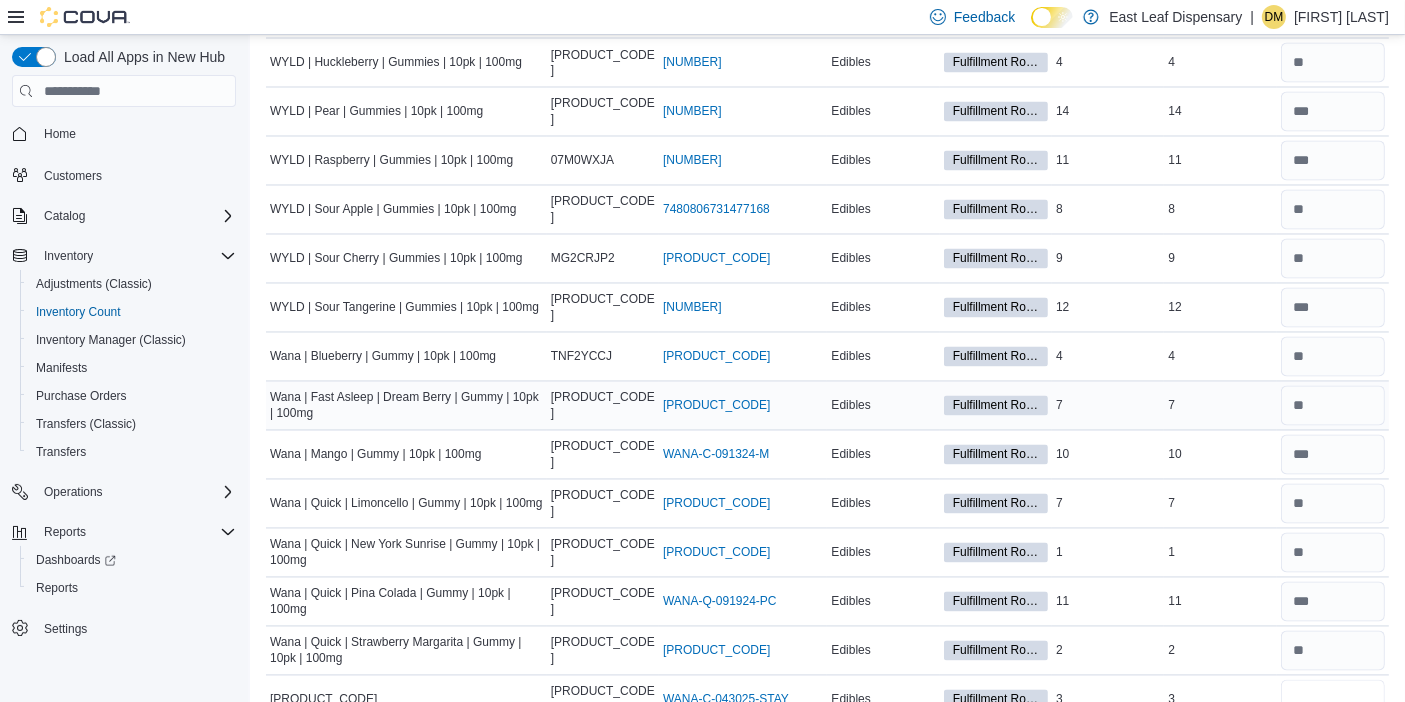 type on "*" 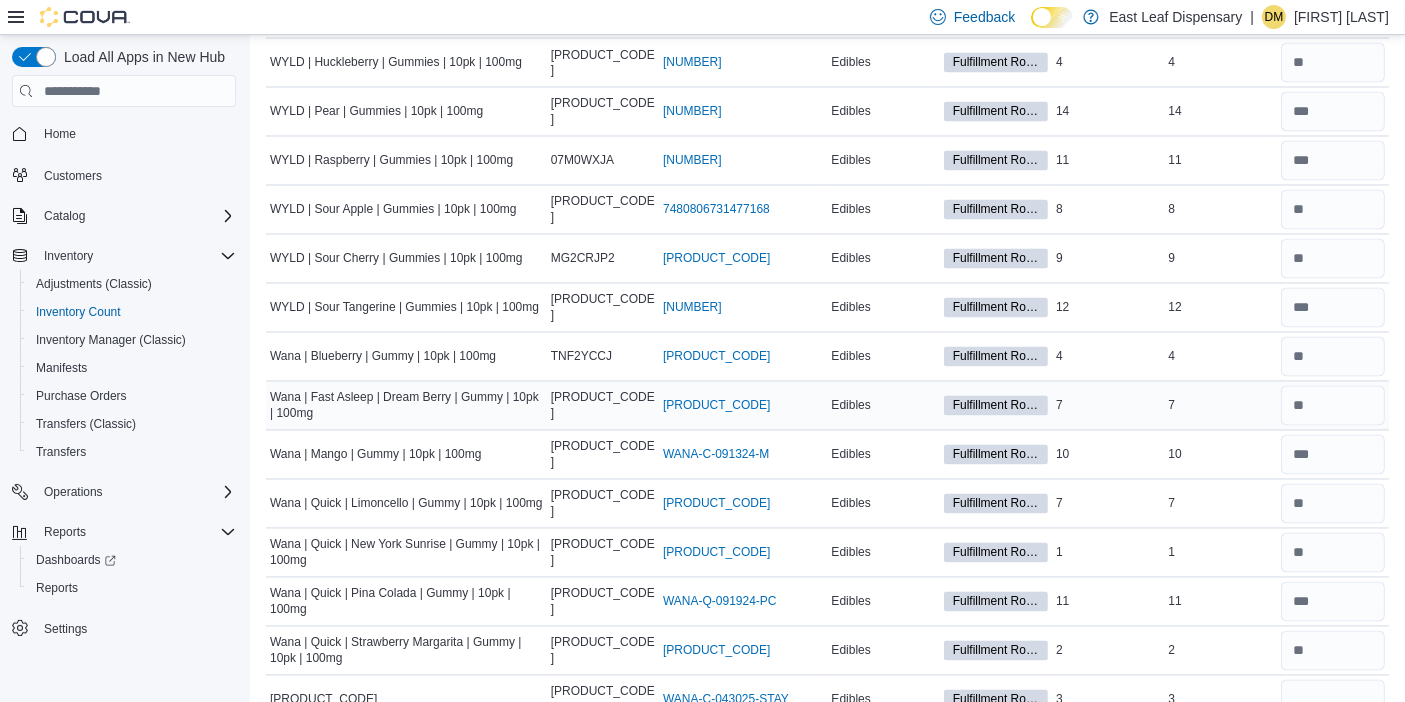 type 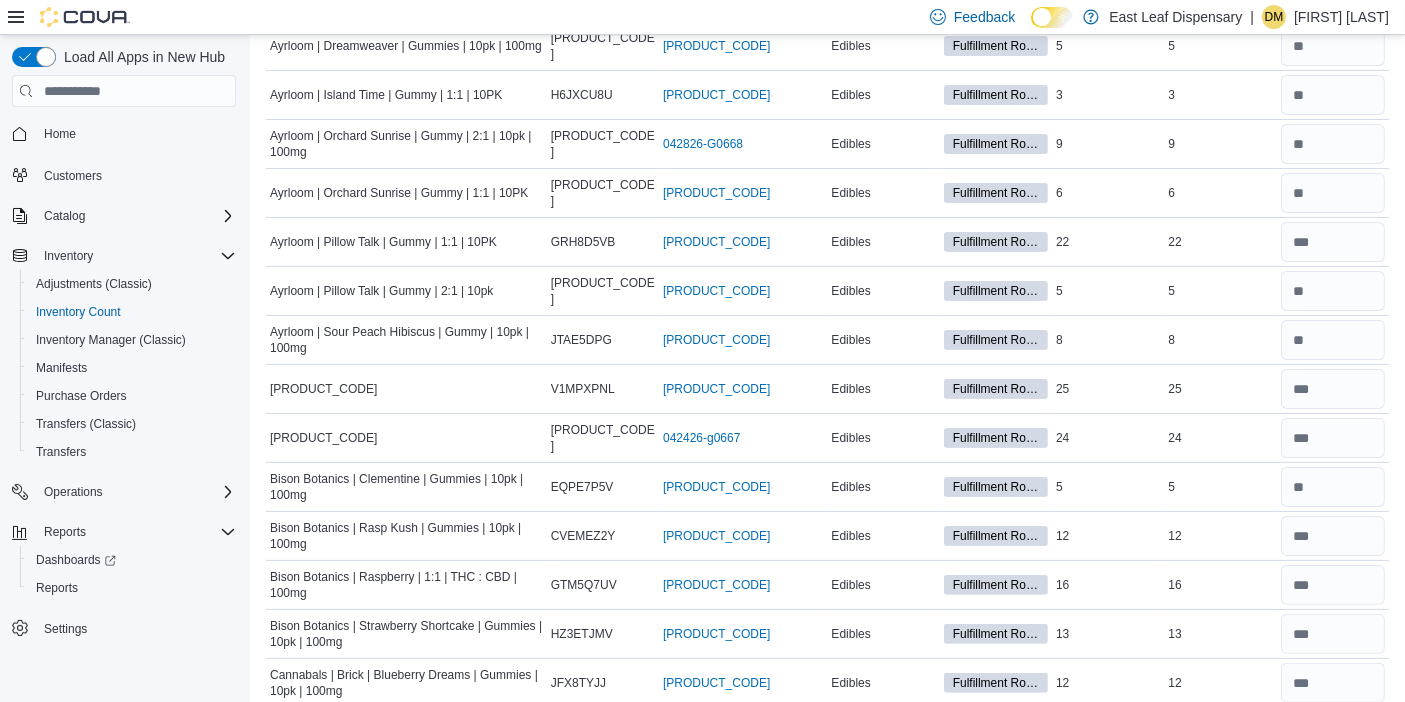 scroll, scrollTop: 0, scrollLeft: 0, axis: both 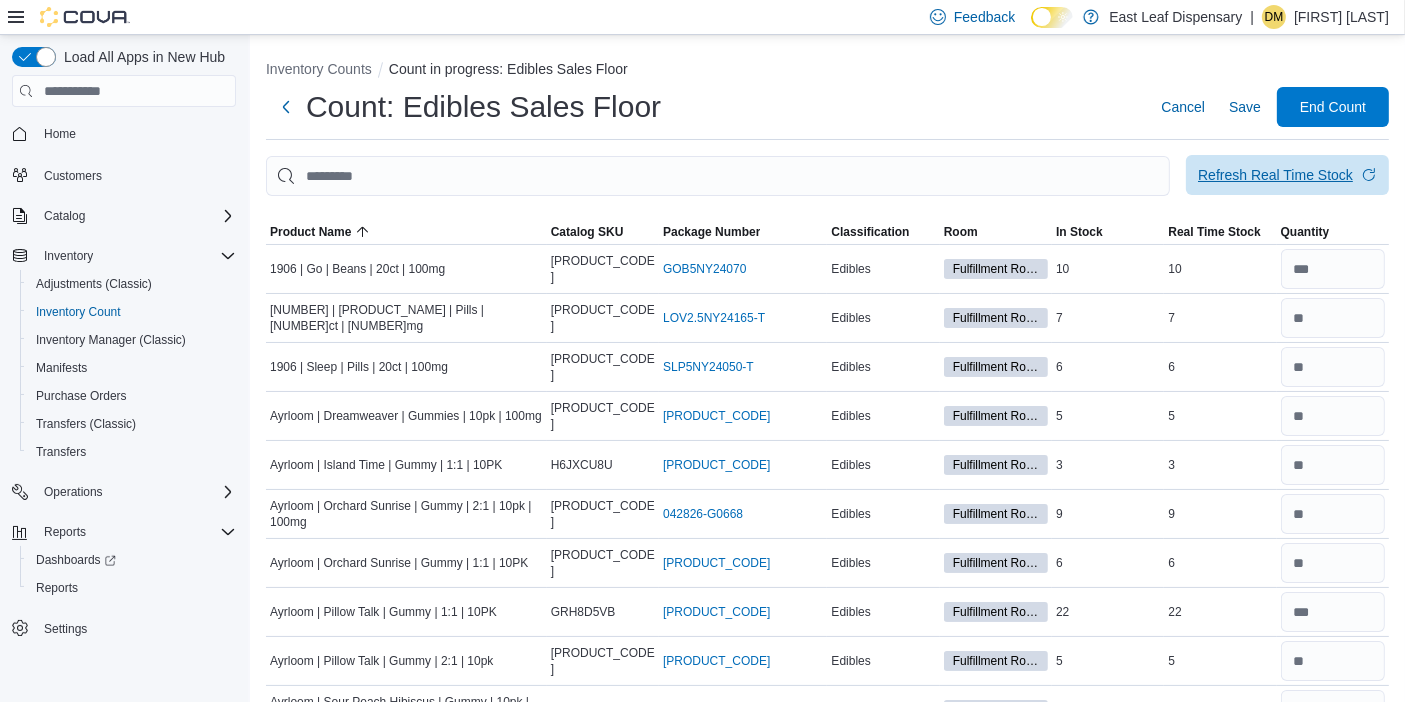 click on "Refresh Real Time Stock" at bounding box center [1287, 175] 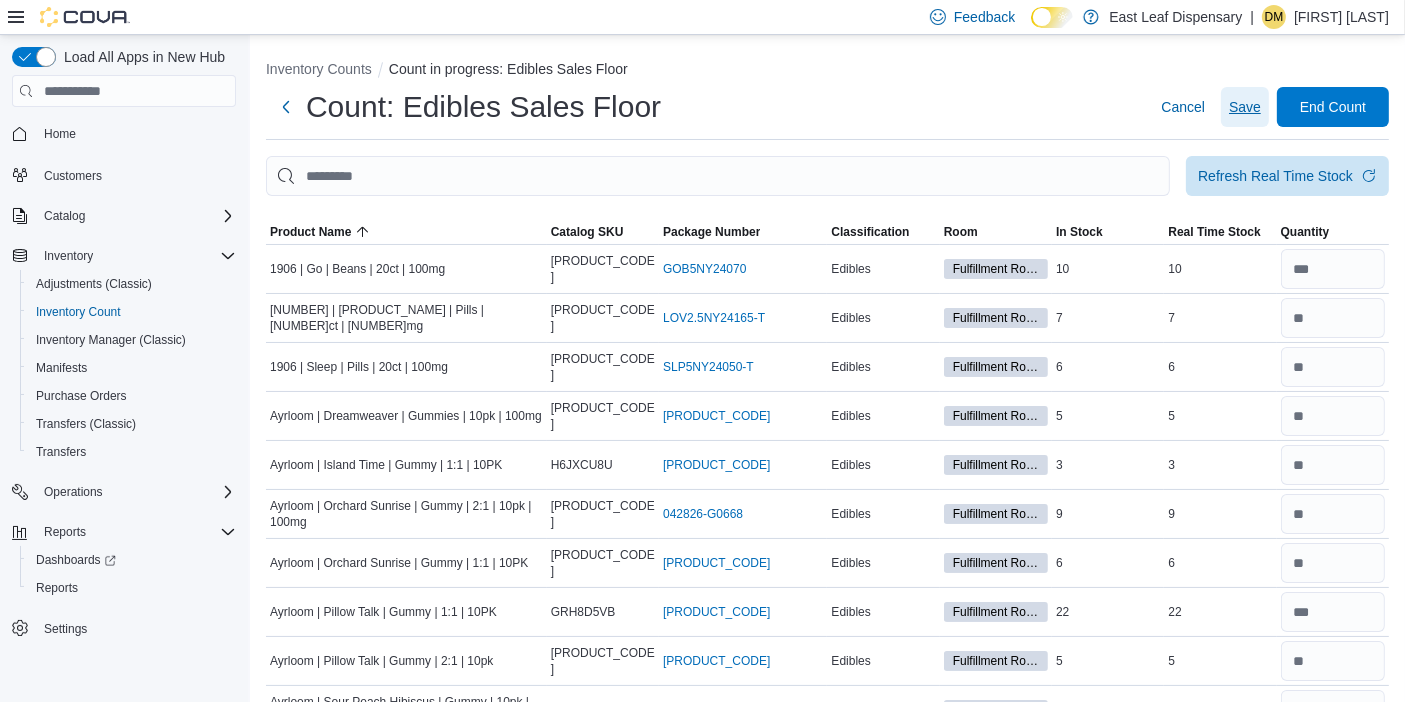 click on "Save" at bounding box center (1245, 107) 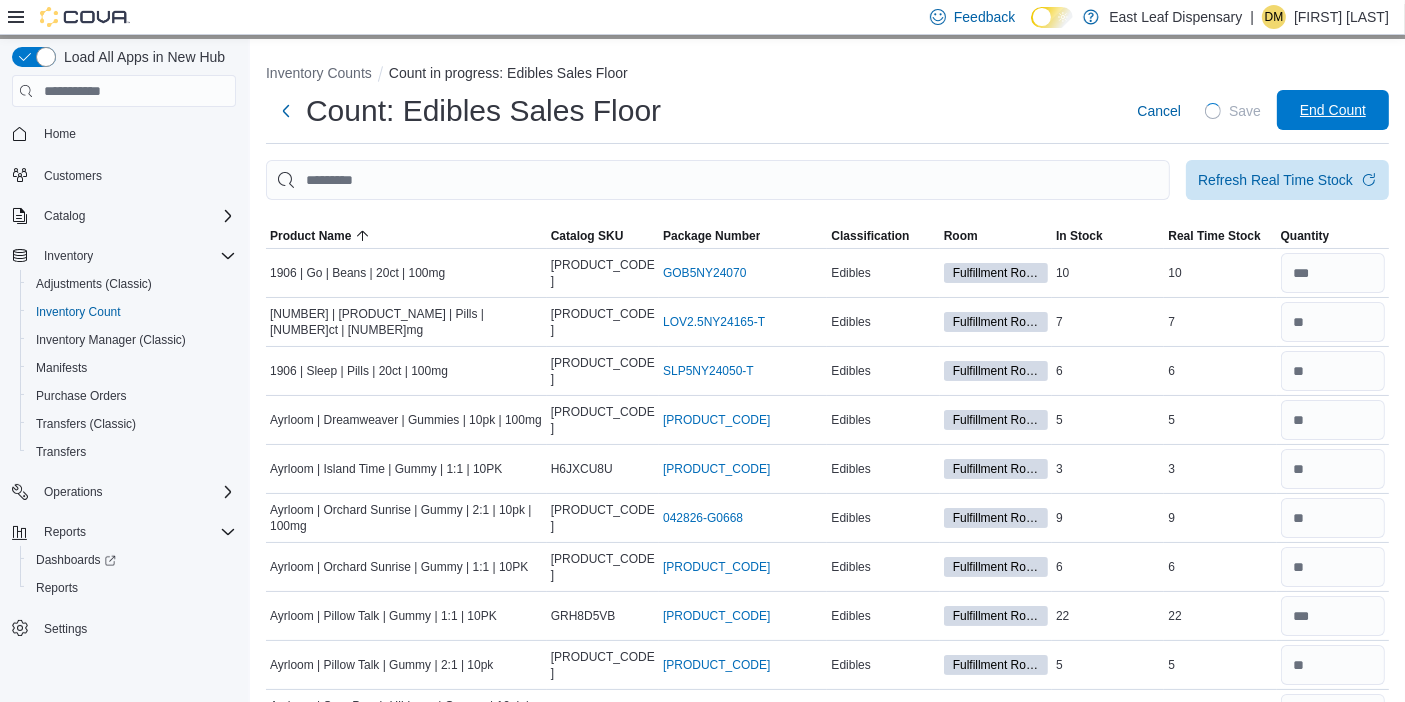 click on "End Count" at bounding box center (1333, 110) 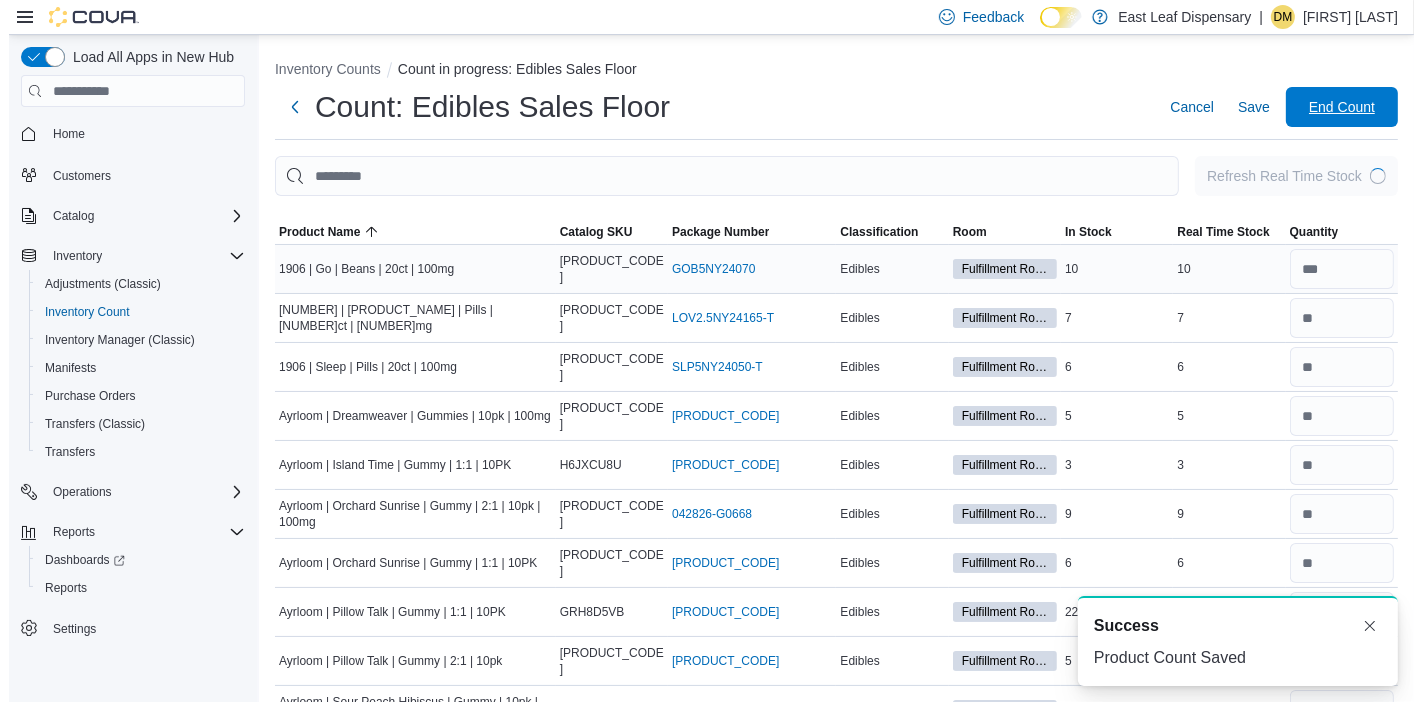 scroll, scrollTop: 0, scrollLeft: 0, axis: both 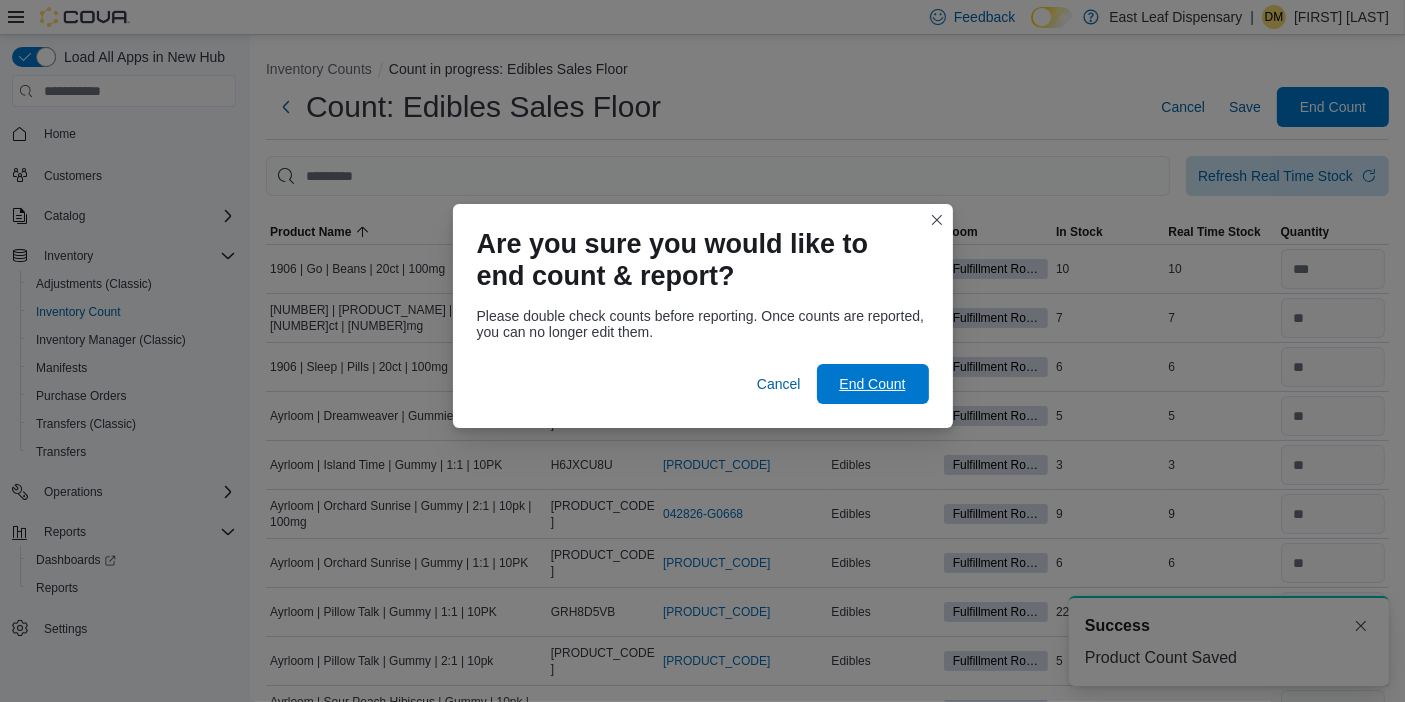 click on "End Count" at bounding box center (872, 384) 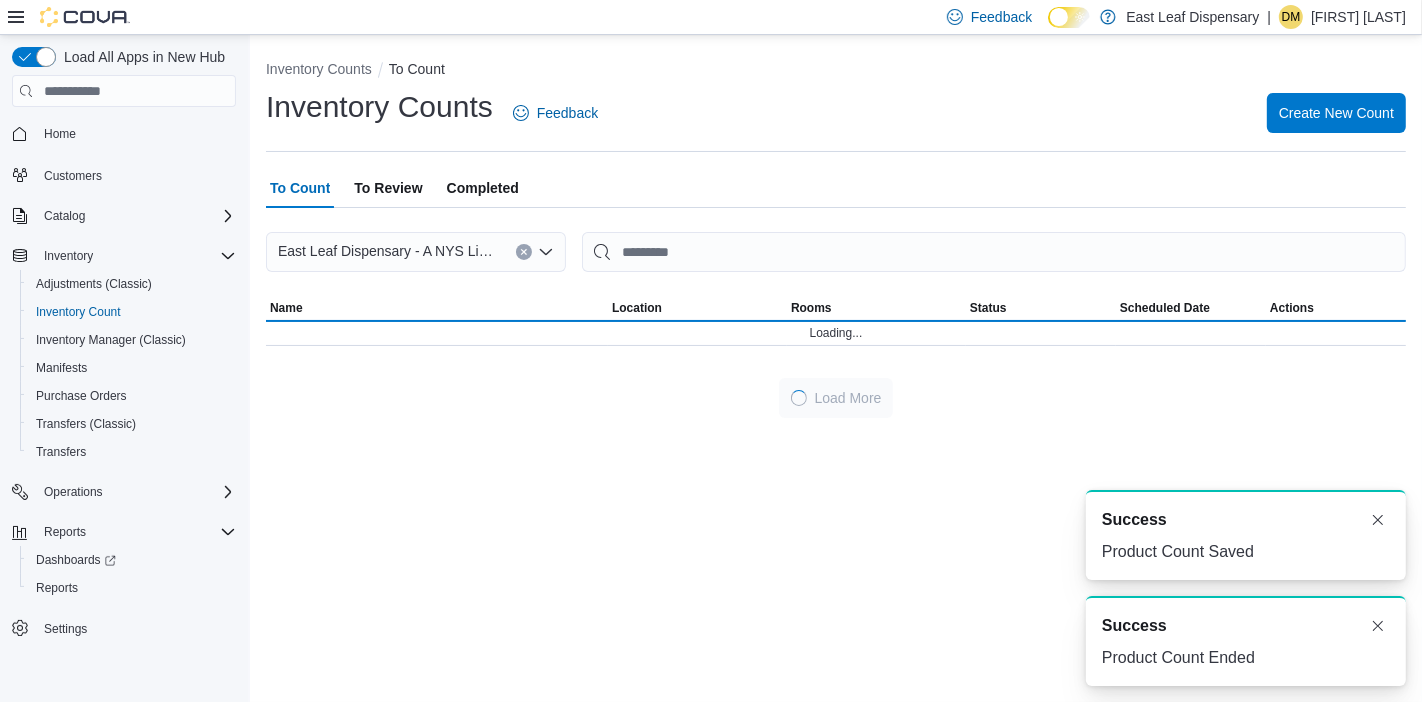 scroll, scrollTop: 0, scrollLeft: 0, axis: both 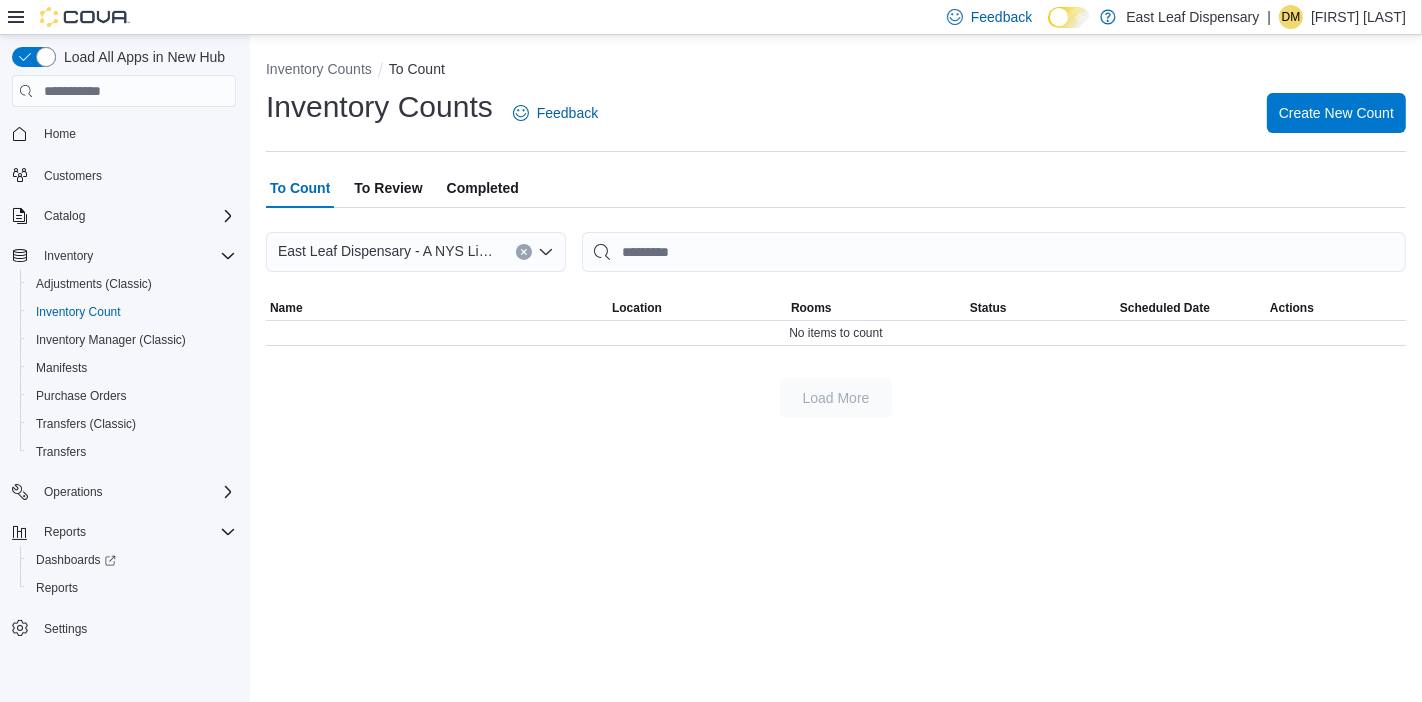 click on "To Review" at bounding box center (388, 188) 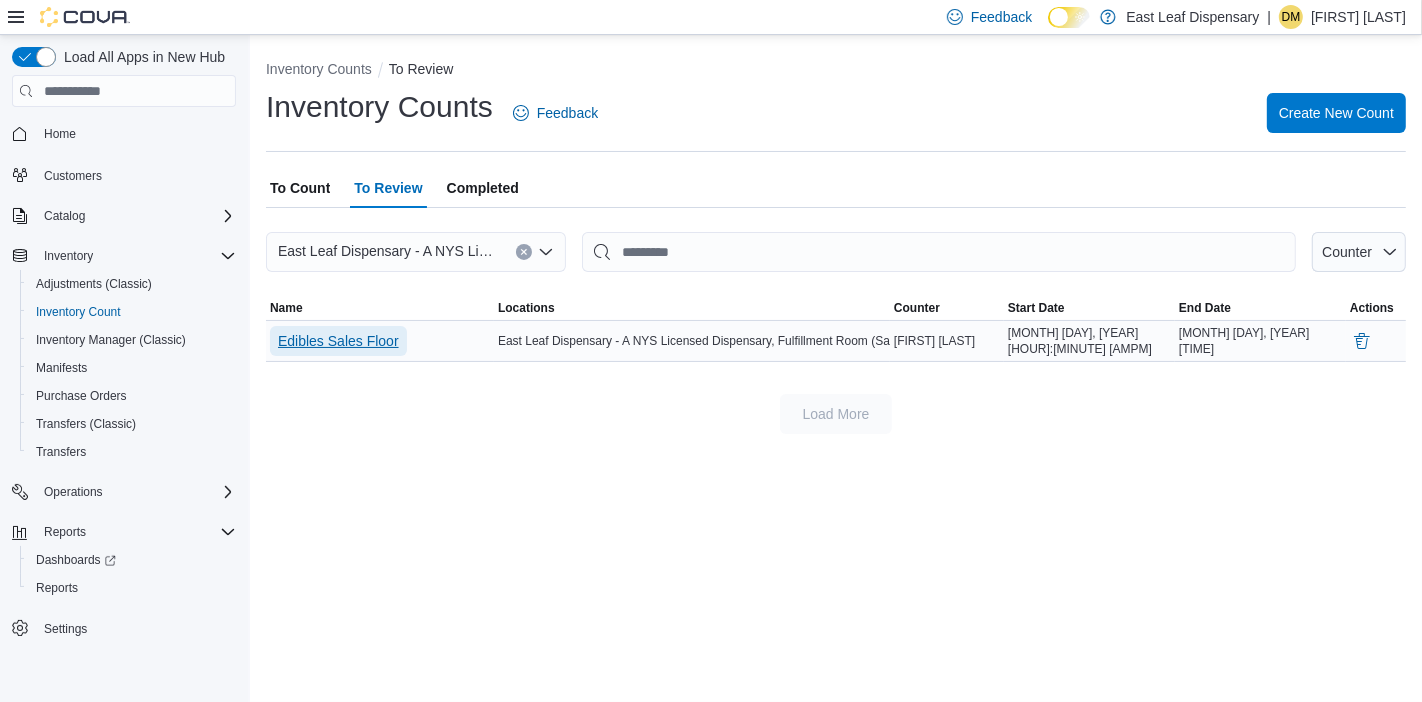 click on "Edibles Sales Floor" at bounding box center [338, 341] 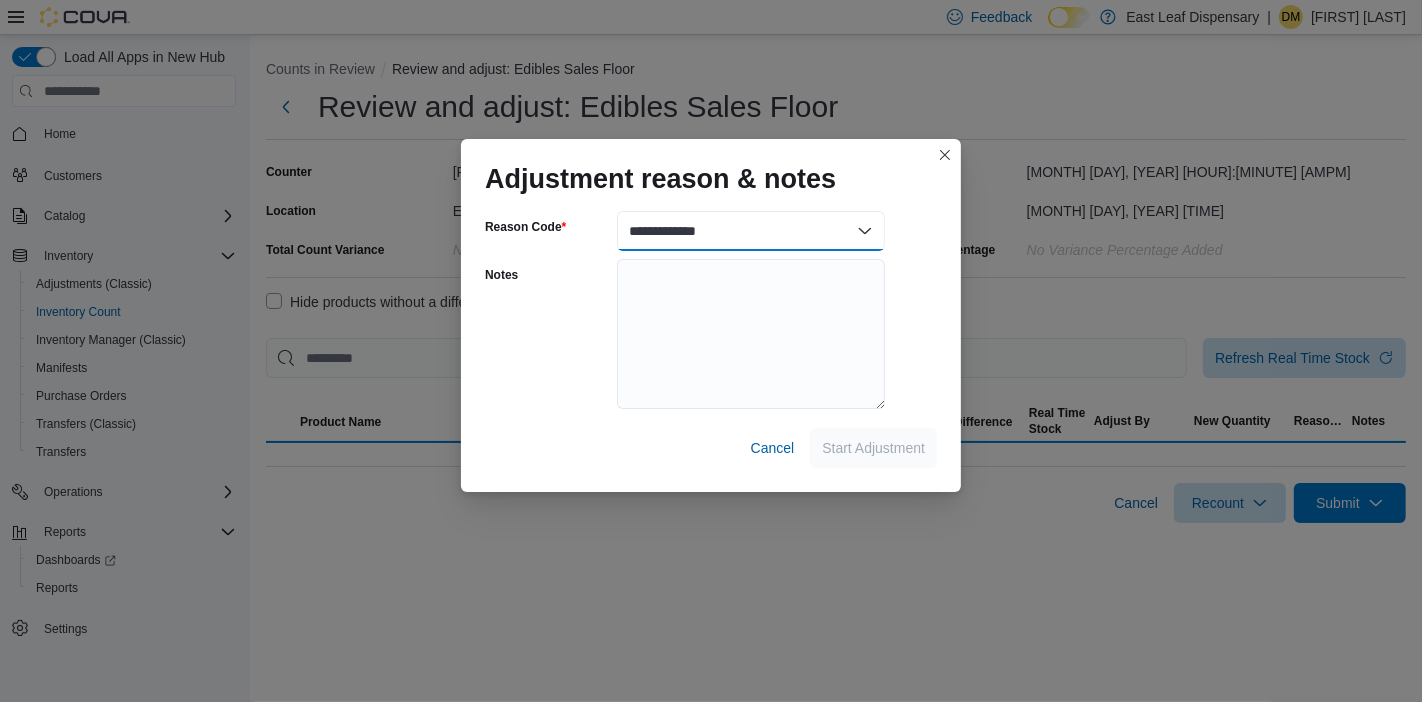 click on "**********" at bounding box center [751, 231] 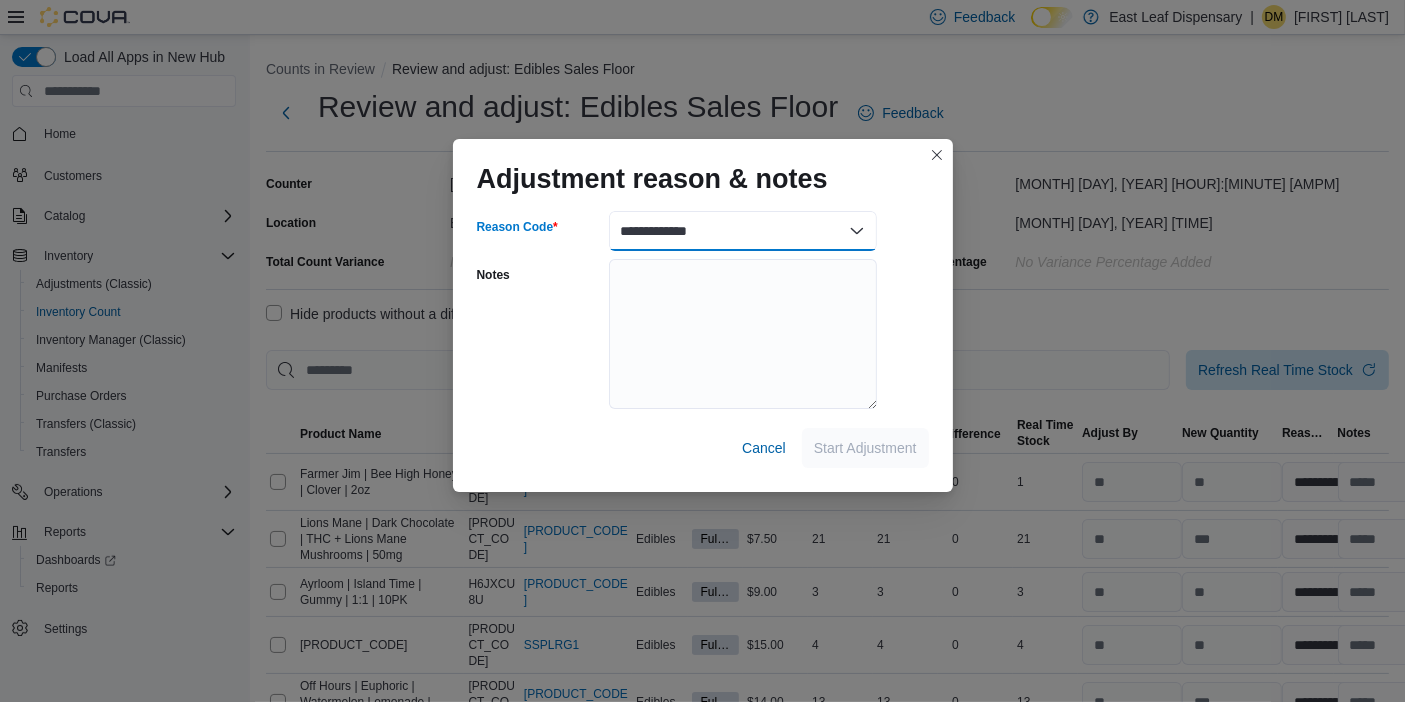select on "**********" 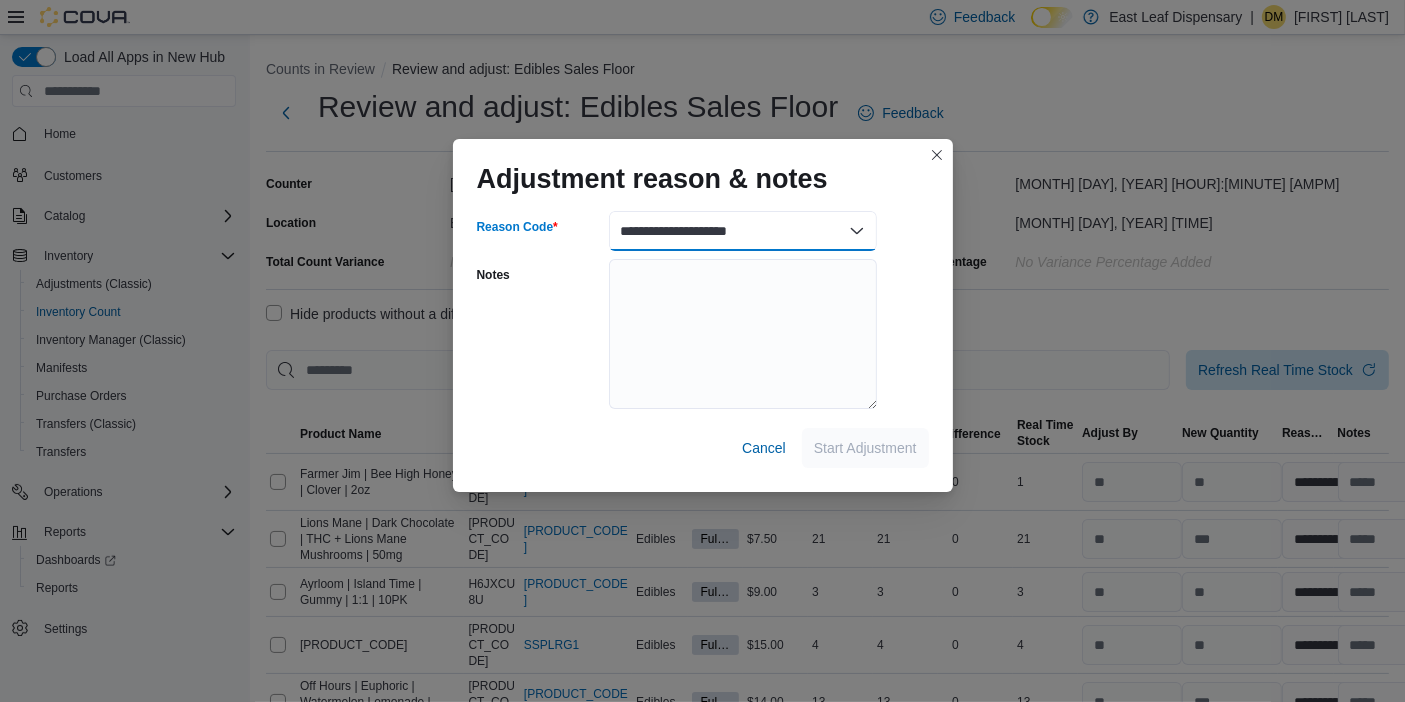 click on "**********" at bounding box center [743, 231] 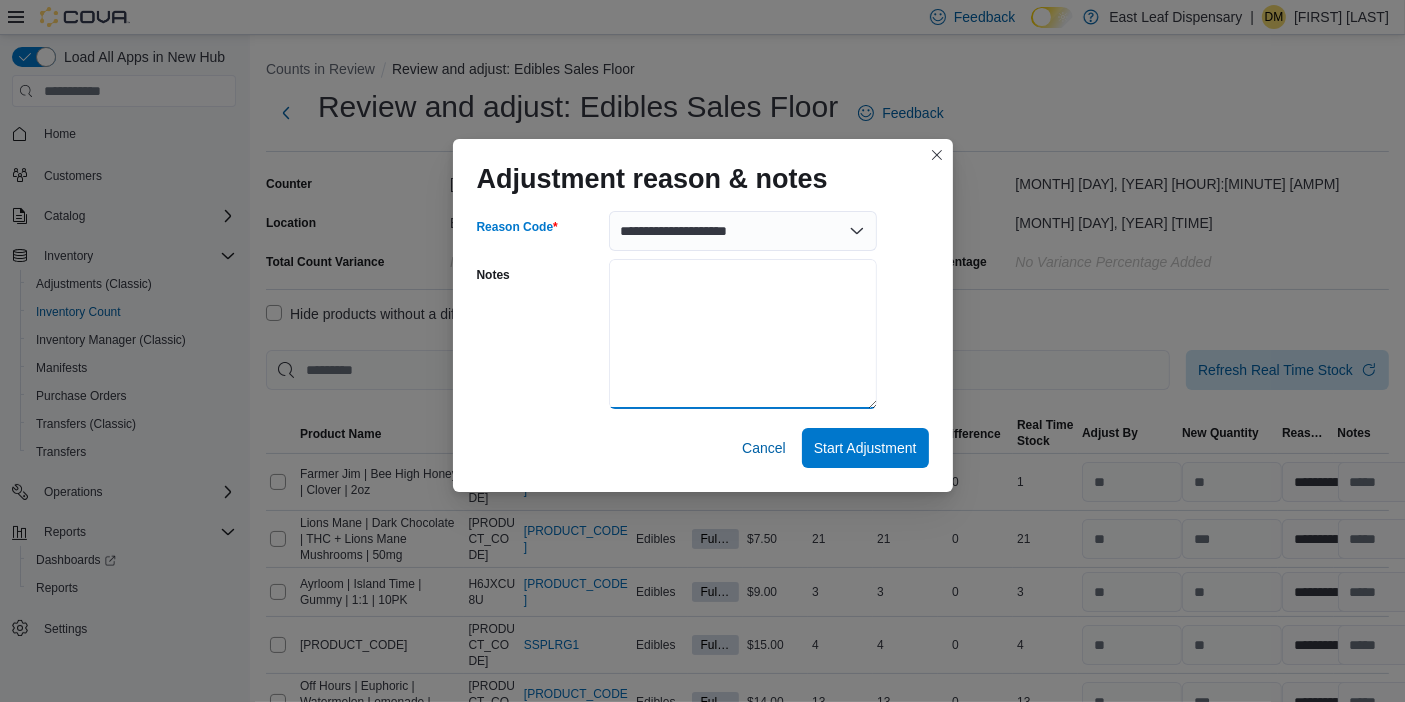 click on "Notes" at bounding box center [743, 334] 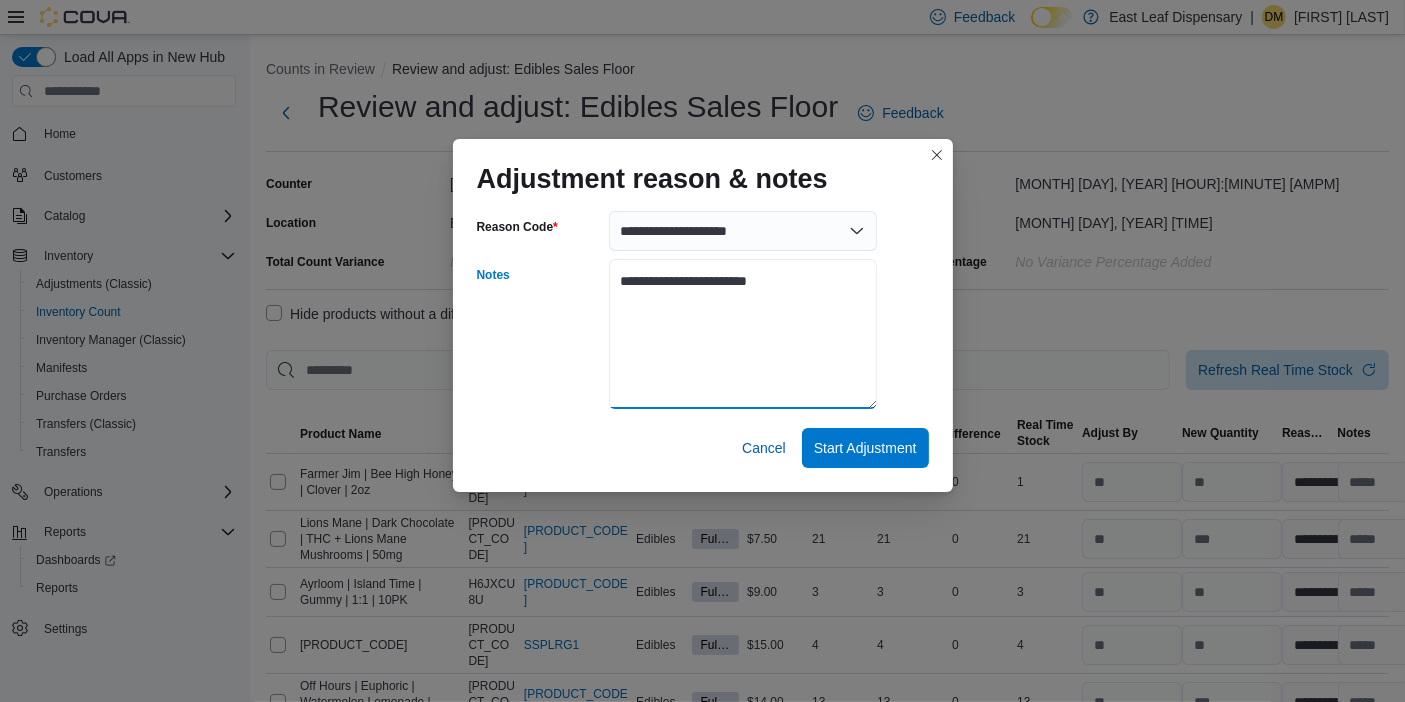 click on "**********" at bounding box center (743, 334) 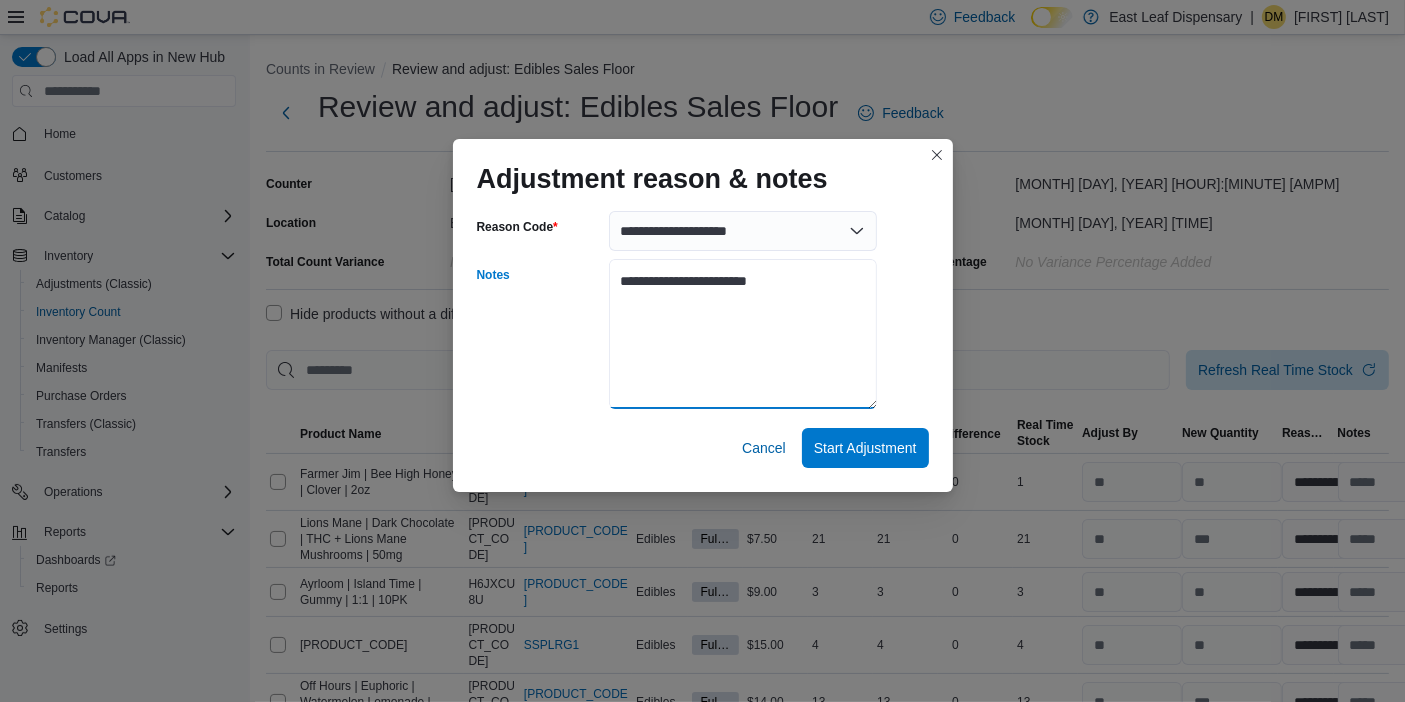 type on "**********" 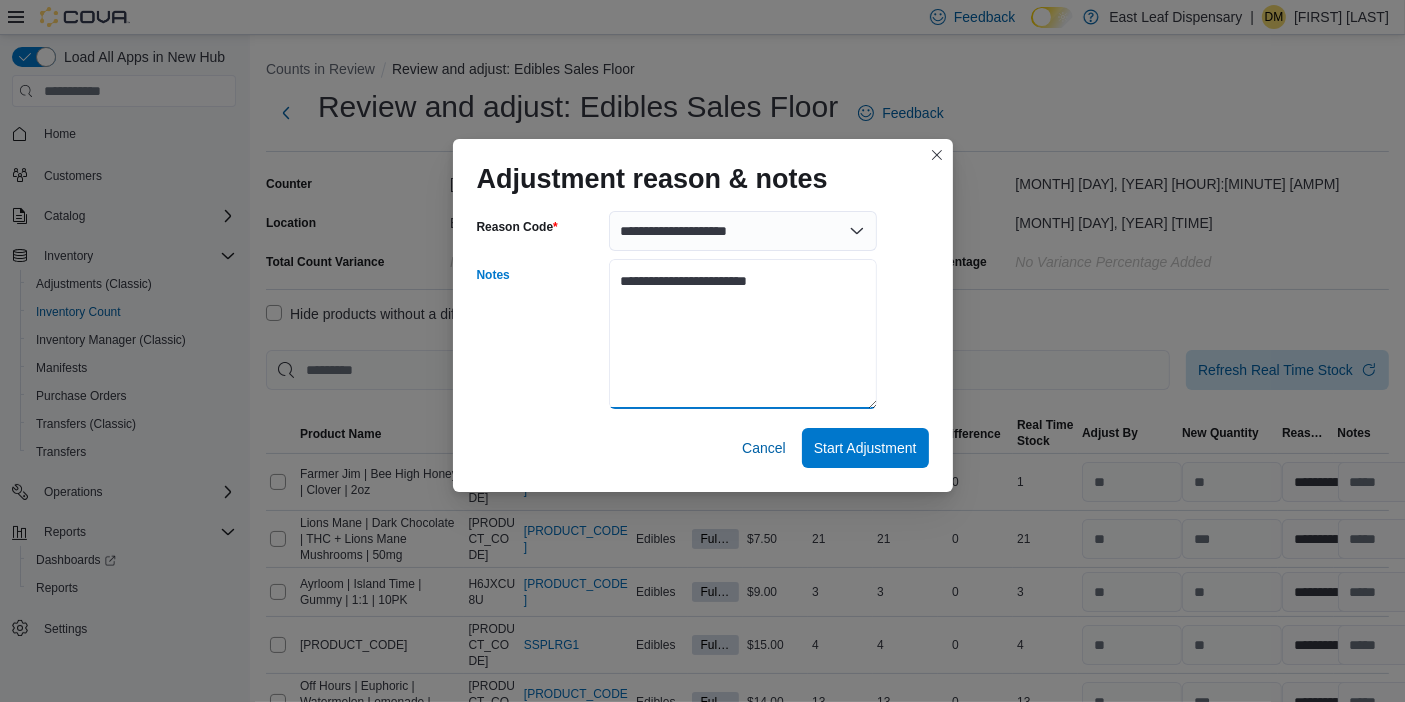 click on "**********" at bounding box center (743, 334) 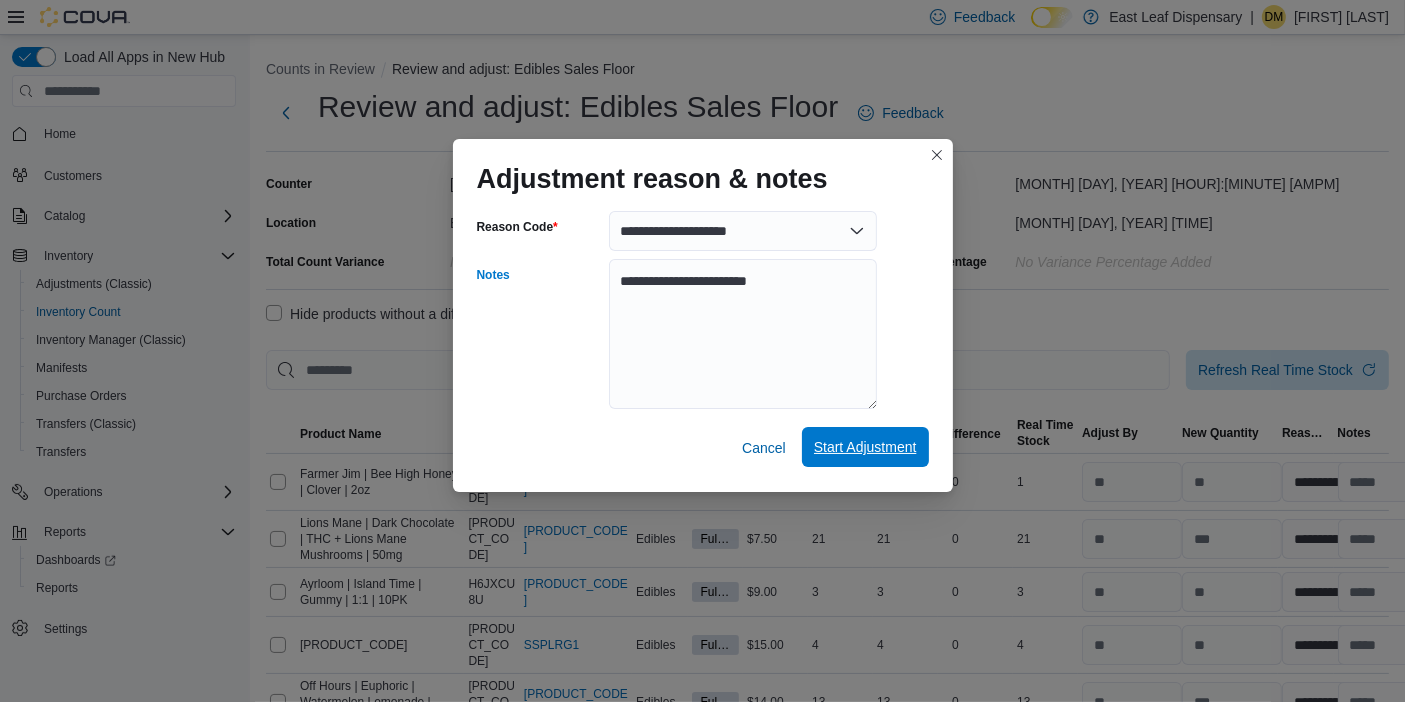 click on "Start Adjustment" at bounding box center [865, 447] 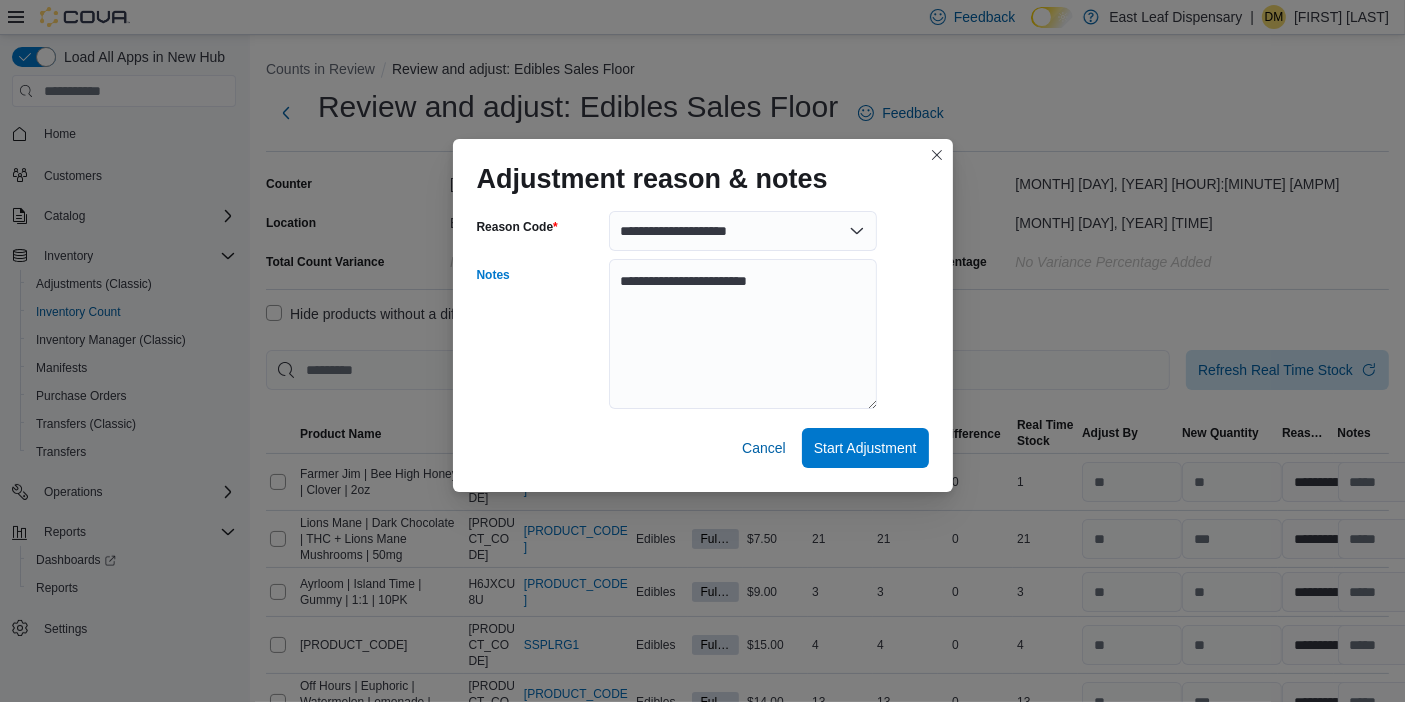 select on "**********" 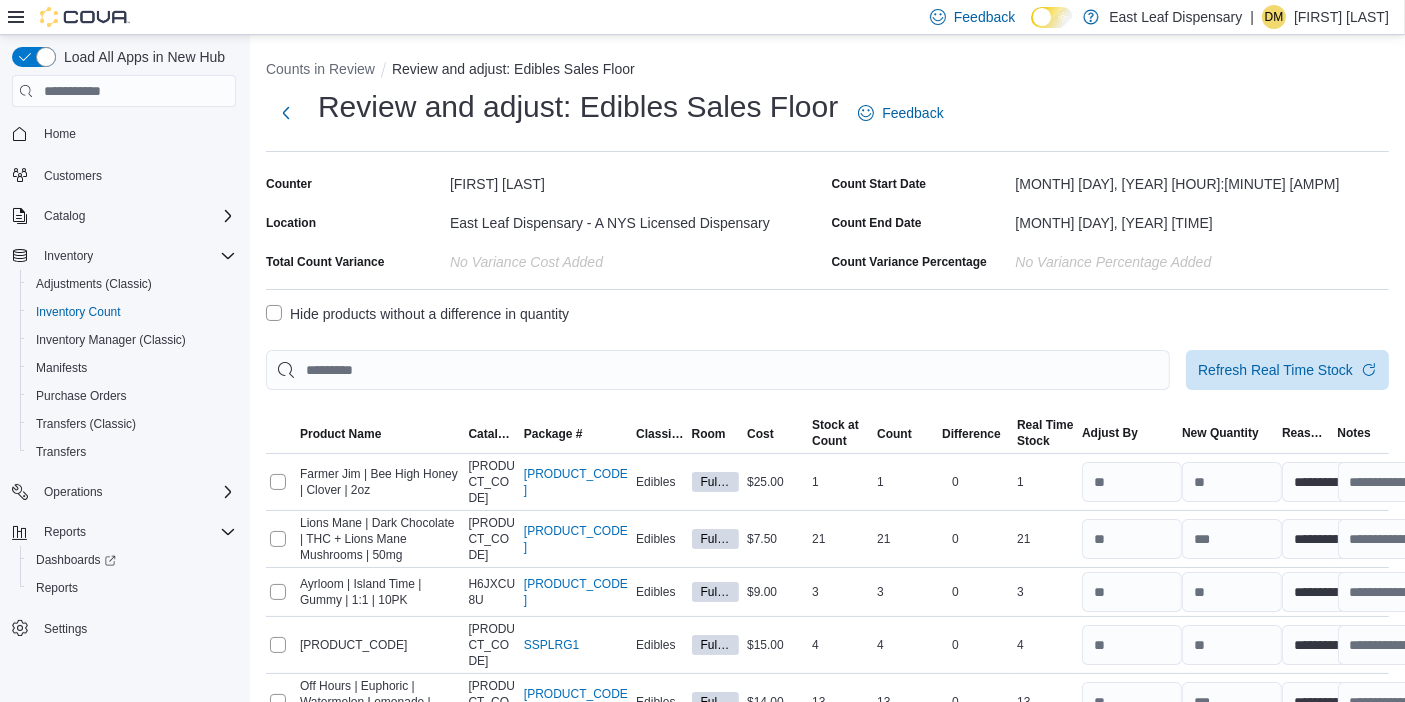 click on "Hide products without a difference in quantity" at bounding box center [417, 314] 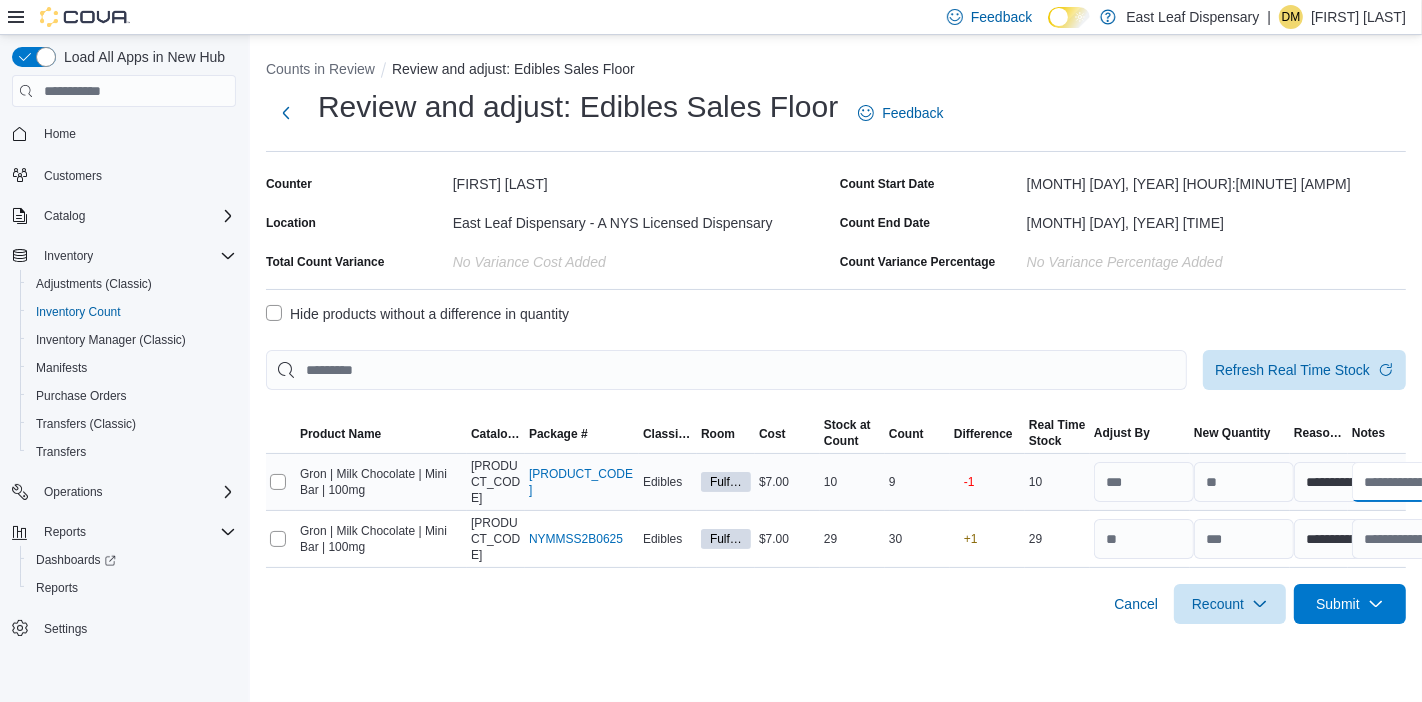 click at bounding box center (1402, 482) 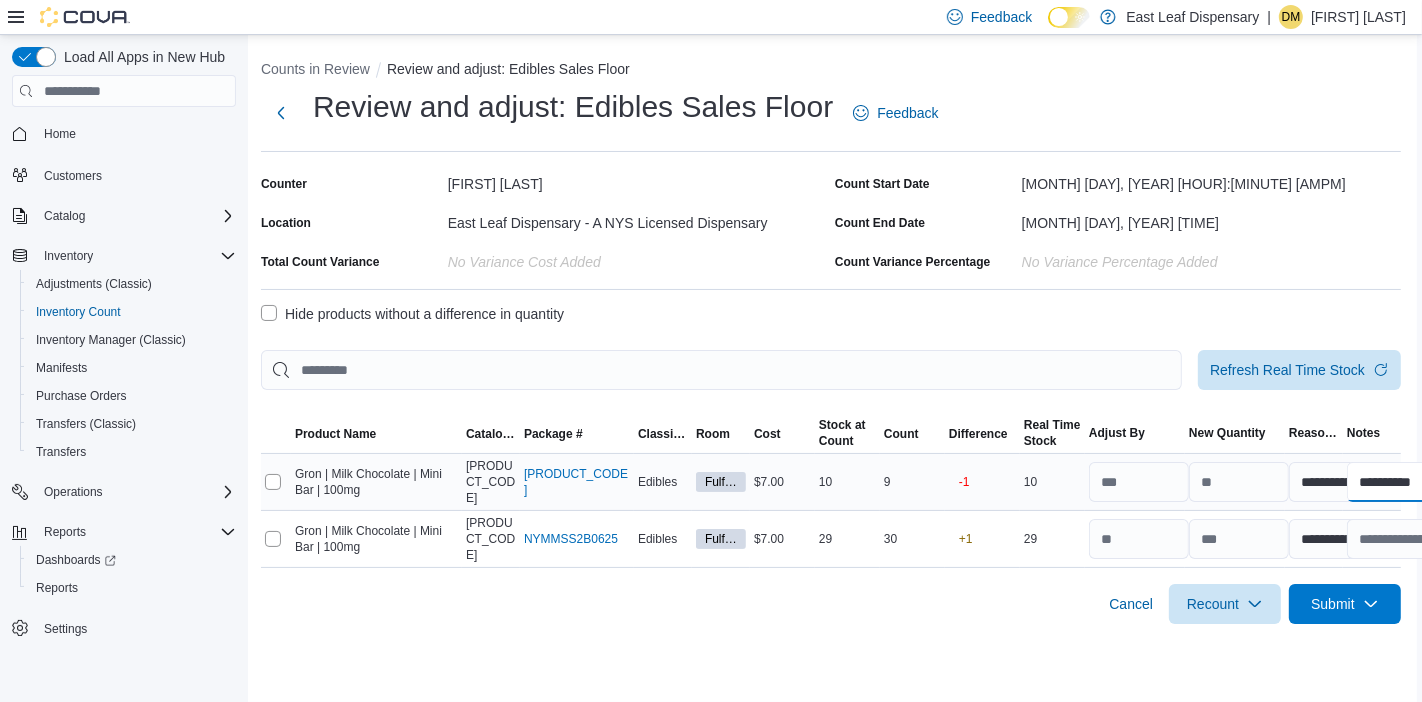 scroll, scrollTop: 0, scrollLeft: 12, axis: horizontal 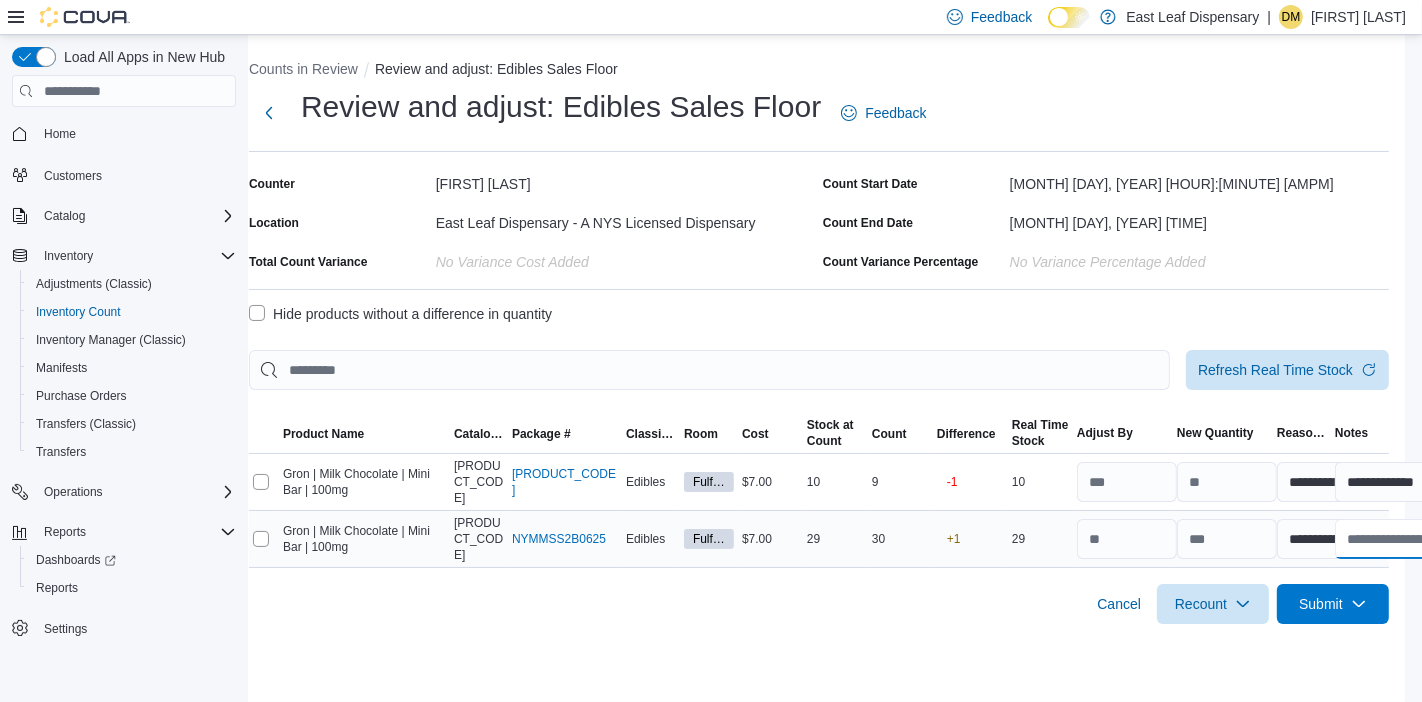 click at bounding box center [1385, 539] 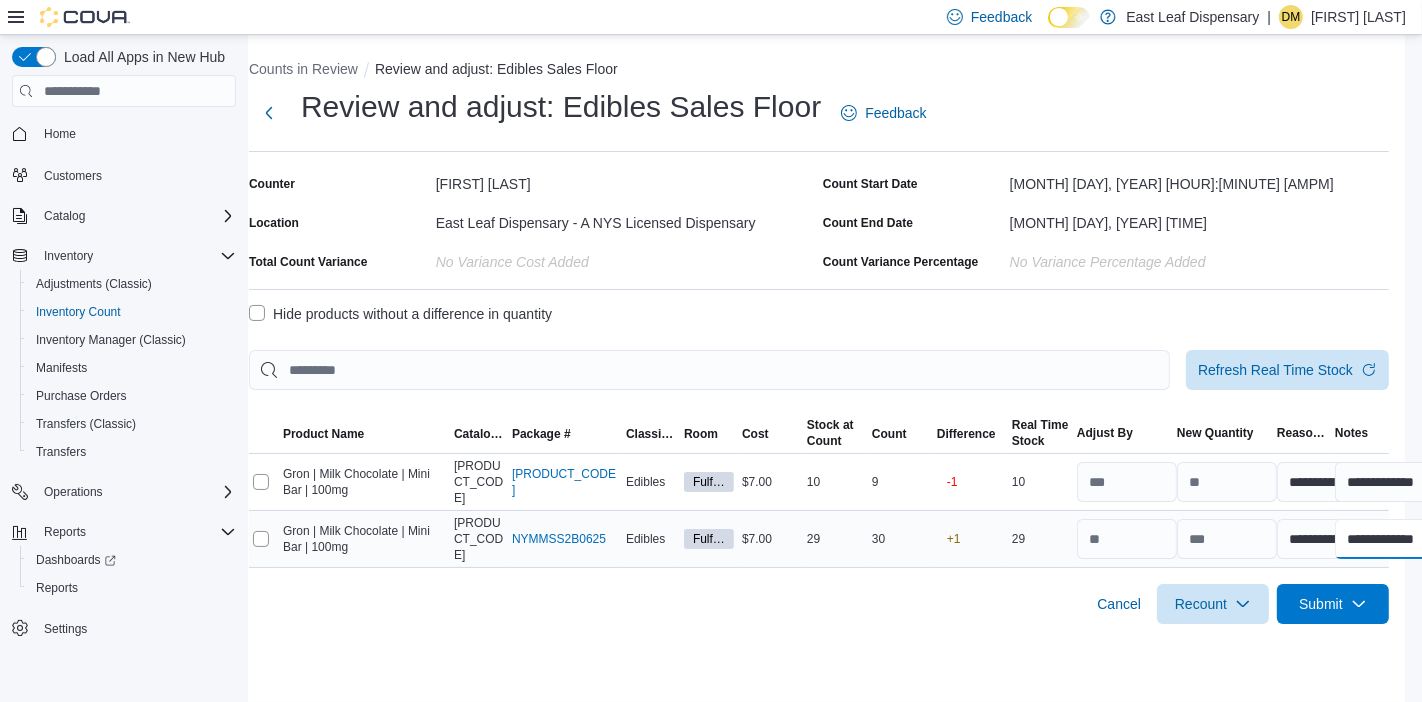 scroll, scrollTop: 0, scrollLeft: 12, axis: horizontal 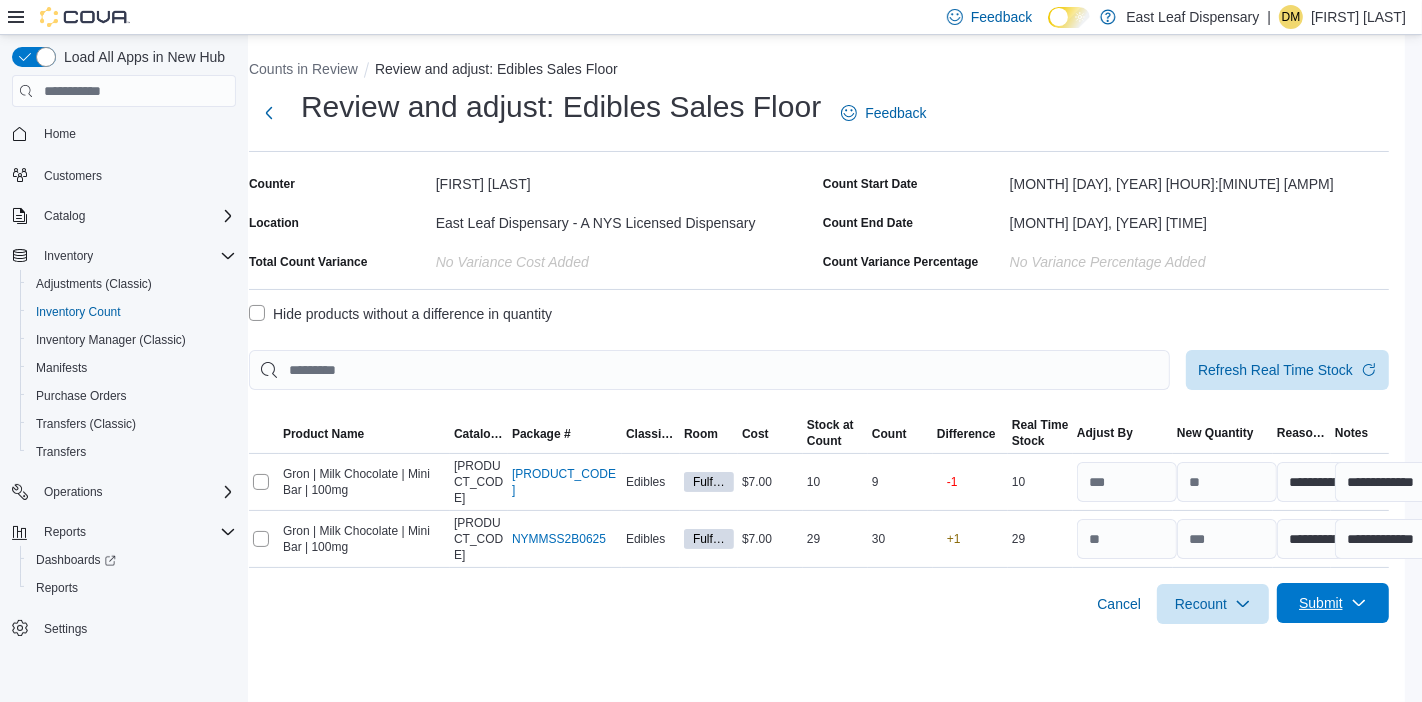 click on "Submit" at bounding box center [1333, 603] 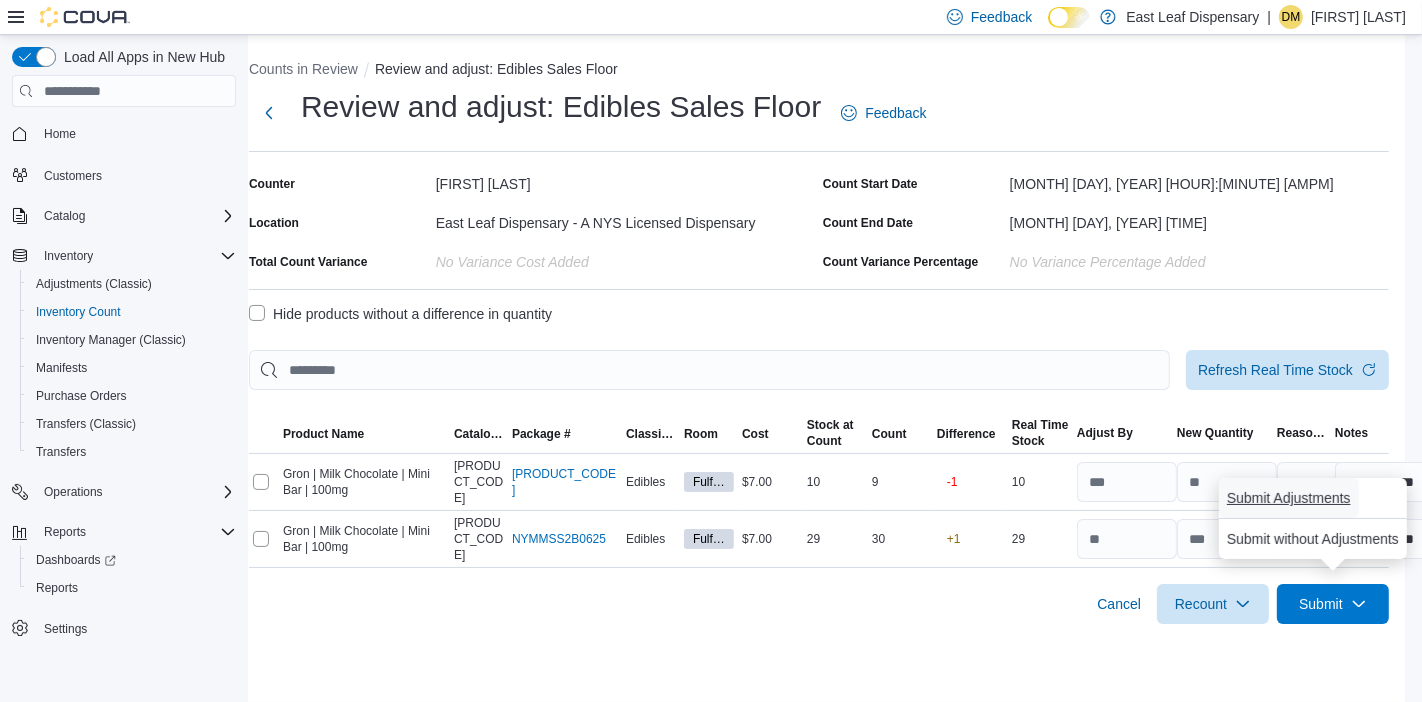click on "Submit Adjustments" at bounding box center (1289, 498) 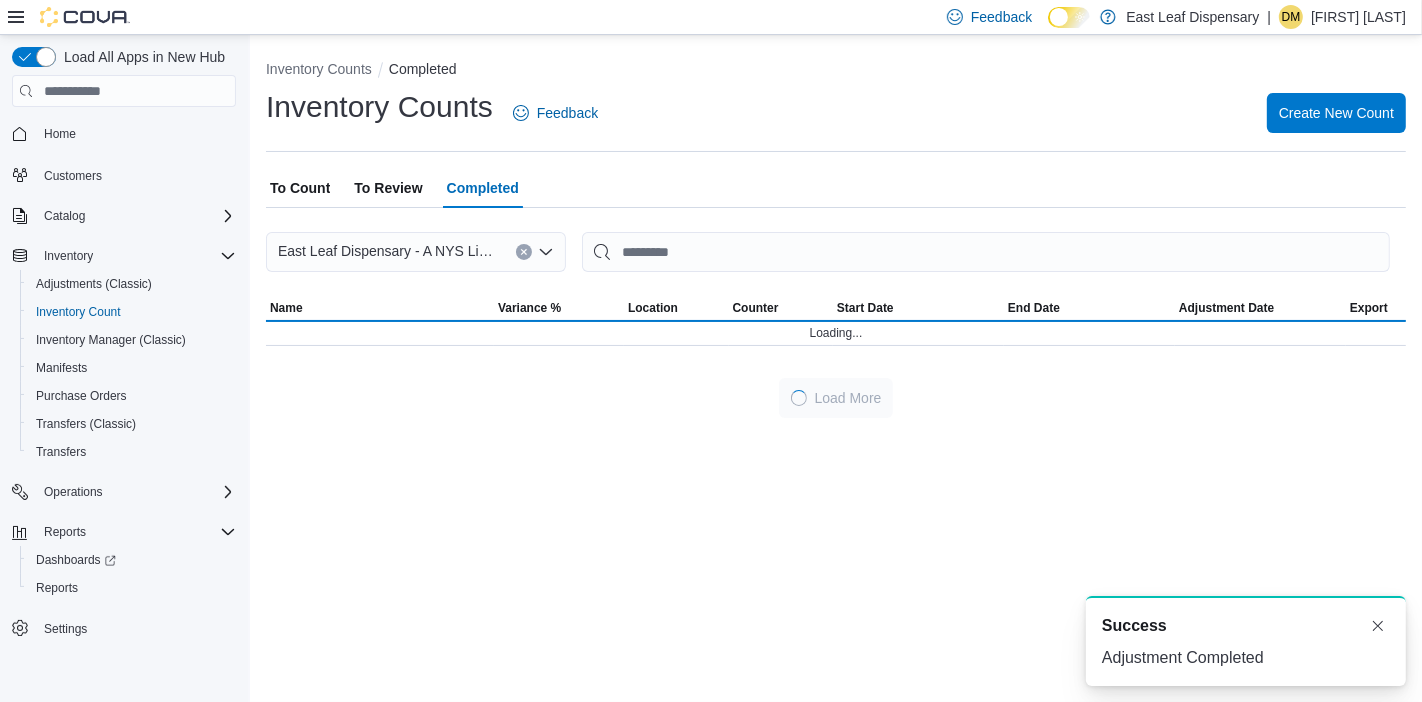 scroll, scrollTop: 0, scrollLeft: 0, axis: both 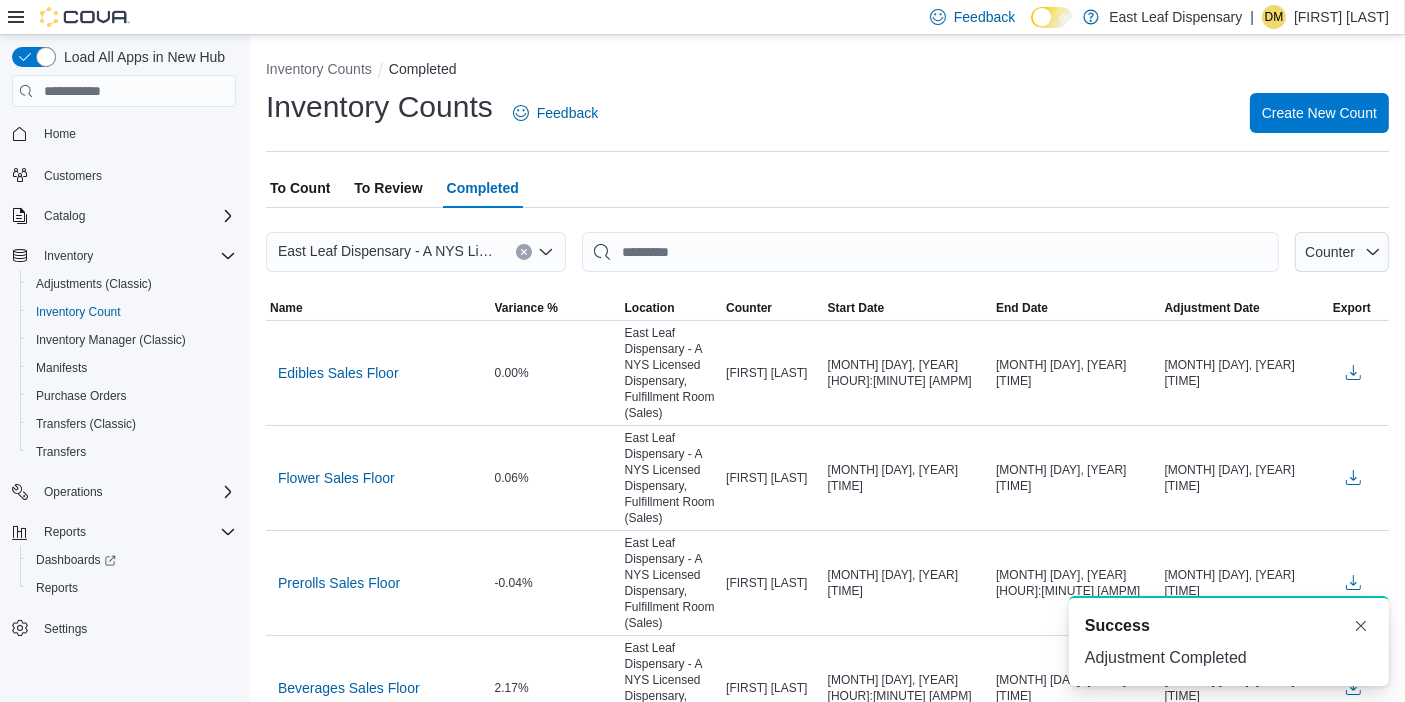 click on "To Count" at bounding box center (300, 188) 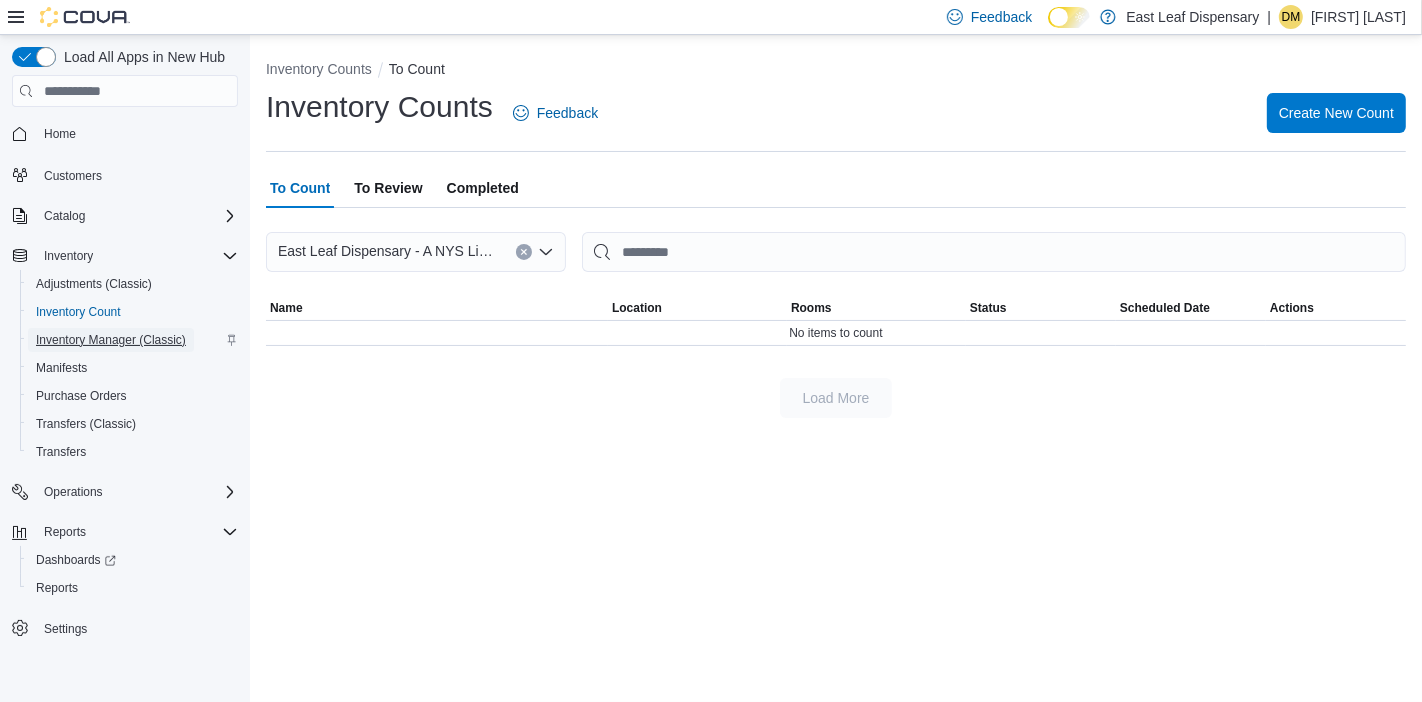 click on "Inventory Manager (Classic)" at bounding box center [111, 340] 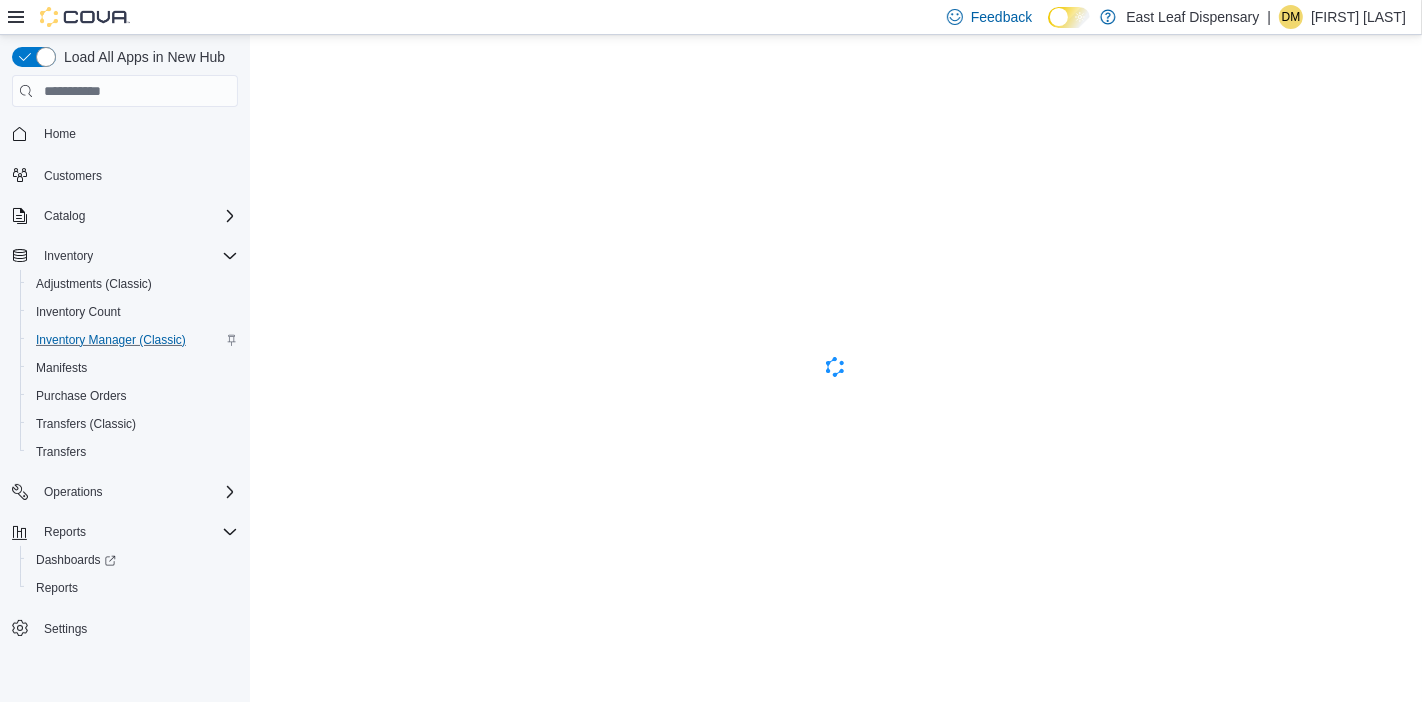 scroll, scrollTop: 0, scrollLeft: 0, axis: both 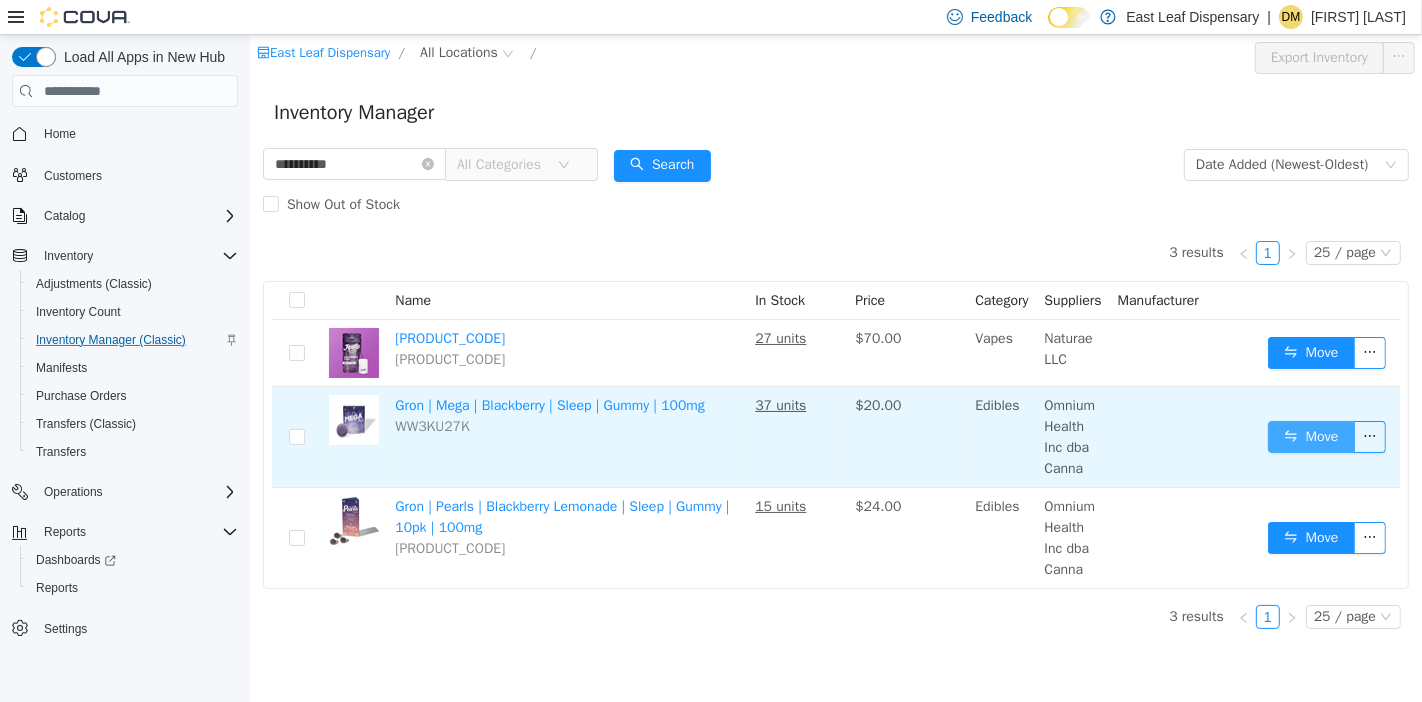 click on "Move" at bounding box center [1310, 437] 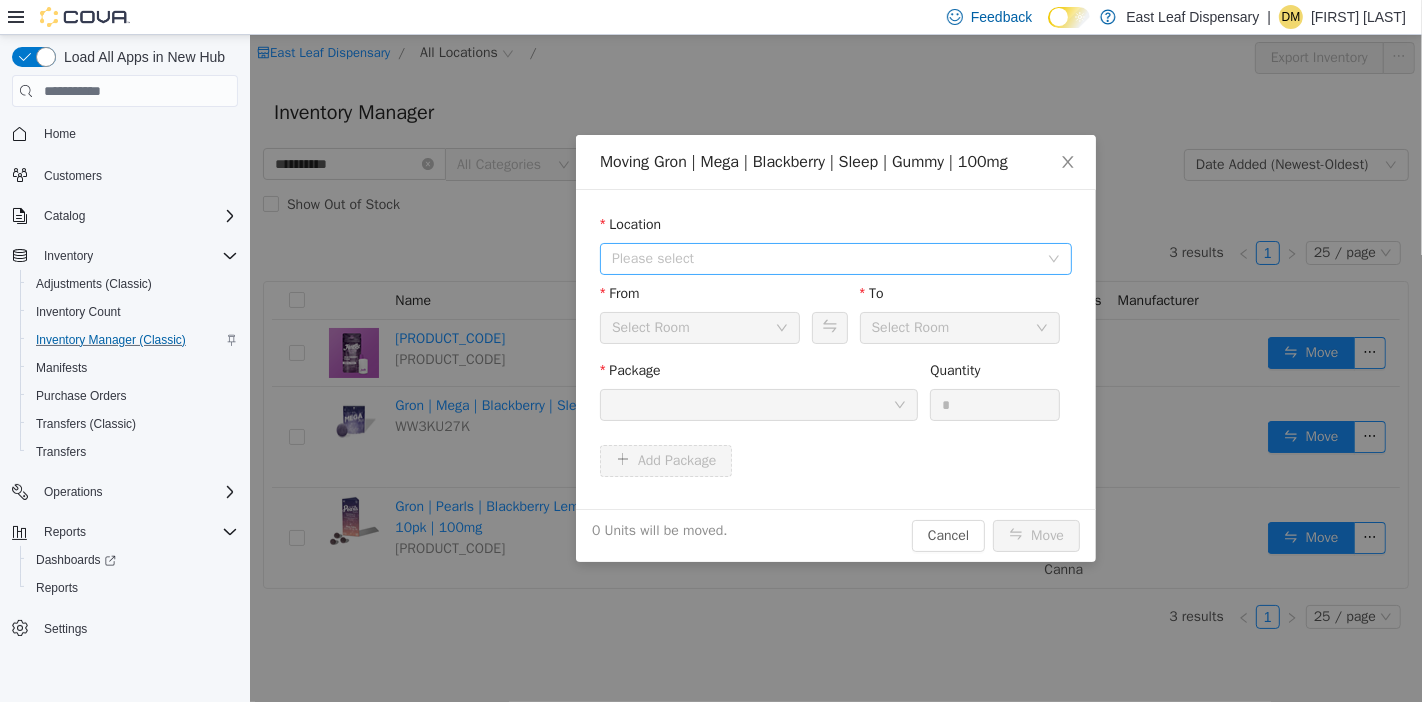 click on "Please select" at bounding box center [824, 259] 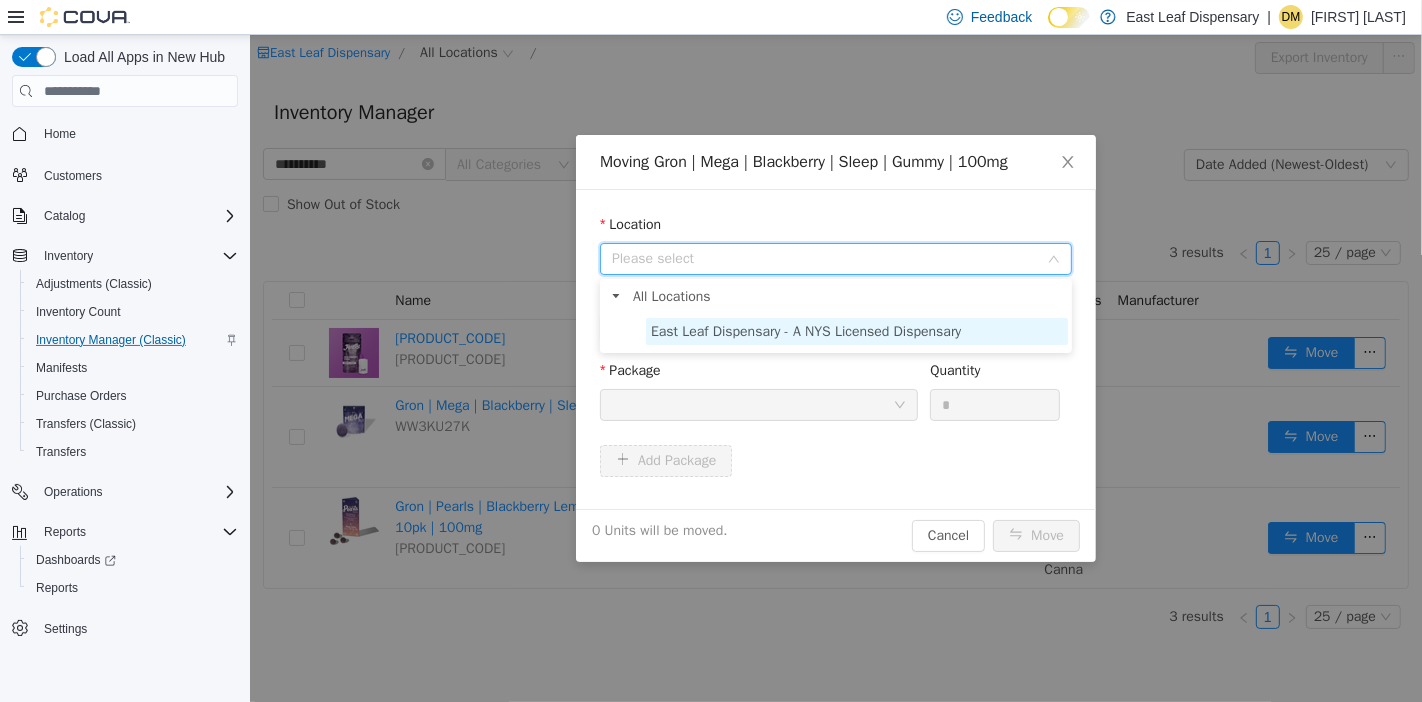 click on "East Leaf Dispensary - A NYS Licensed Dispensary" at bounding box center (805, 331) 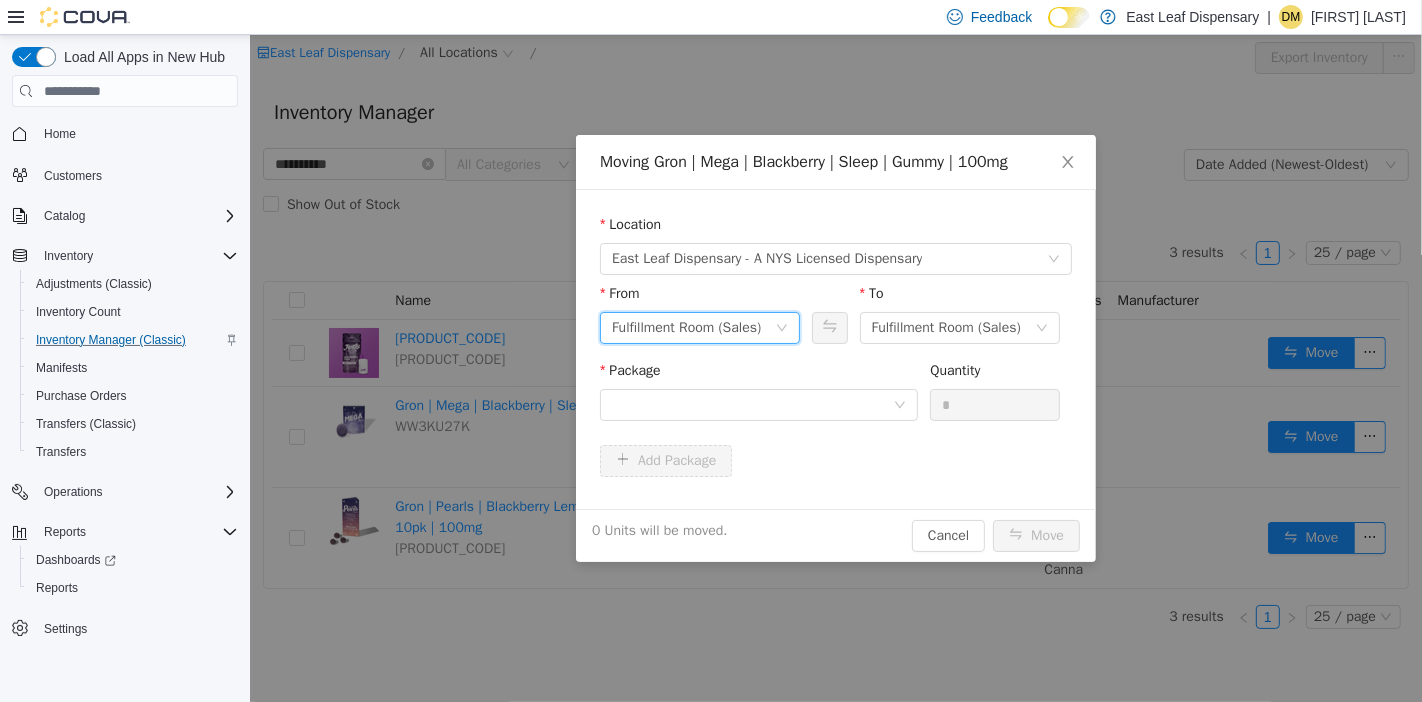 click on "Fulfillment Room (Sales)" at bounding box center [685, 328] 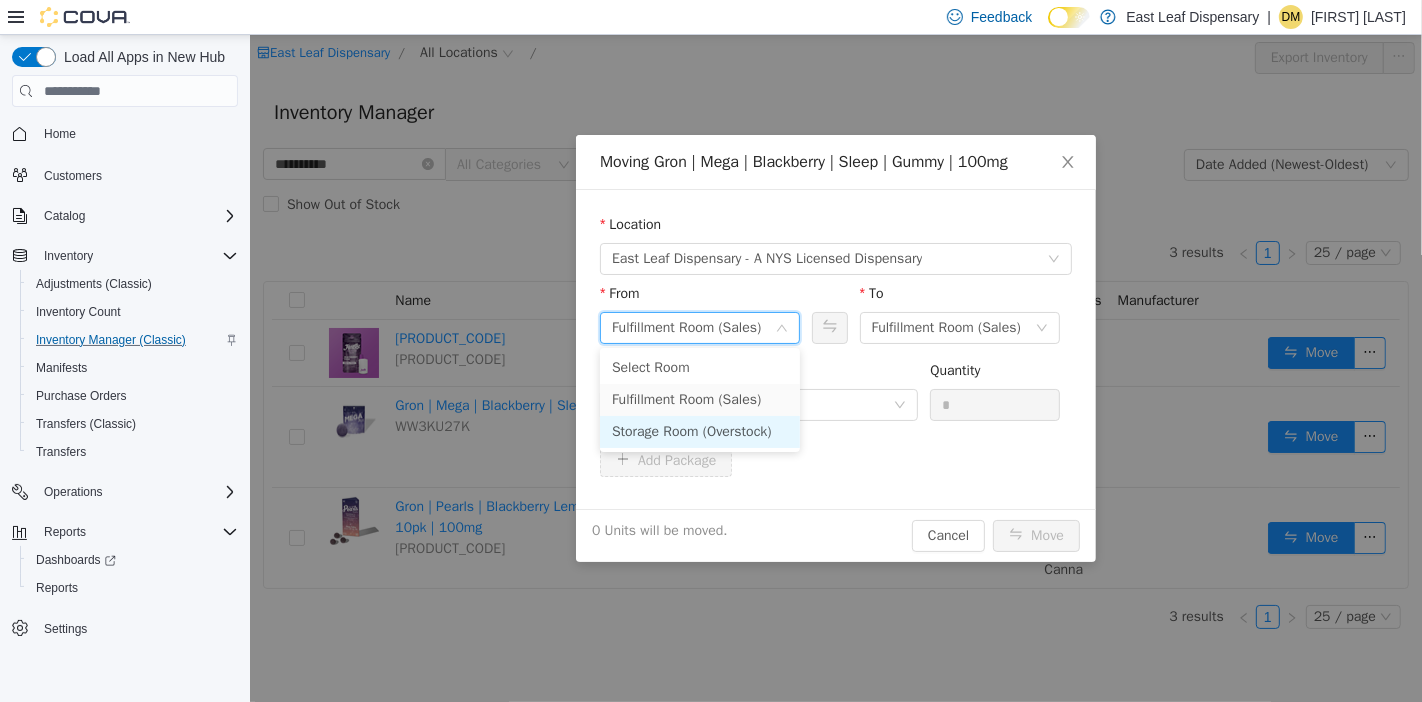 click on "Storage Room (Overstock)" at bounding box center (699, 432) 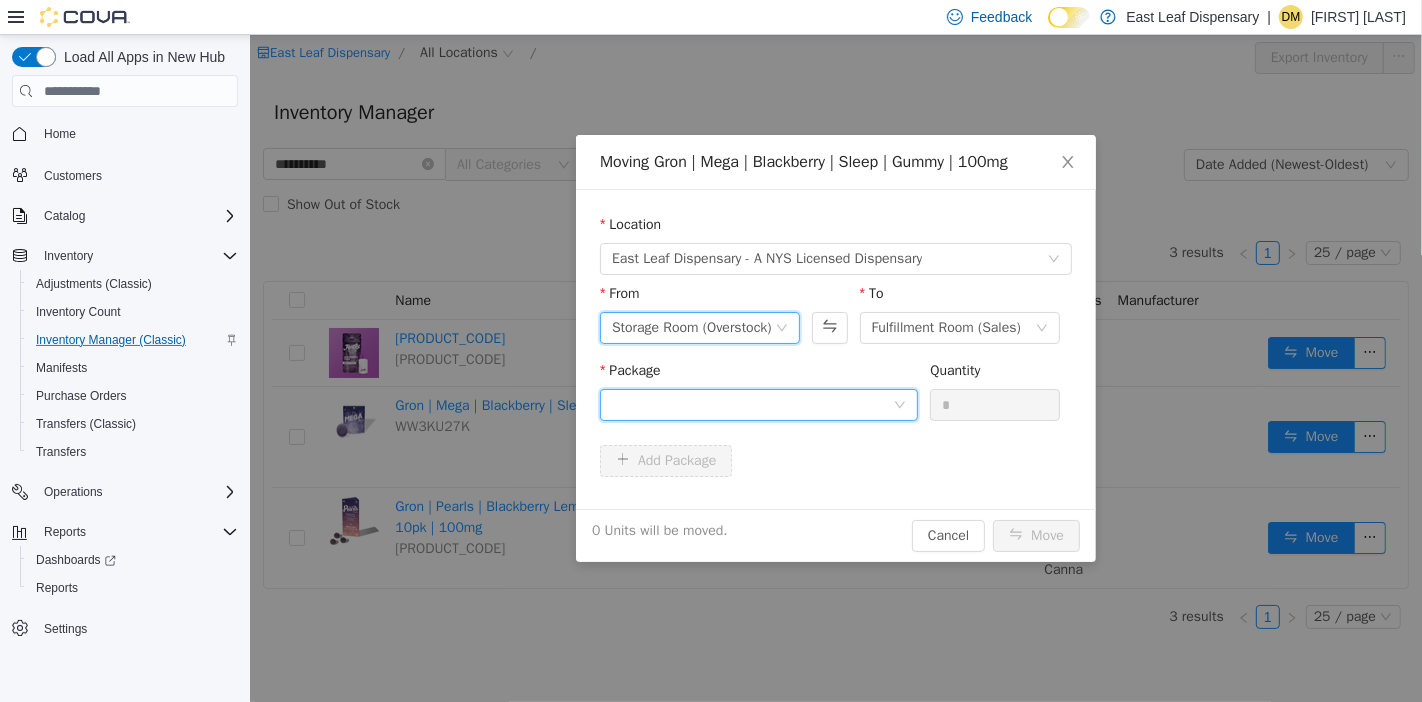 click at bounding box center (751, 405) 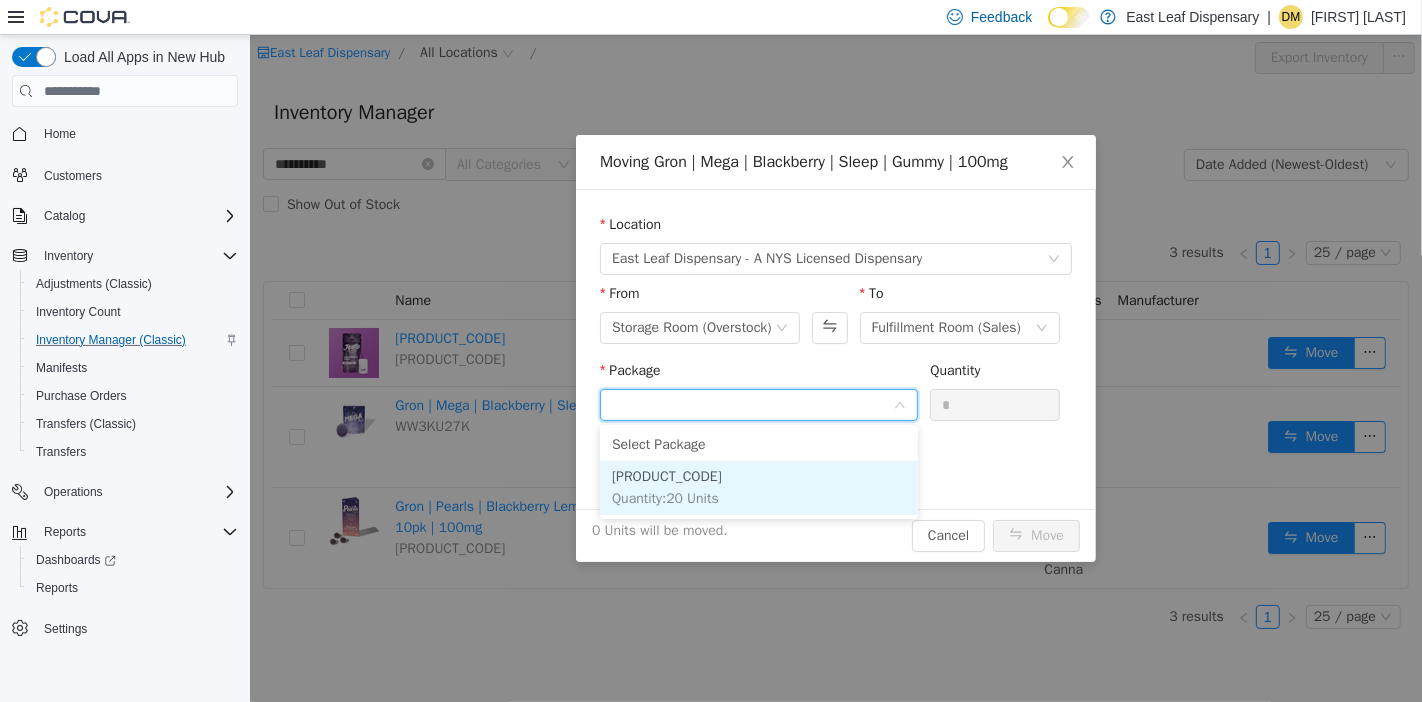 click on "Quantity :  20 Units" at bounding box center [758, 488] 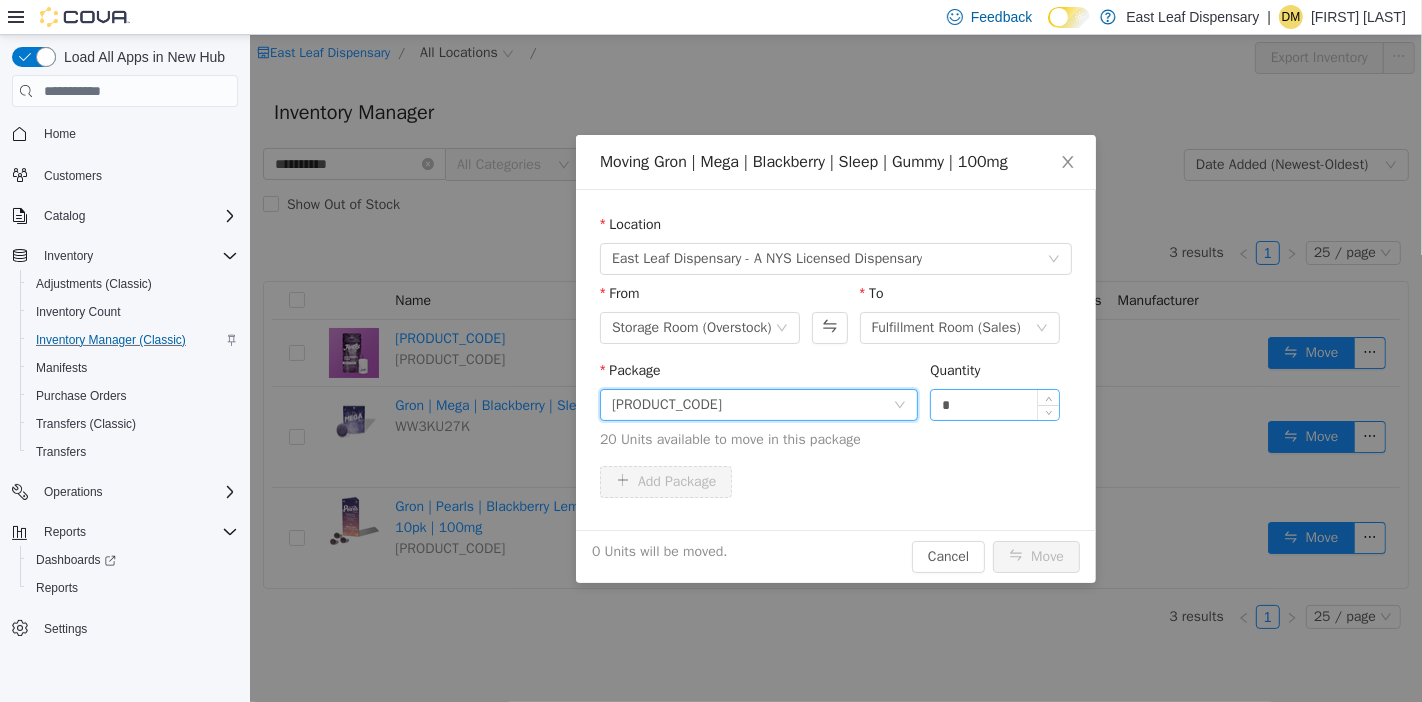 click on "*" at bounding box center [994, 405] 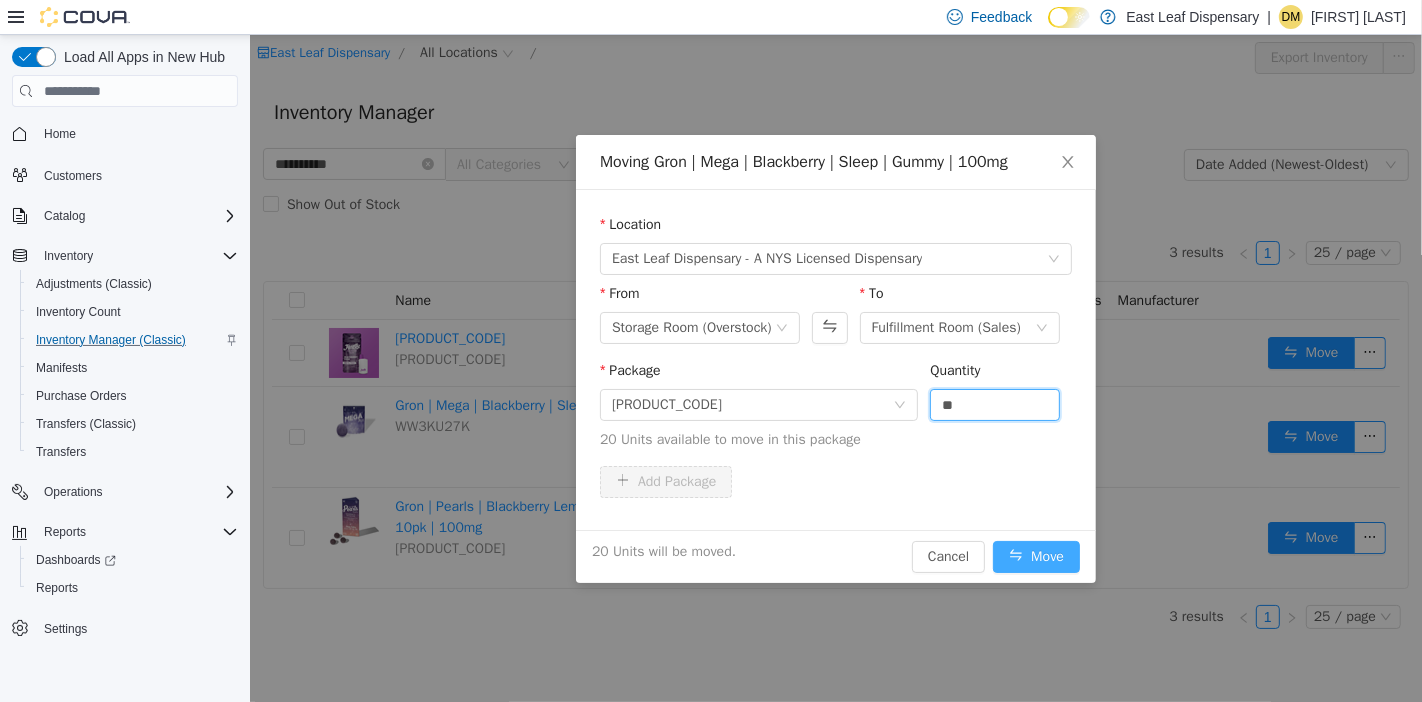 click on "Move" at bounding box center [1035, 557] 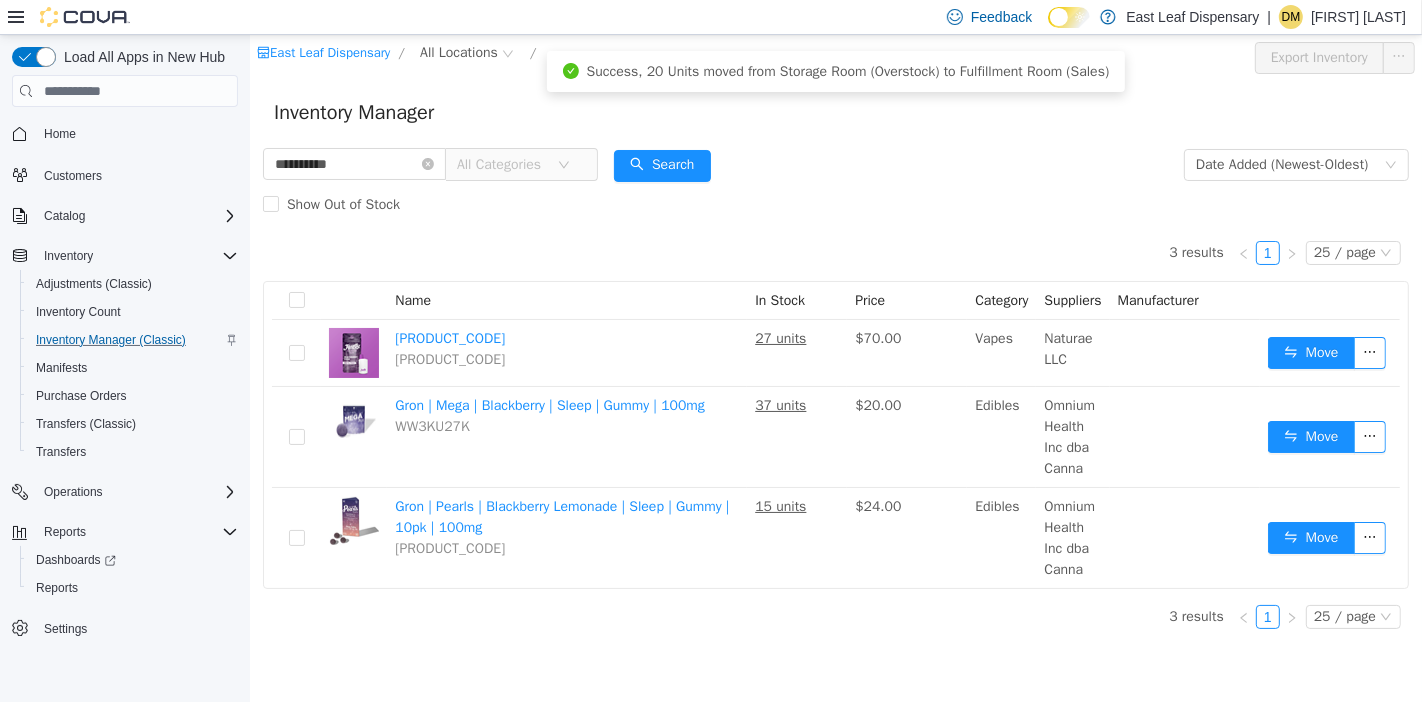 click on "**********" at bounding box center [835, 185] 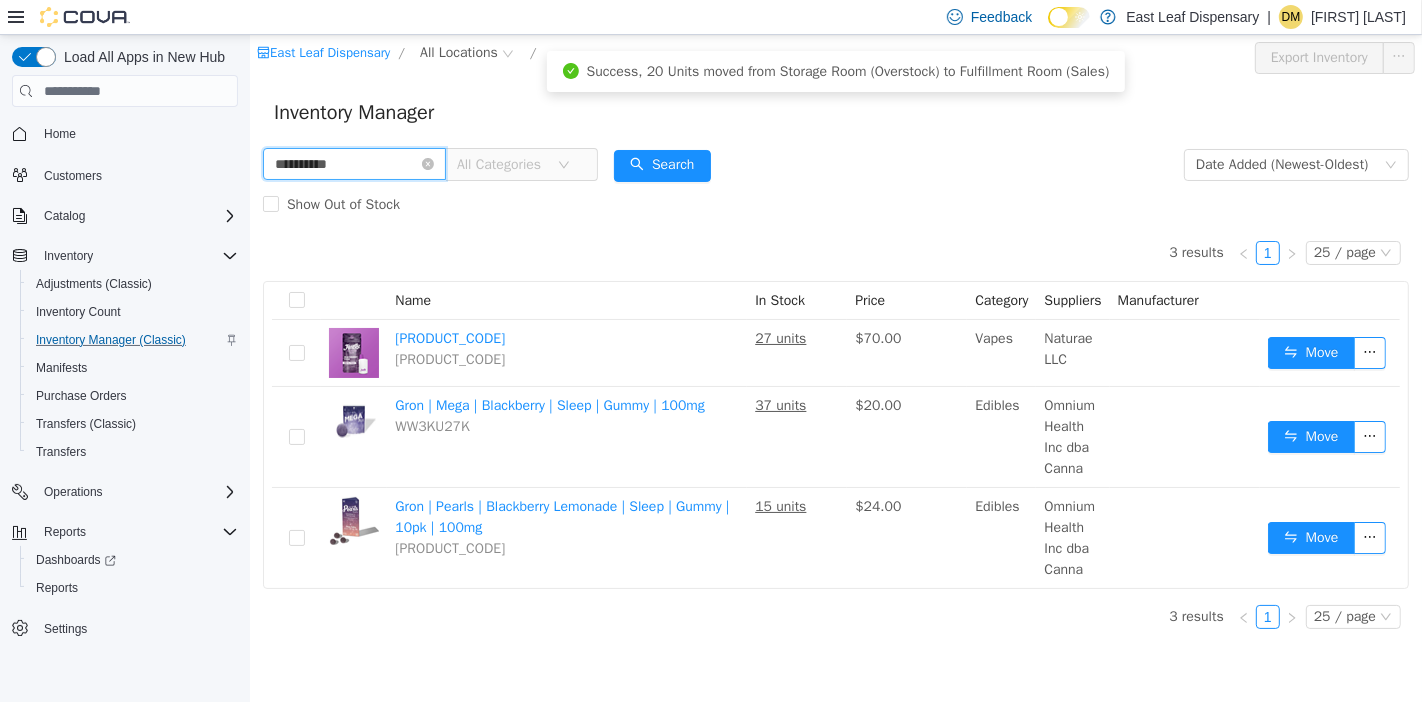 click on "**********" at bounding box center [353, 164] 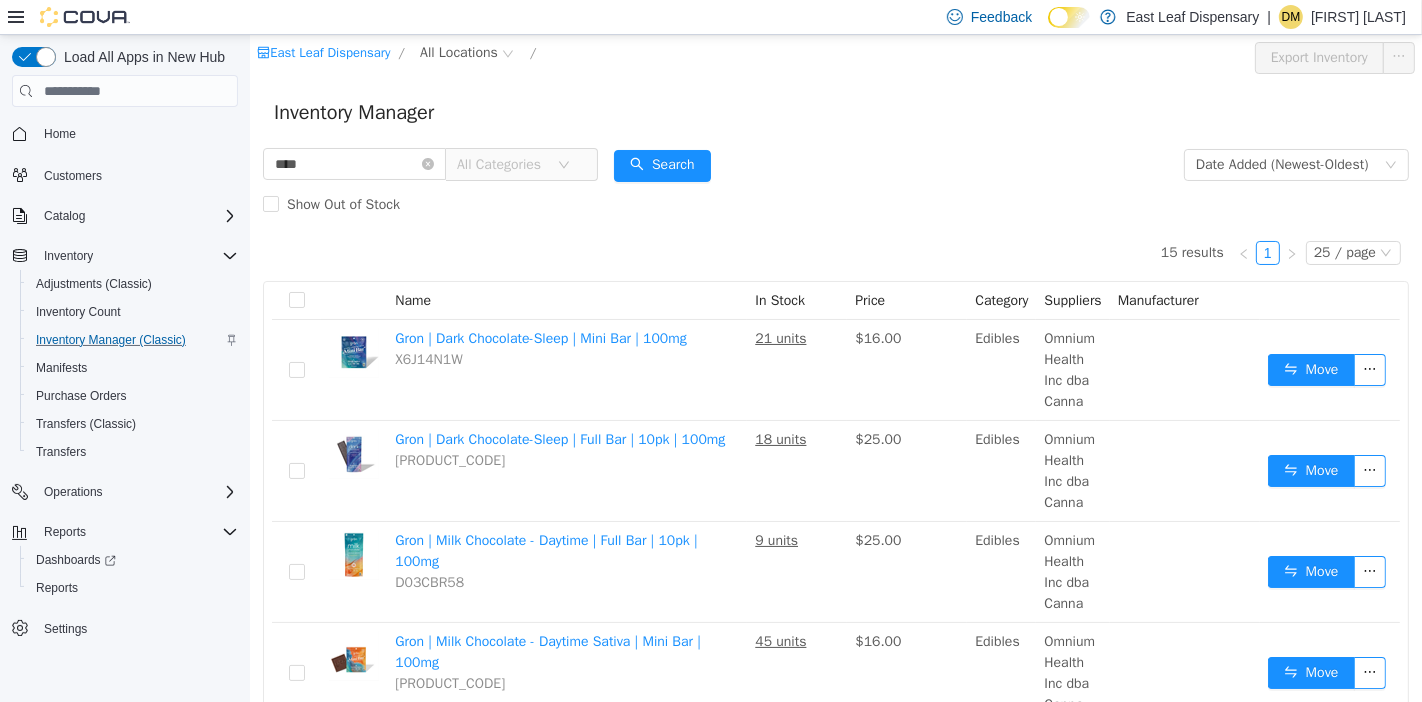 click on "[NUMBER] results [NUMBER] [NUMBER] / page Name In Stock Price Category Suppliers Manufacturer Gron | Dark Chocolate-Sleep | Mini Bar | [NUMBER]mg [PRODUCT_CODE] [NUMBER] units $[NUMBER] Edibles Omnium Health Inc dba Canna Move Gron | Dark Chocolate-Sleep | Full Bar | [NUMBER]pk | [NUMBER]mg [PRODUCT_CODE] [NUMBER] units $[NUMBER] Edibles Omnium Health Inc dba Canna Move Gron | Milk Chocolate - Daytime | Full Bar | [NUMBER]pk | [NUMBER]mg [PRODUCT_CODE] [NUMBER] units $[NUMBER] Edibles Omnium Health Inc dba Canna Move Gron | Milk Chocolate - Daytime Sativa | Mini Bar | [NUMBER]mg [PRODUCT_CODE] [NUMBER] units $[NUMBER] Edibles Omnium Health Inc dba Canna Move Gron | Mega | Big Apple | Gummy | [NUMBER]mg [PRODUCT_CODE] [NUMBER] units $[NUMBER] Edibles Omnium Health Inc dba Canna Move Gron | Milk Chocolate | Mini Bar | [NUMBER]mg [PRODUCT_CODE] [NUMBER] units $[NUMBER] Edibles Omnium Health Inc dba Canna Move Gron | Pearls | Peach Prosecco | Gummy | [NUMBER]pk | [NUMBER]mg [PRODUCT_CODE] [NUMBER] units $[NUMBER] Edibles Omnium Health Inc dba Canna Move Gron | Mega | Tropical Twist | Gummy | [NUMBER]mg [PRODUCT_CODE] [NUMBER] units $[NUMBER] Edibles Omnium Health Inc dba Canna Move [PRODUCT_CODE] [NUMBER] units $[NUMBER]" at bounding box center (835, 1030) 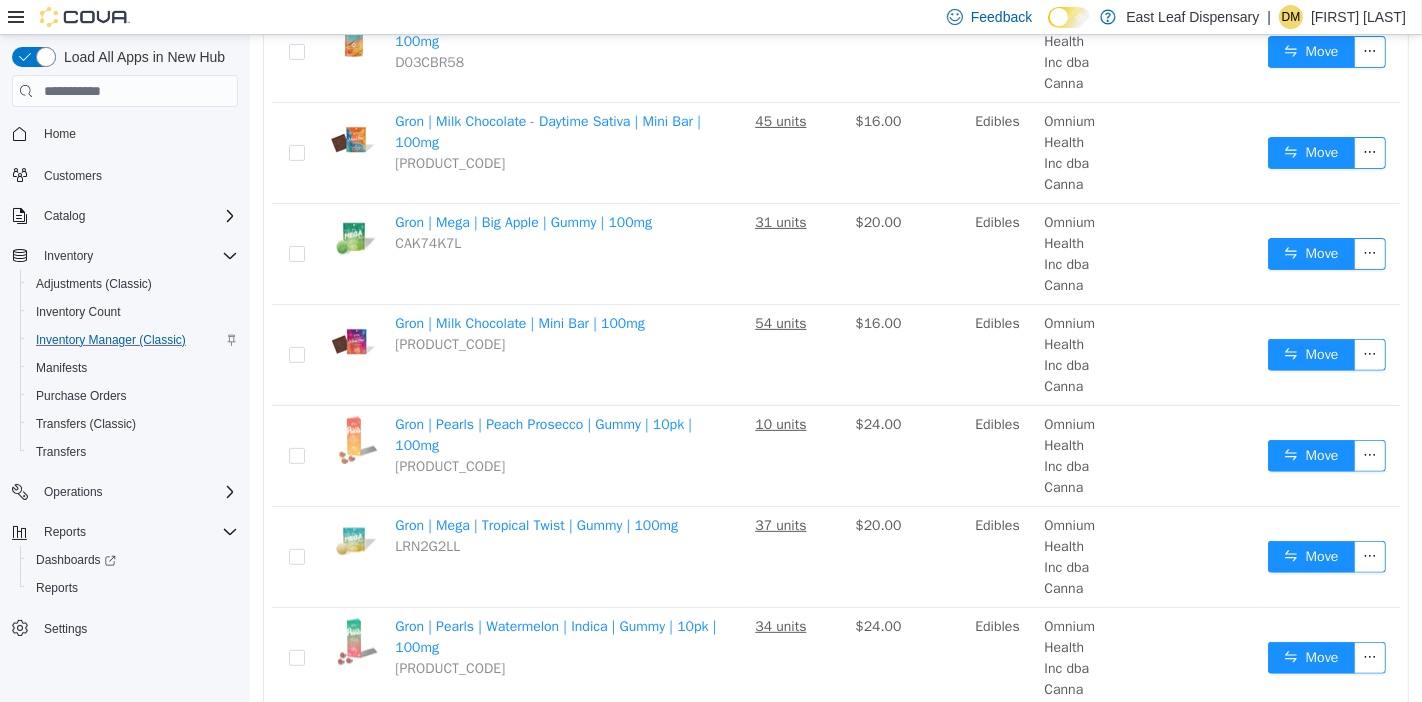 scroll, scrollTop: 533, scrollLeft: 0, axis: vertical 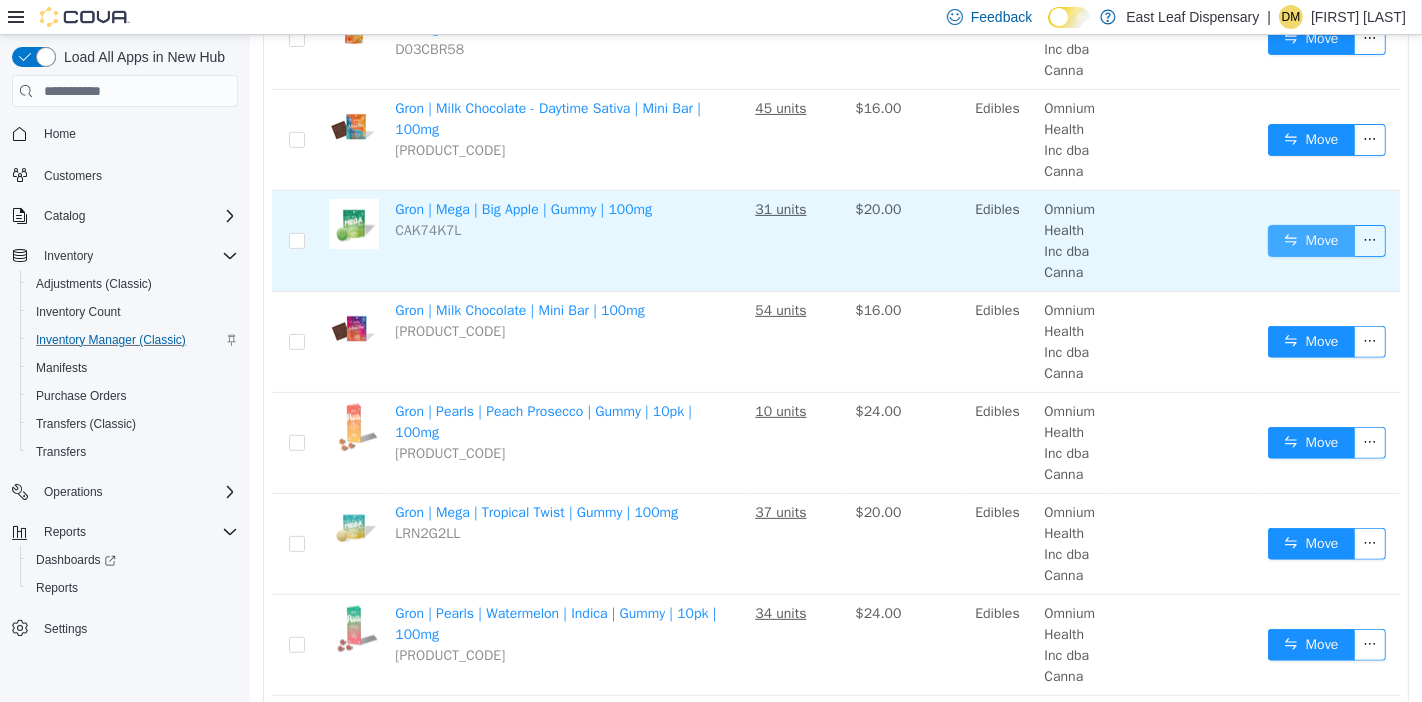 click on "Move" at bounding box center [1310, 241] 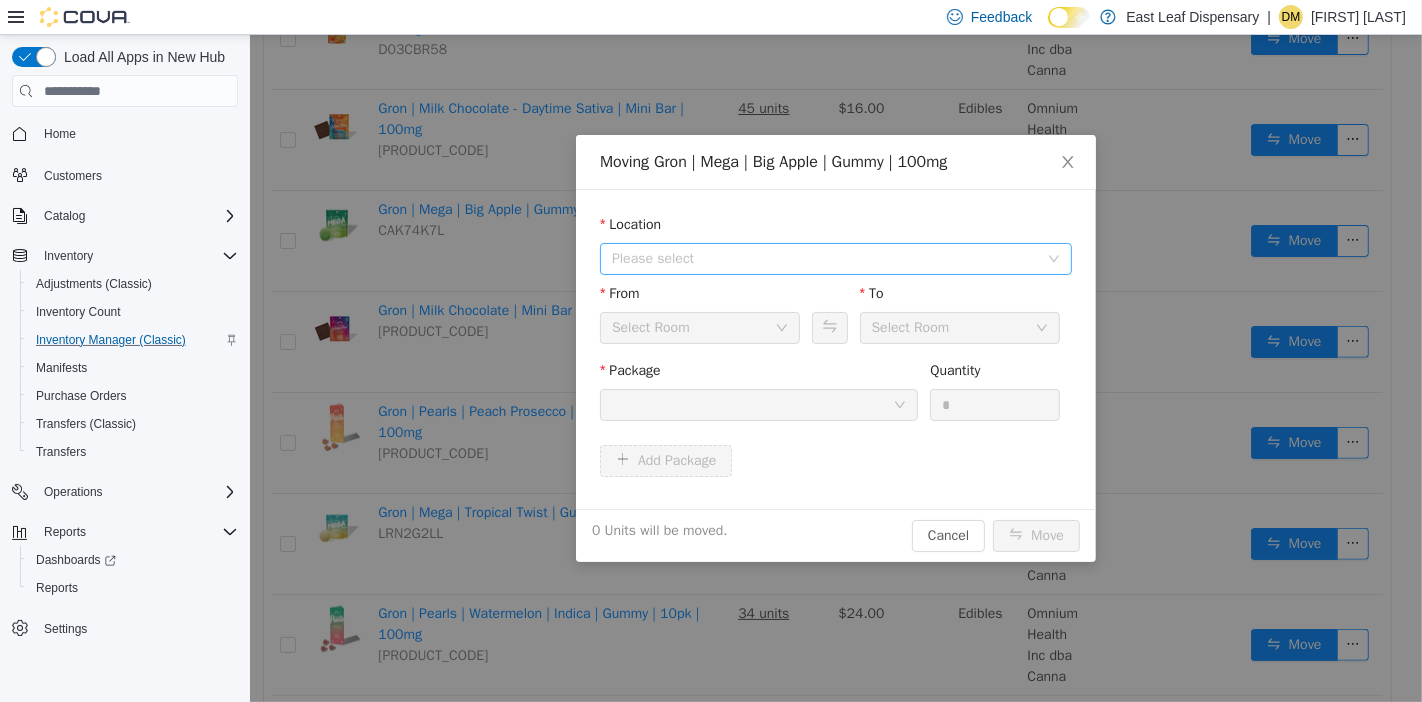 click on "Please select" at bounding box center (824, 259) 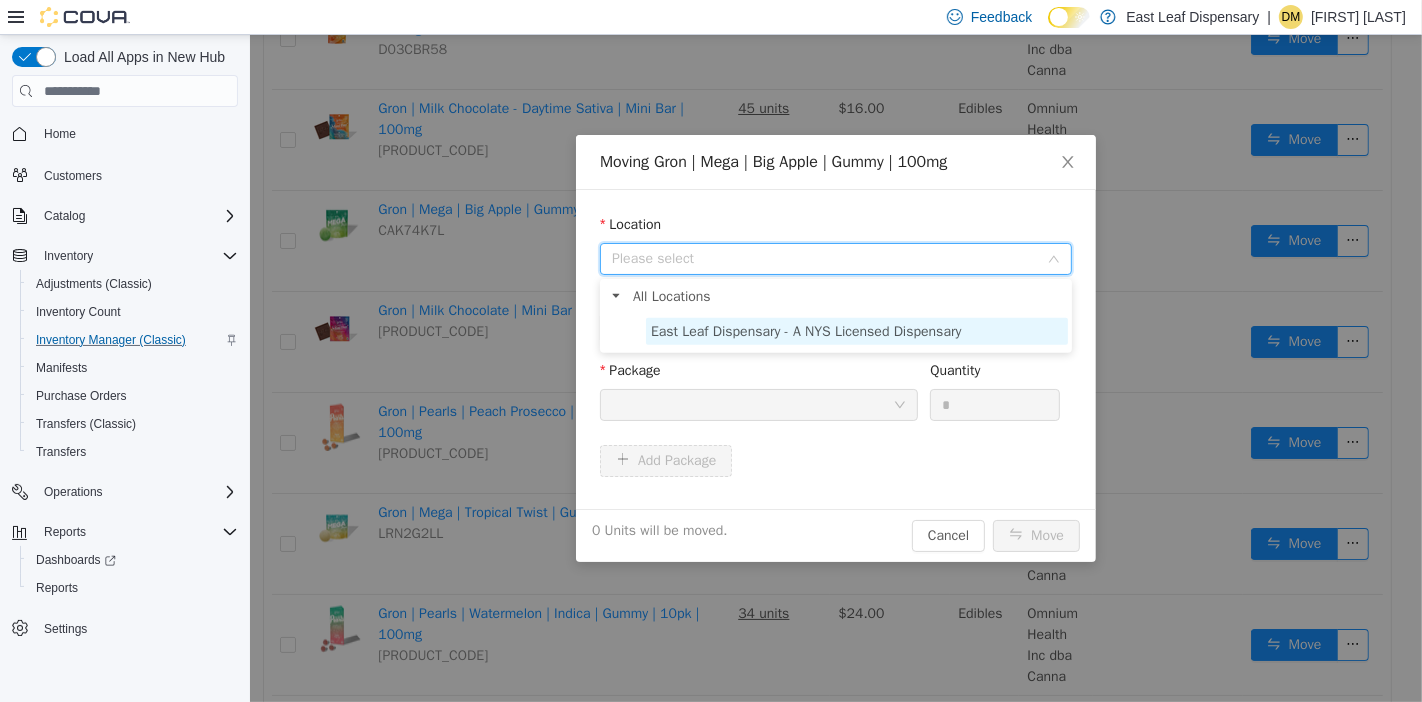 click on "East Leaf Dispensary - A NYS Licensed Dispensary" at bounding box center (805, 331) 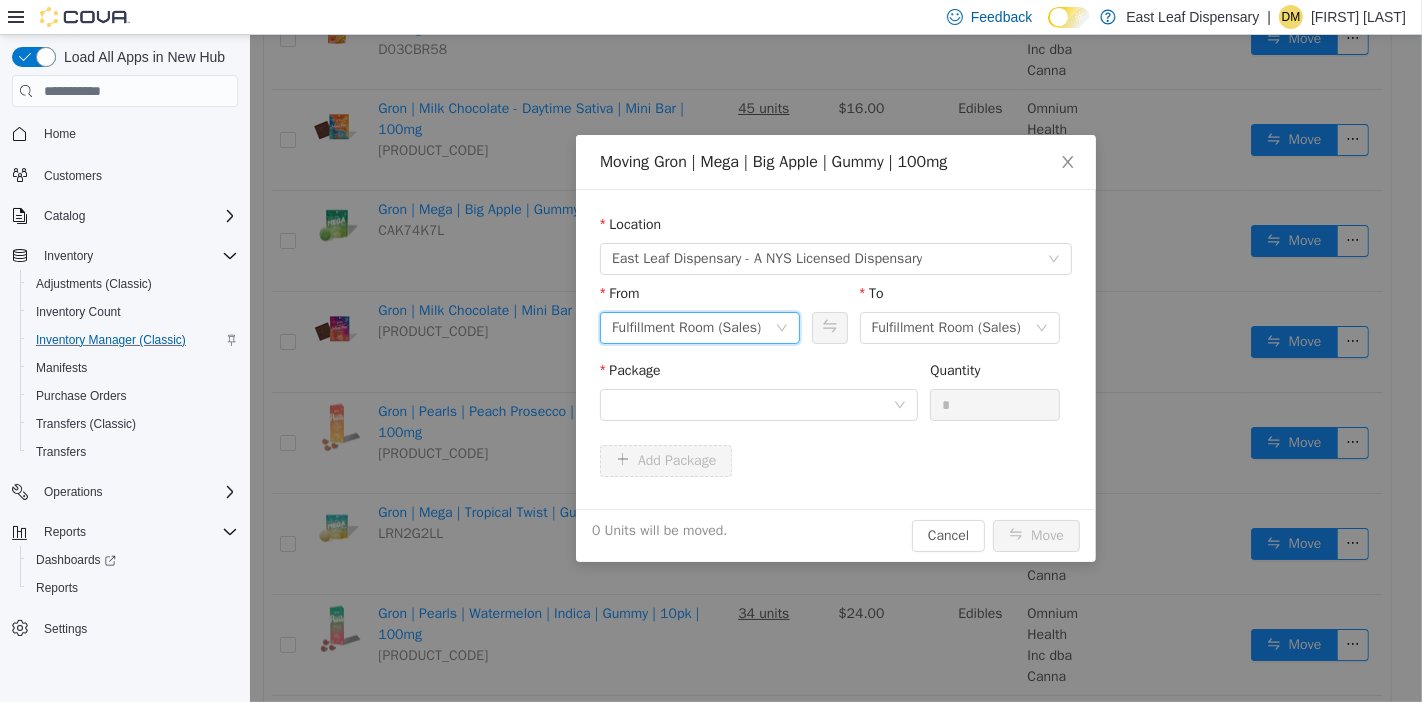 click on "Fulfillment Room (Sales)" at bounding box center (692, 328) 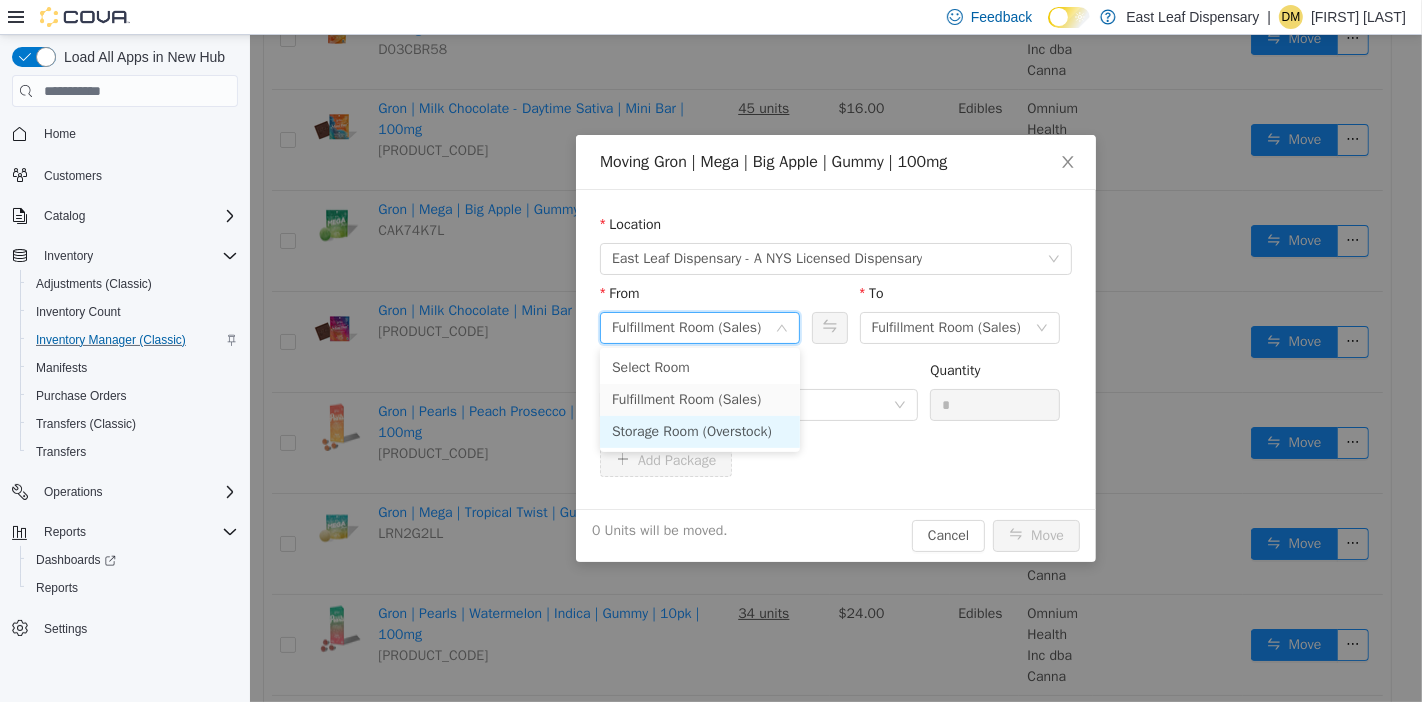 click on "Storage Room (Overstock)" at bounding box center [699, 432] 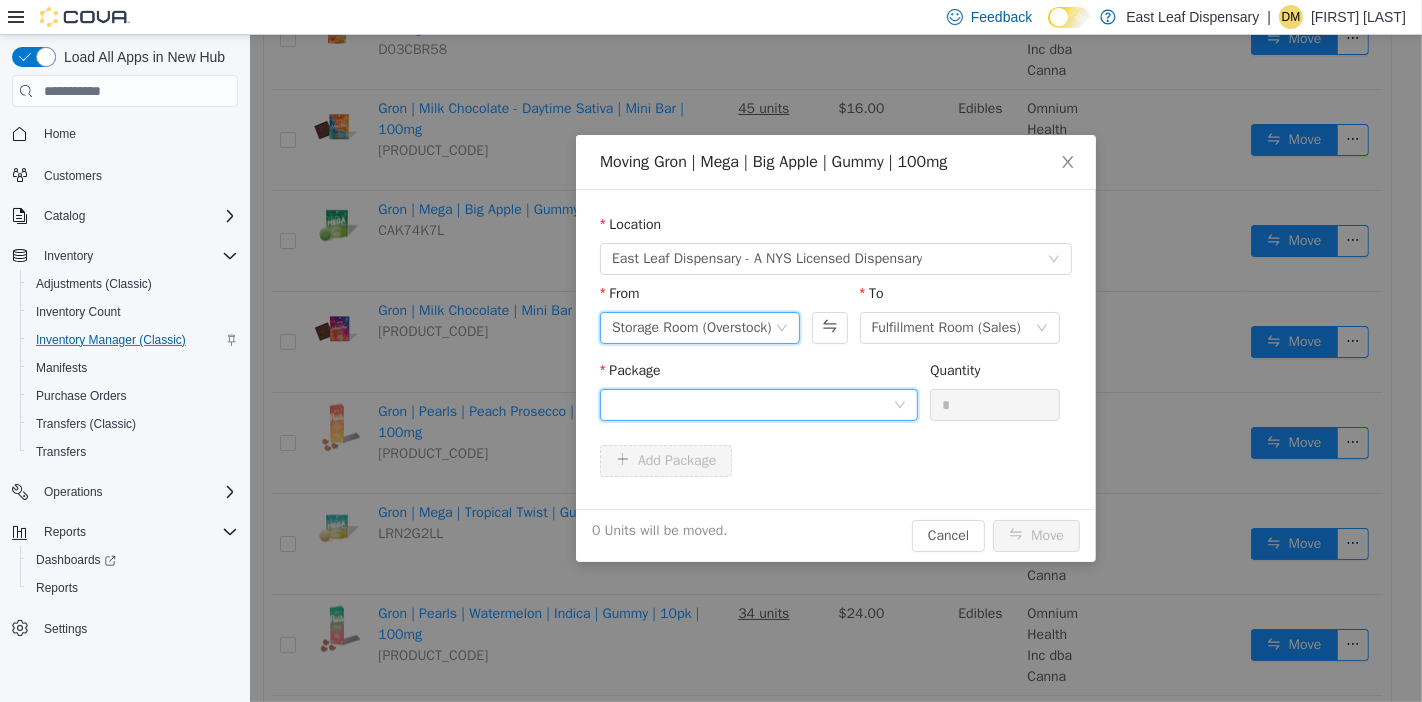 click at bounding box center (751, 405) 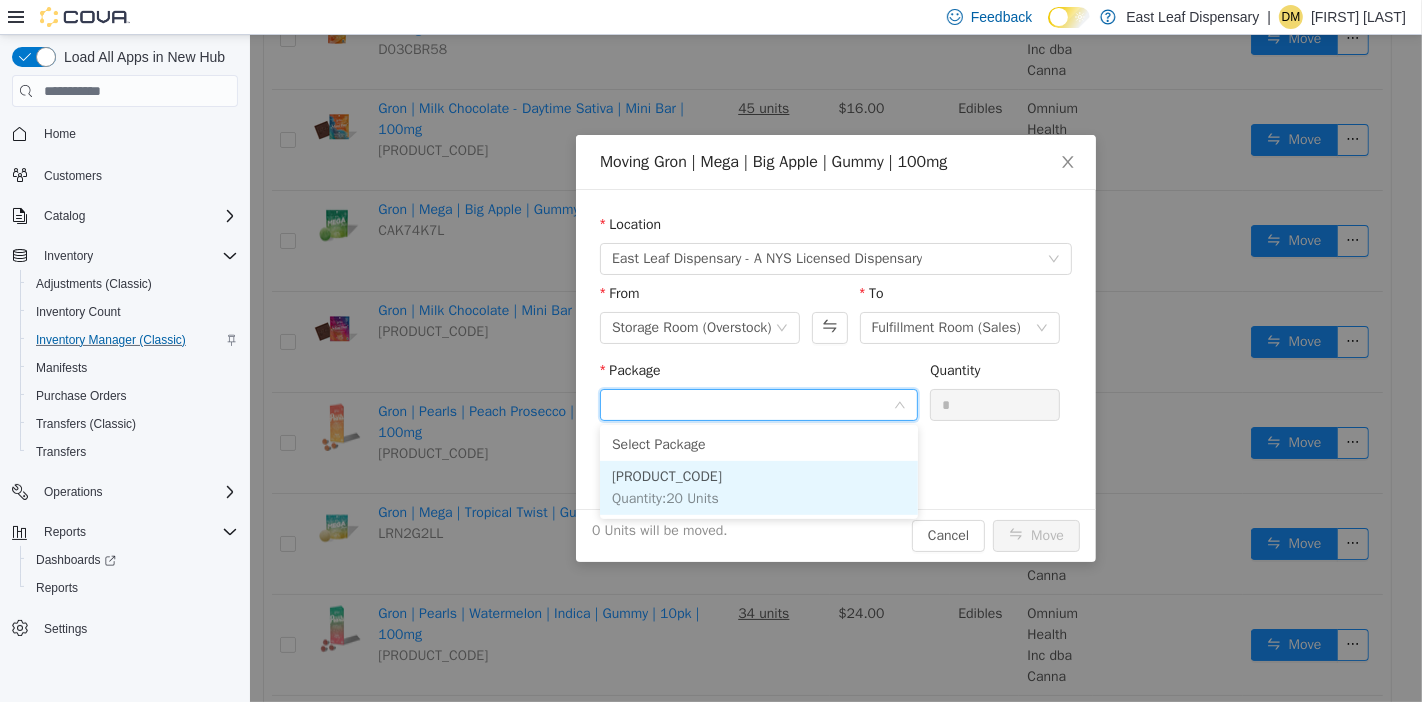 click on "Quantity :  20 Units" at bounding box center (758, 488) 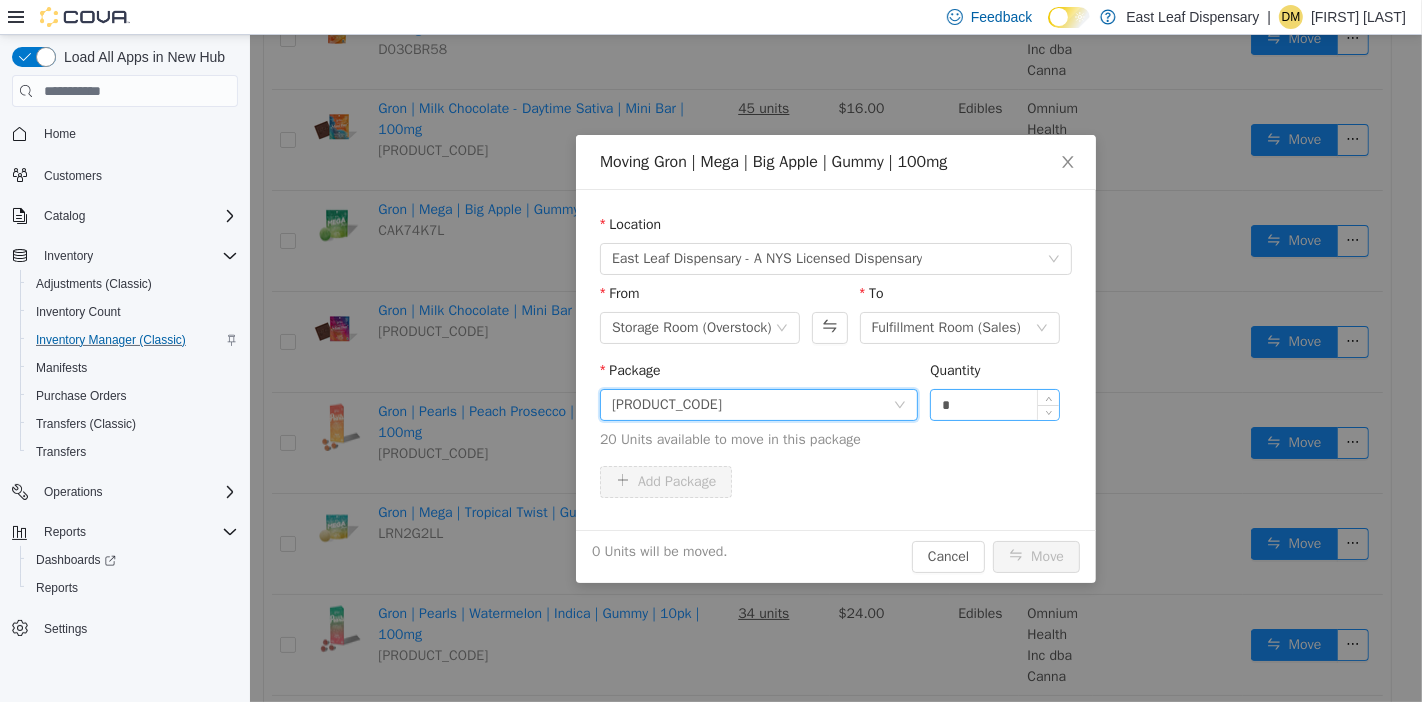click on "*" at bounding box center [994, 405] 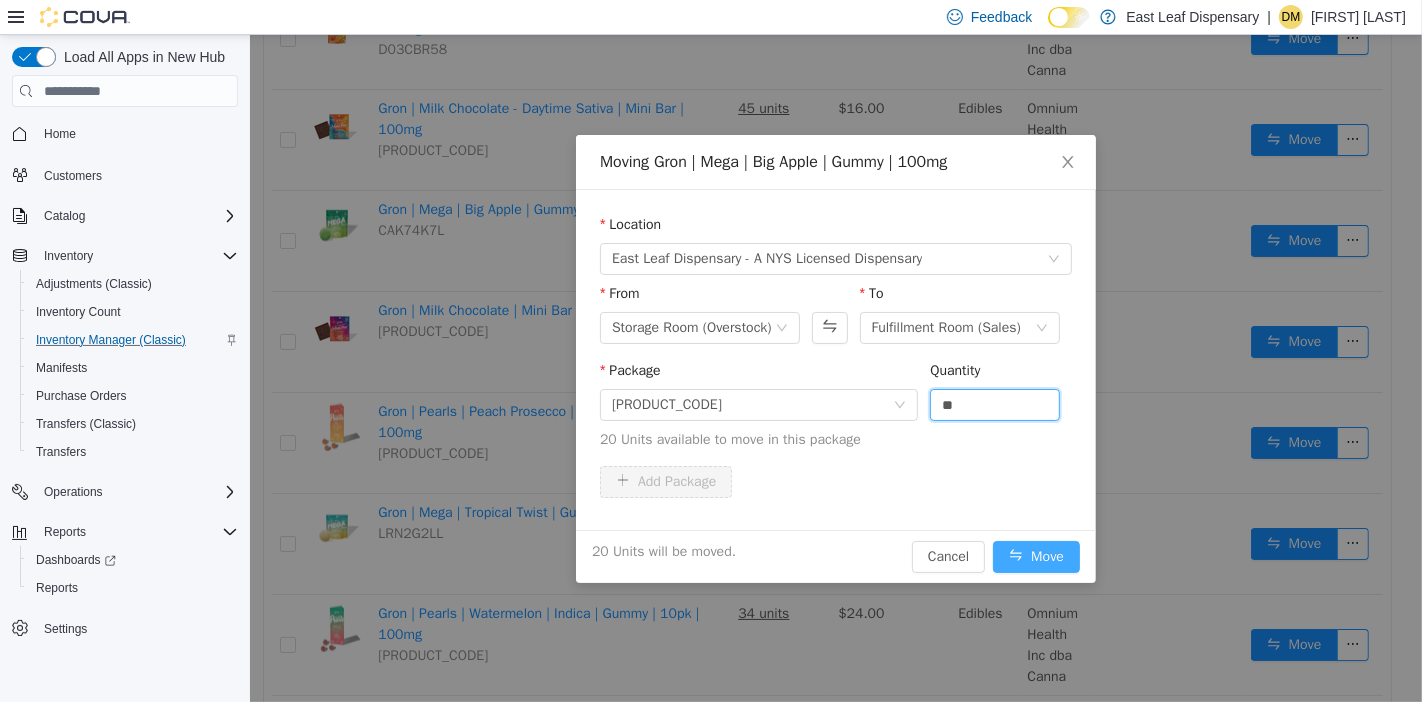click on "Move" at bounding box center [1035, 557] 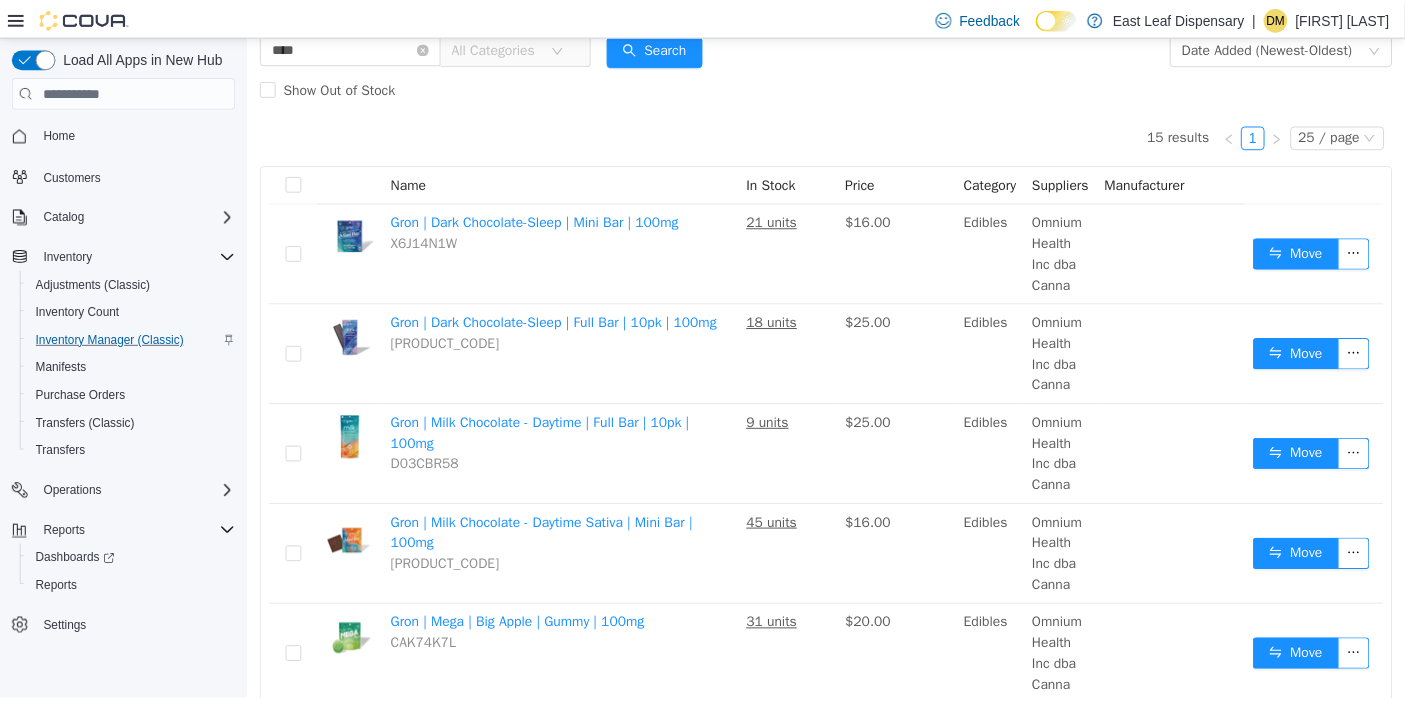 scroll, scrollTop: 0, scrollLeft: 0, axis: both 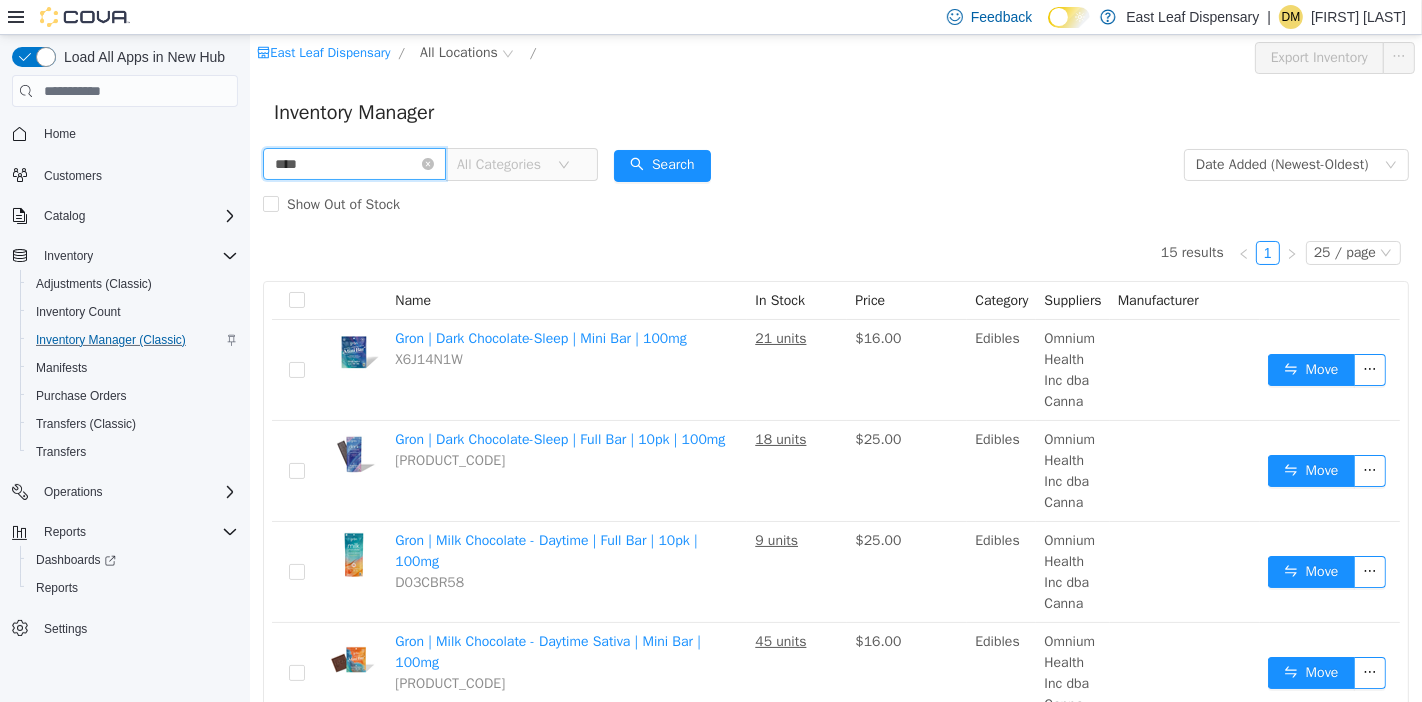 click on "****" at bounding box center [353, 164] 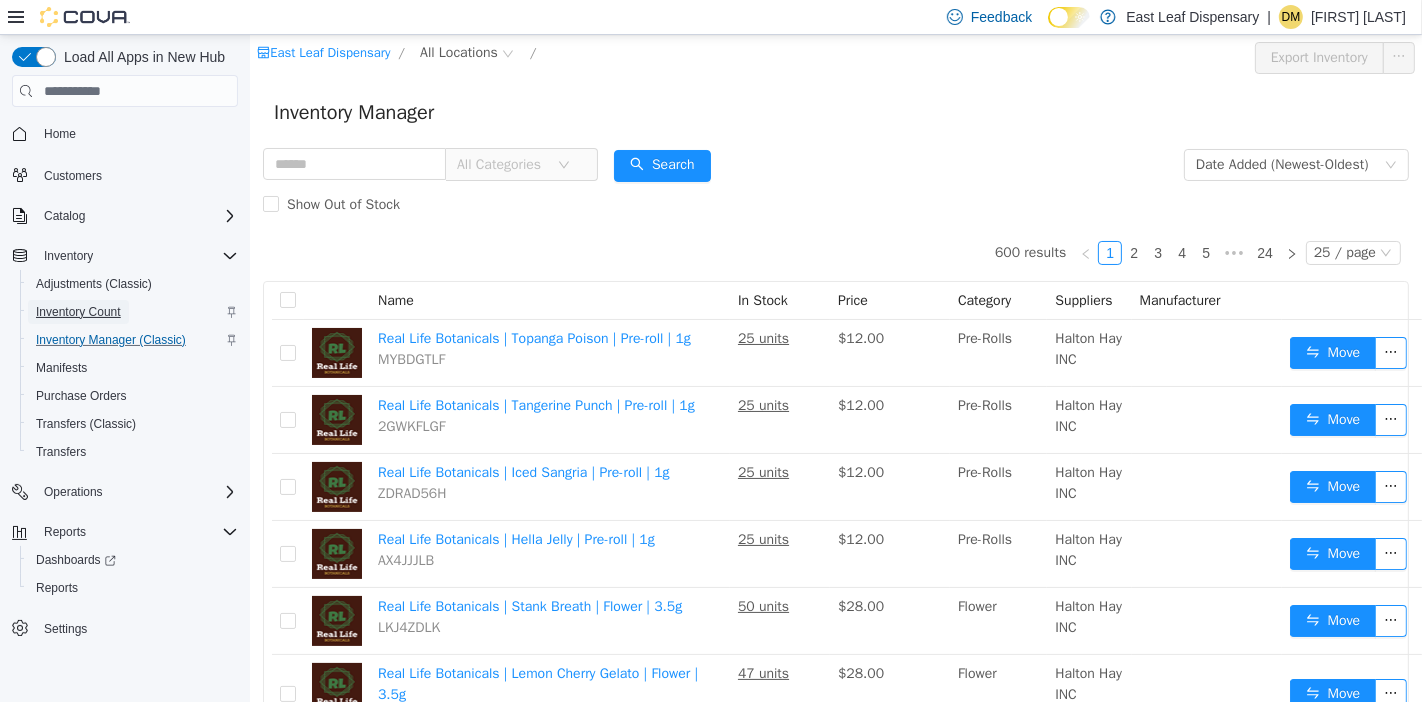 click on "Inventory Count" at bounding box center (78, 312) 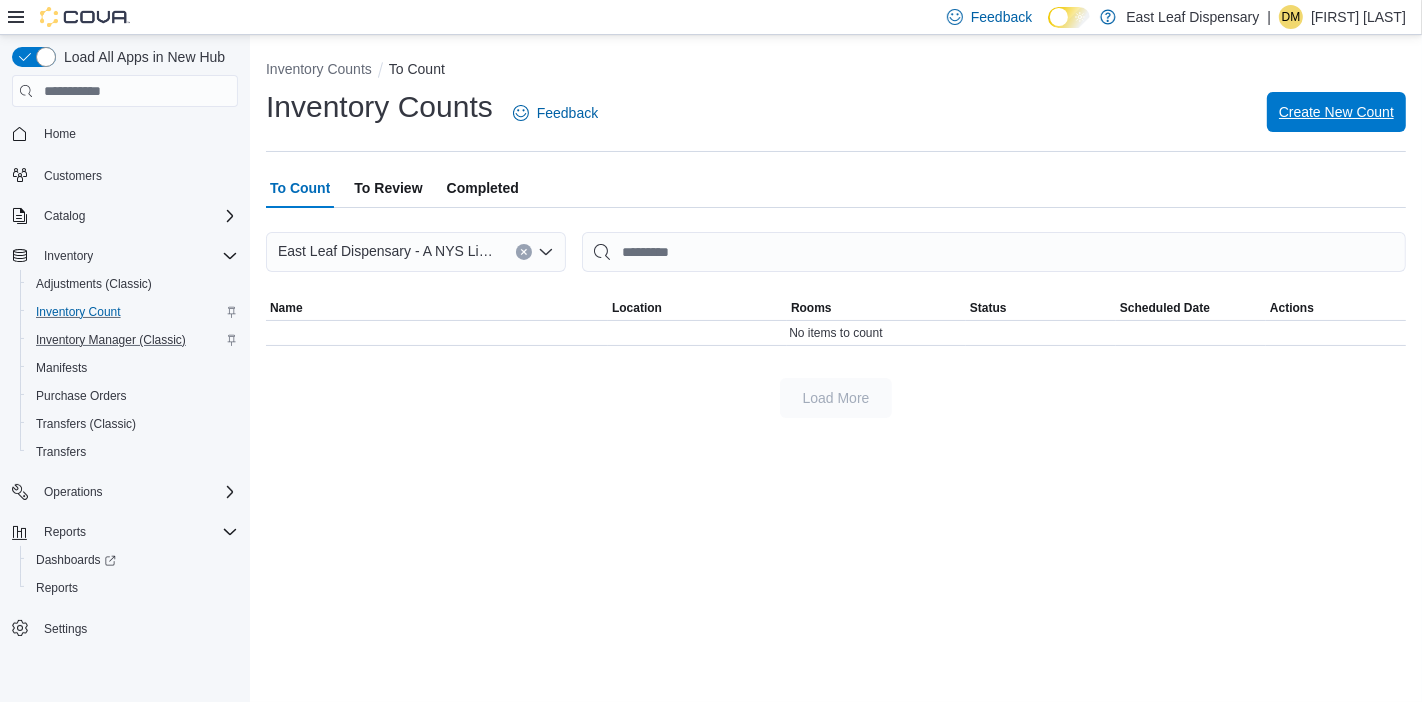click on "Create New Count" at bounding box center [1336, 112] 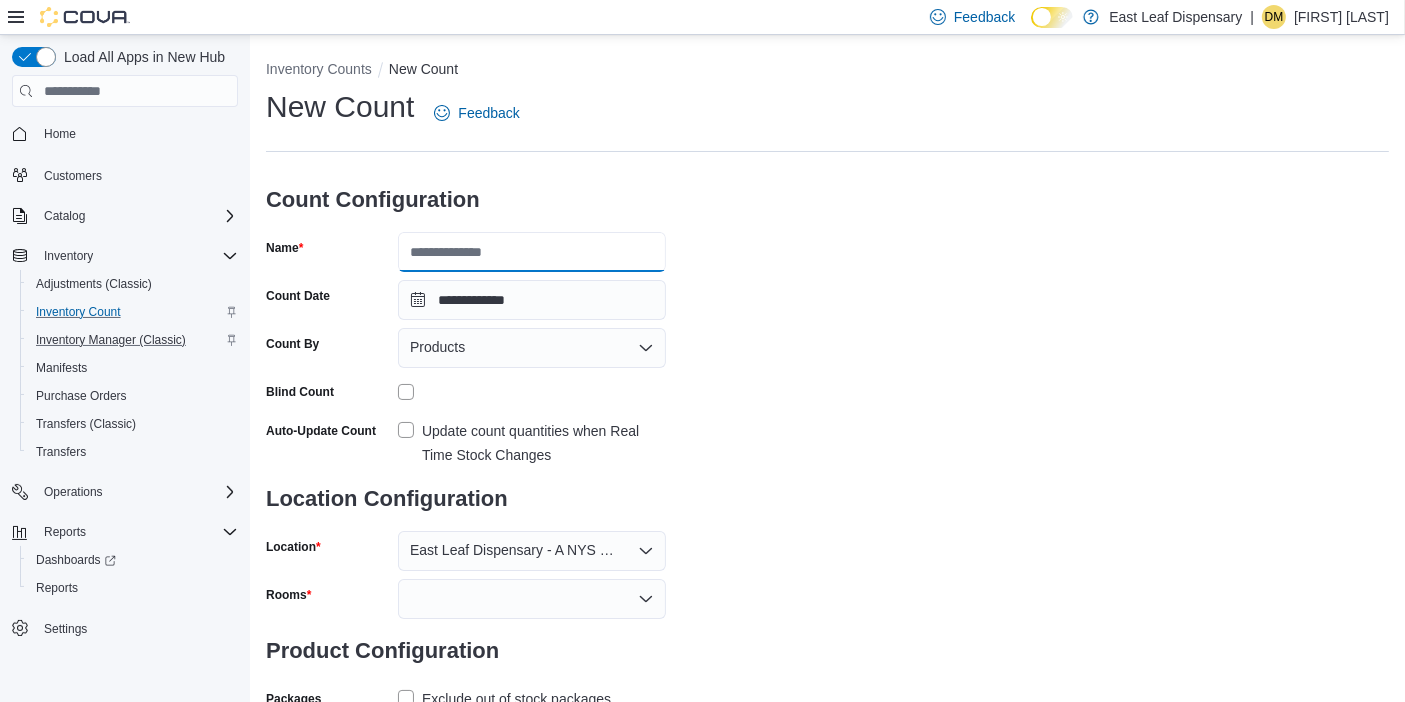 click on "Name" at bounding box center [532, 252] 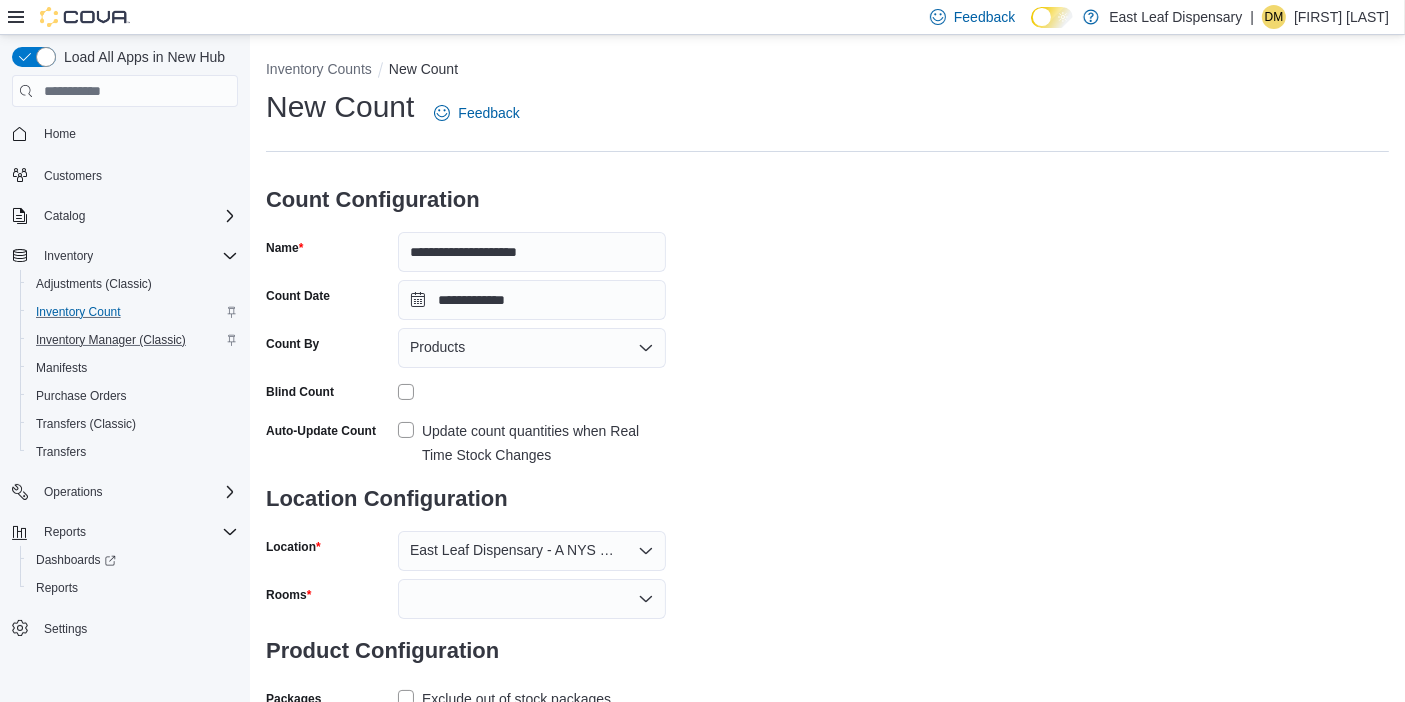click on "**********" at bounding box center [827, 400] 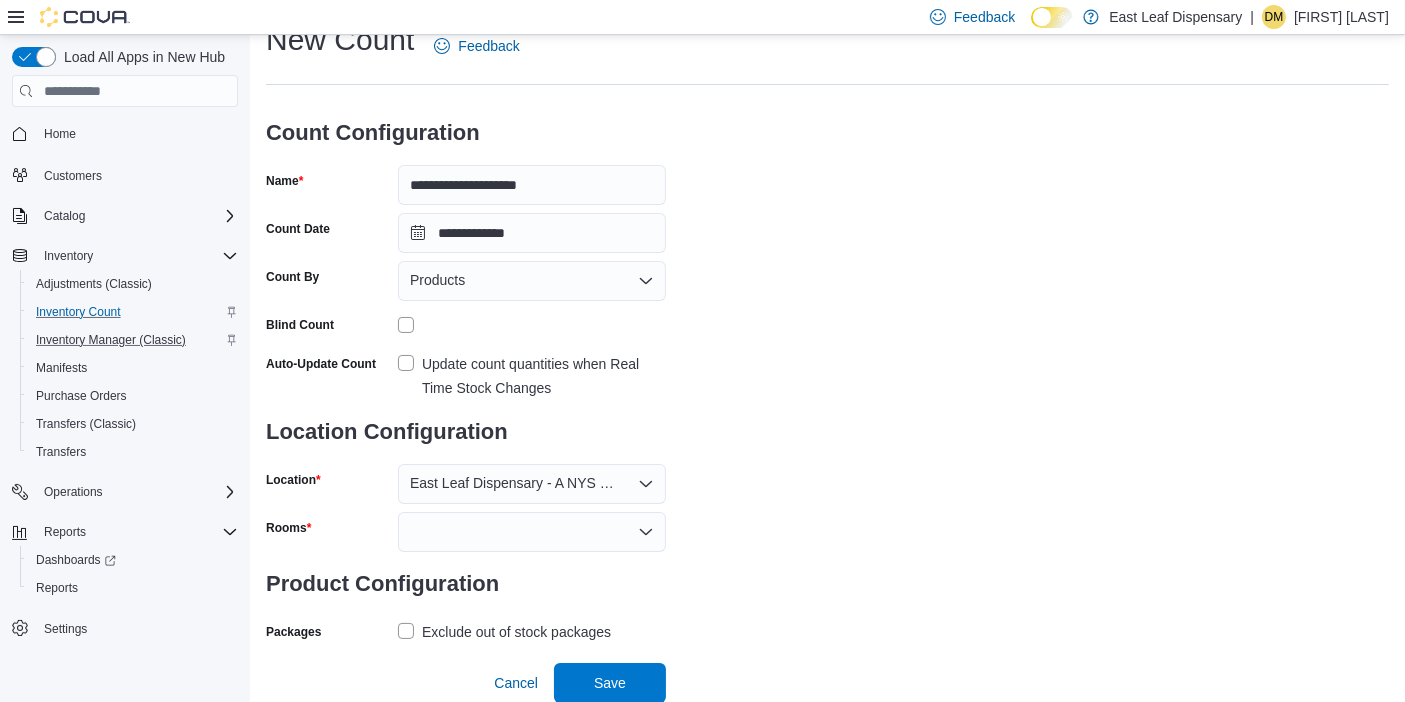 click on "Update count quantities when Real Time Stock Changes" at bounding box center [532, 376] 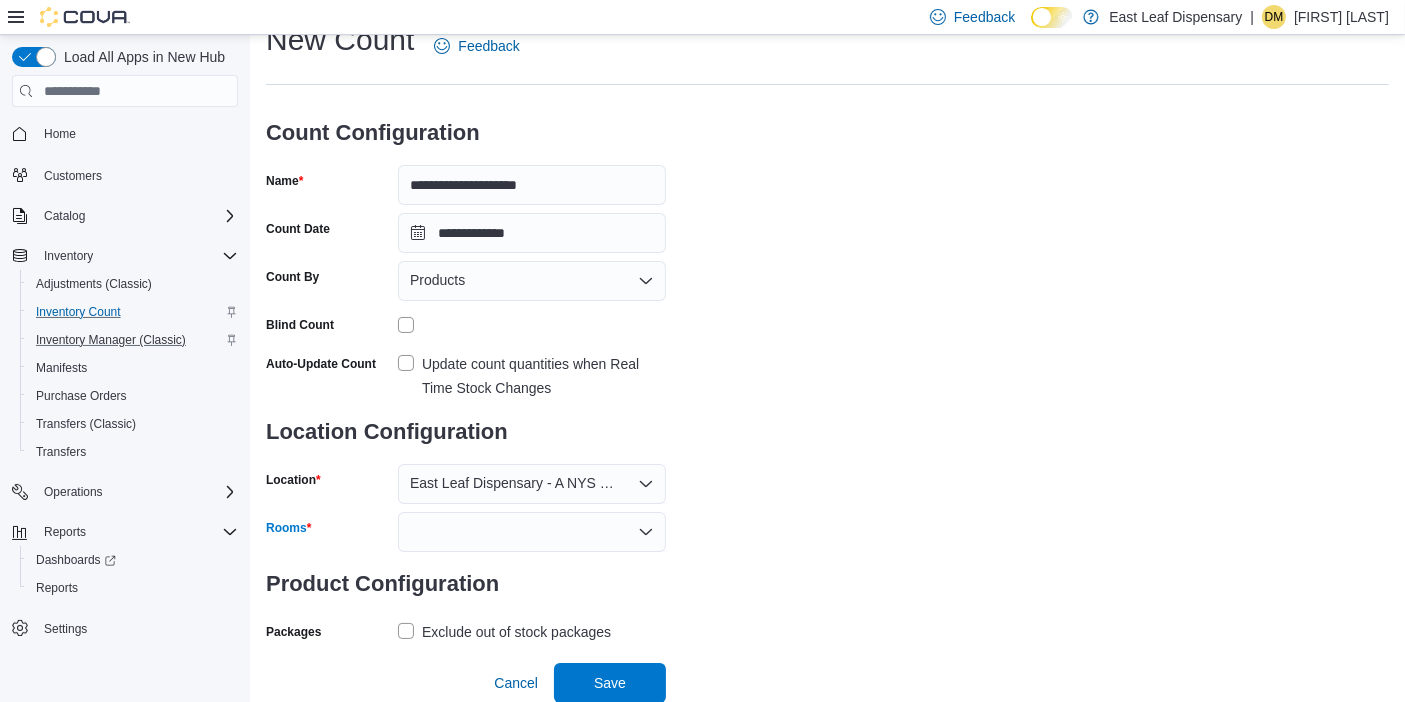 click at bounding box center (532, 532) 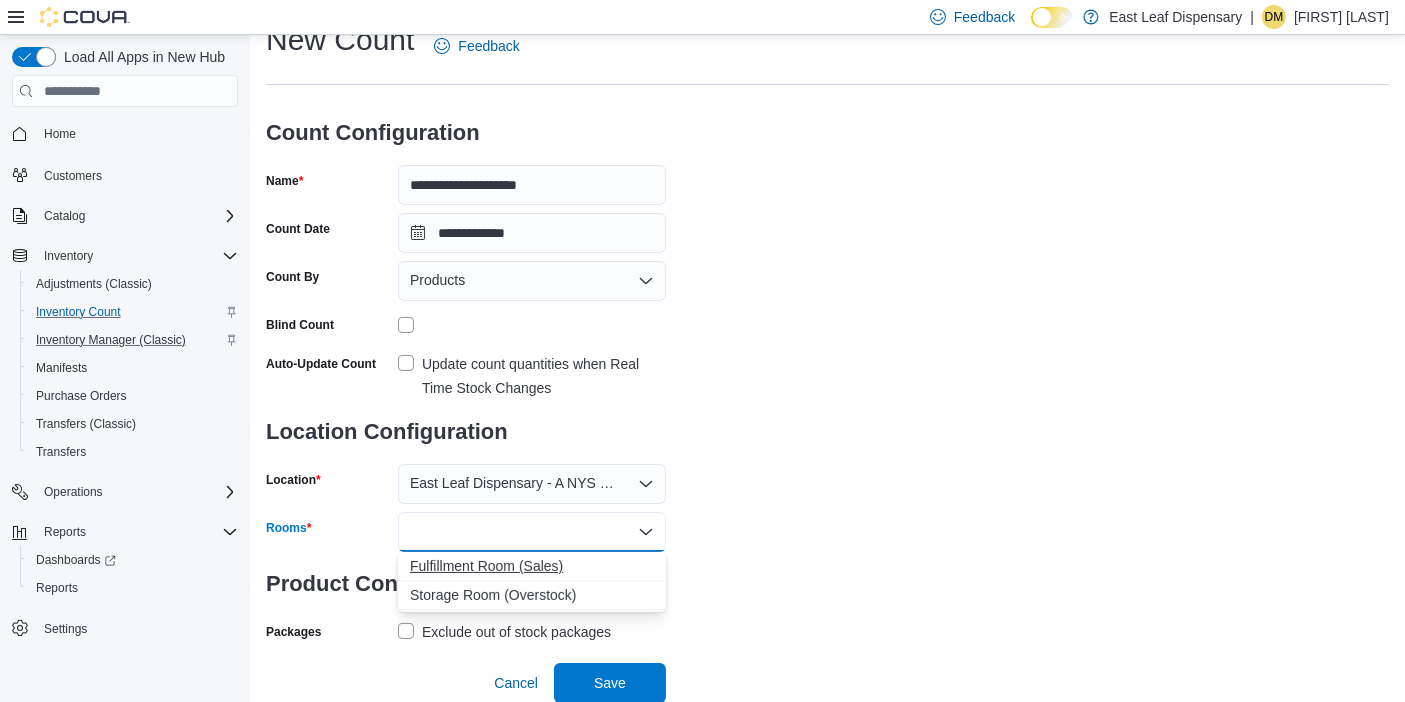 click on "Fulfillment Room (Sales)" at bounding box center [532, 566] 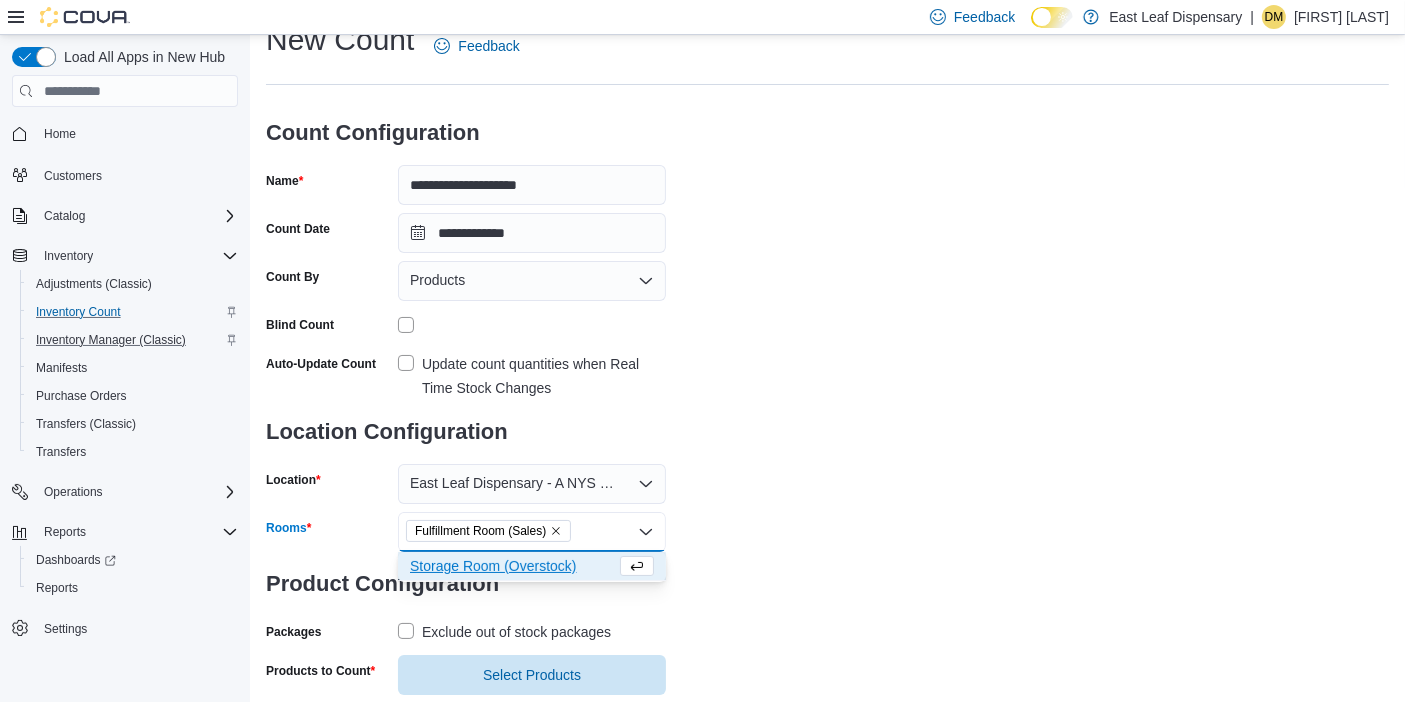 click on "Exclude out of stock packages" at bounding box center (504, 632) 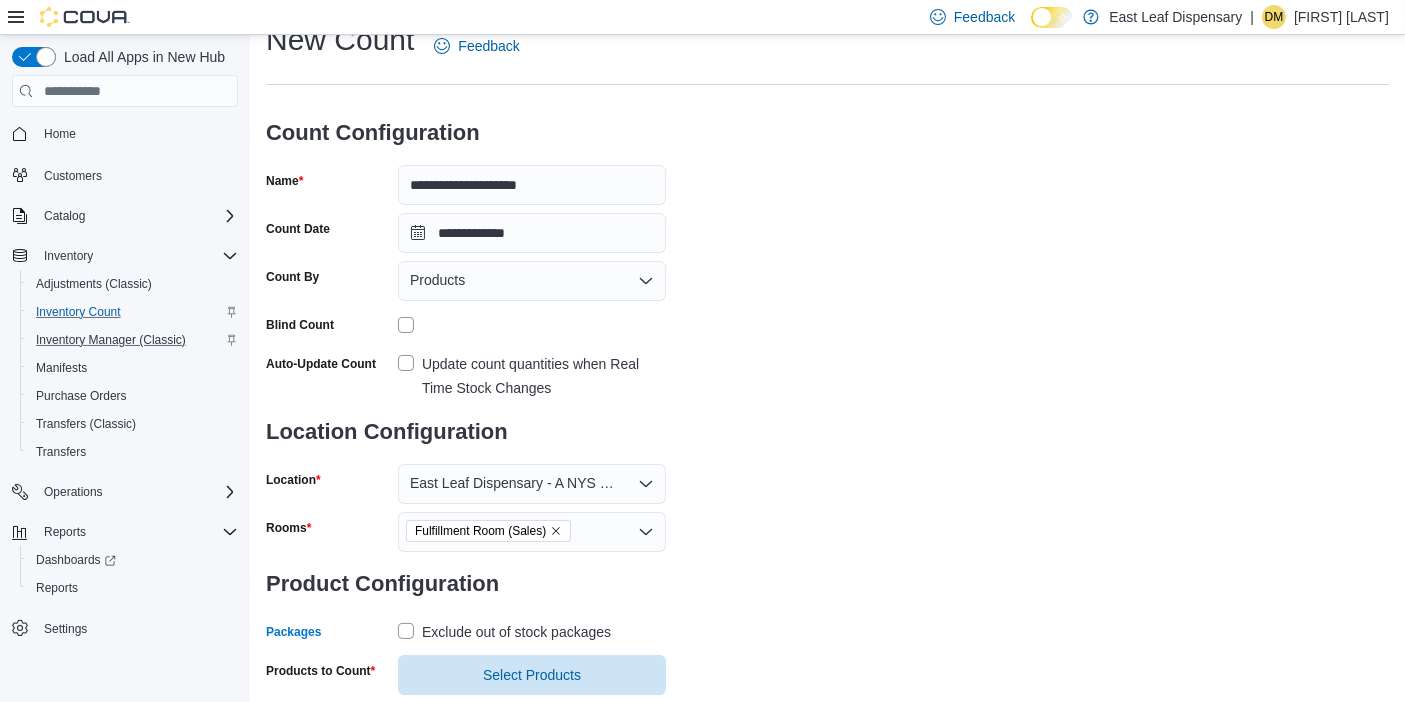 click on "**********" at bounding box center (827, 357) 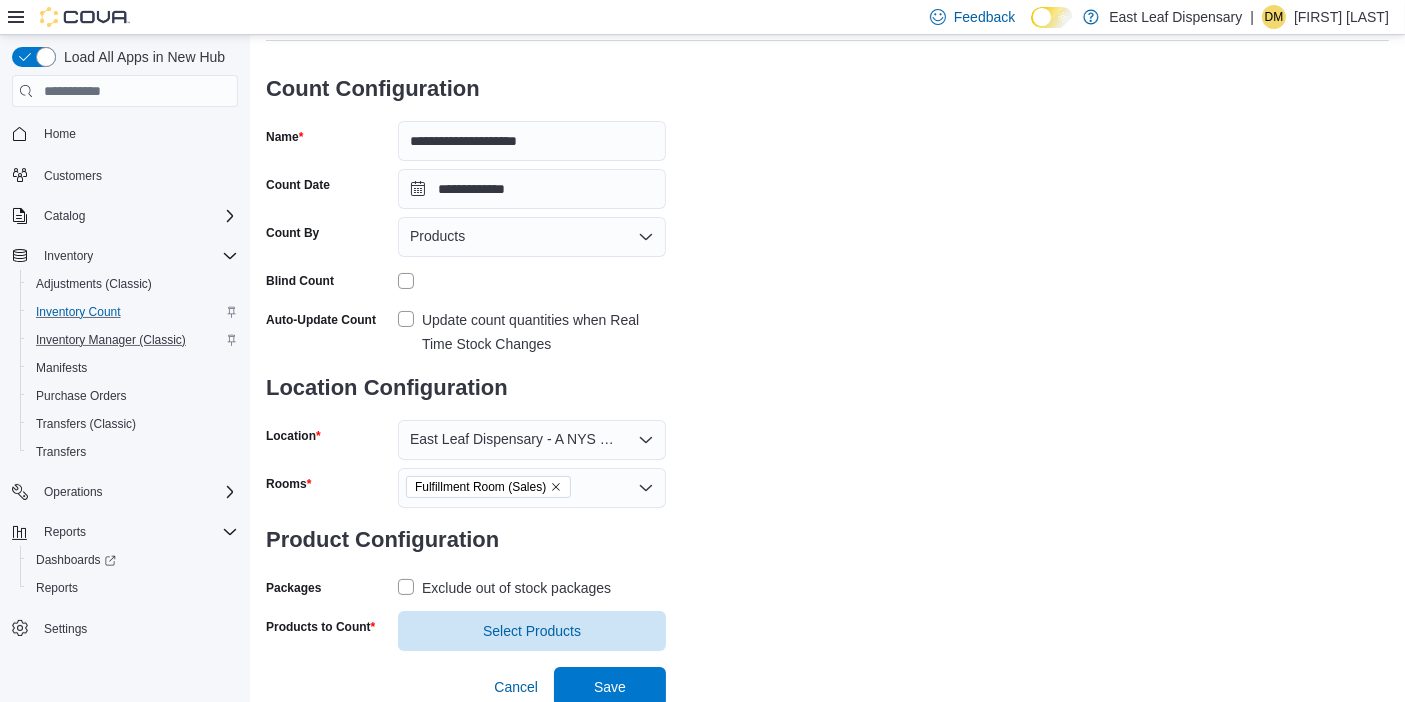 scroll, scrollTop: 115, scrollLeft: 0, axis: vertical 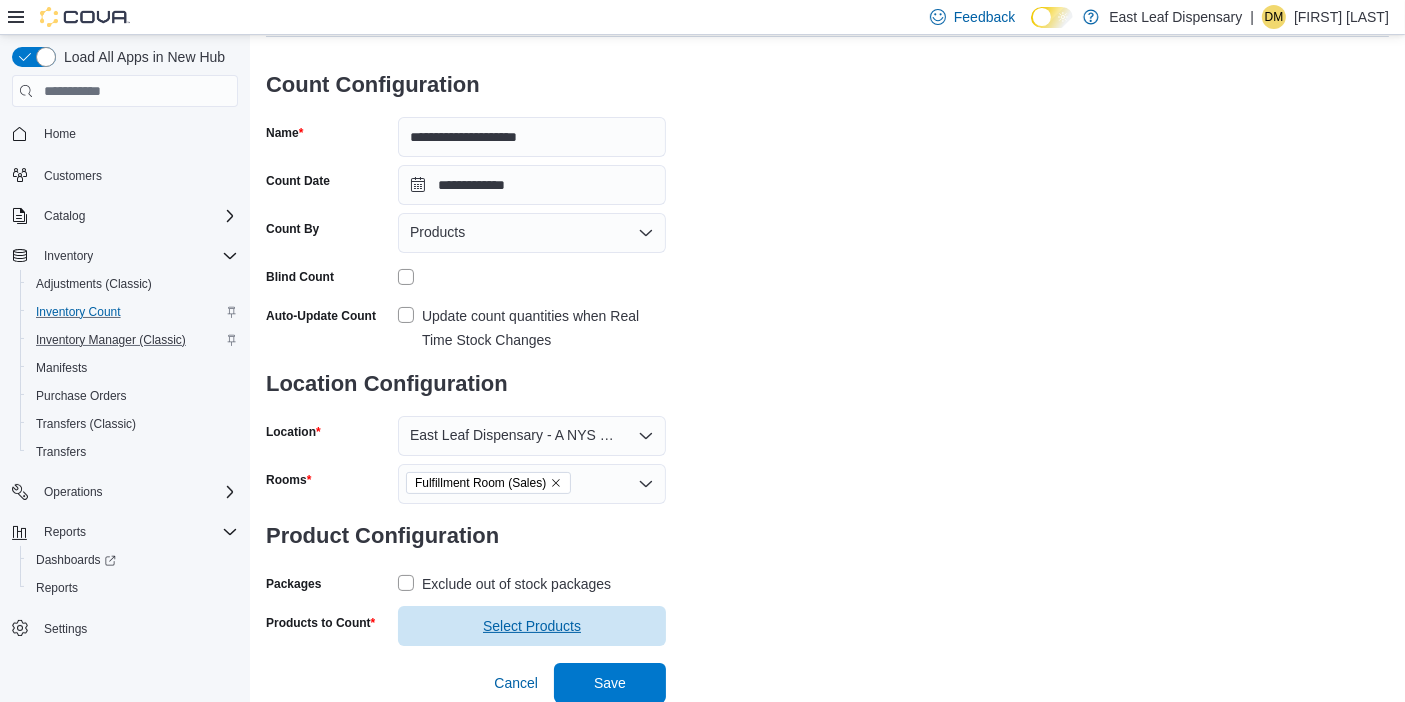 click on "Select Products" at bounding box center (532, 626) 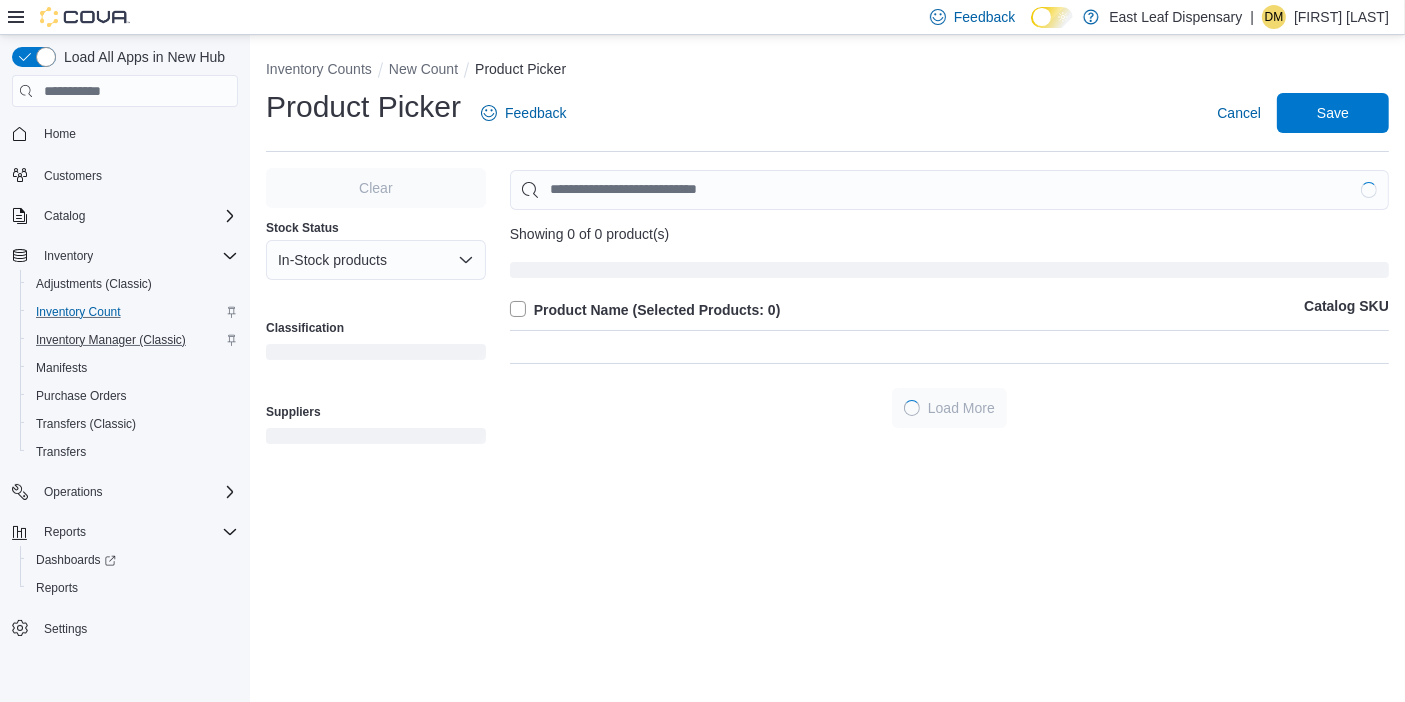 scroll, scrollTop: 0, scrollLeft: 0, axis: both 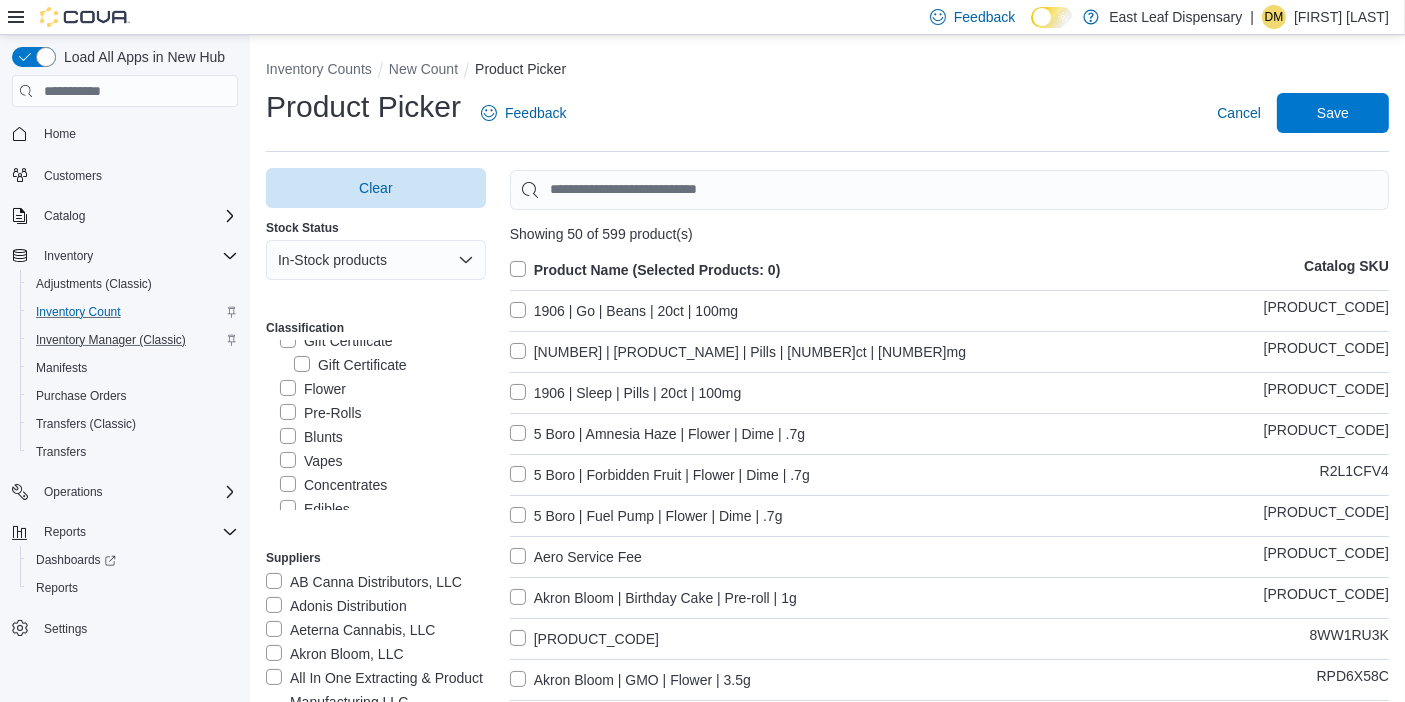 click on "Pre-Rolls" at bounding box center (321, 413) 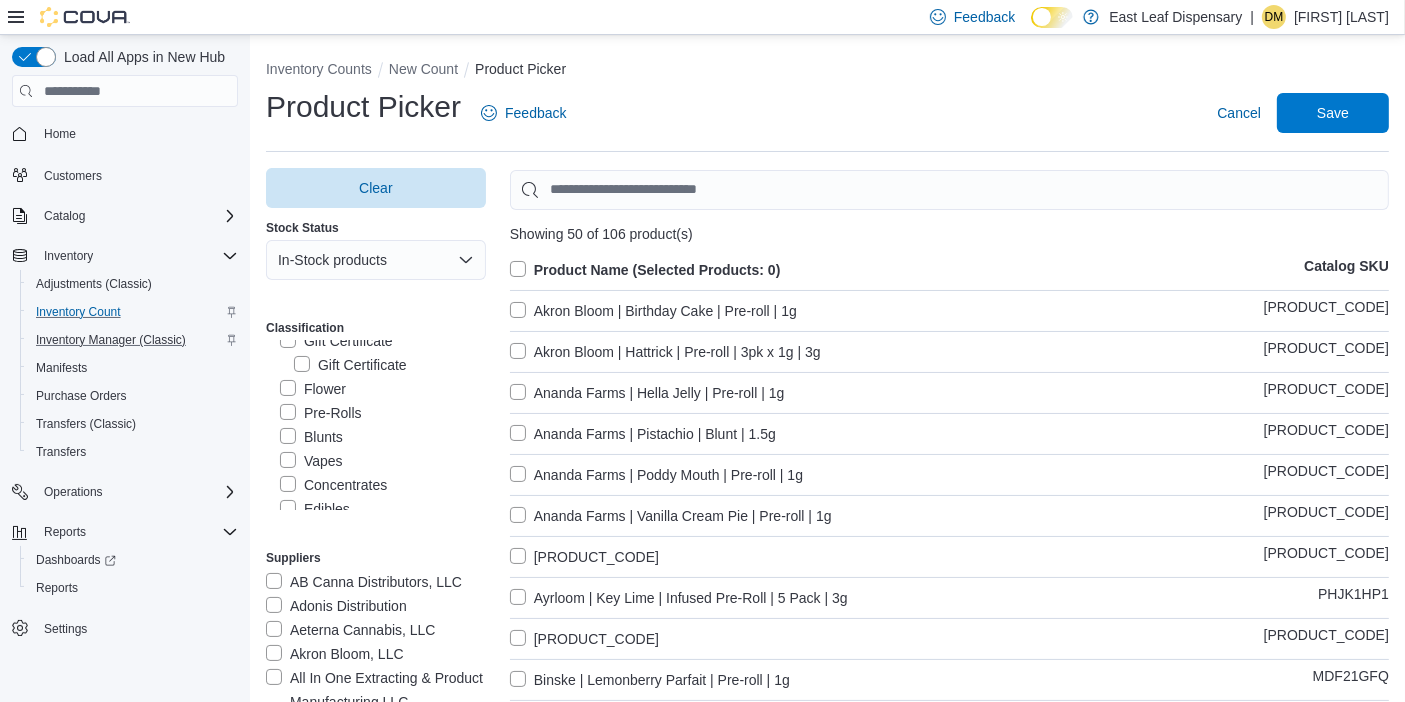 click on "Product Name (Selected Products: 0)" at bounding box center (645, 270) 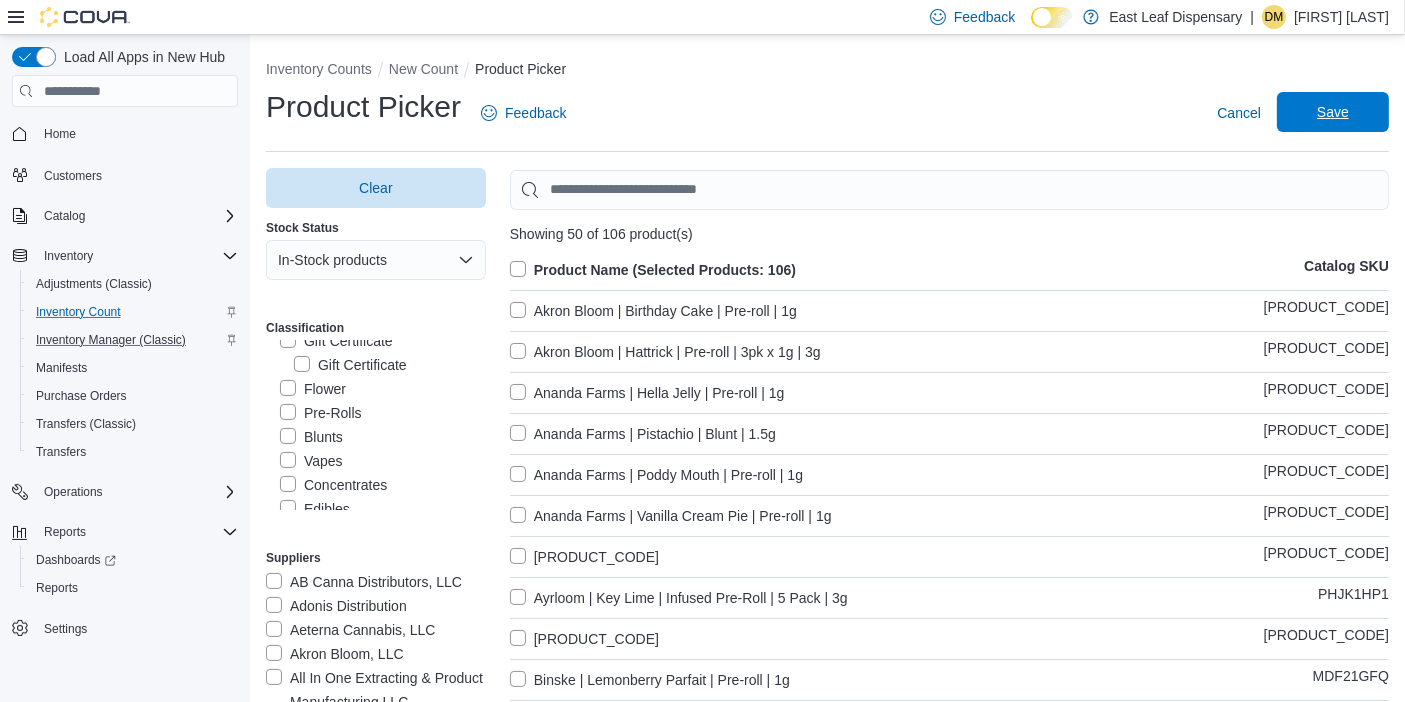 click on "Save" at bounding box center [1333, 112] 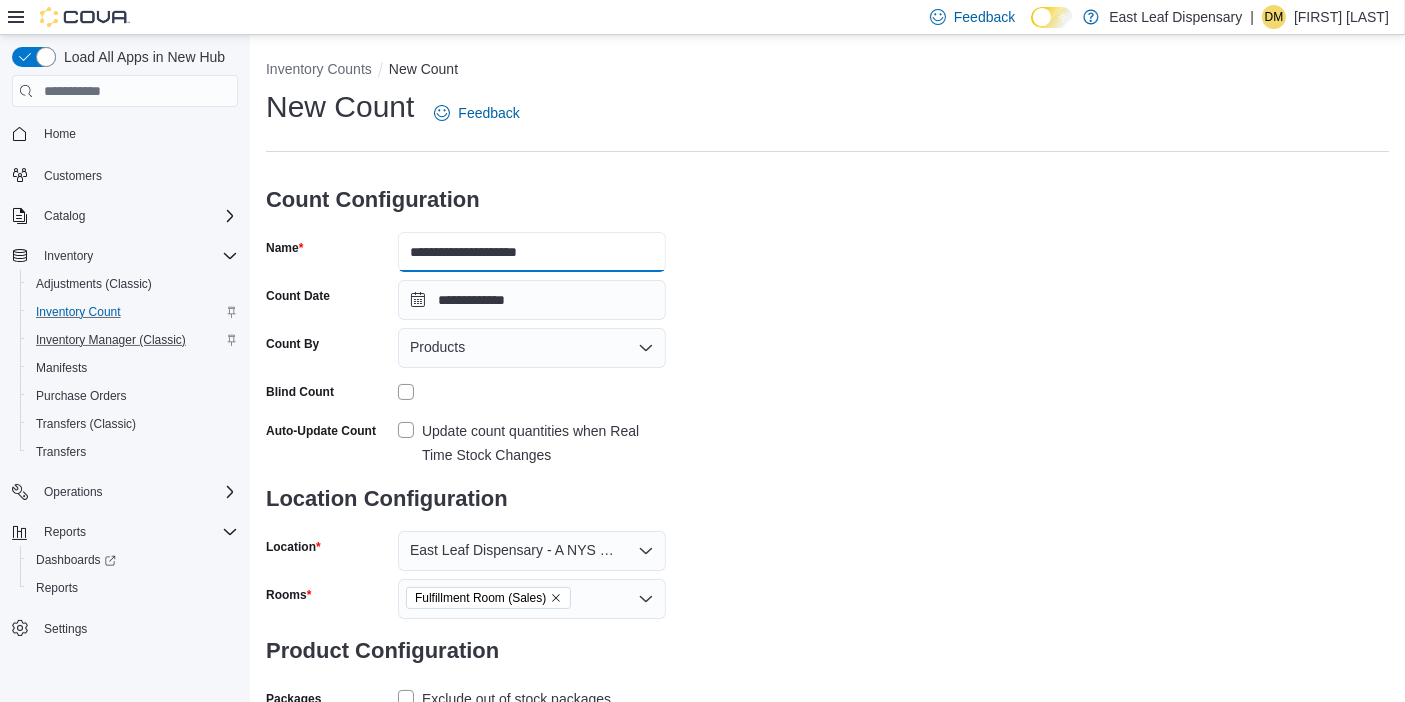 click on "**********" at bounding box center (532, 252) 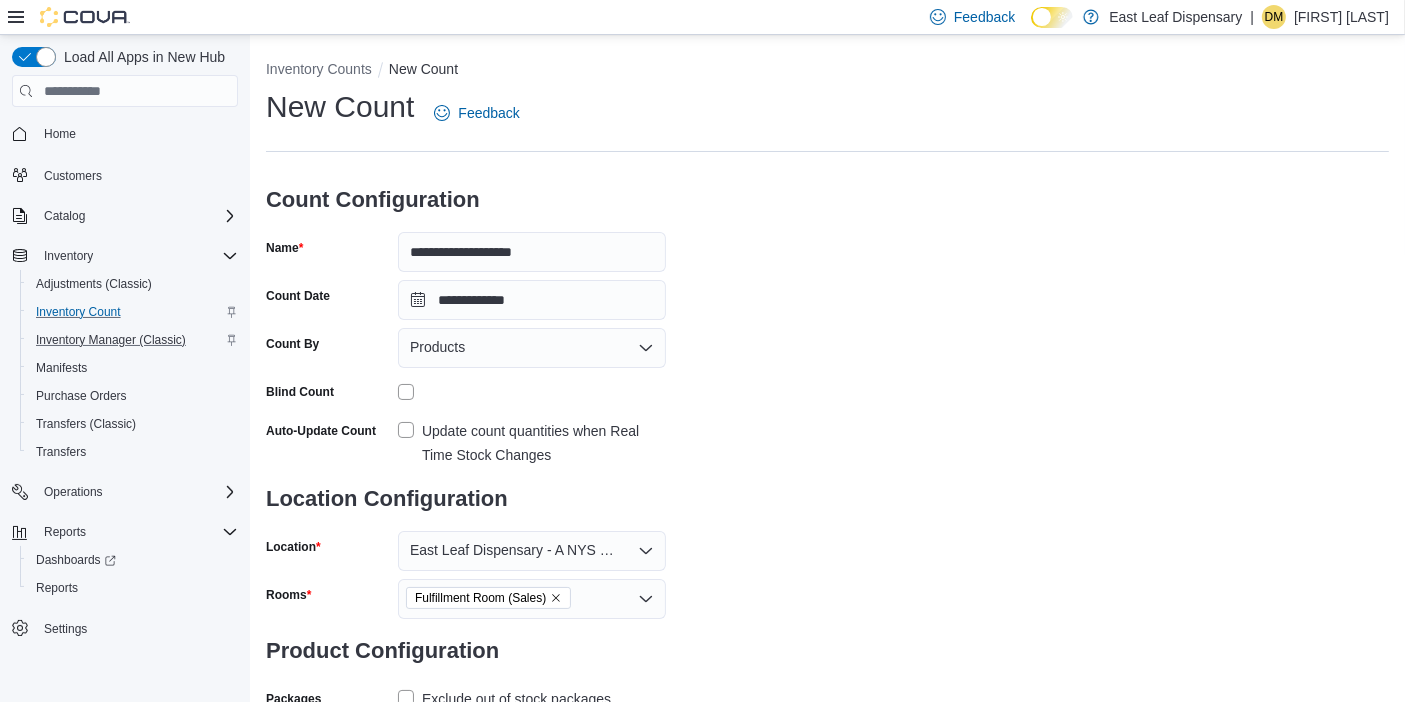 click on "**********" at bounding box center [827, 444] 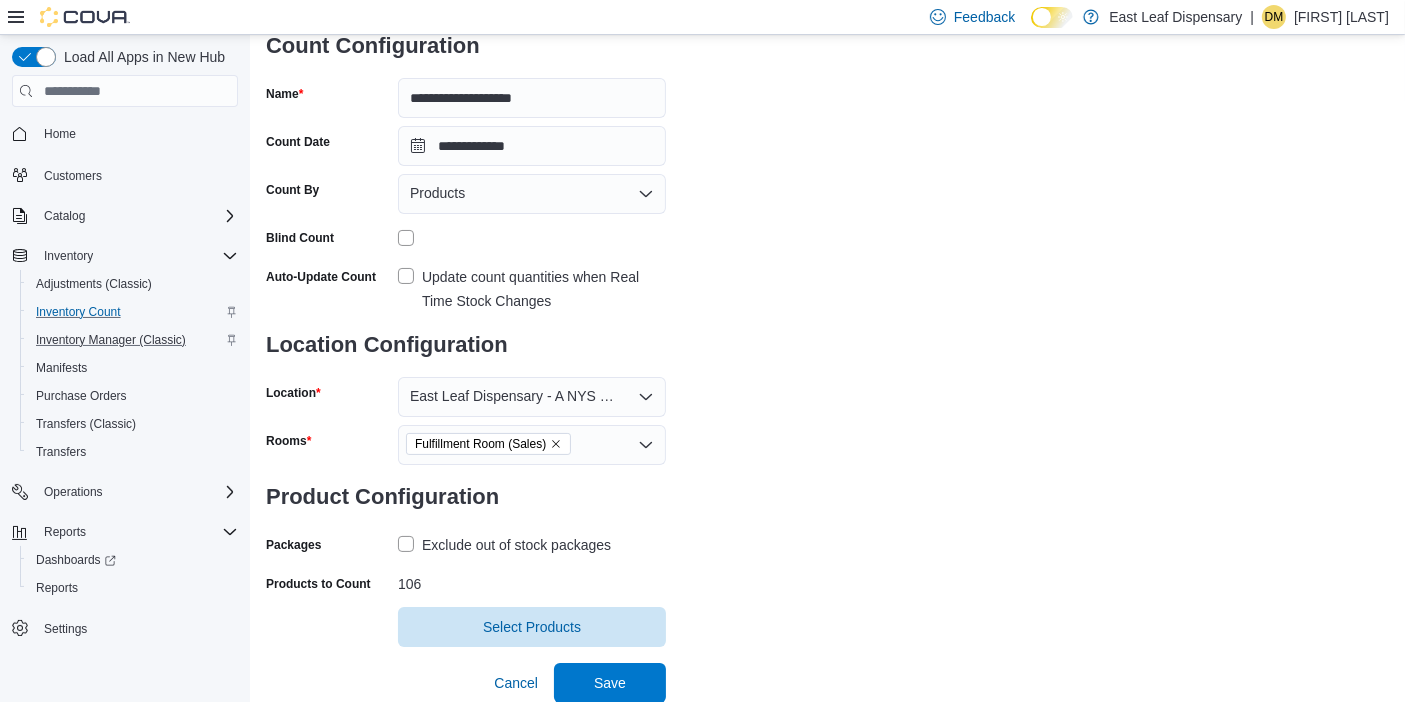 click on "**********" at bounding box center [827, 290] 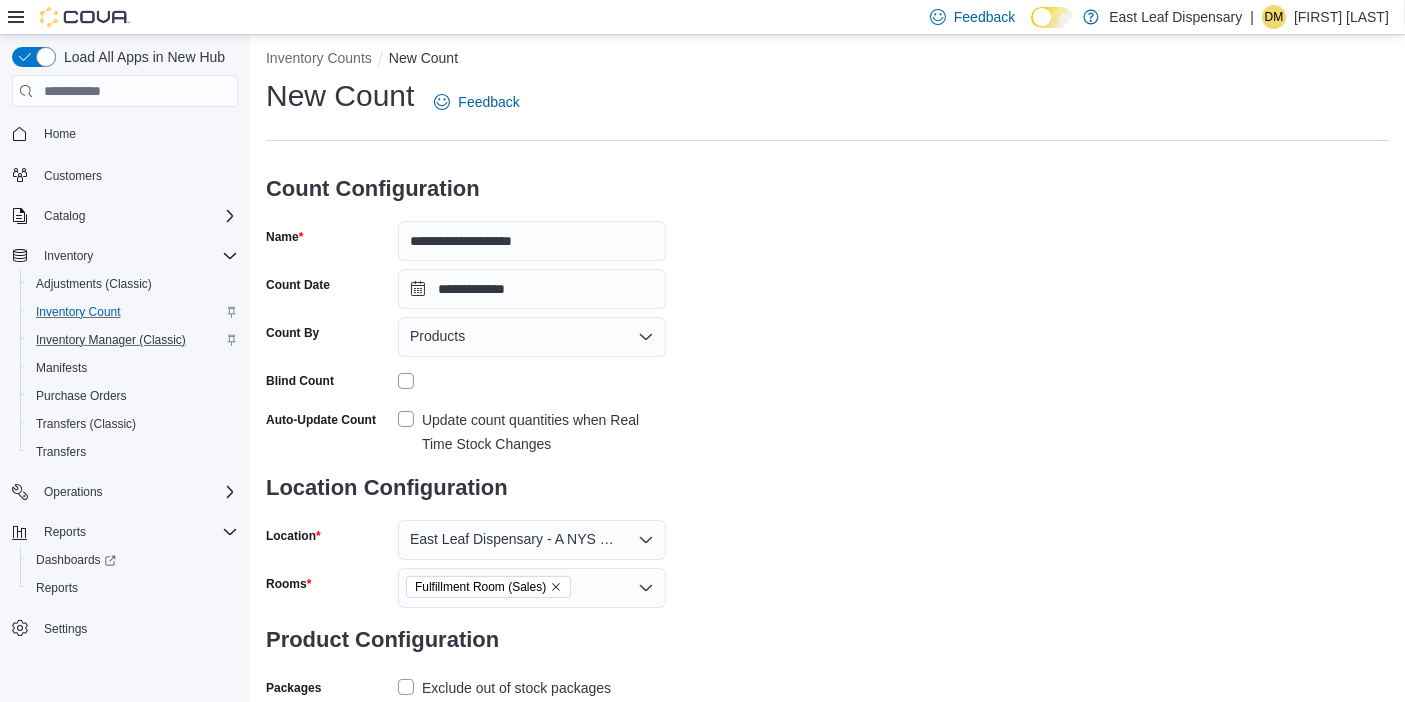 scroll, scrollTop: 154, scrollLeft: 0, axis: vertical 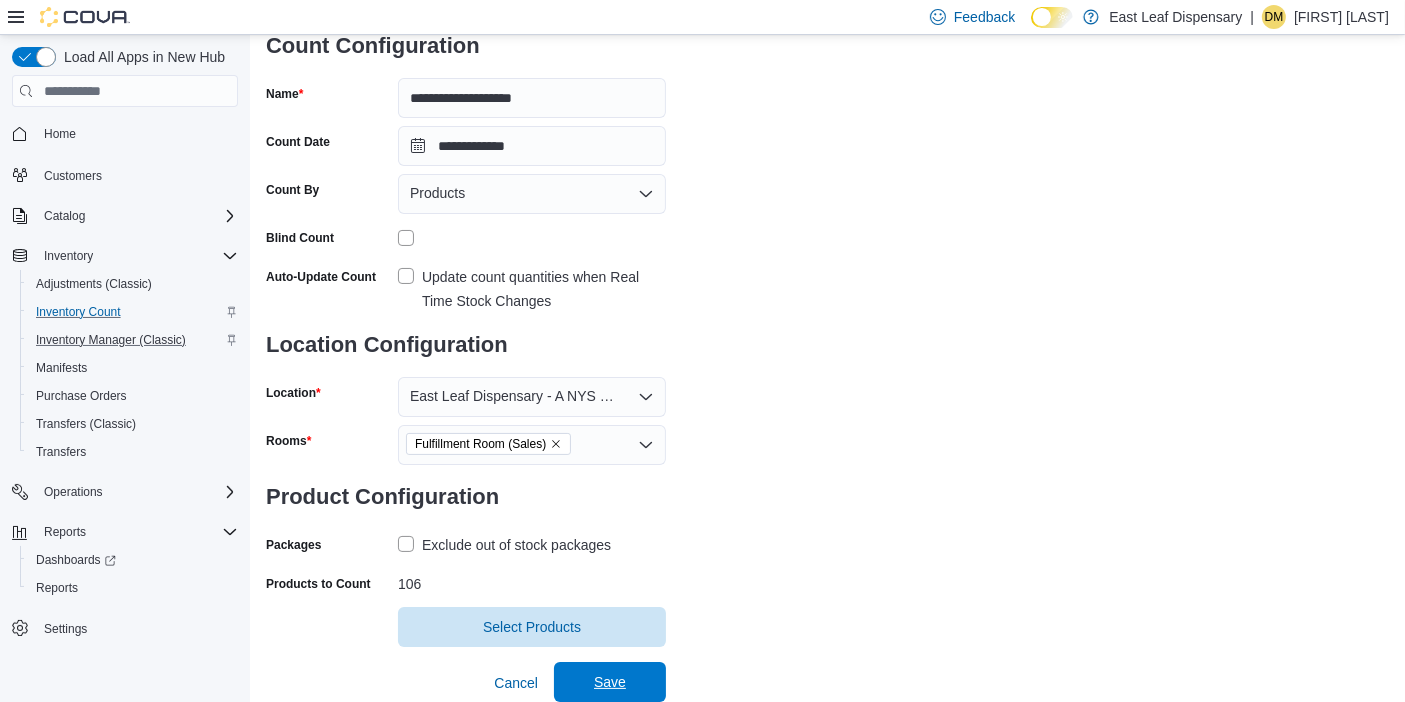 click on "Save" at bounding box center [610, 682] 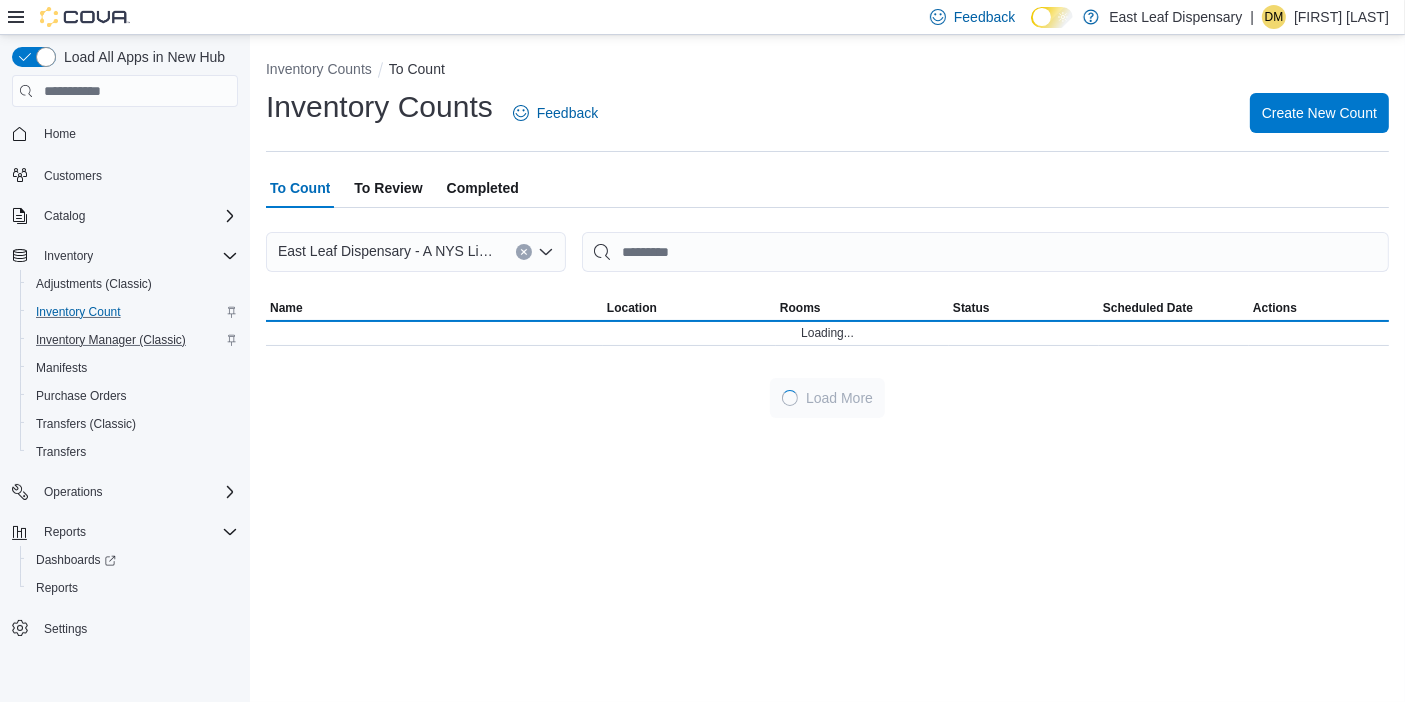 scroll, scrollTop: 0, scrollLeft: 0, axis: both 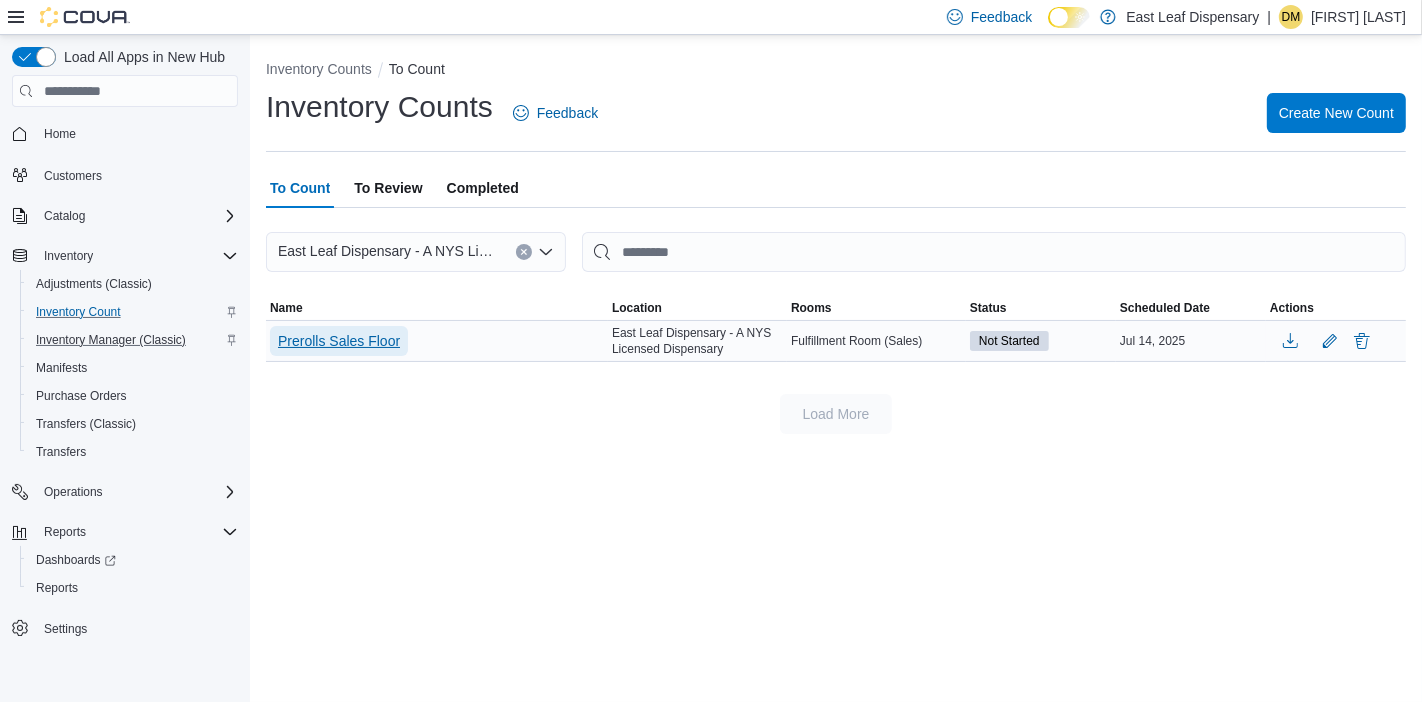 click on "Prerolls Sales Floor" at bounding box center (339, 341) 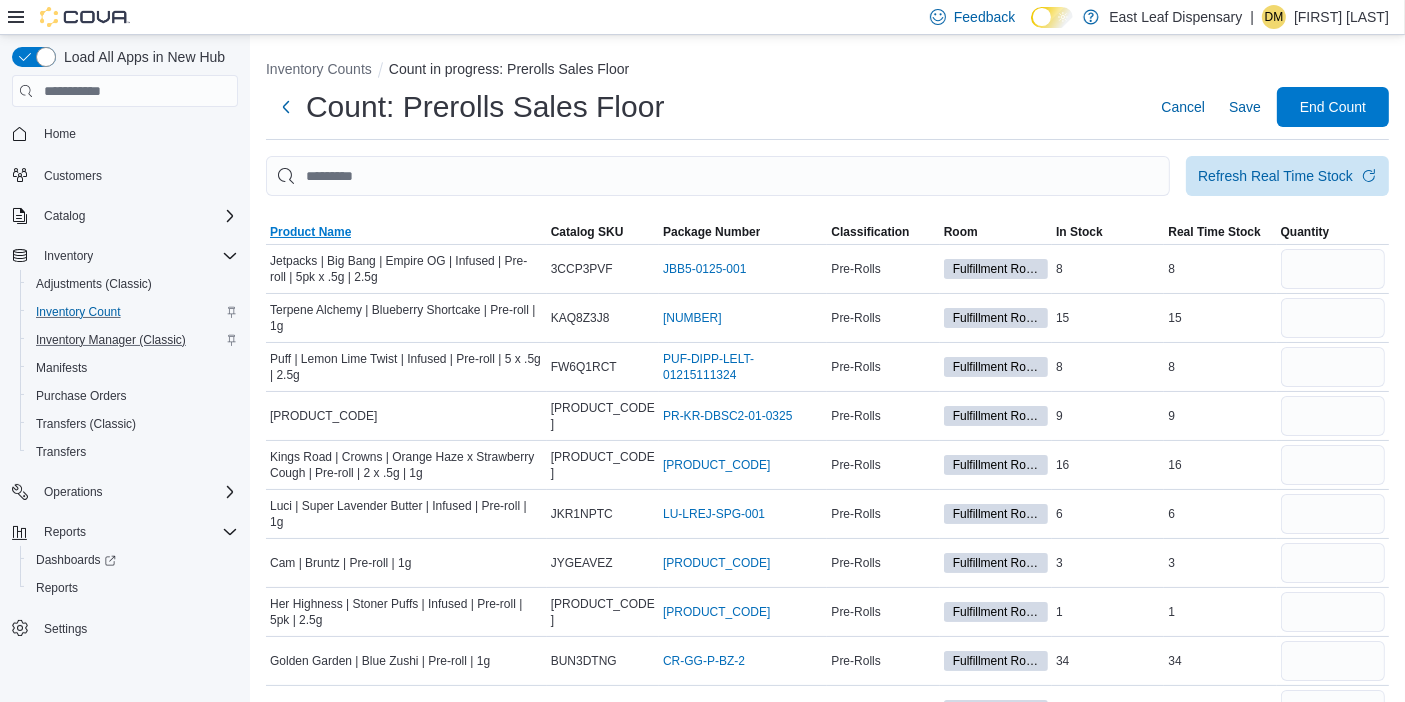 click on "Product Name" at bounding box center [310, 232] 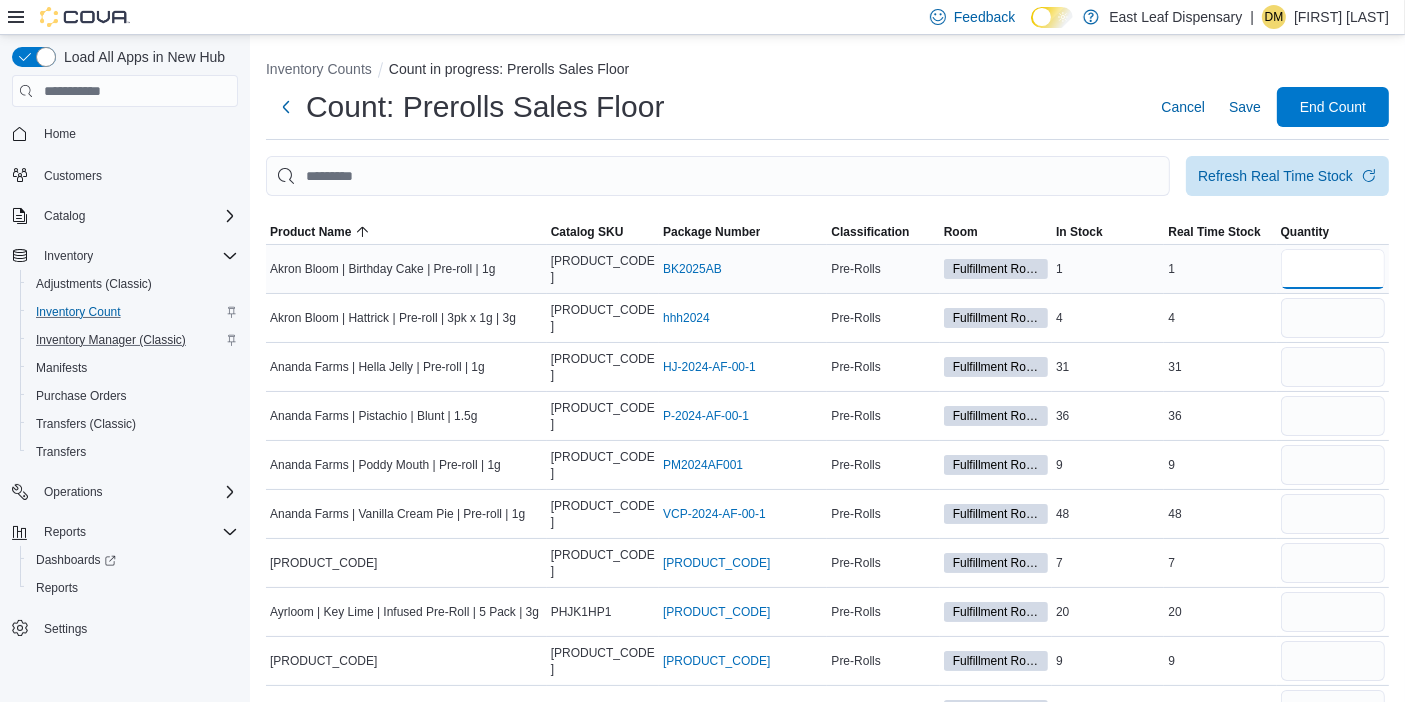 click at bounding box center (1333, 269) 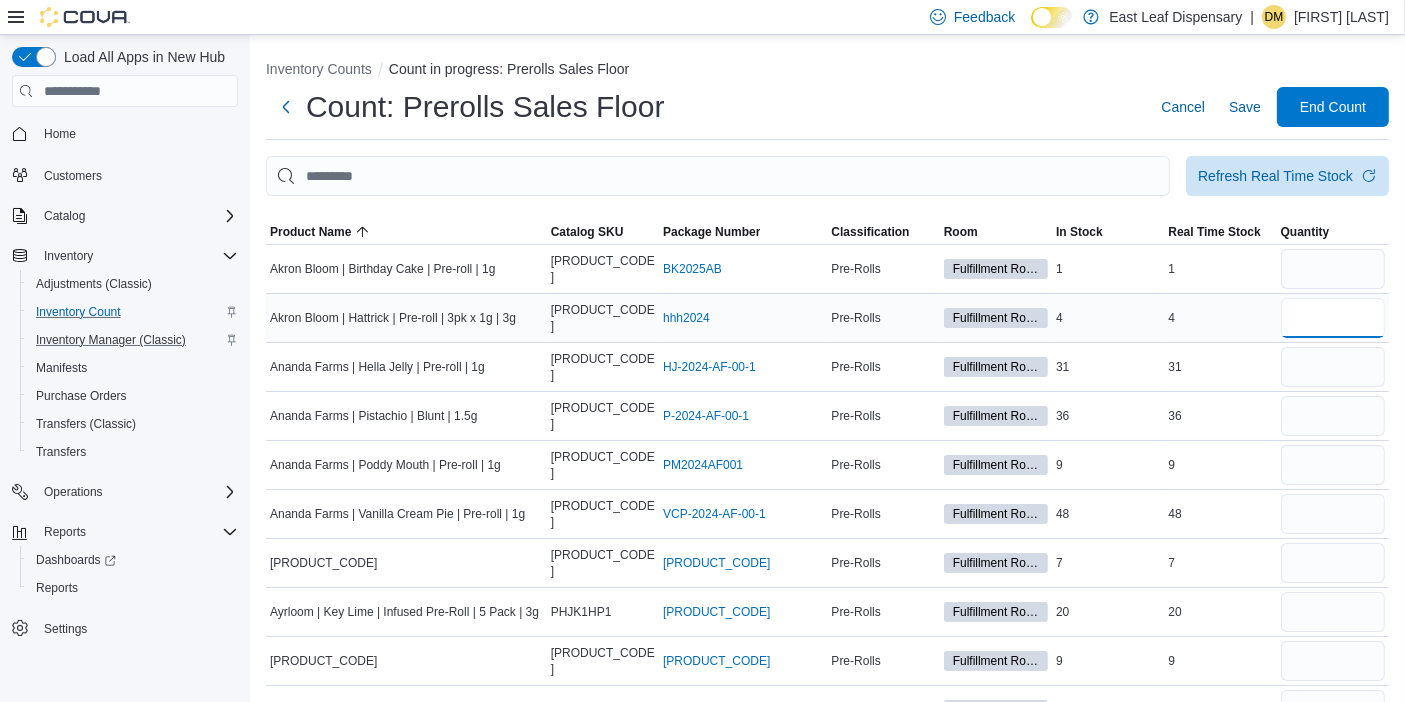 click at bounding box center [1333, 318] 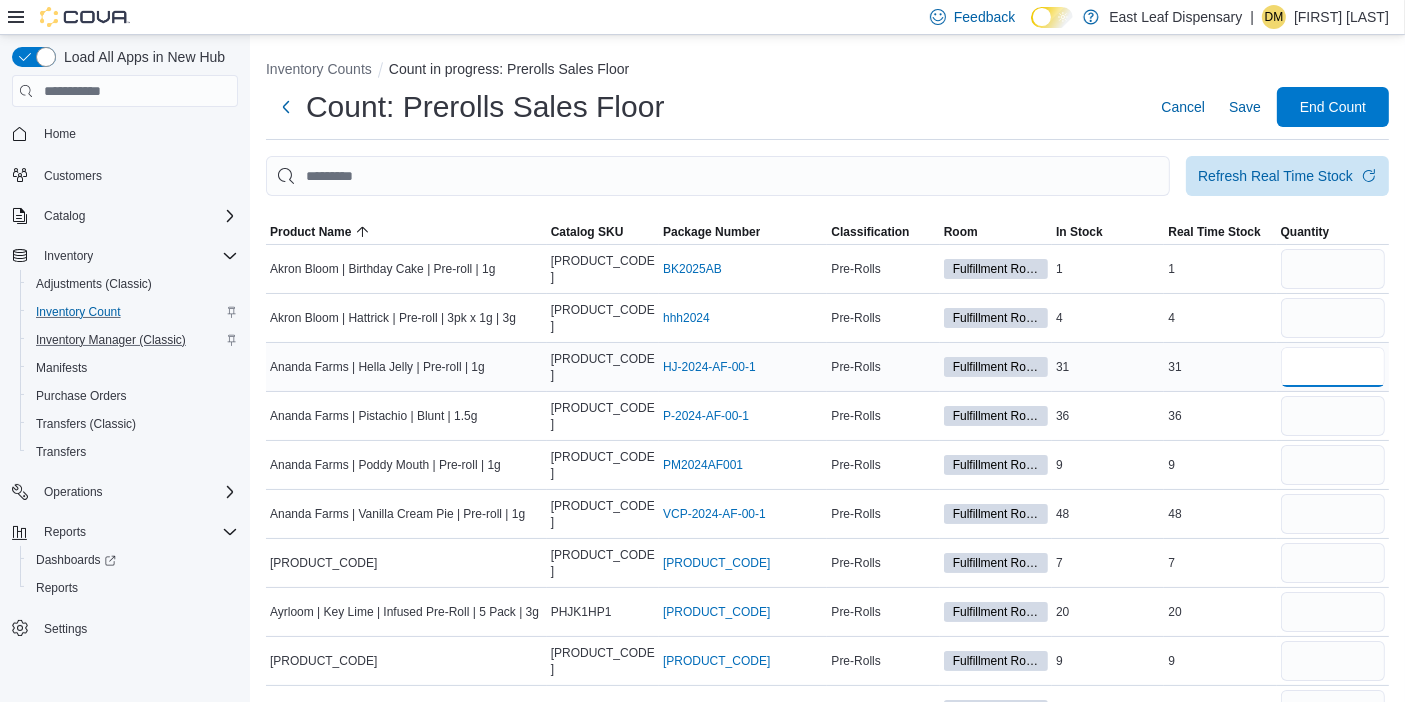 click at bounding box center (1333, 367) 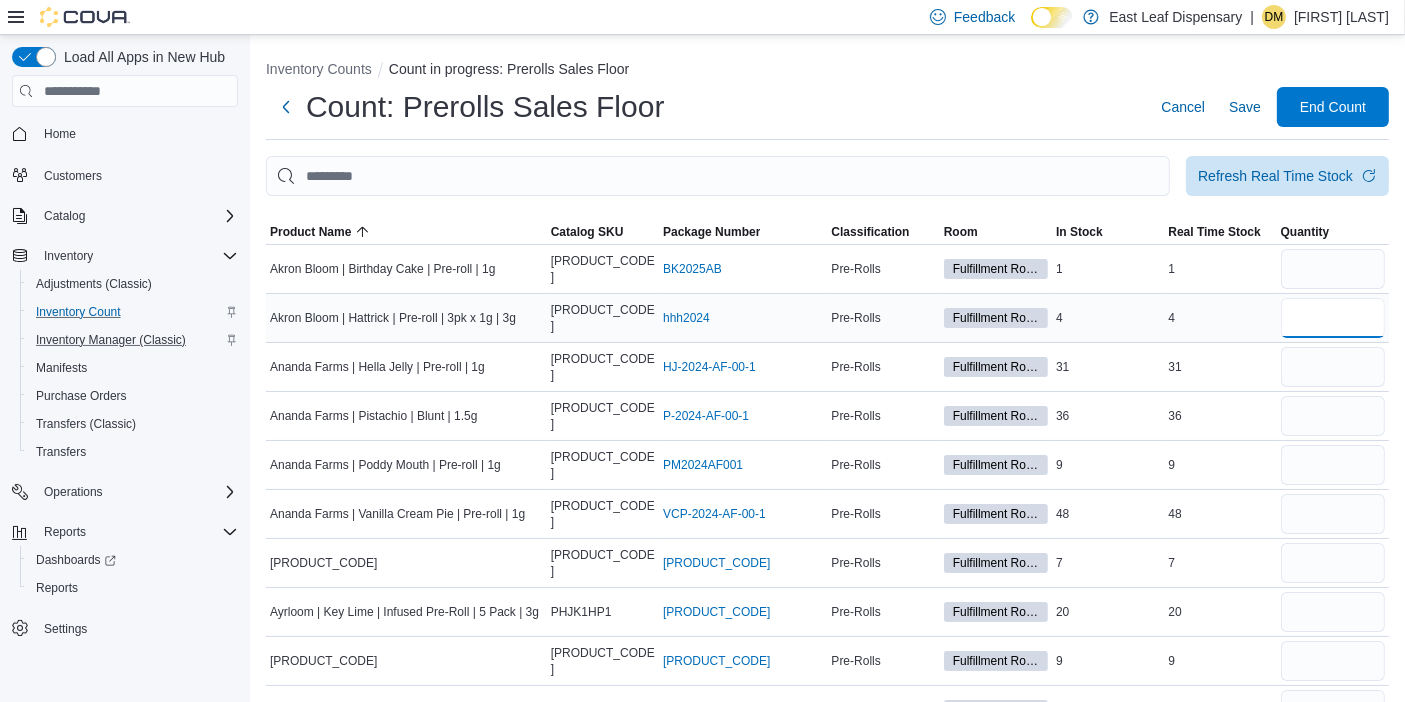 click at bounding box center [1333, 318] 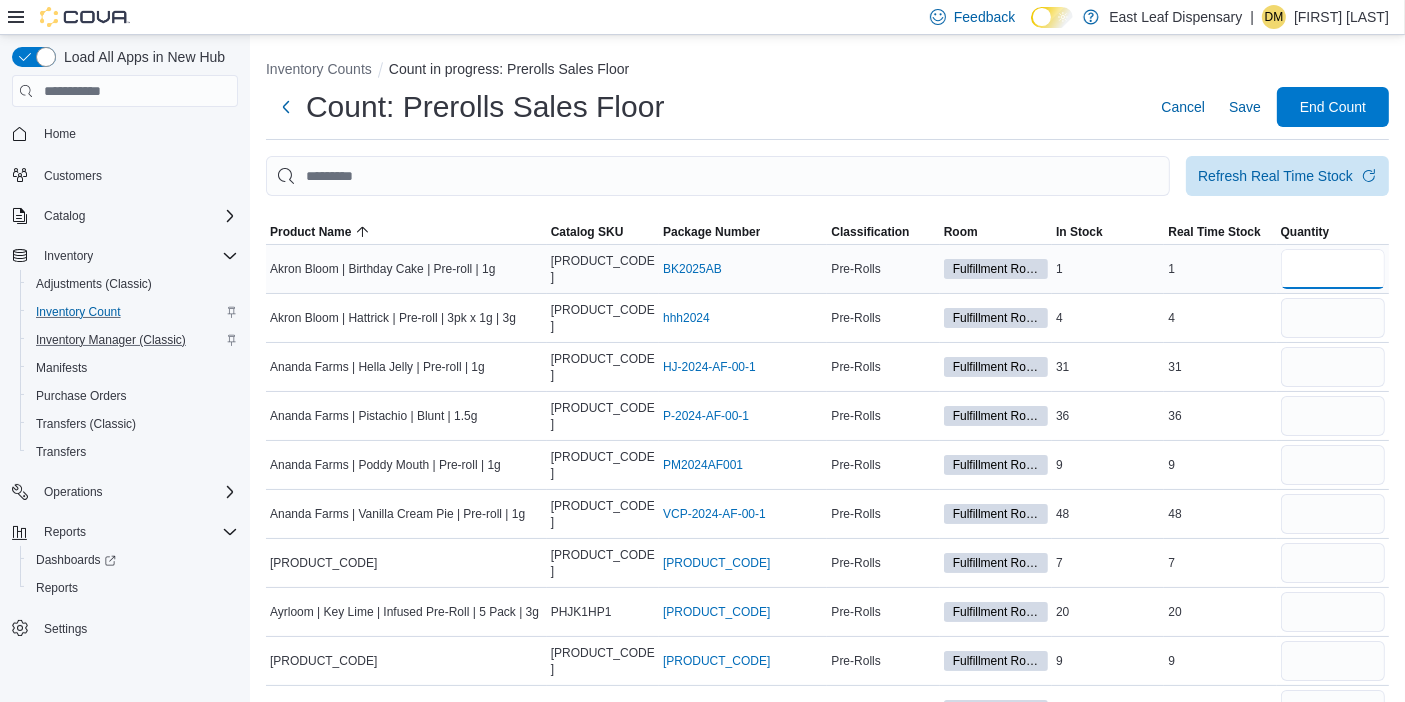click at bounding box center (1333, 269) 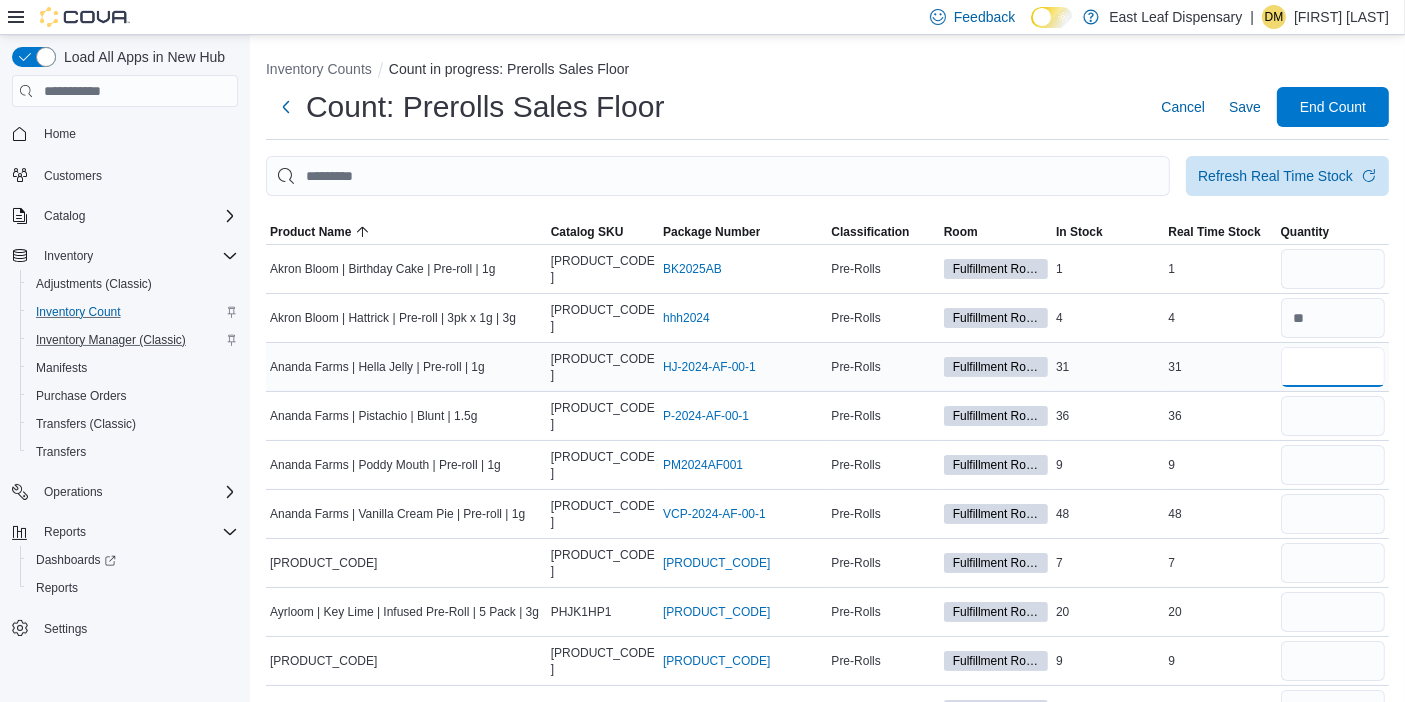 click at bounding box center [1333, 367] 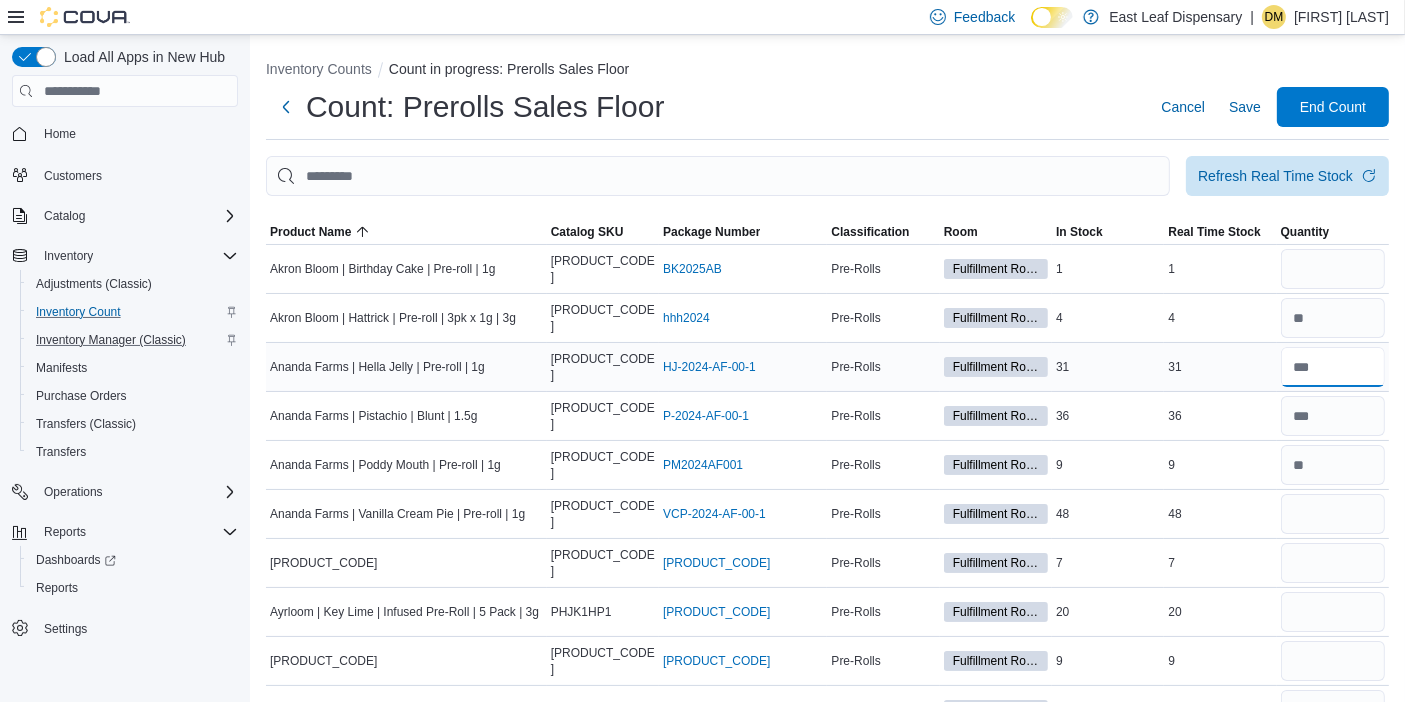 click at bounding box center (1333, 367) 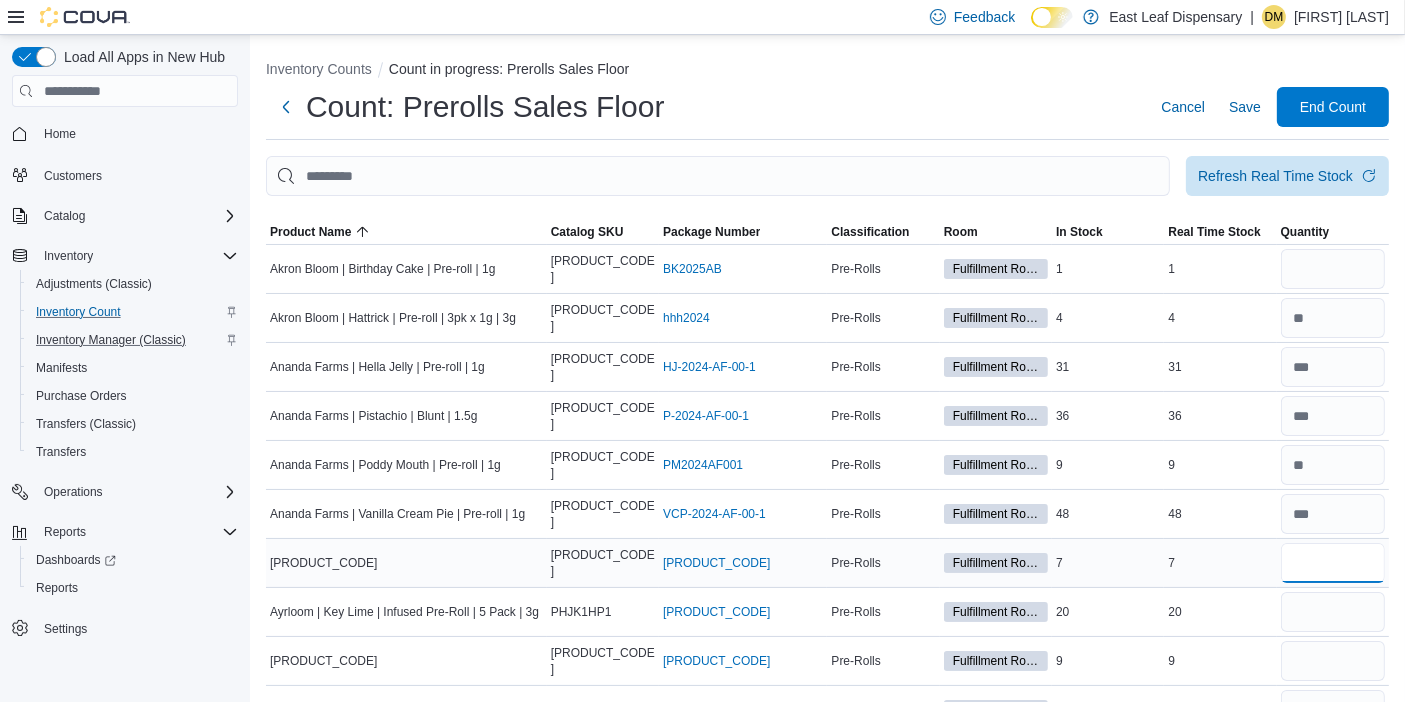 click at bounding box center [1333, 563] 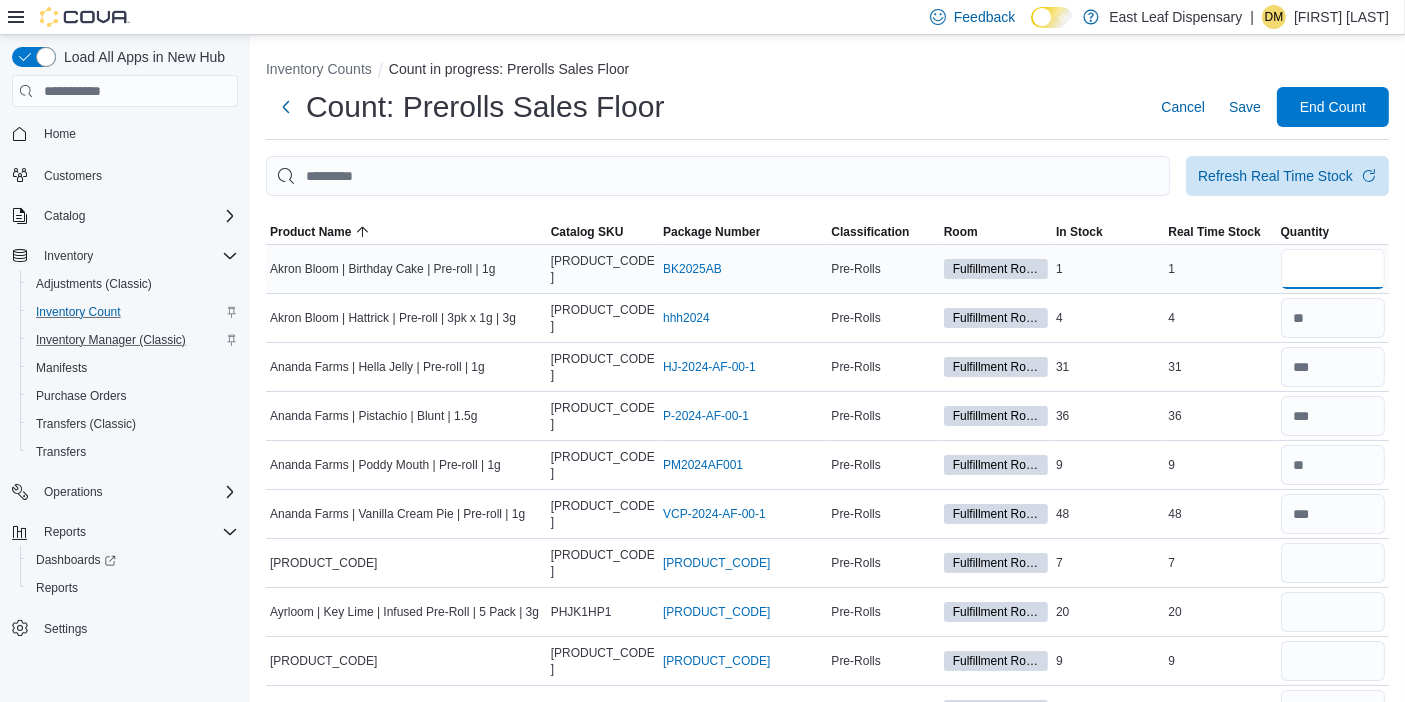 click at bounding box center [1333, 269] 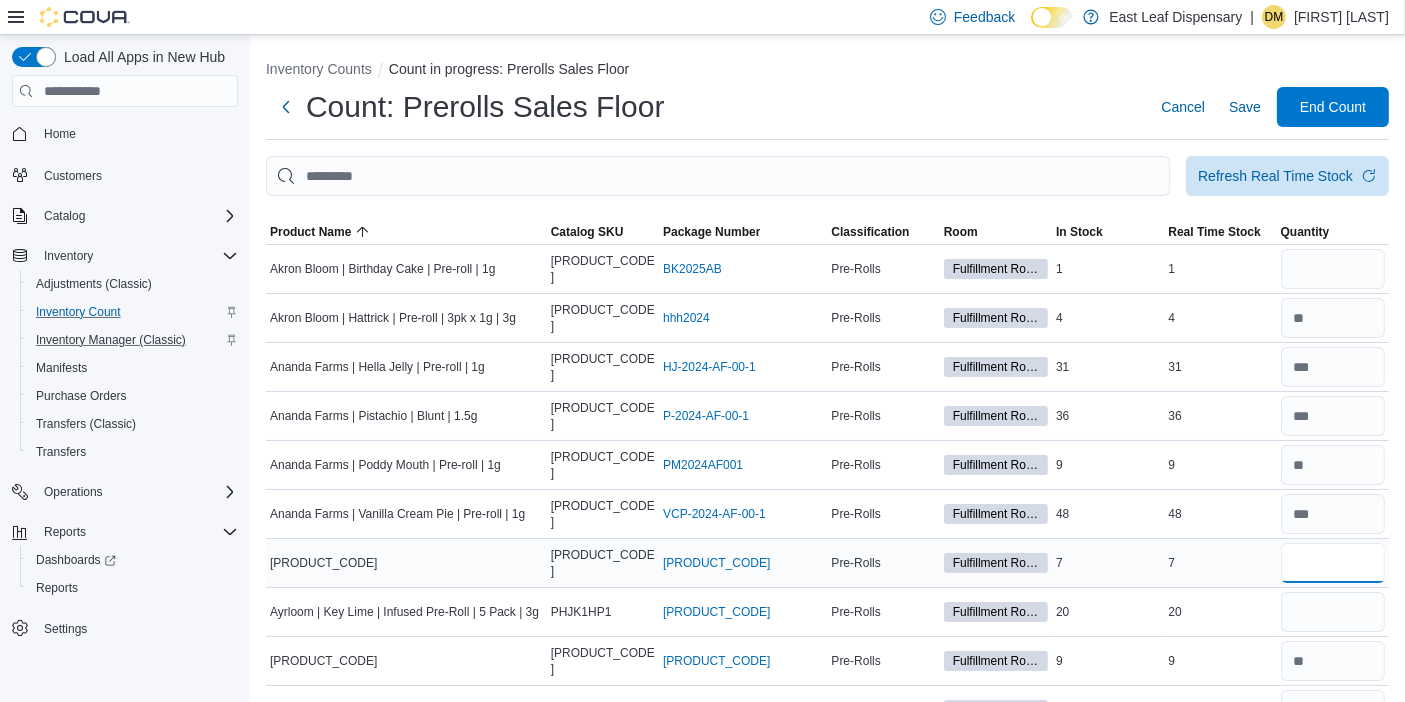 click at bounding box center [1333, 563] 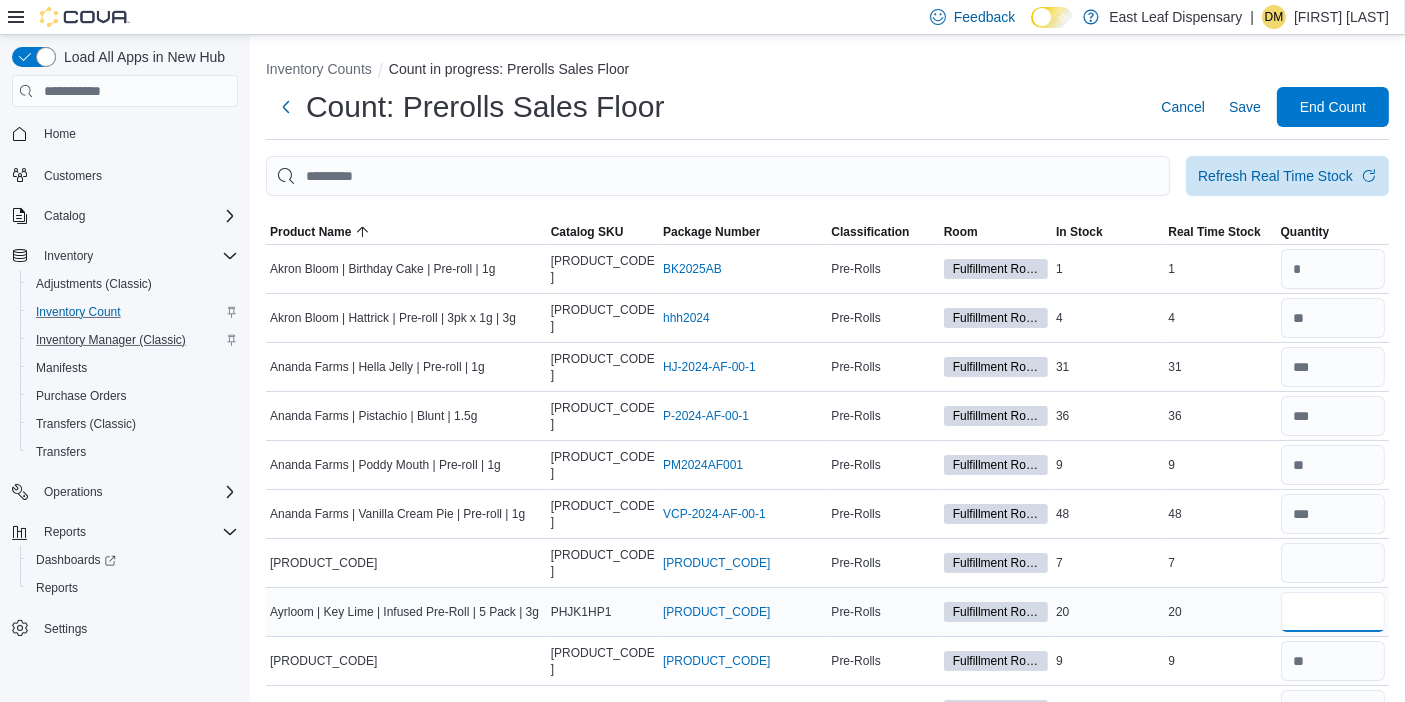 click at bounding box center (1333, 612) 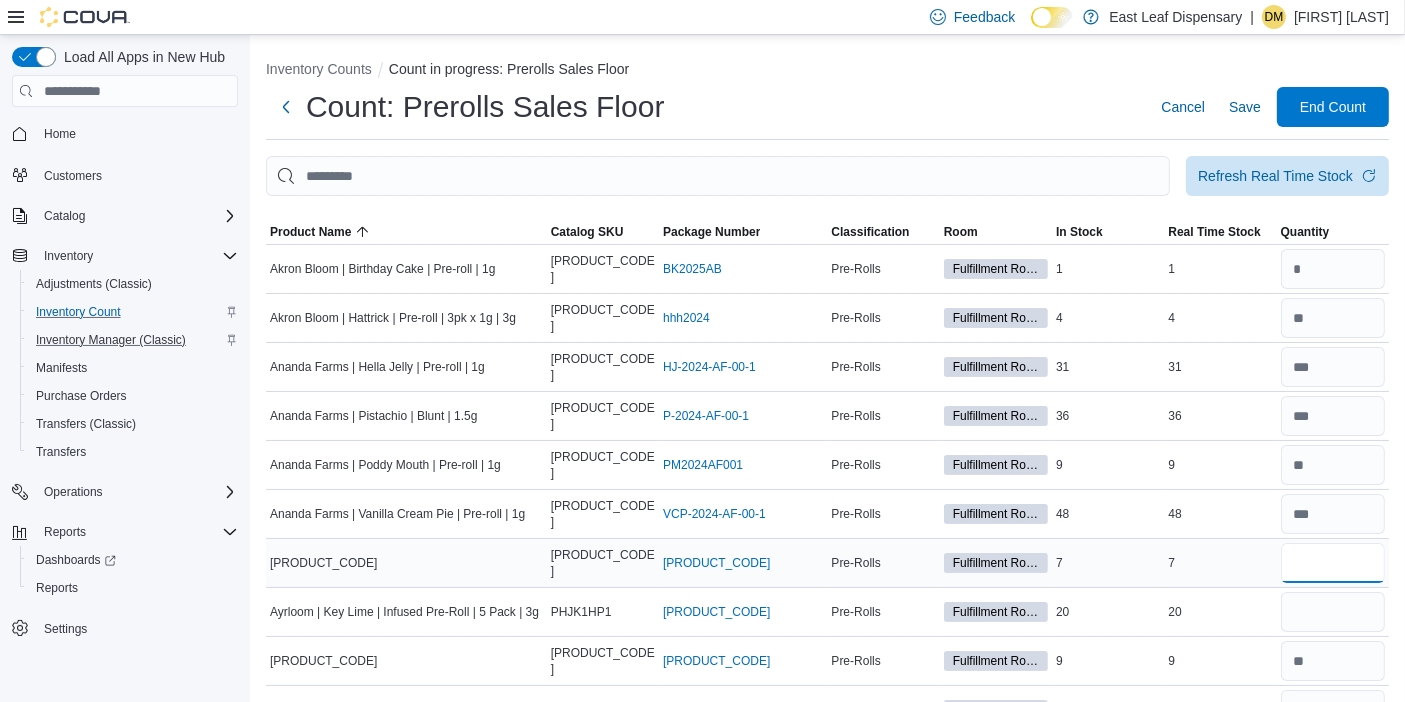click at bounding box center (1333, 563) 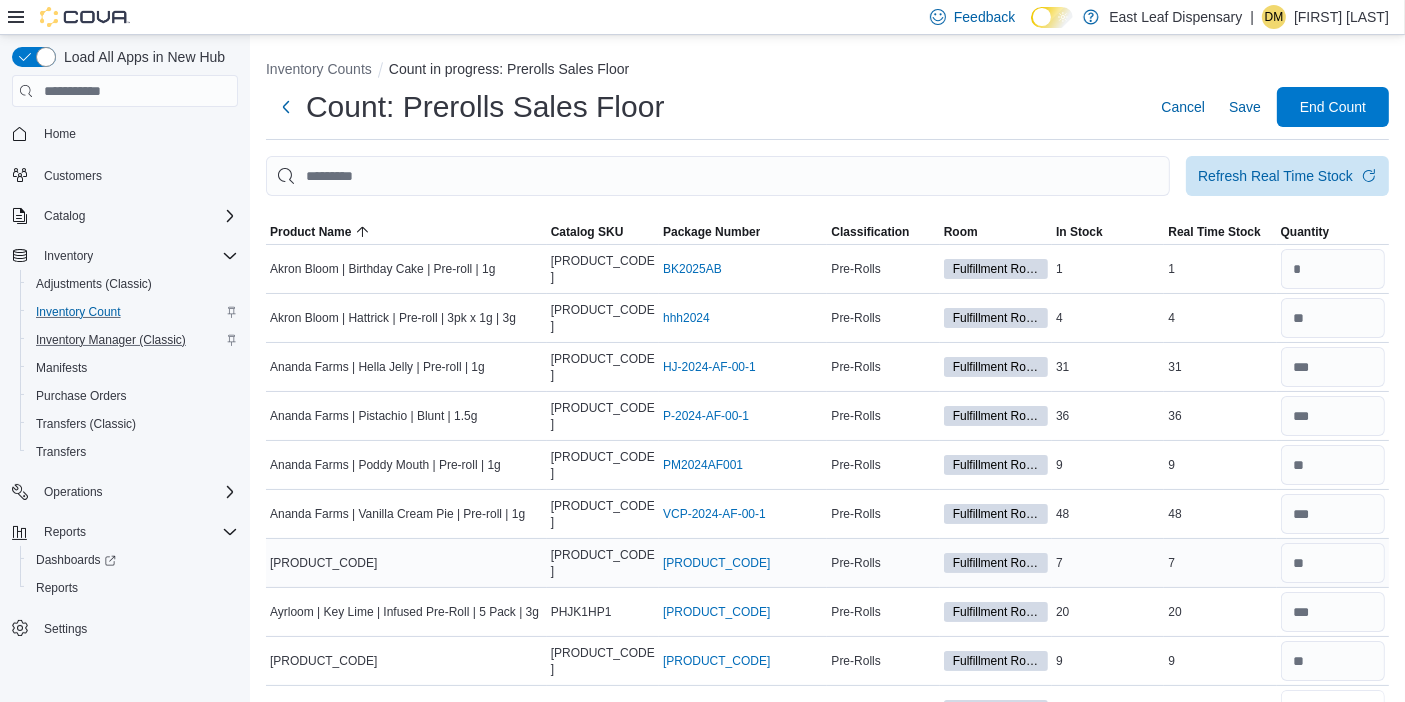 scroll, scrollTop: 24, scrollLeft: 0, axis: vertical 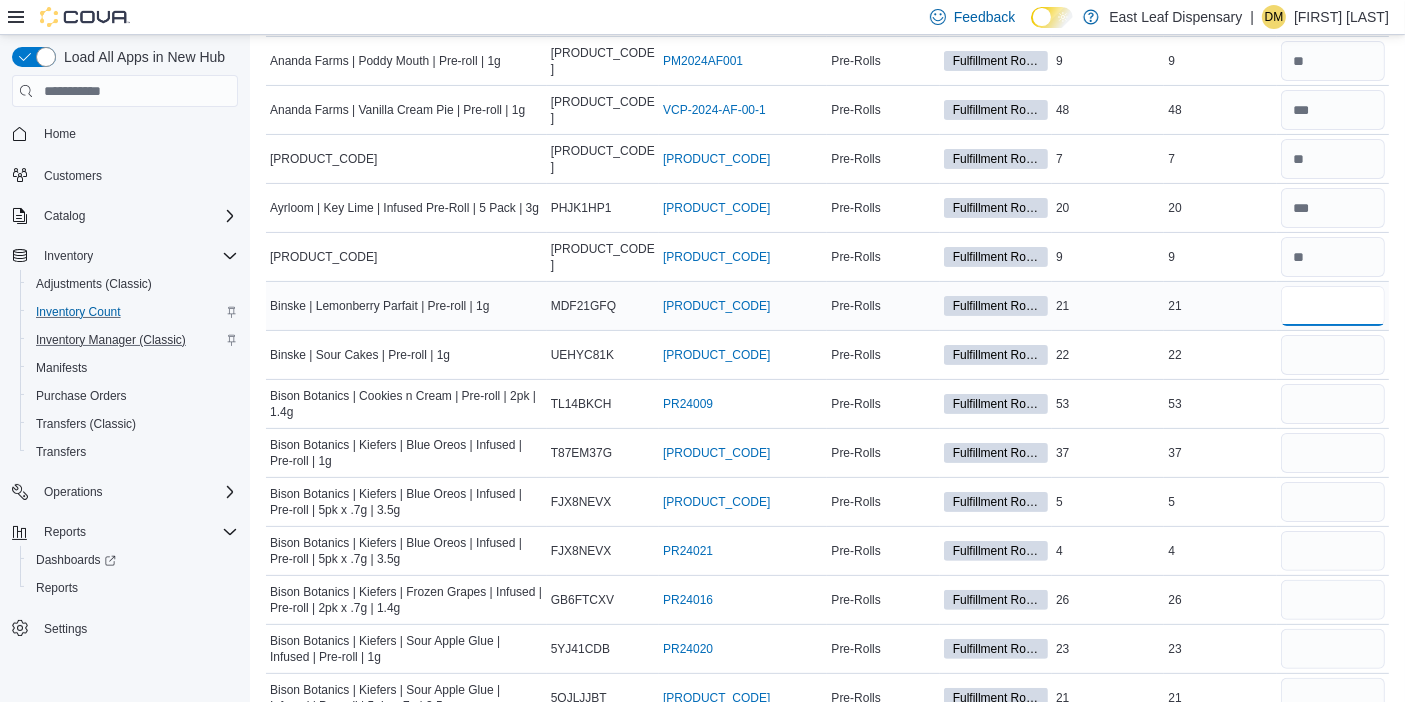 click at bounding box center (1333, 306) 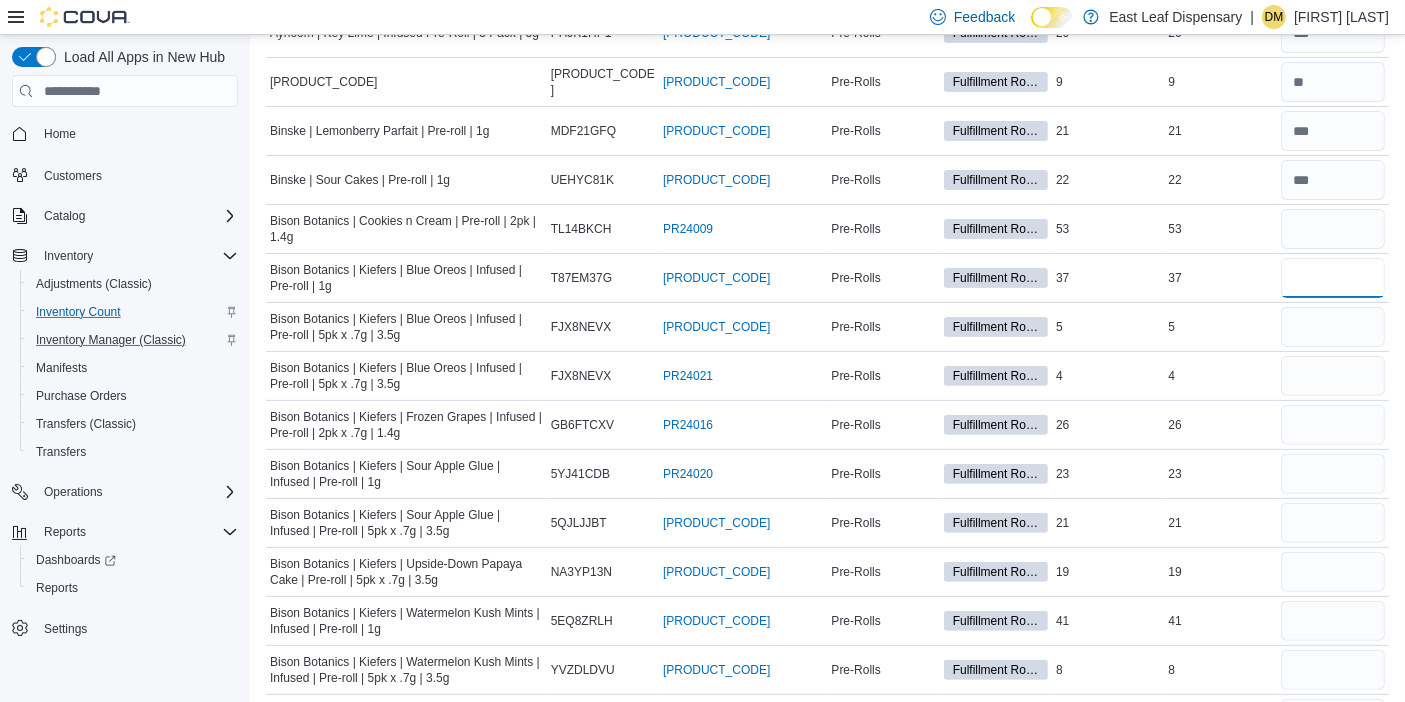 scroll, scrollTop: 603, scrollLeft: 0, axis: vertical 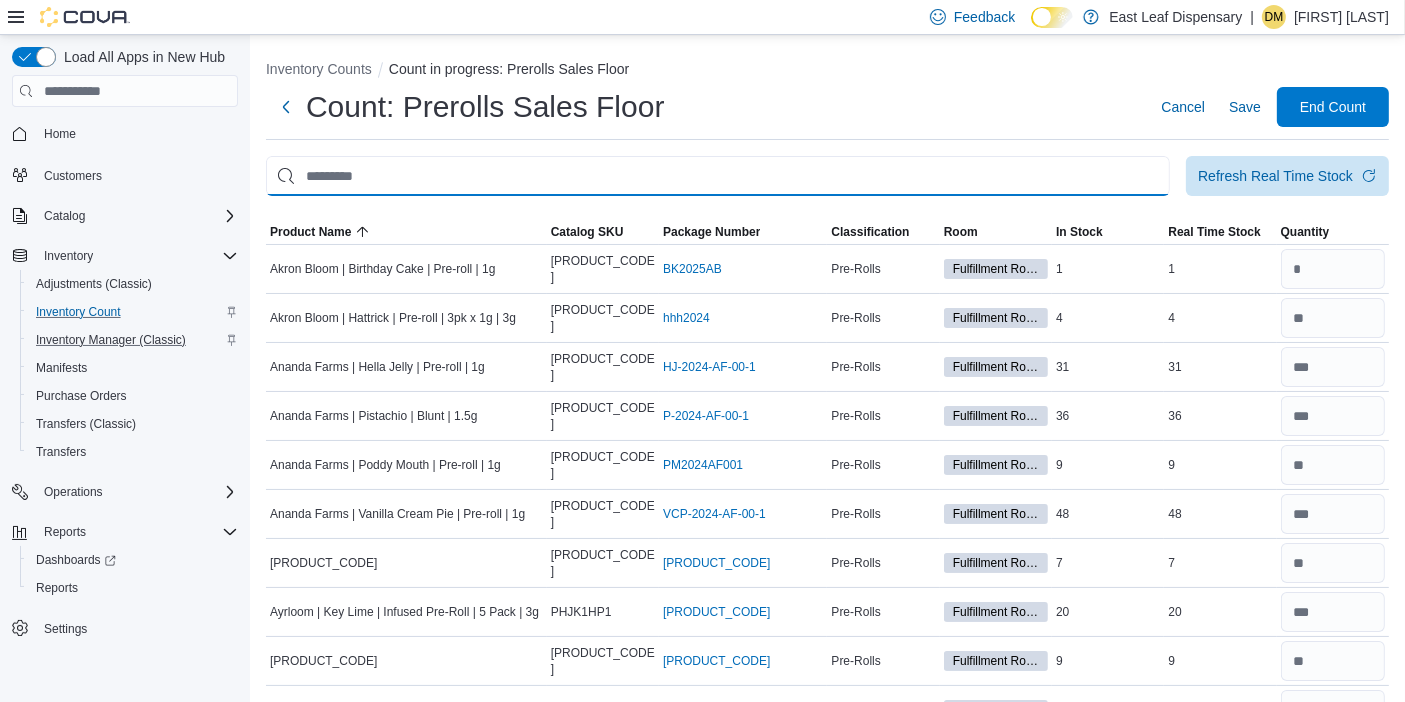 click at bounding box center [718, 176] 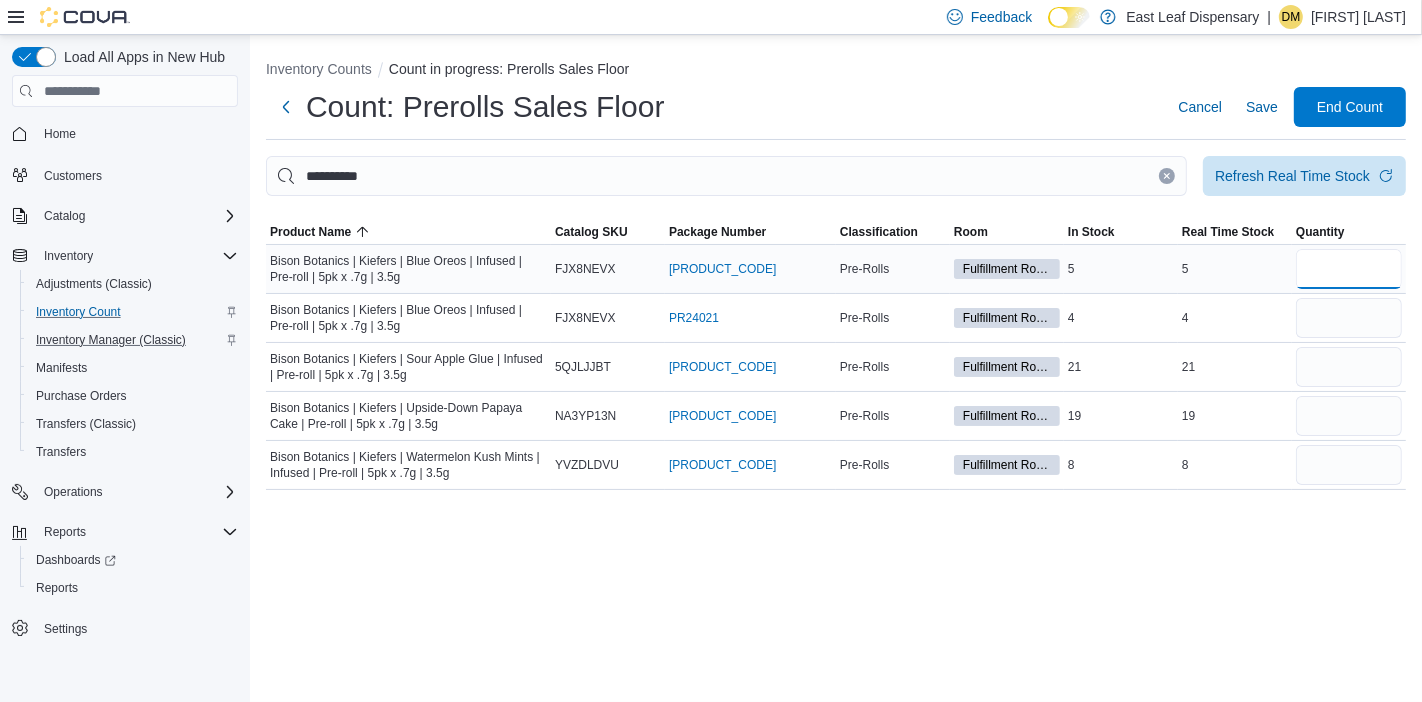 click at bounding box center (1349, 269) 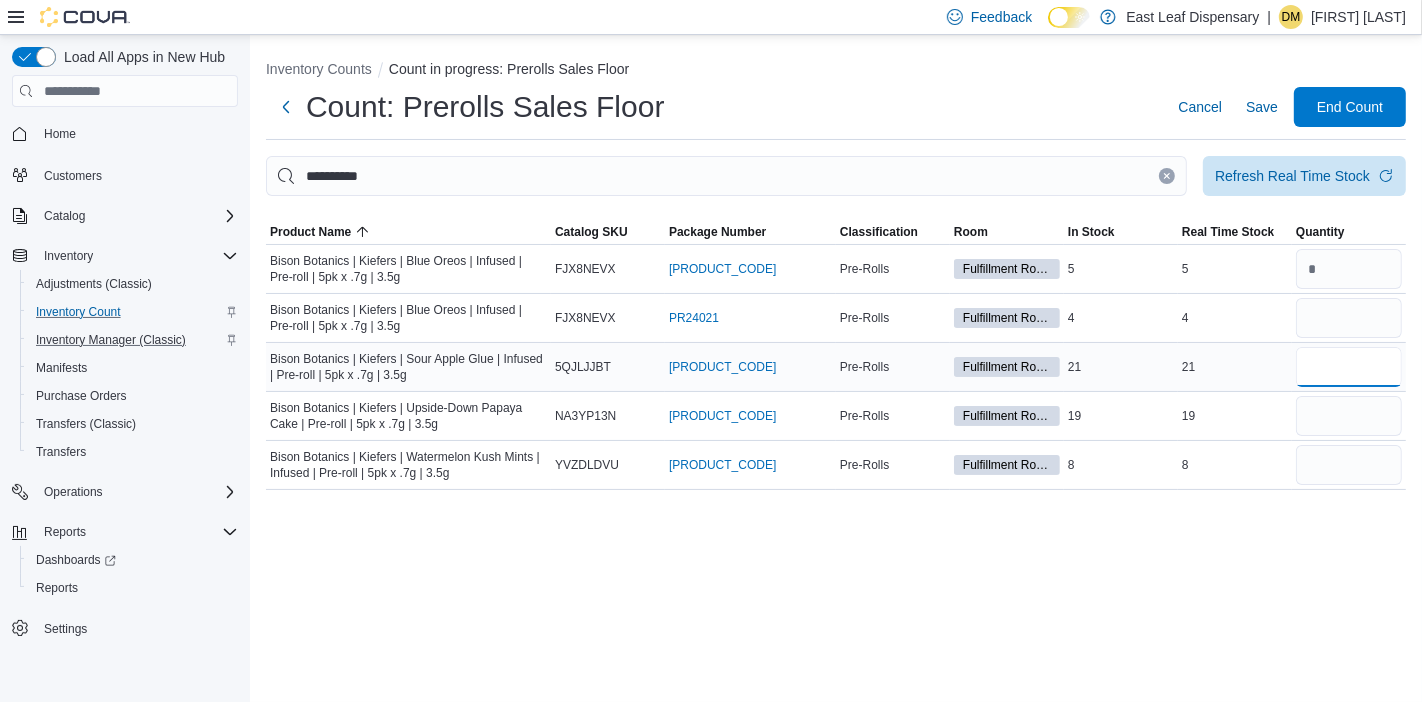 click at bounding box center [1349, 367] 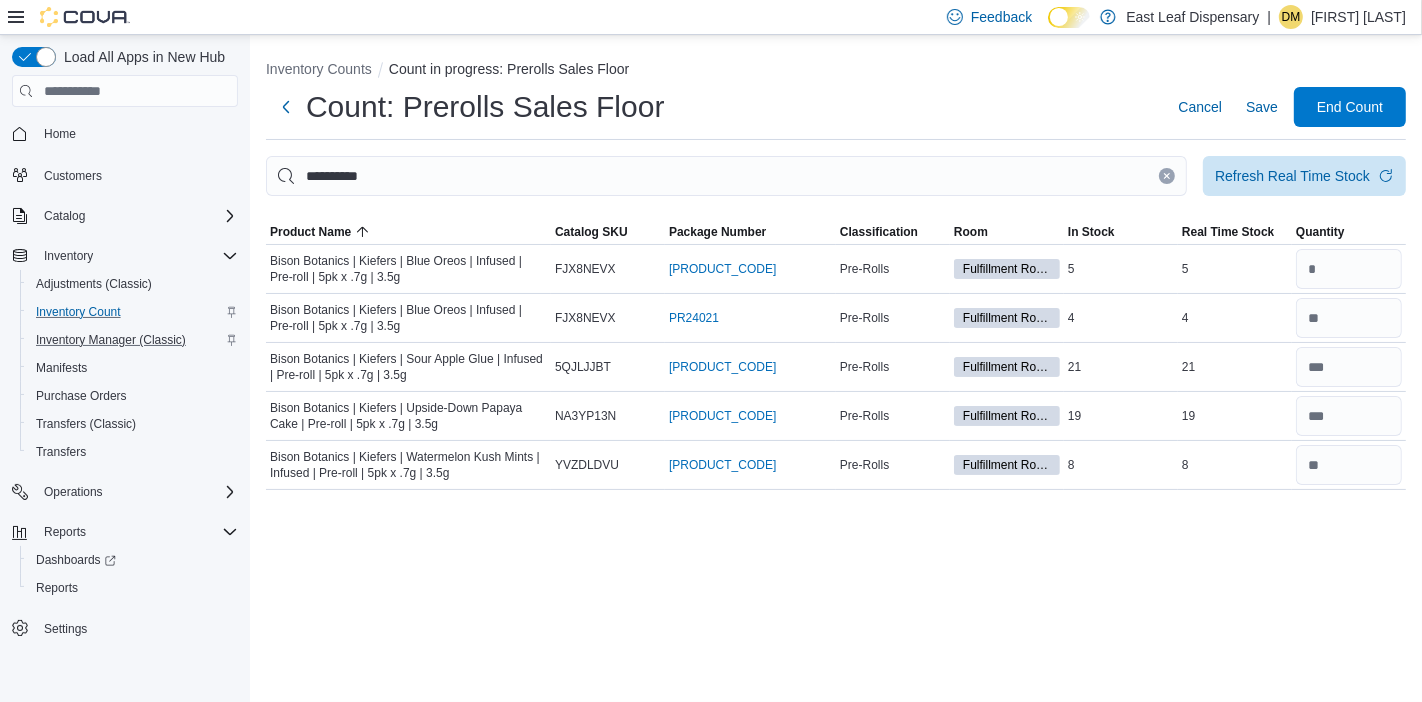 click 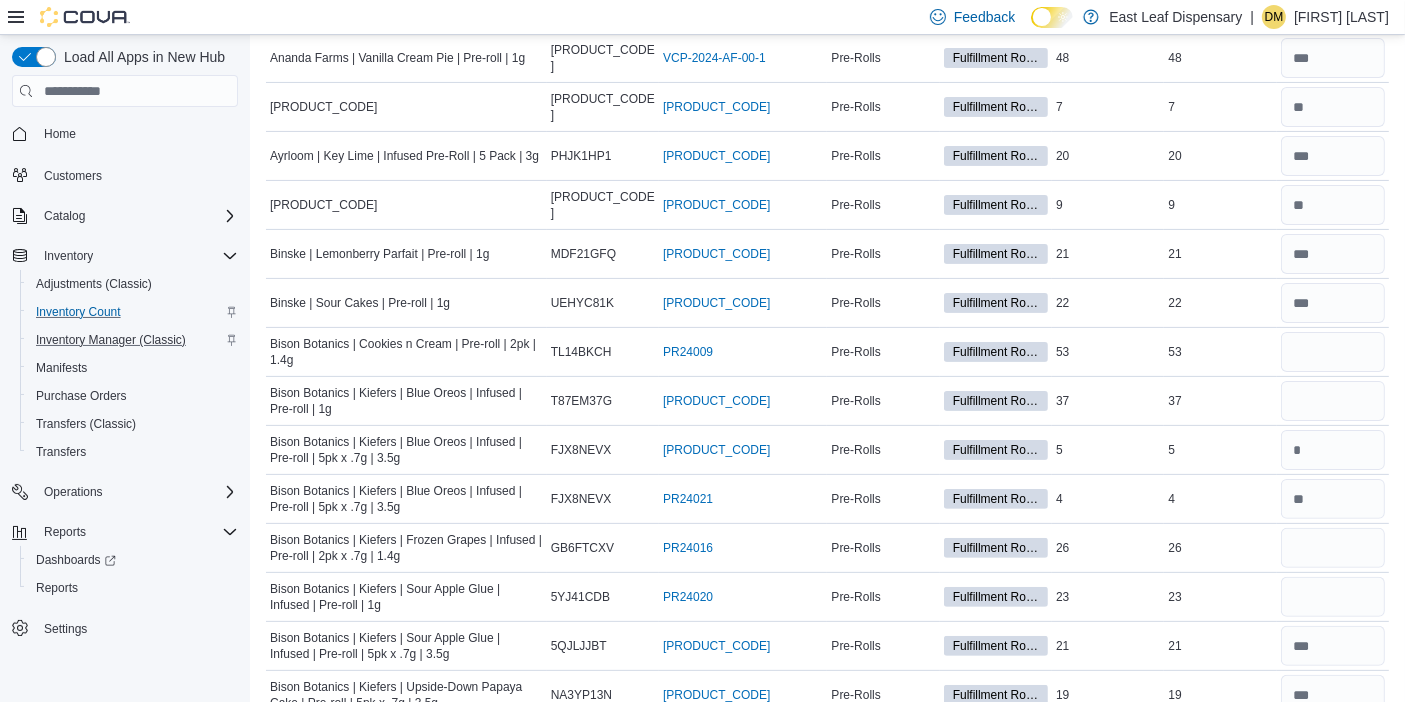 scroll, scrollTop: 542, scrollLeft: 0, axis: vertical 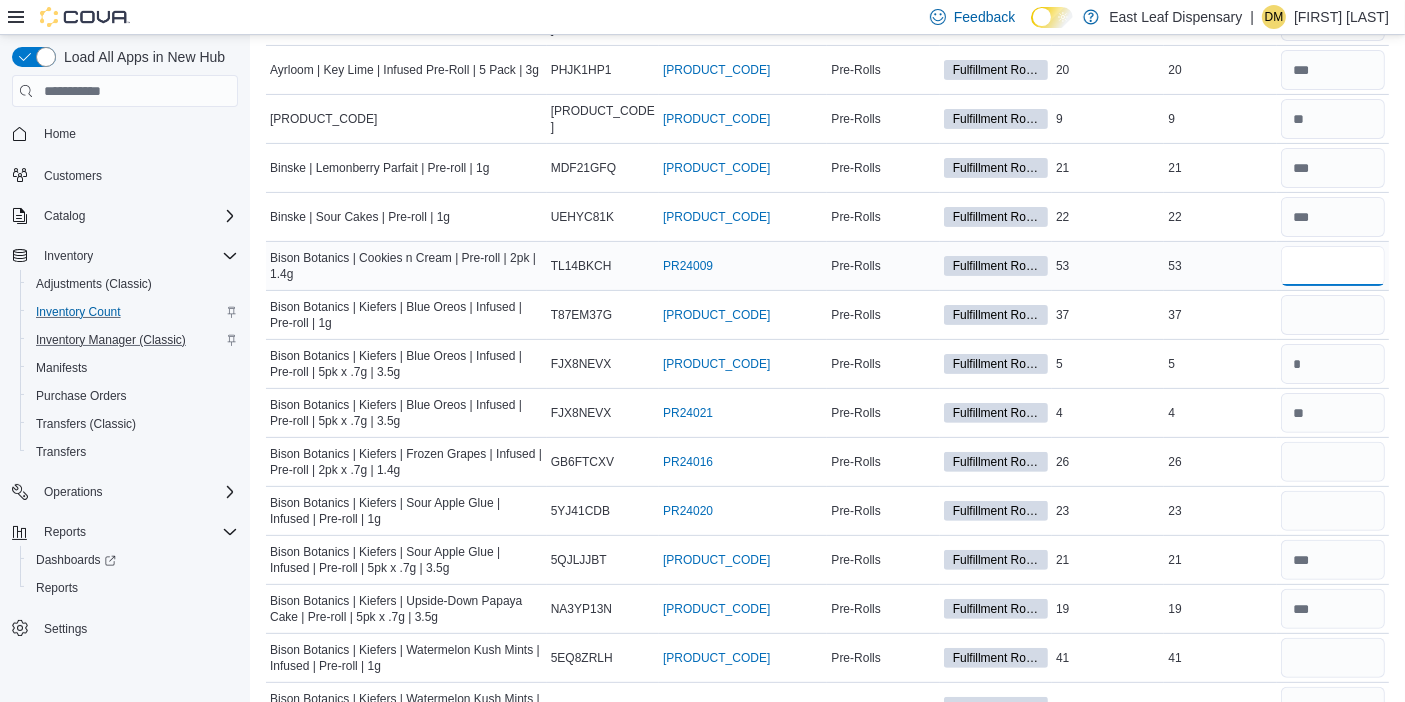 click at bounding box center (1333, 266) 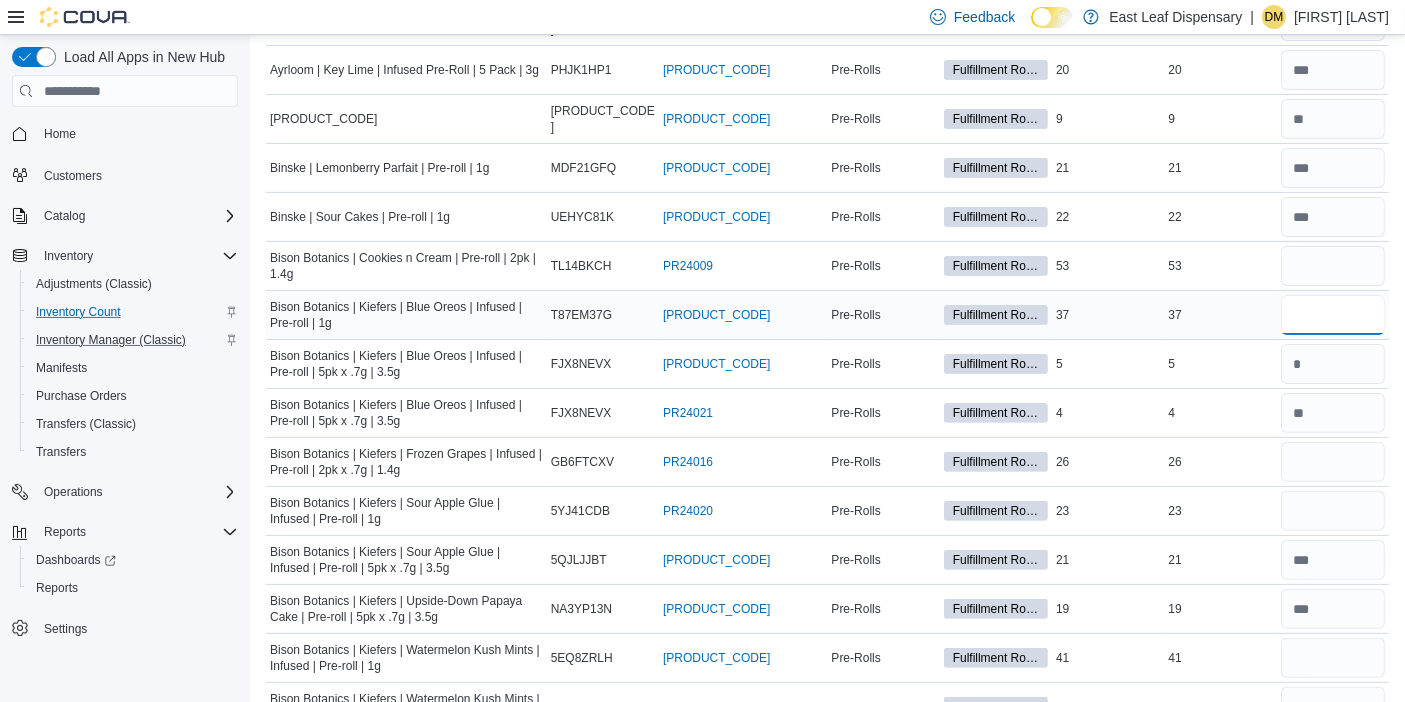 click at bounding box center (1333, 315) 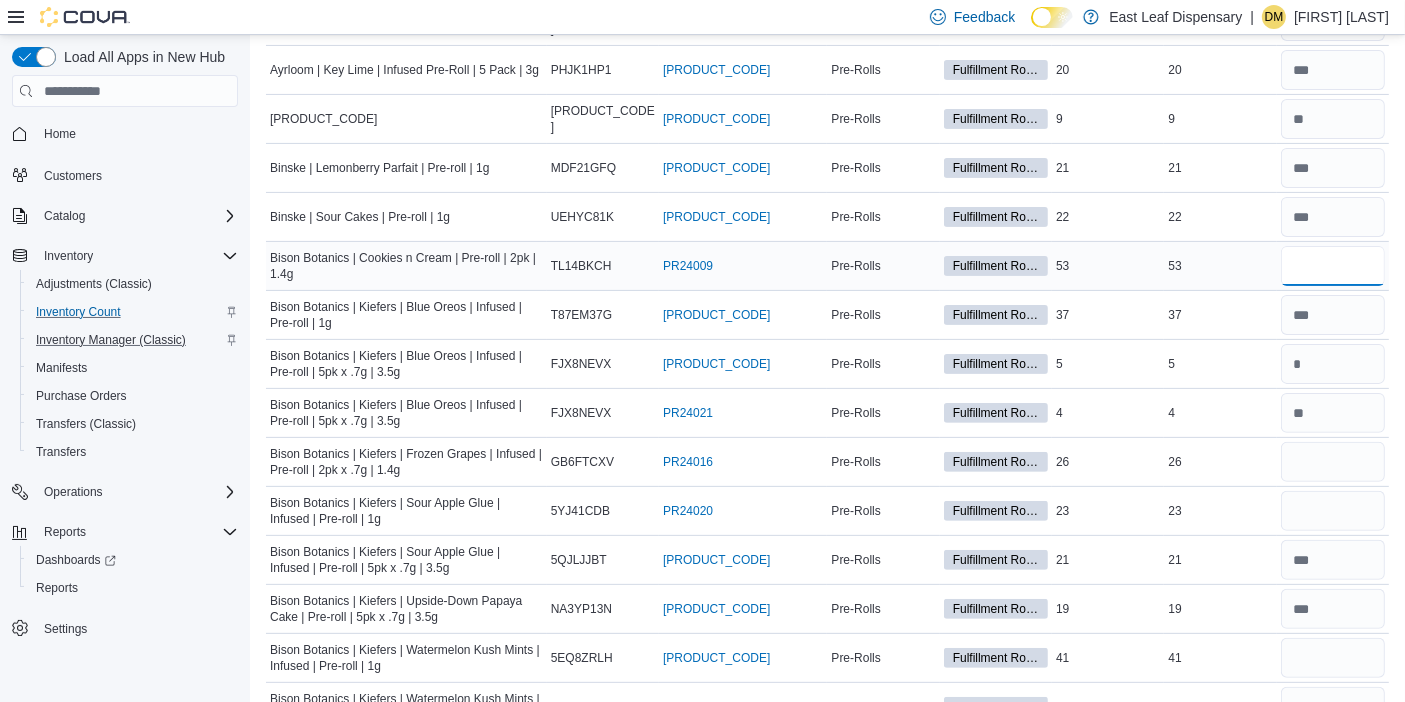 click at bounding box center [1333, 266] 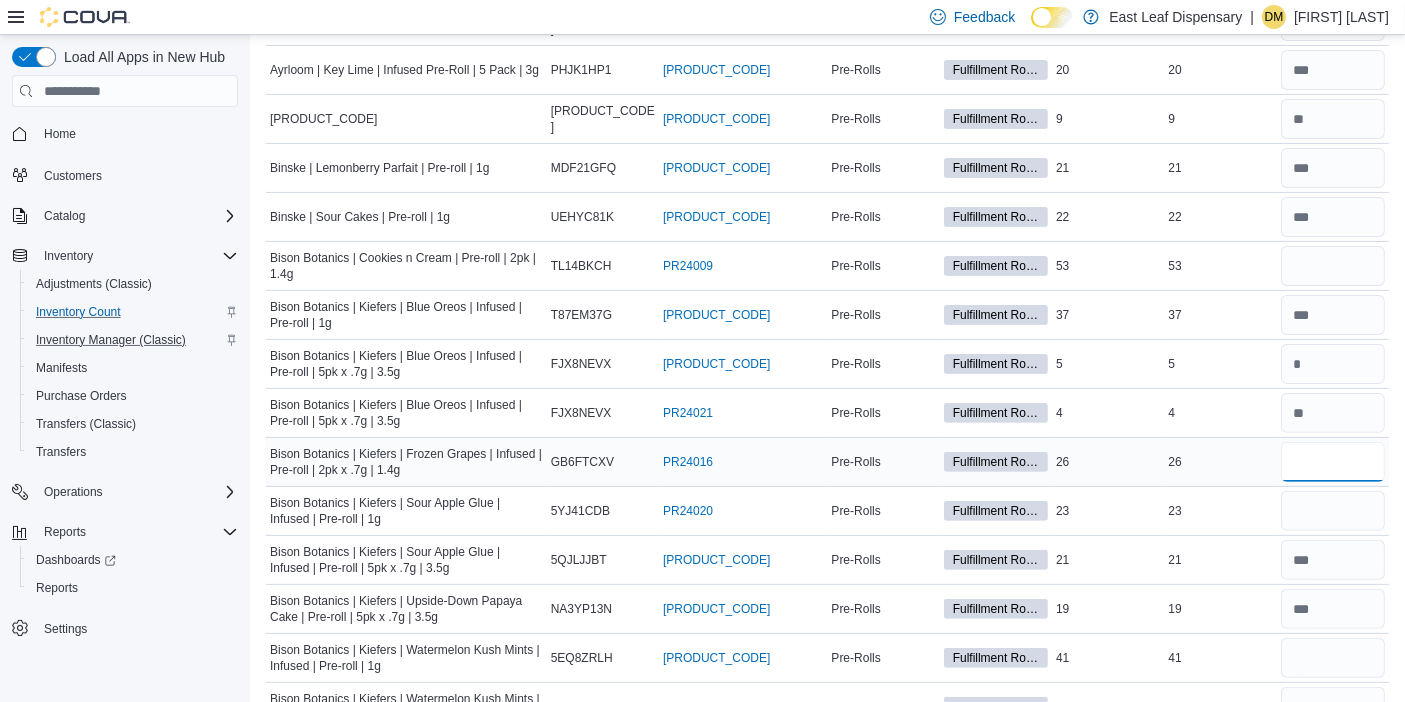 click at bounding box center [1333, 462] 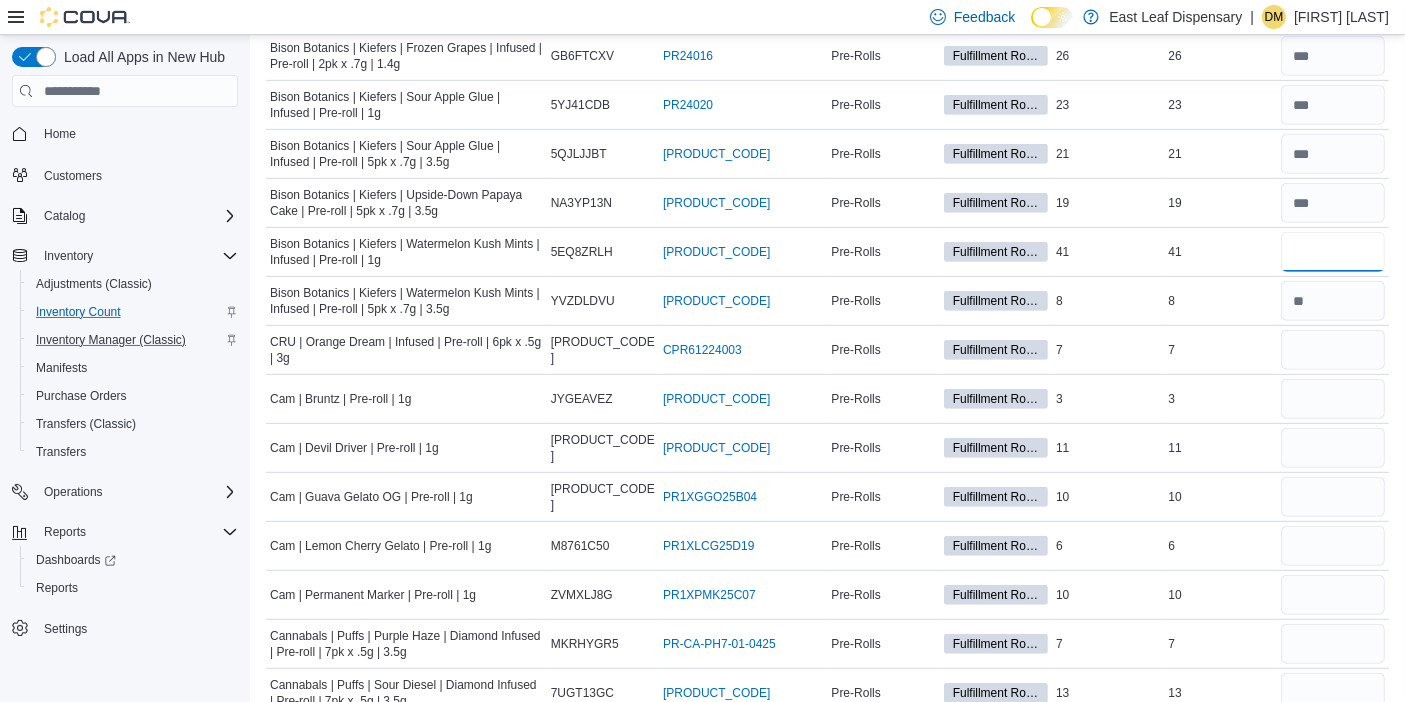 scroll, scrollTop: 991, scrollLeft: 0, axis: vertical 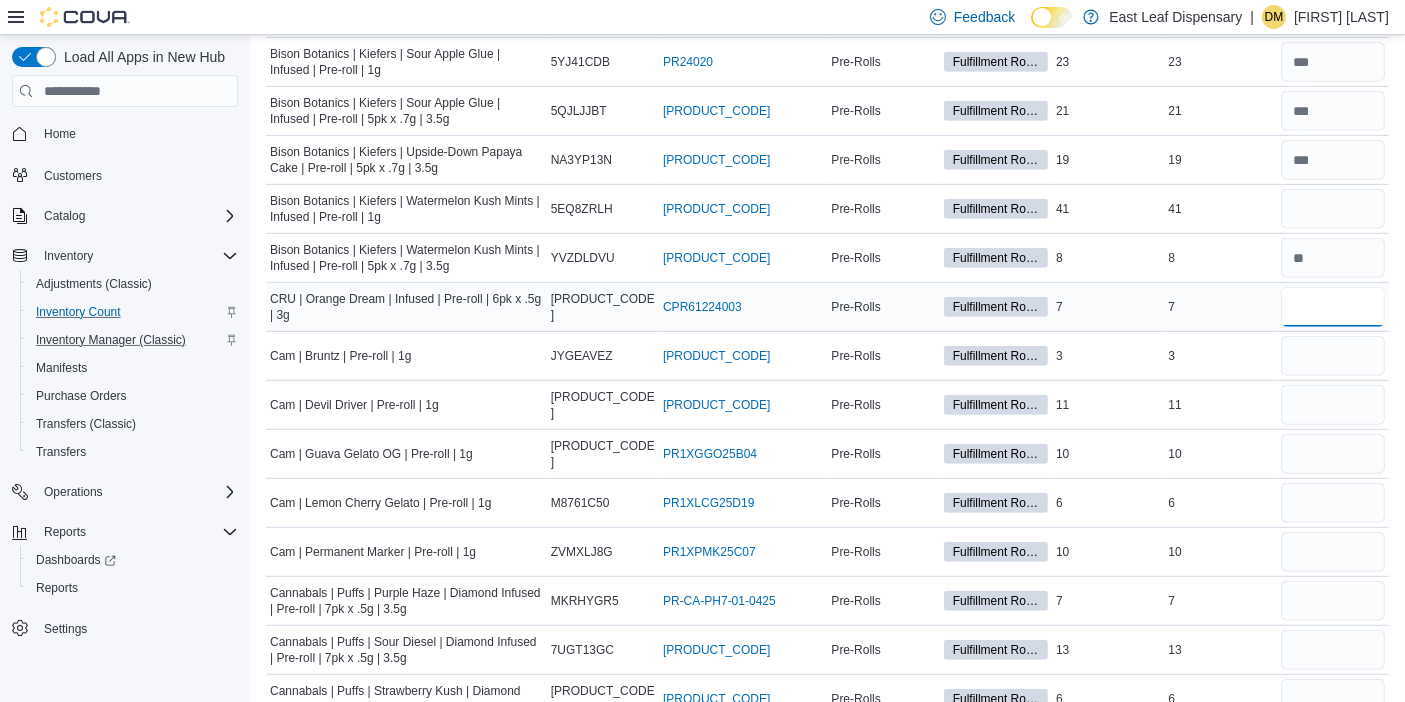 click at bounding box center (1333, 307) 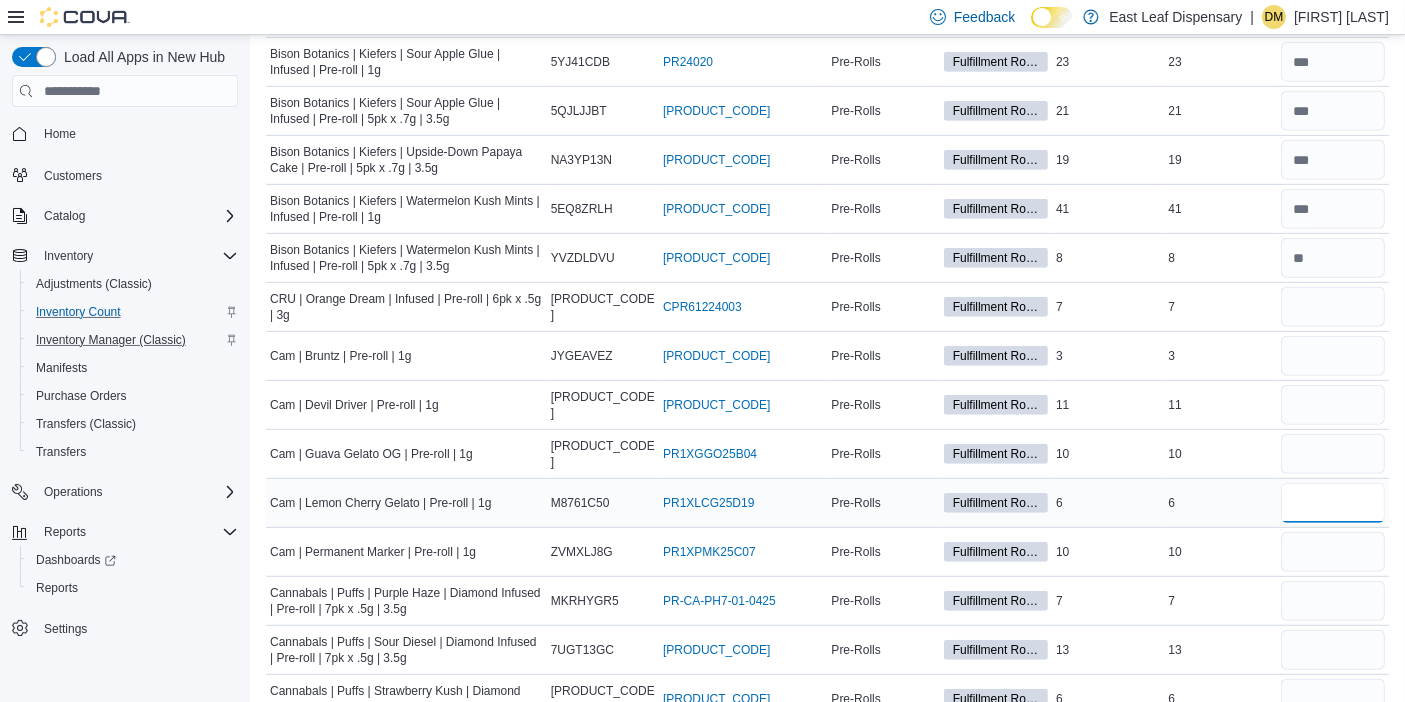 click at bounding box center (1333, 503) 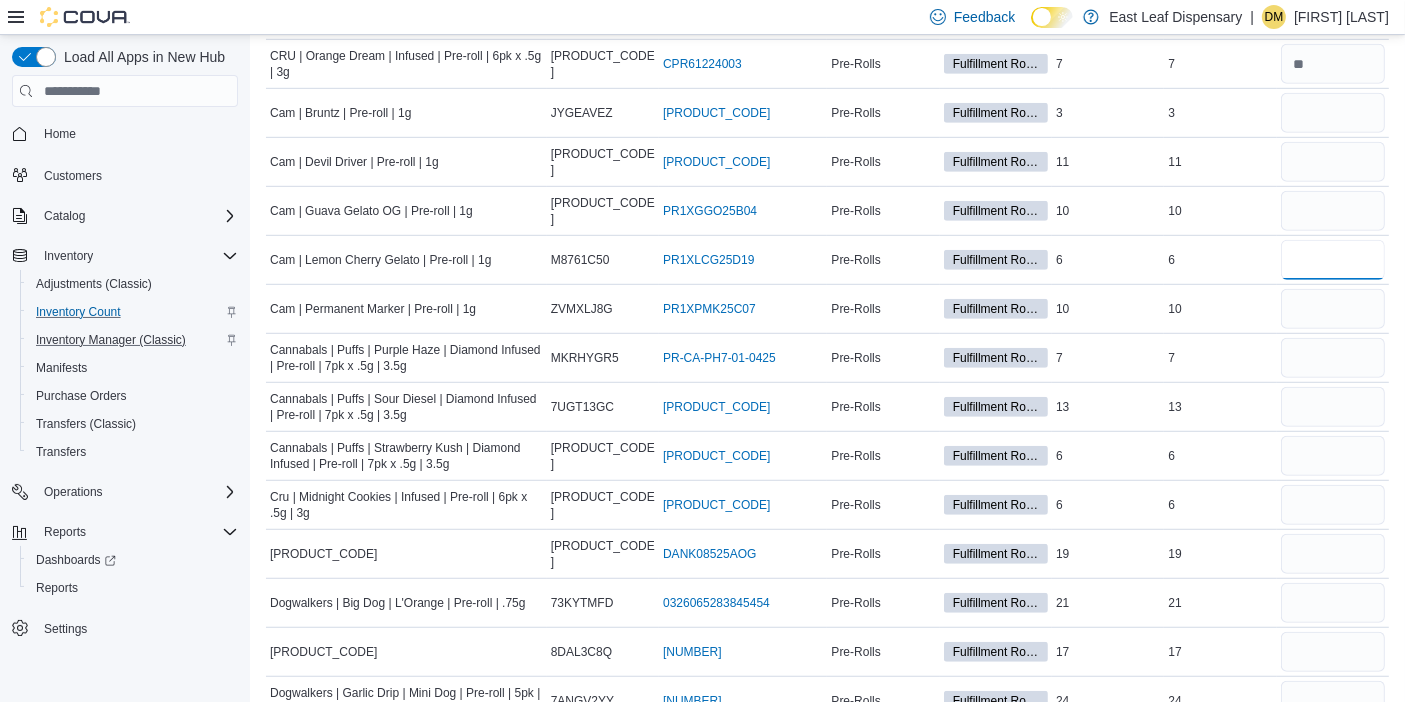 scroll, scrollTop: 1264, scrollLeft: 0, axis: vertical 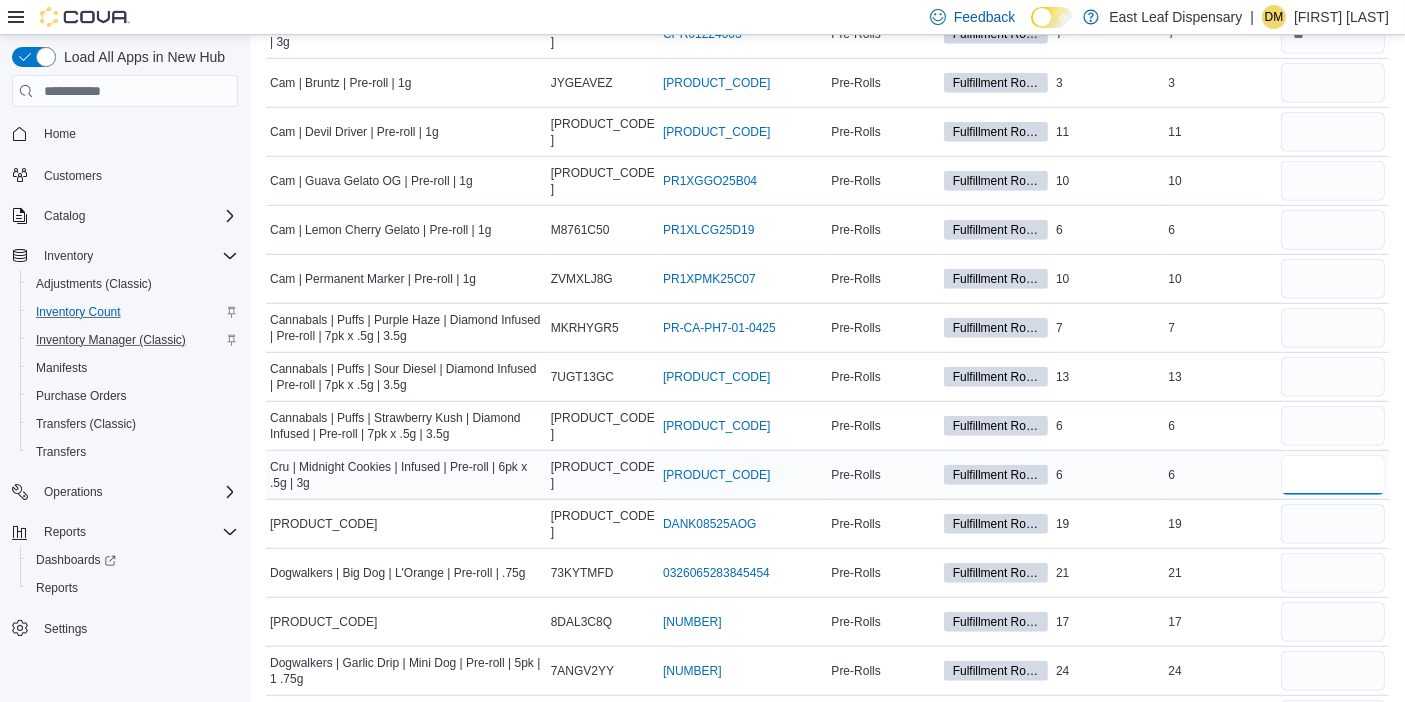 click at bounding box center (1333, 475) 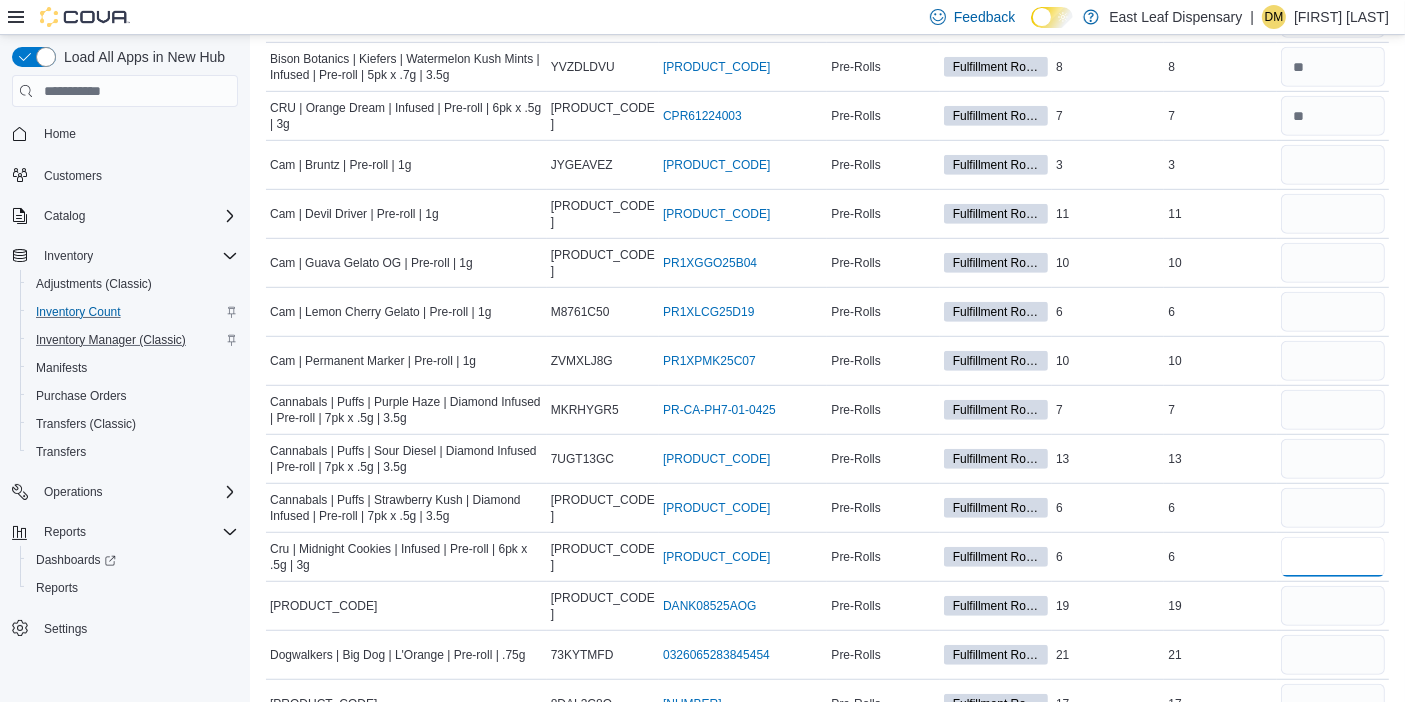 scroll, scrollTop: 1145, scrollLeft: 0, axis: vertical 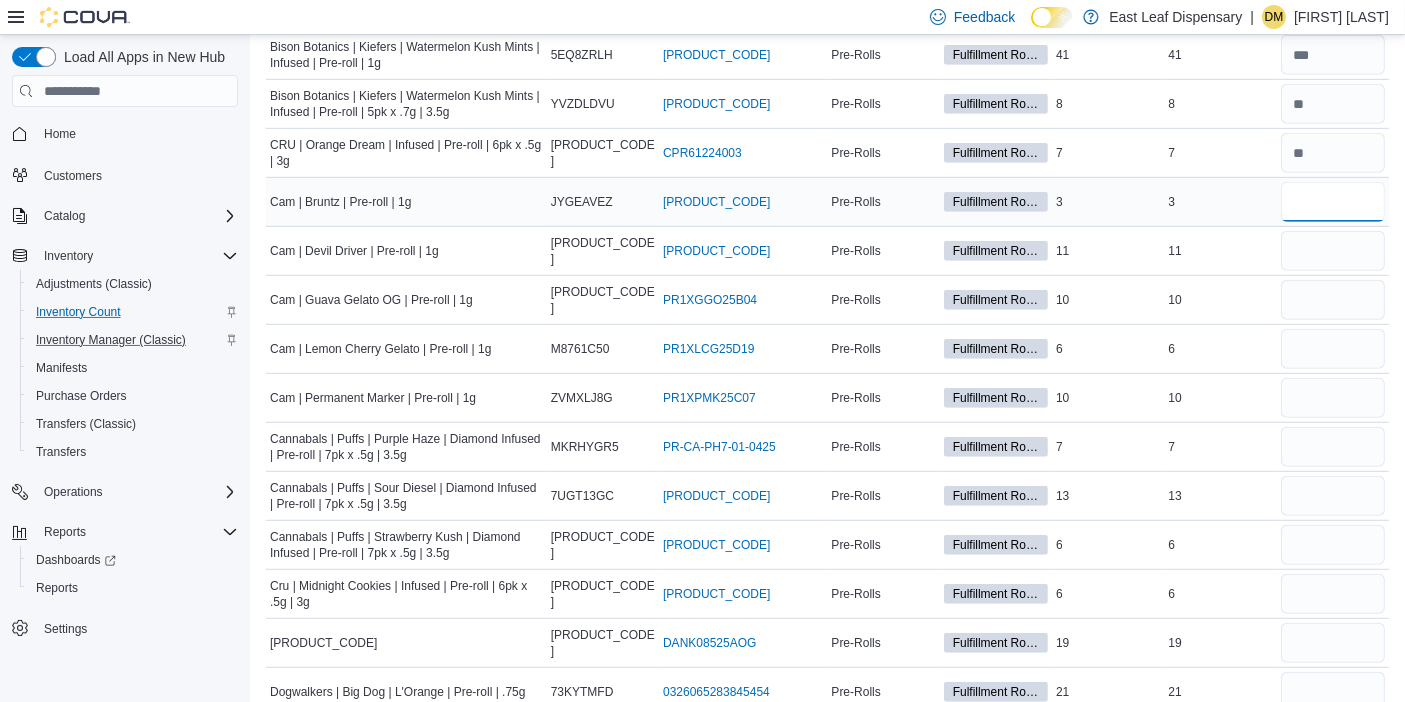 click at bounding box center (1333, 202) 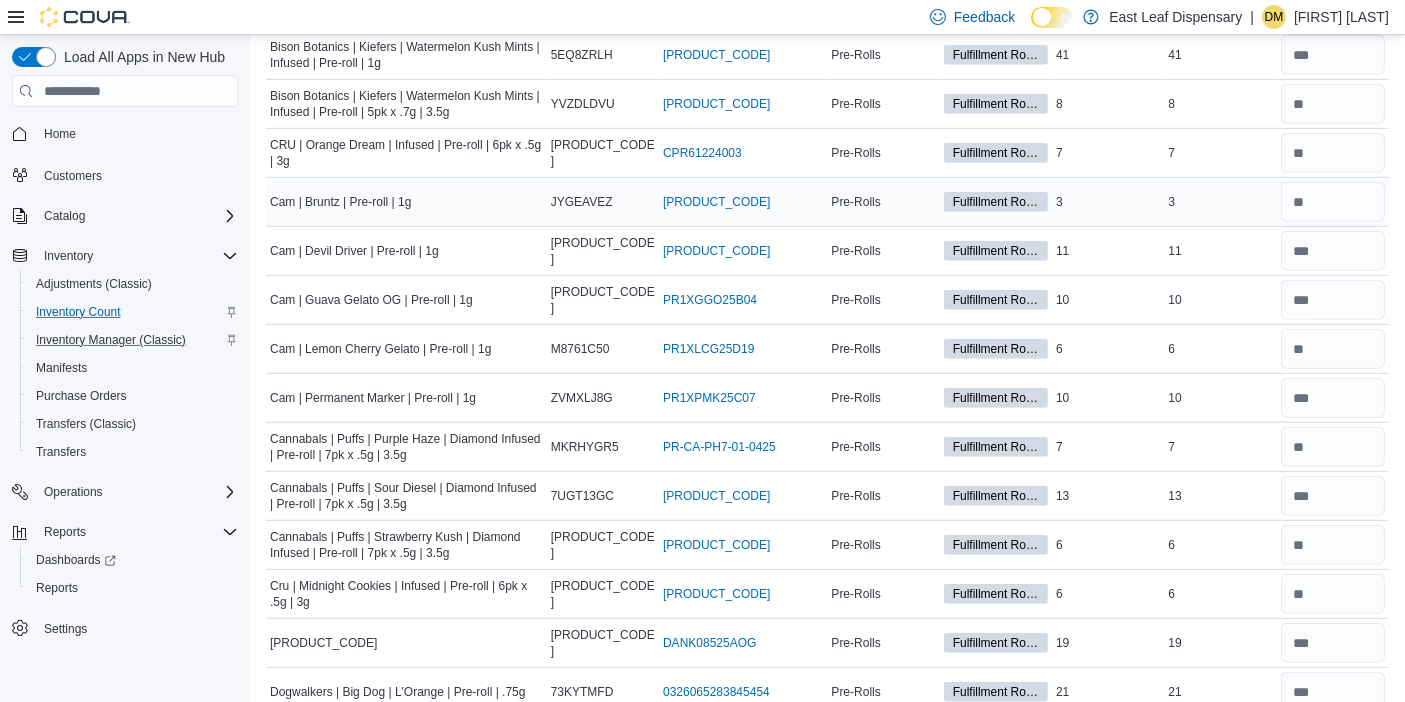 scroll, scrollTop: 1524, scrollLeft: 0, axis: vertical 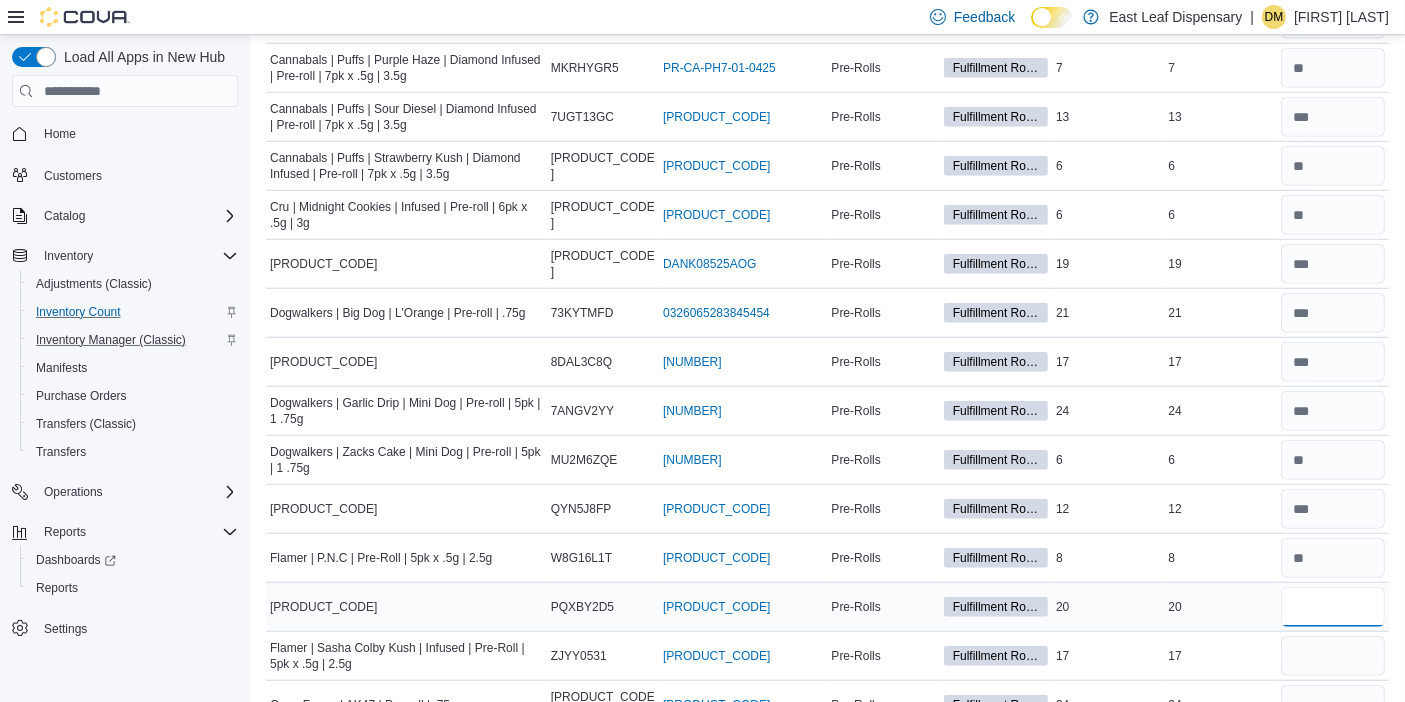 click at bounding box center [1333, 607] 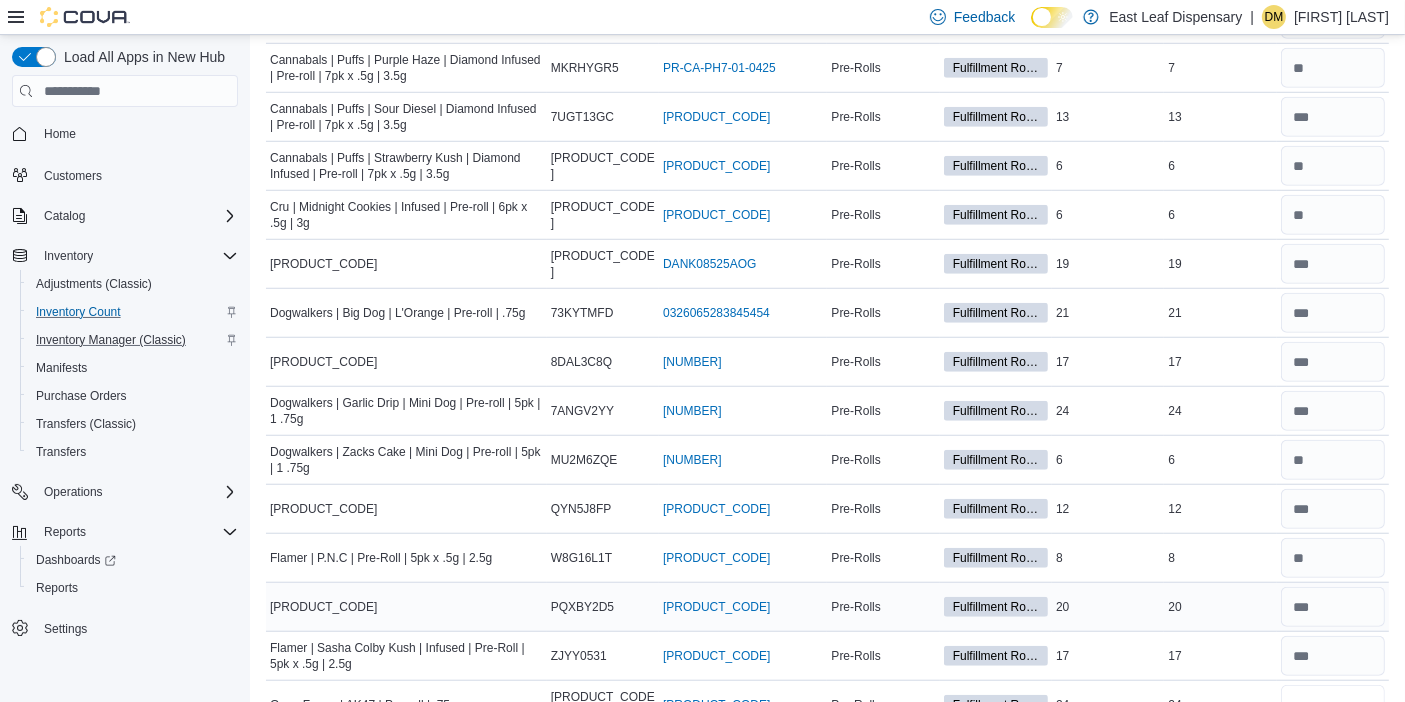 scroll, scrollTop: 1534, scrollLeft: 0, axis: vertical 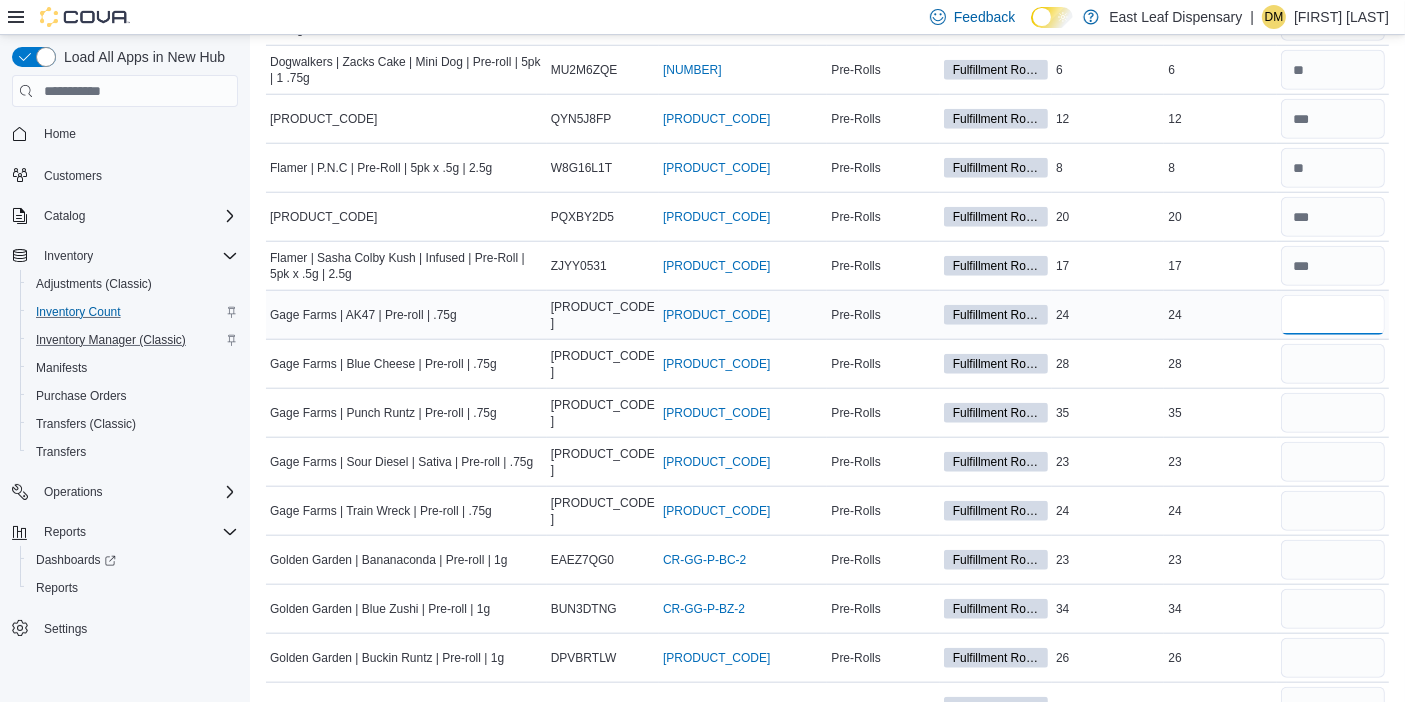 click at bounding box center [1333, 315] 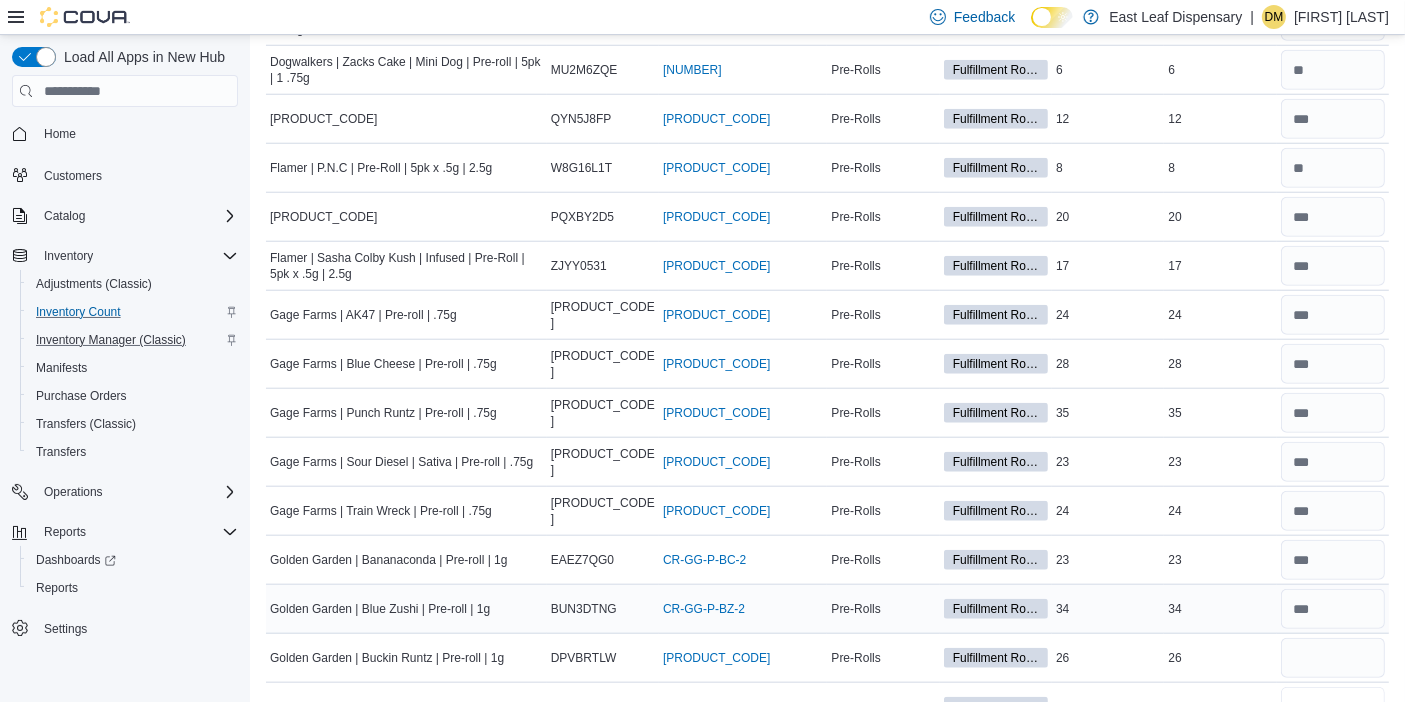 scroll, scrollTop: 1924, scrollLeft: 0, axis: vertical 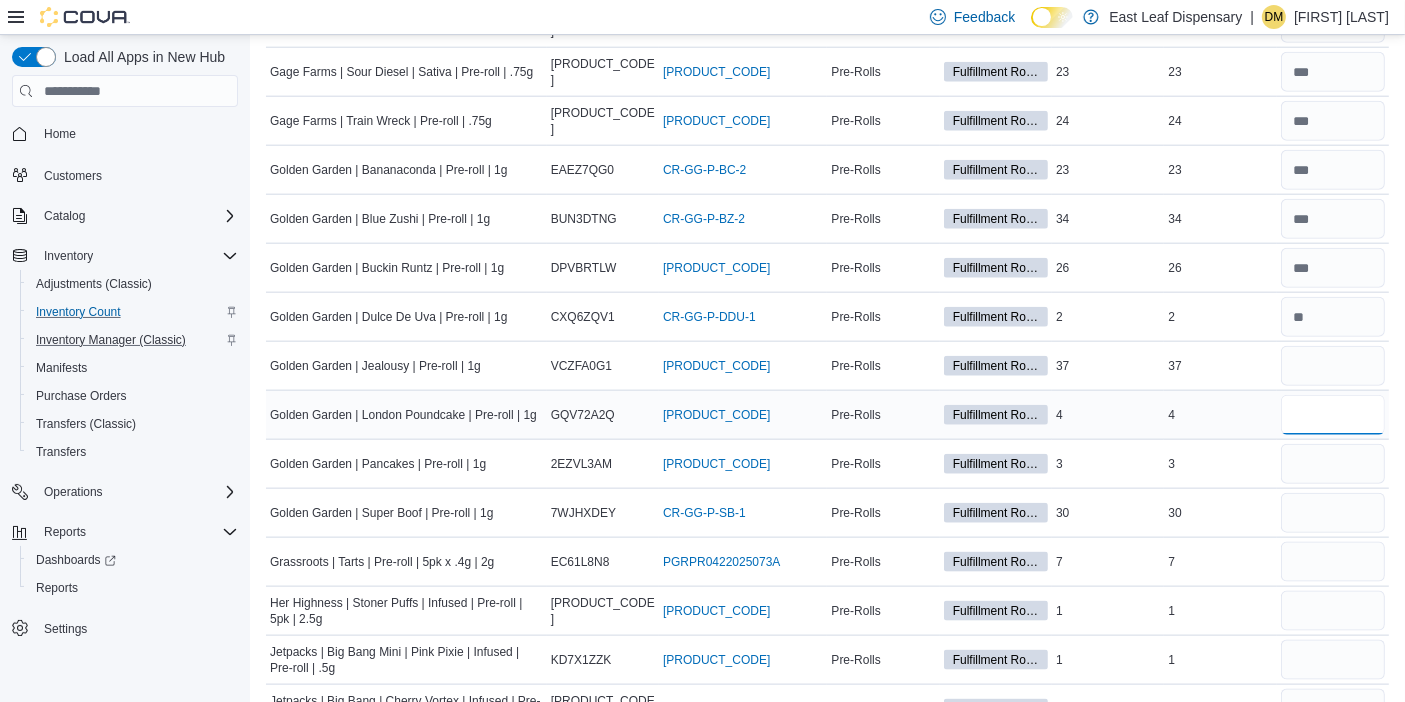 click at bounding box center [1333, 415] 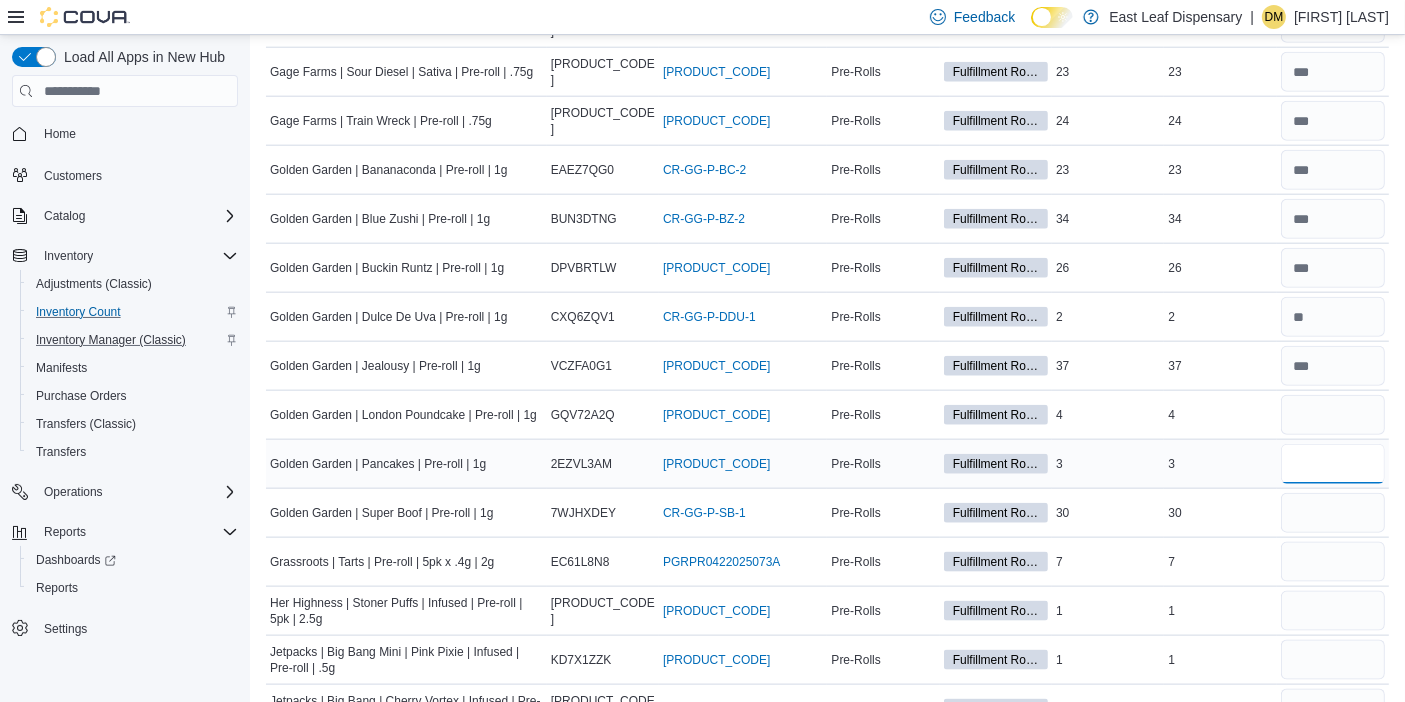 click at bounding box center [1333, 464] 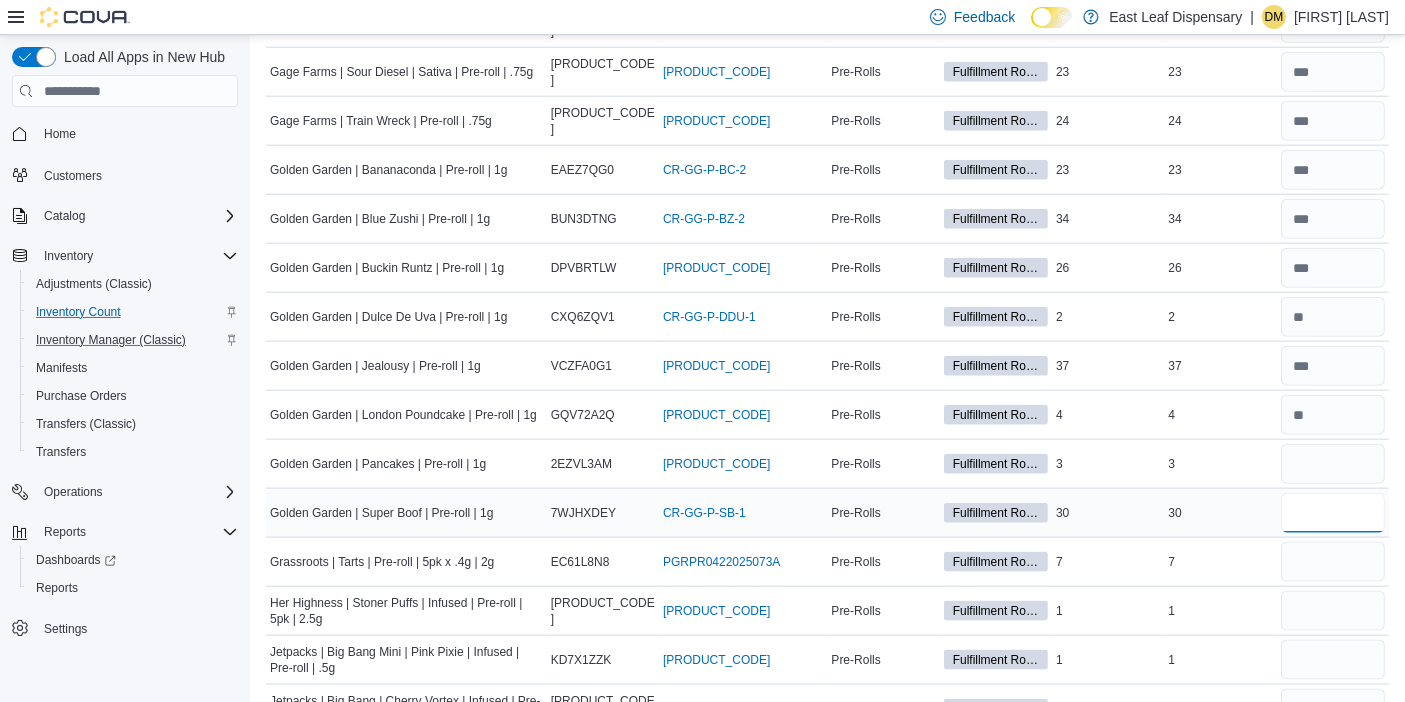 click at bounding box center (1333, 513) 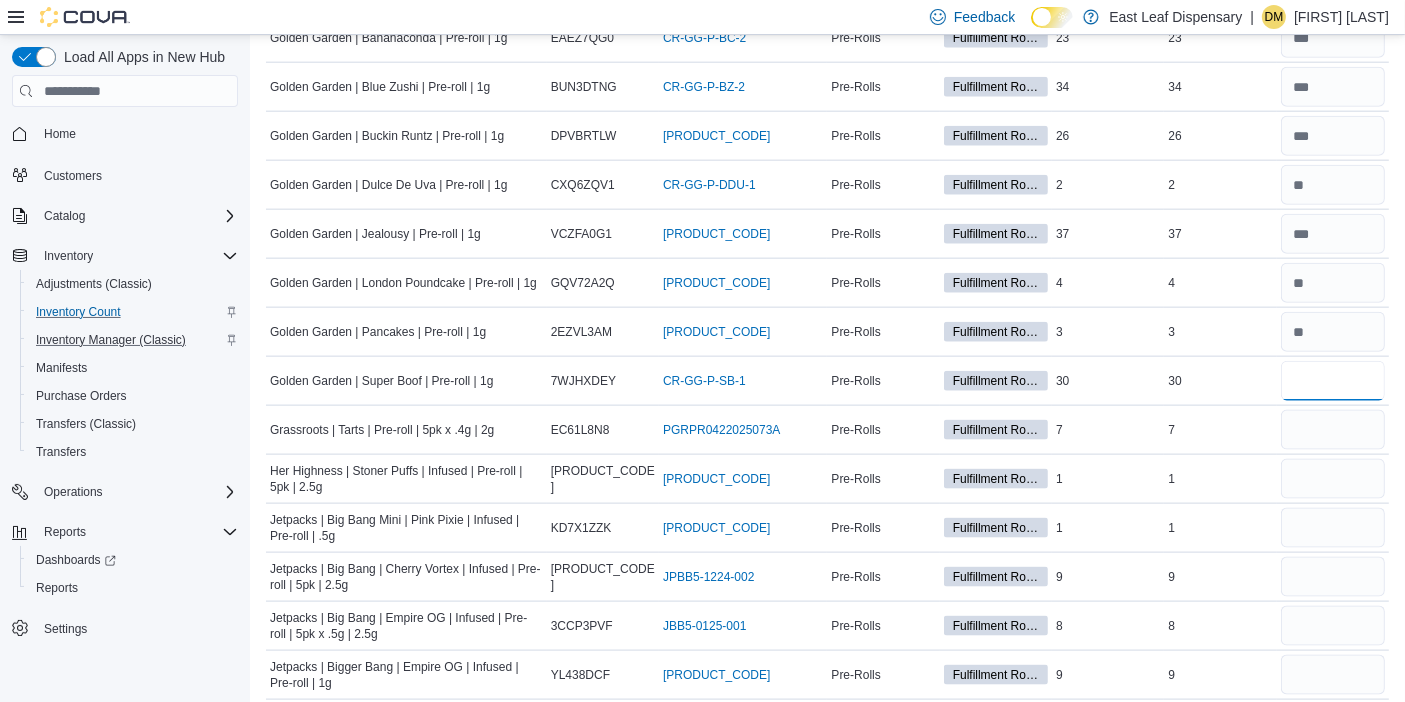 scroll, scrollTop: 2460, scrollLeft: 0, axis: vertical 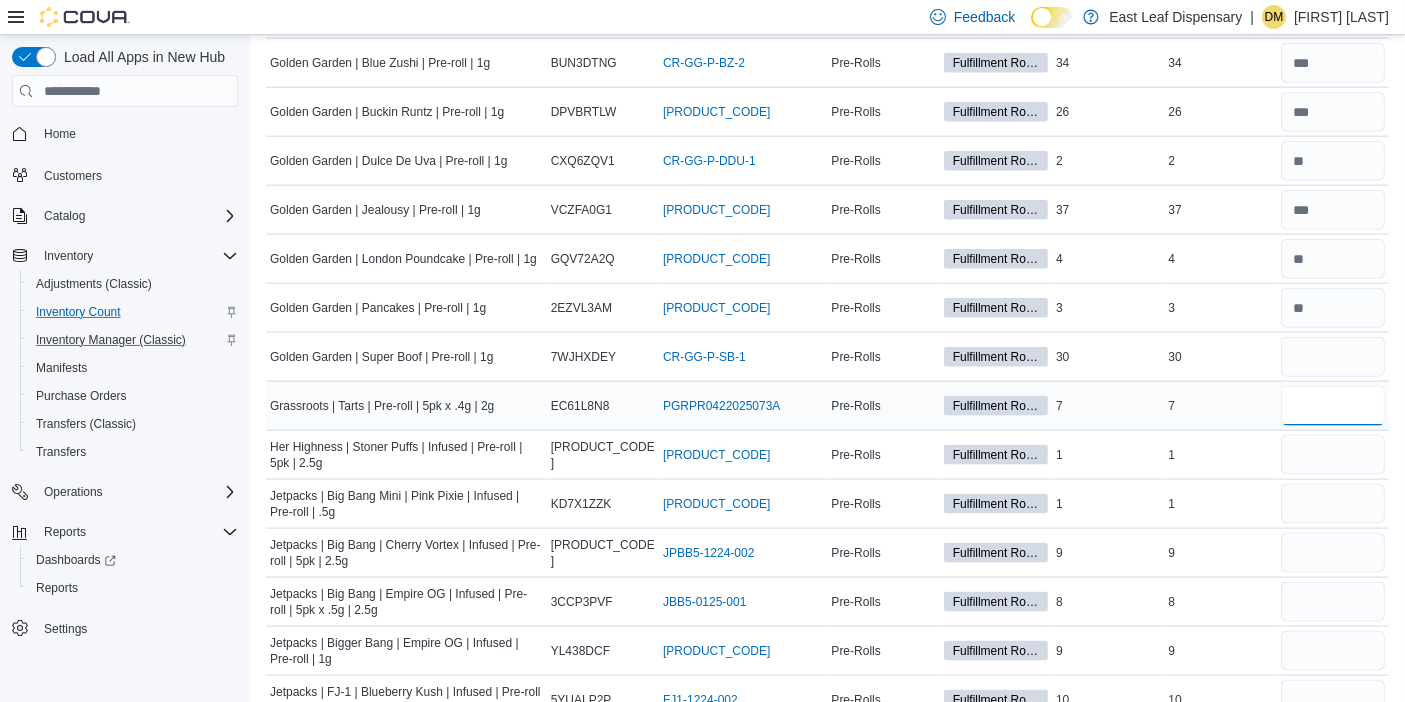 click at bounding box center [1333, 406] 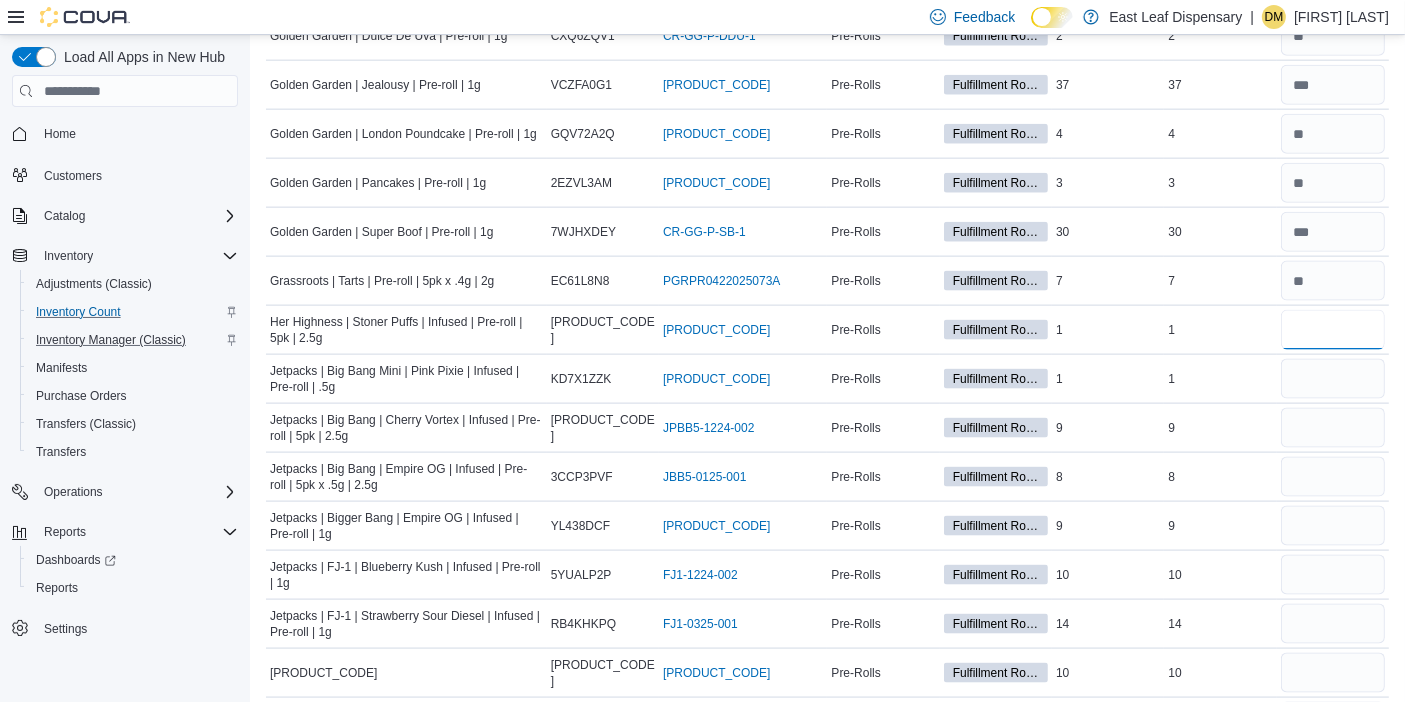 scroll, scrollTop: 2598, scrollLeft: 0, axis: vertical 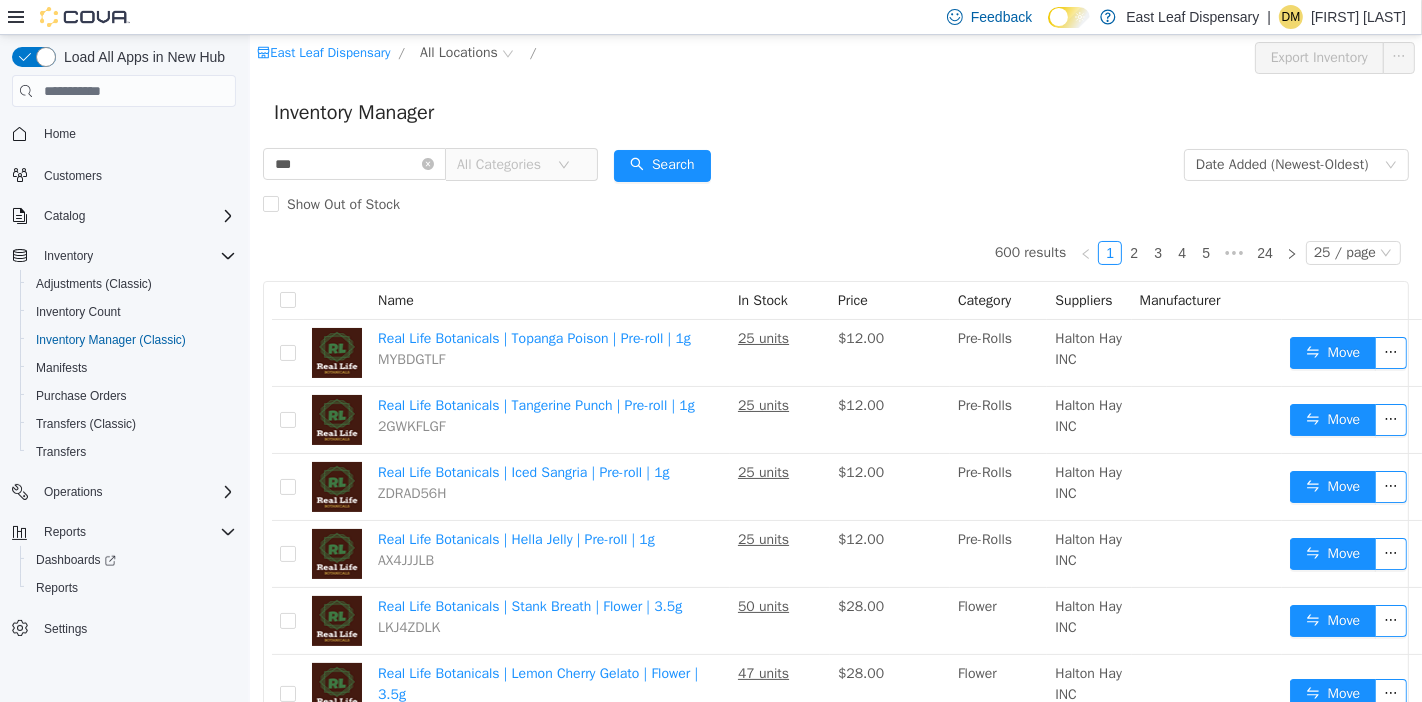 type on "***" 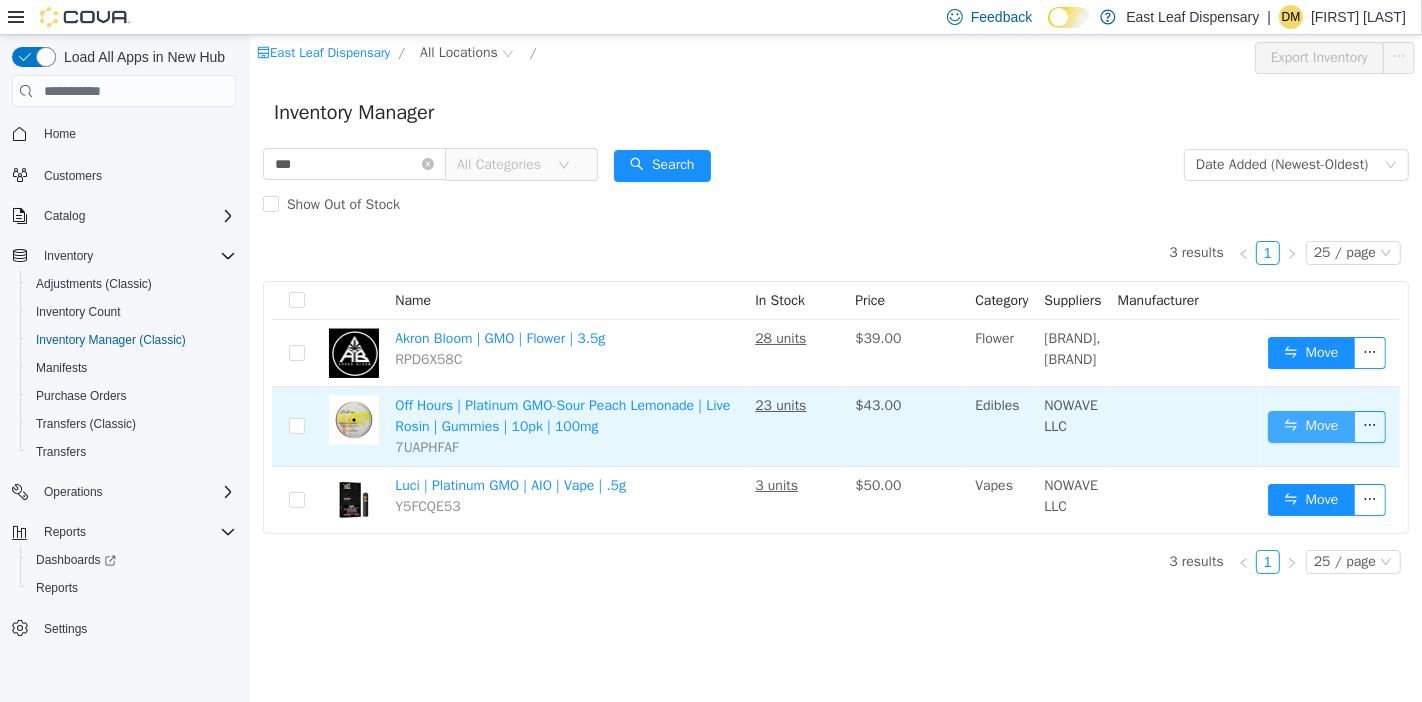 click on "Move" at bounding box center (1310, 427) 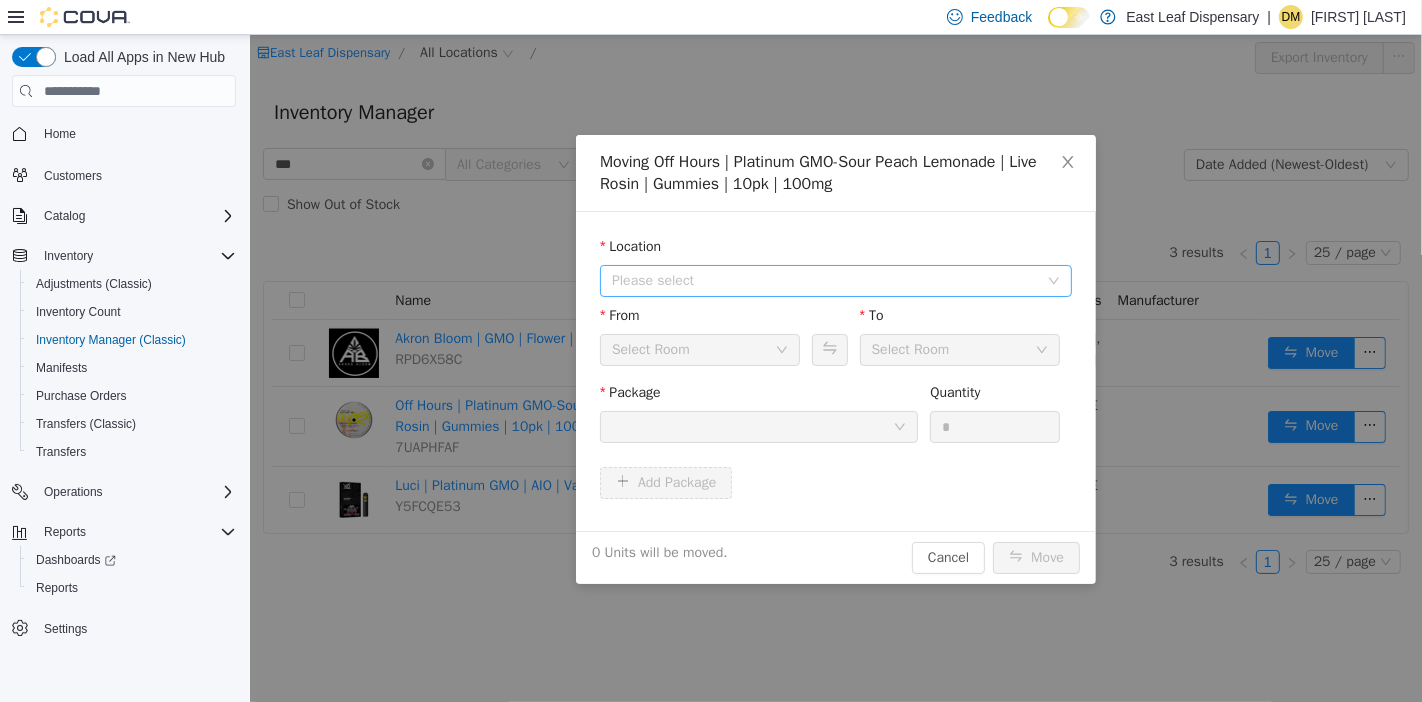 click on "Please select" at bounding box center (824, 281) 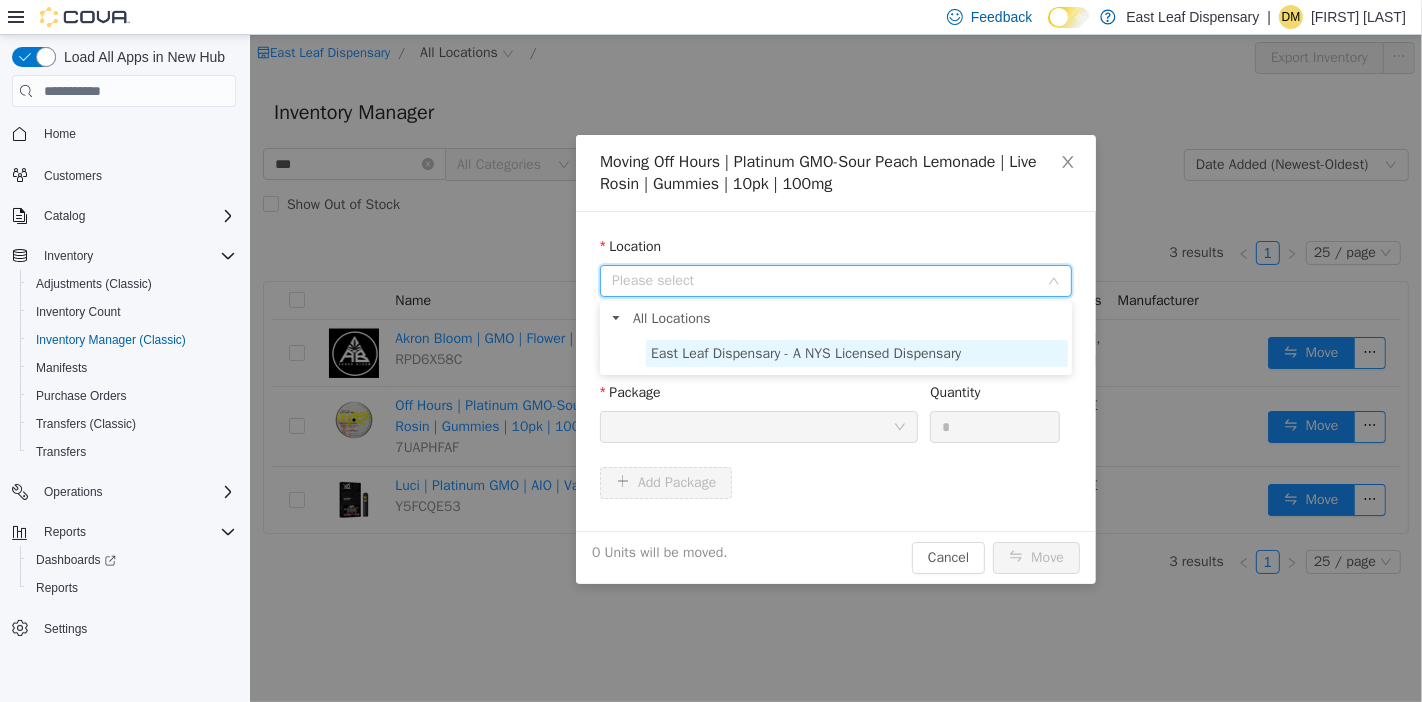 click on "East Leaf Dispensary - A NYS Licensed Dispensary" at bounding box center [805, 353] 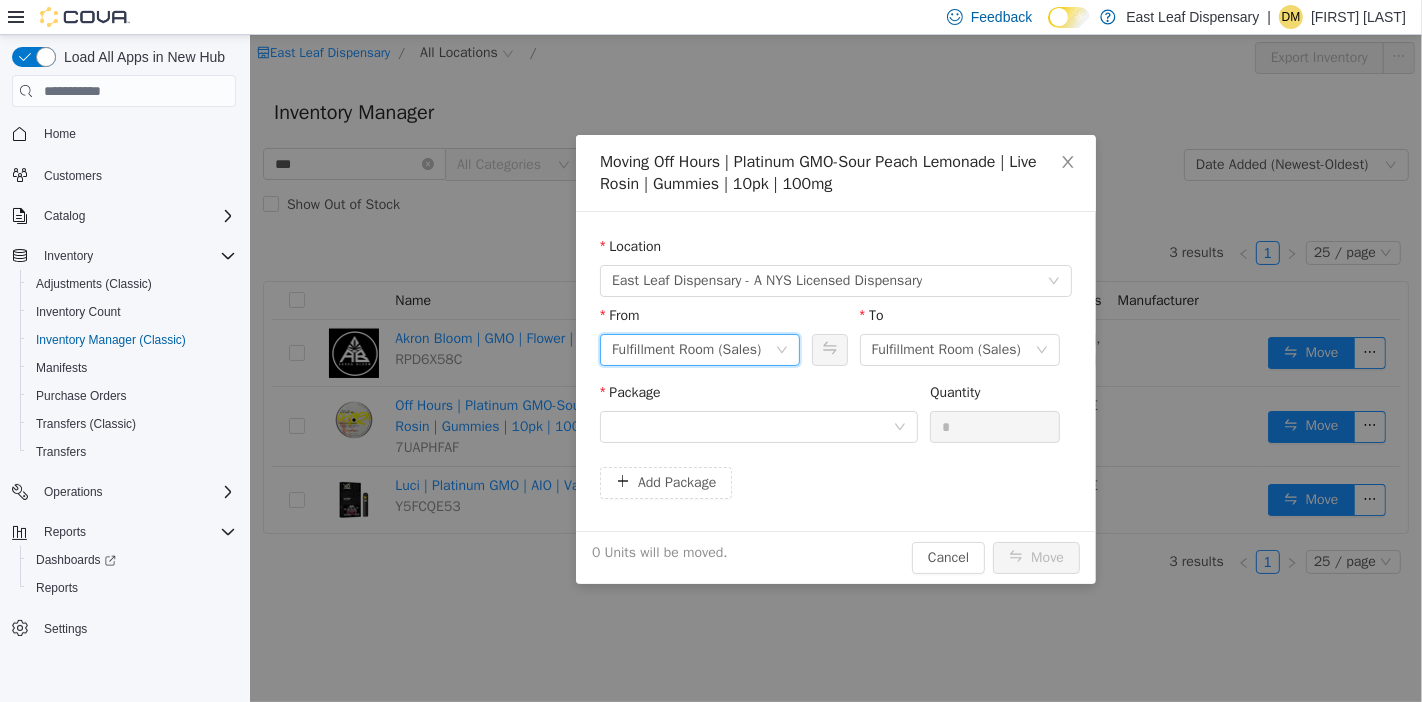 click on "Fulfillment Room (Sales)" at bounding box center (685, 350) 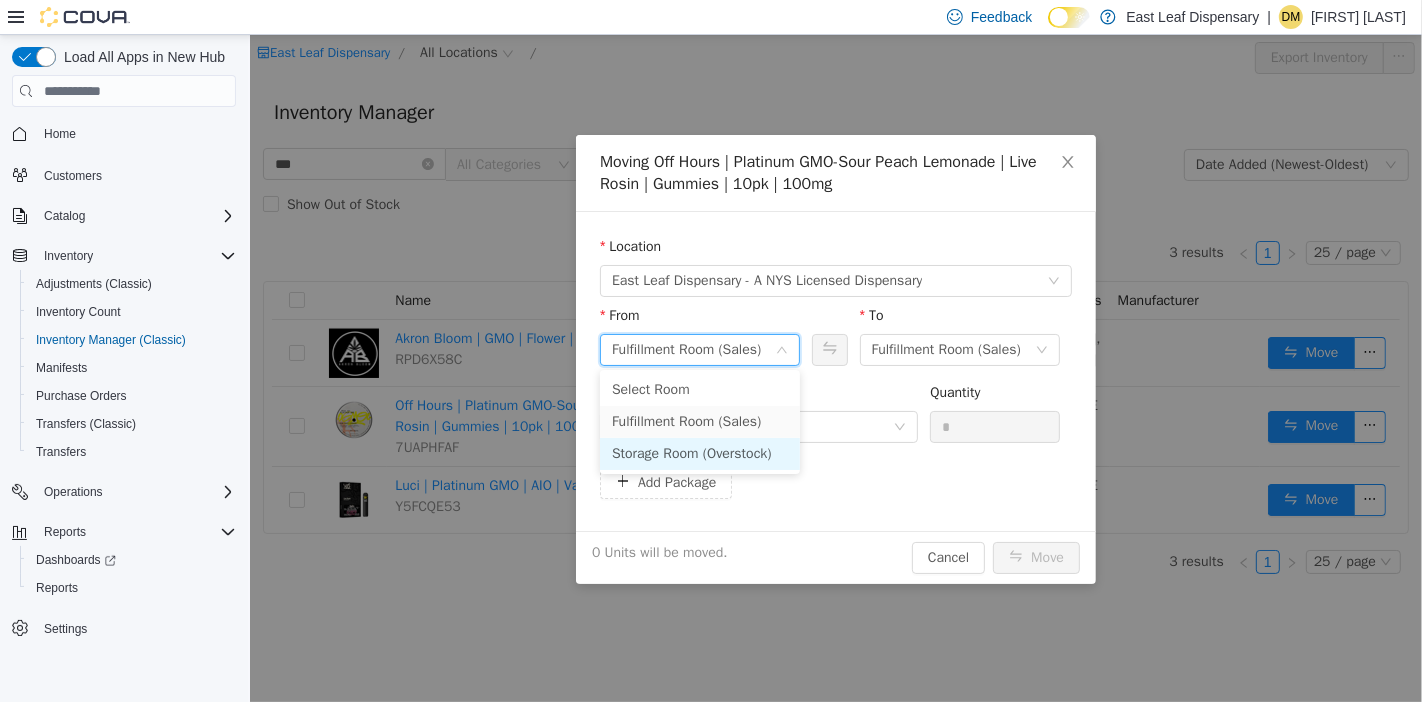 click on "Storage Room (Overstock)" at bounding box center (699, 454) 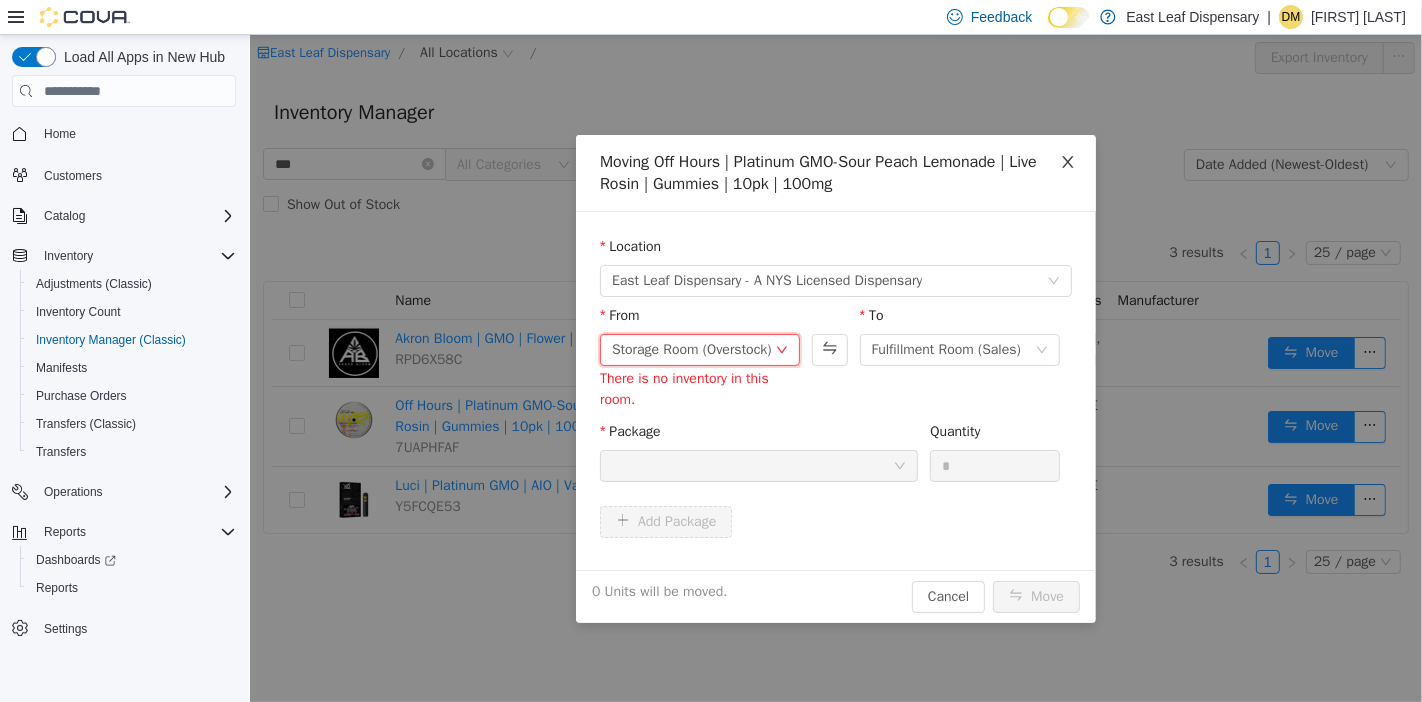 click at bounding box center [1067, 163] 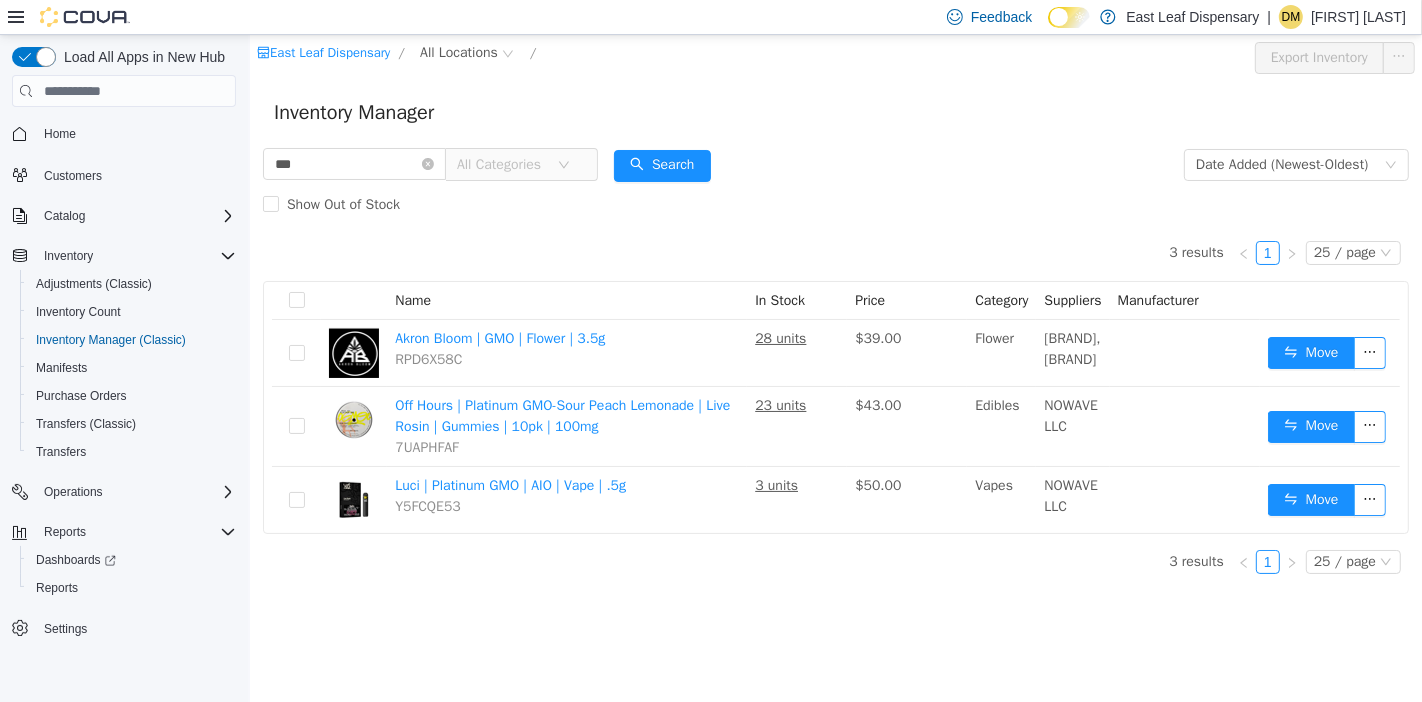 click on "Inventory Manager" at bounding box center [835, 113] 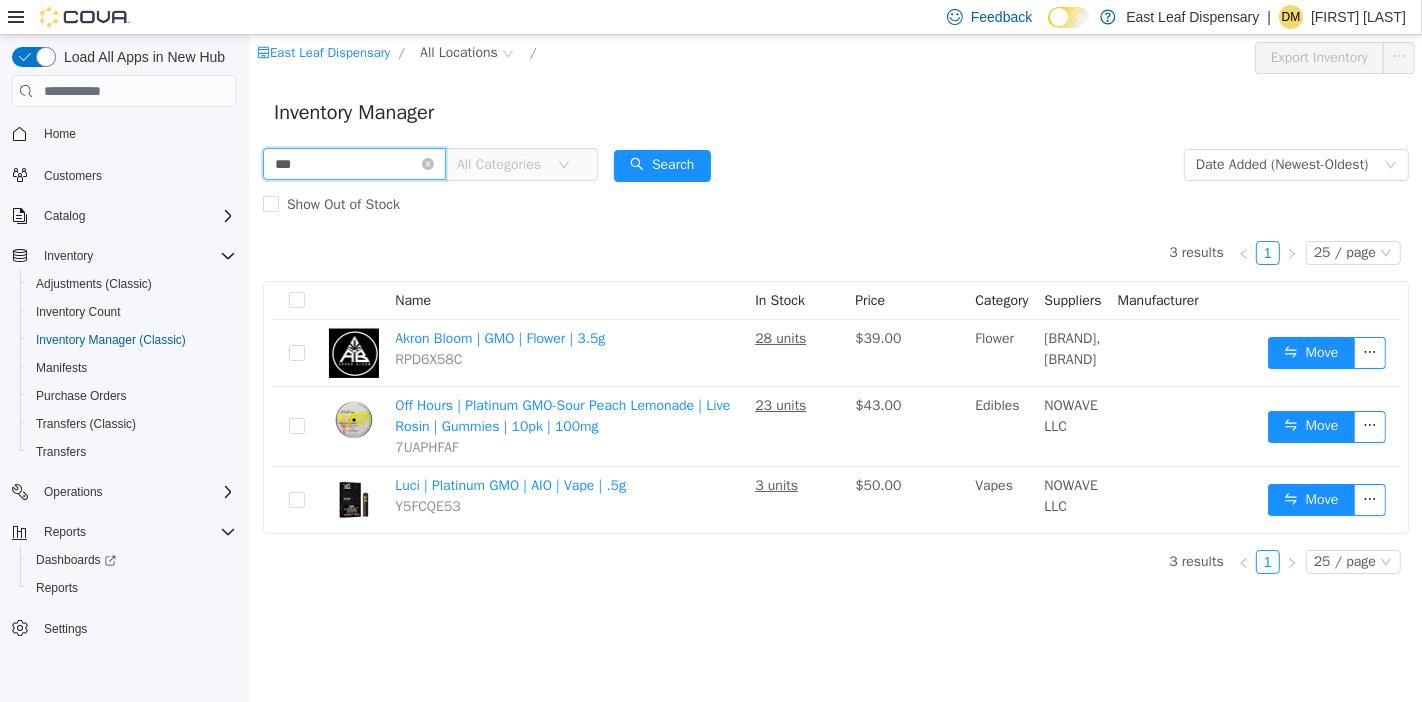 click on "***" at bounding box center [353, 164] 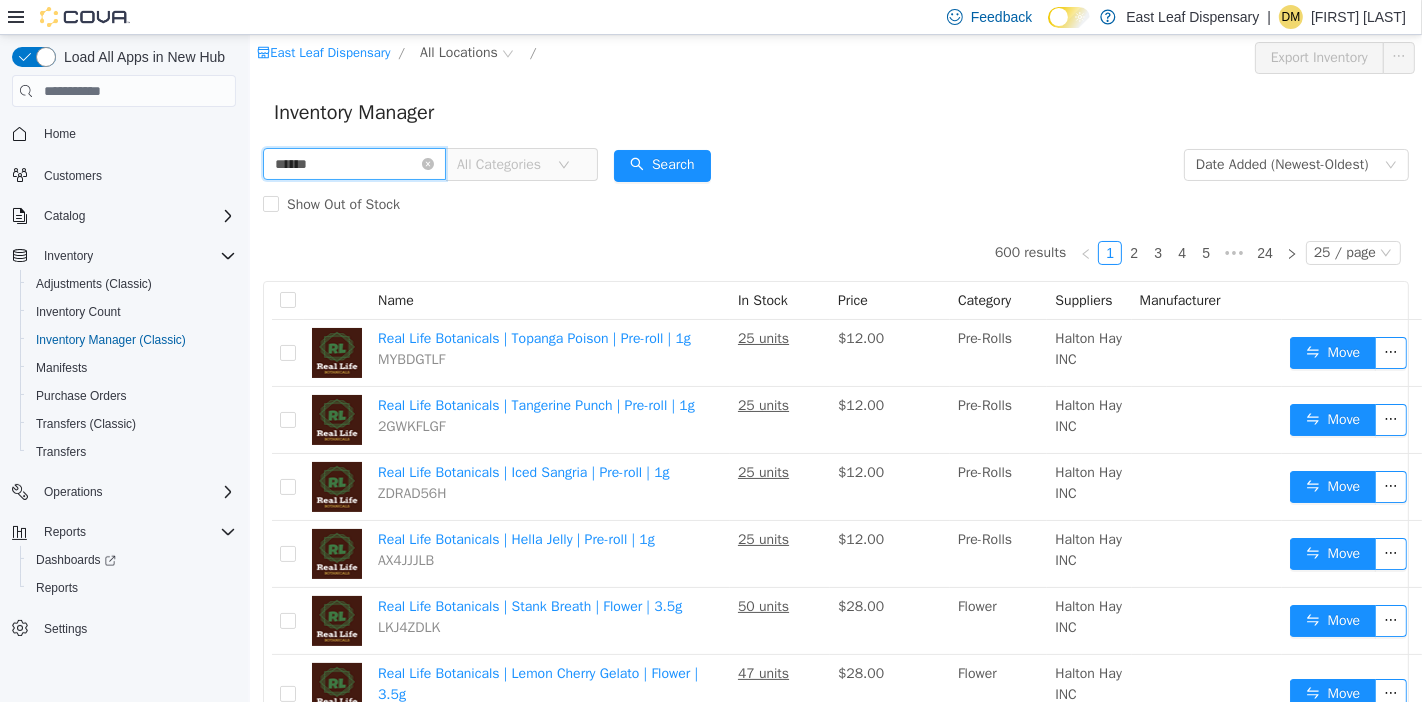 type on "******" 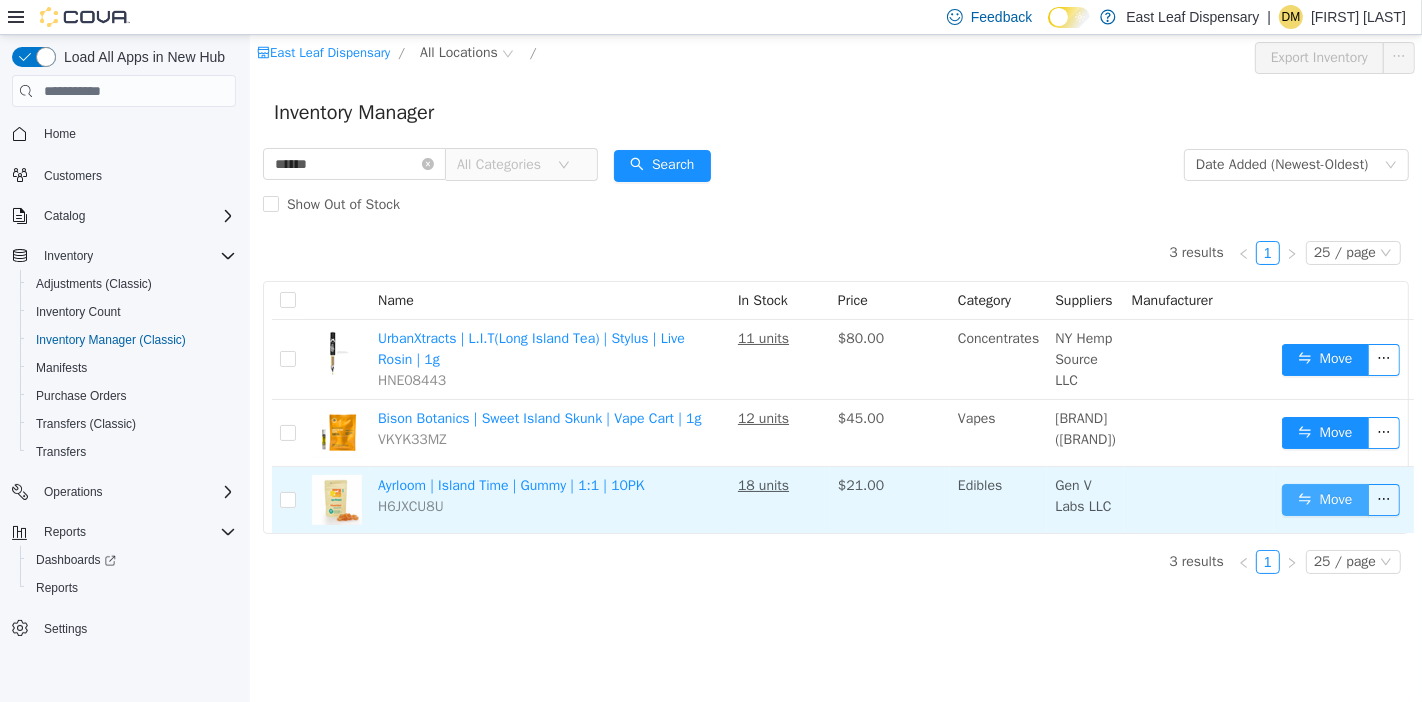 click on "Move" at bounding box center (1324, 500) 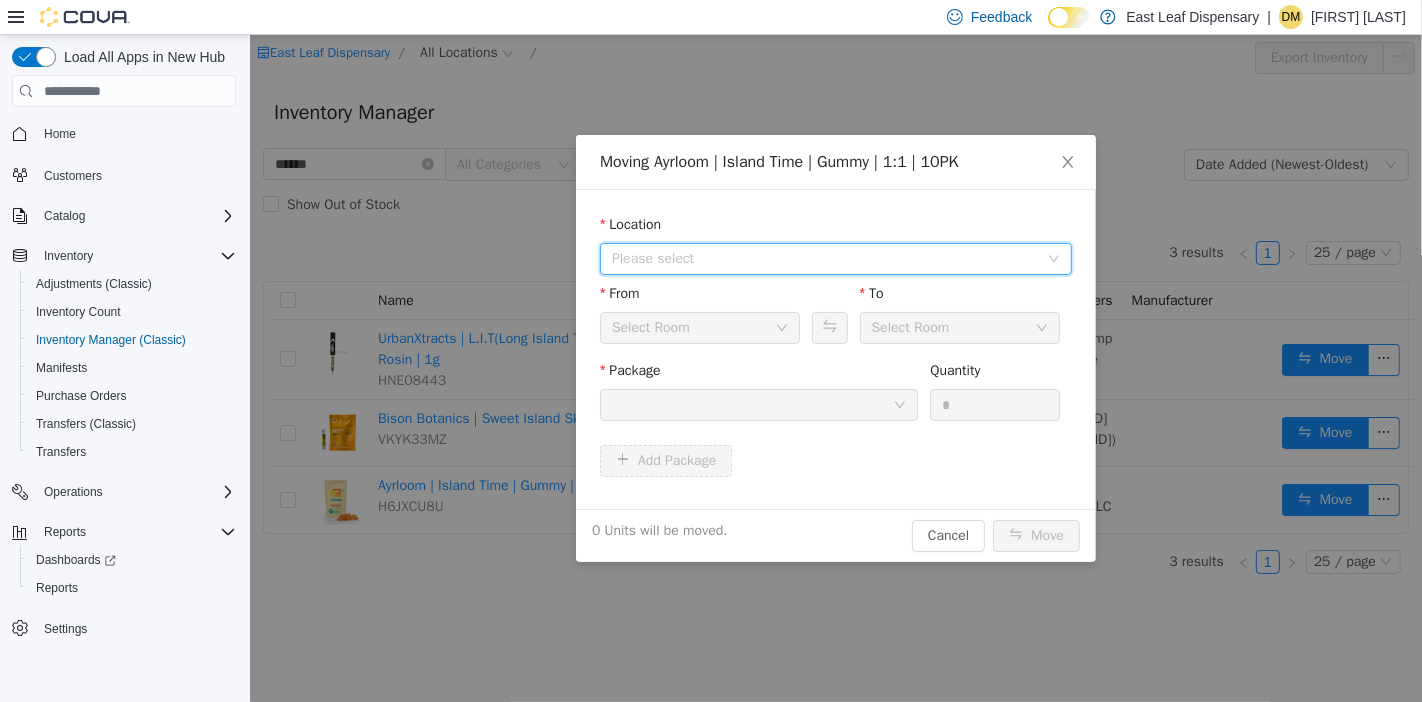 click on "Please select" at bounding box center [824, 259] 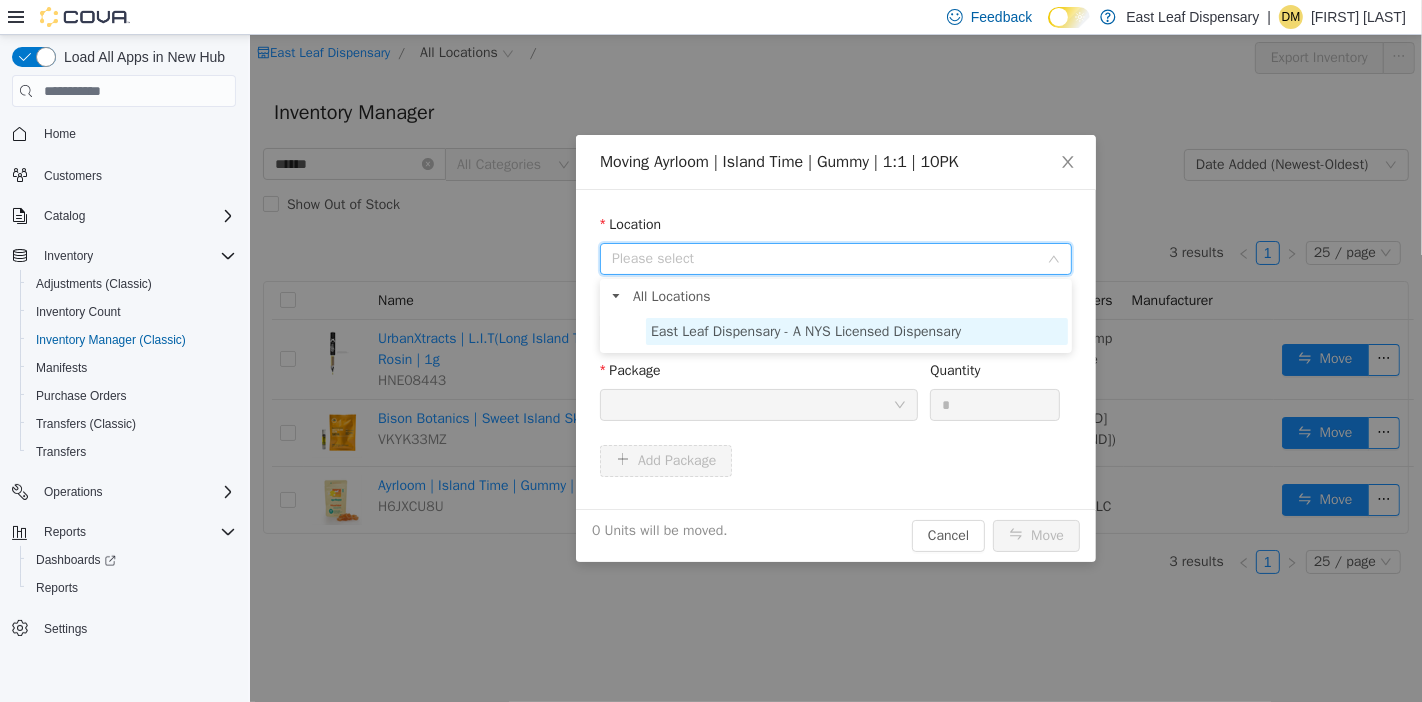 click on "East Leaf Dispensary - A NYS Licensed Dispensary" at bounding box center (805, 331) 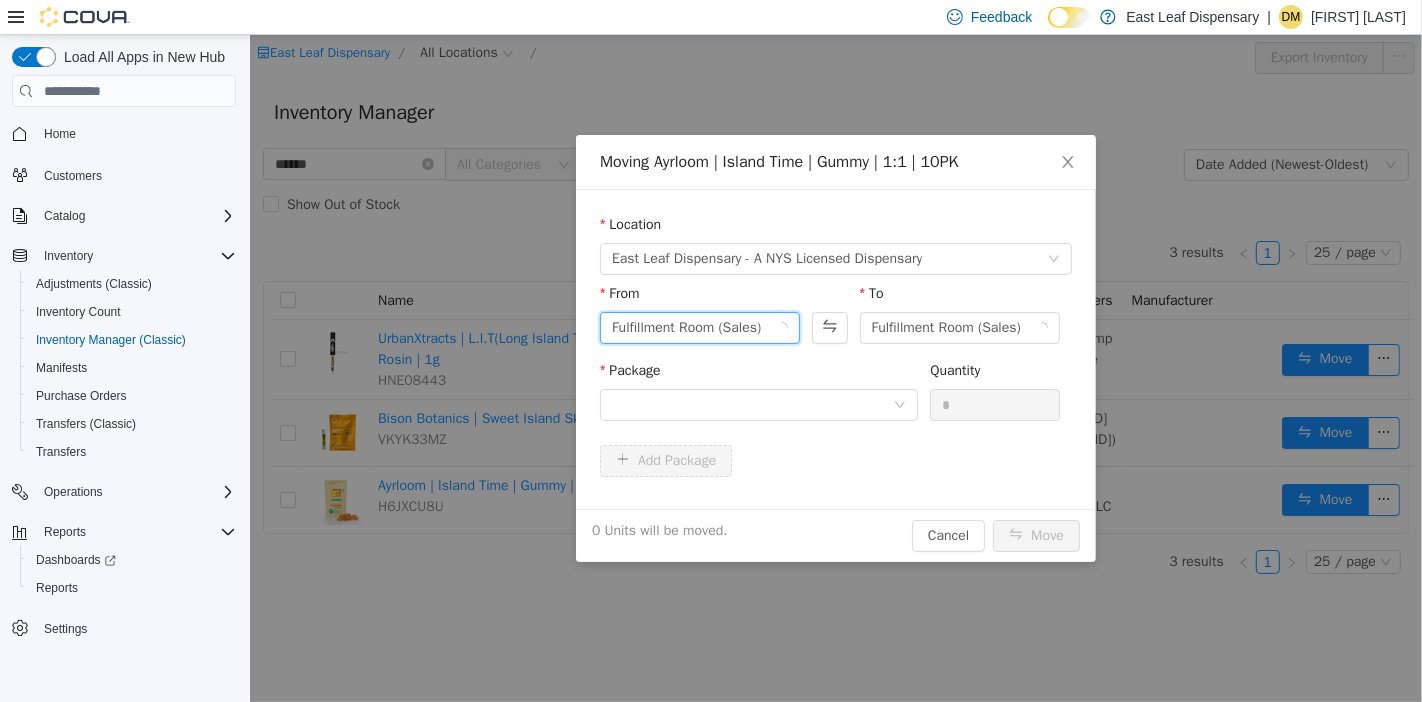 click on "Fulfillment Room (Sales)" at bounding box center [685, 328] 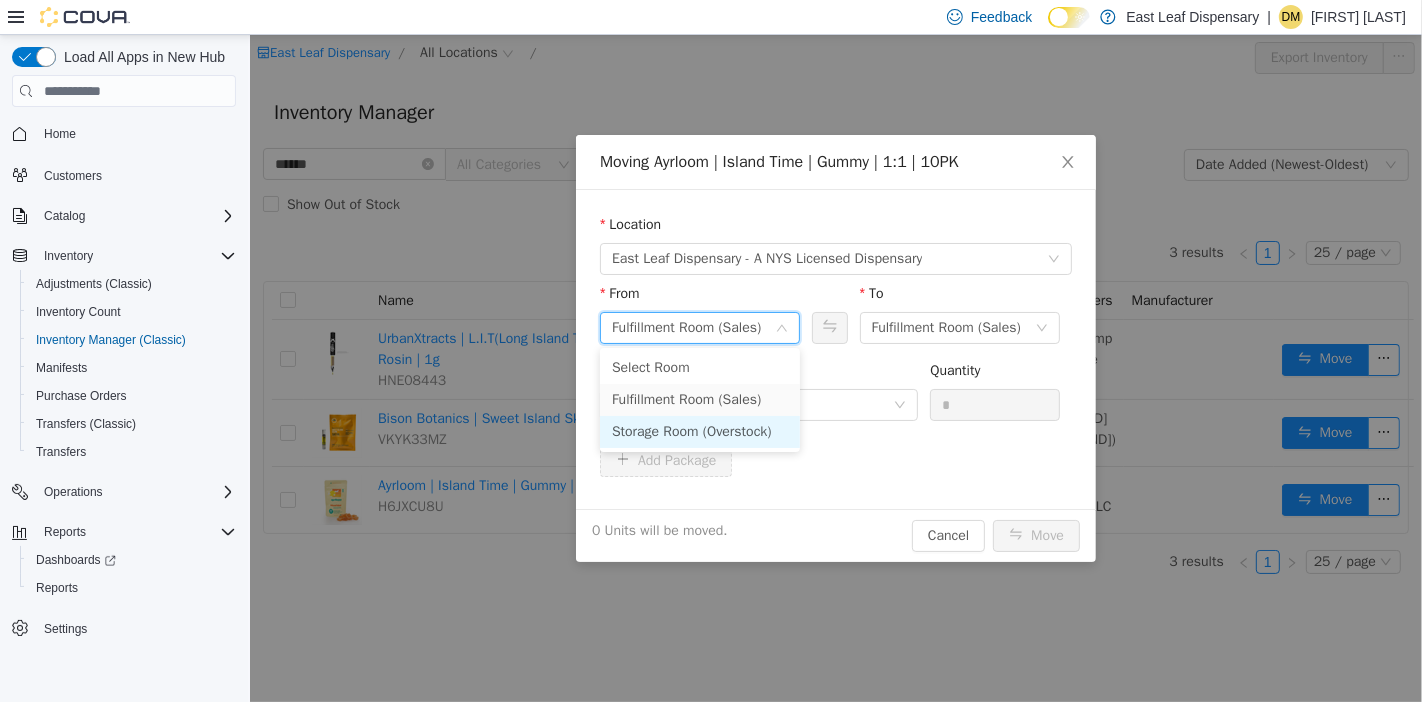 click on "Storage Room (Overstock)" at bounding box center [699, 432] 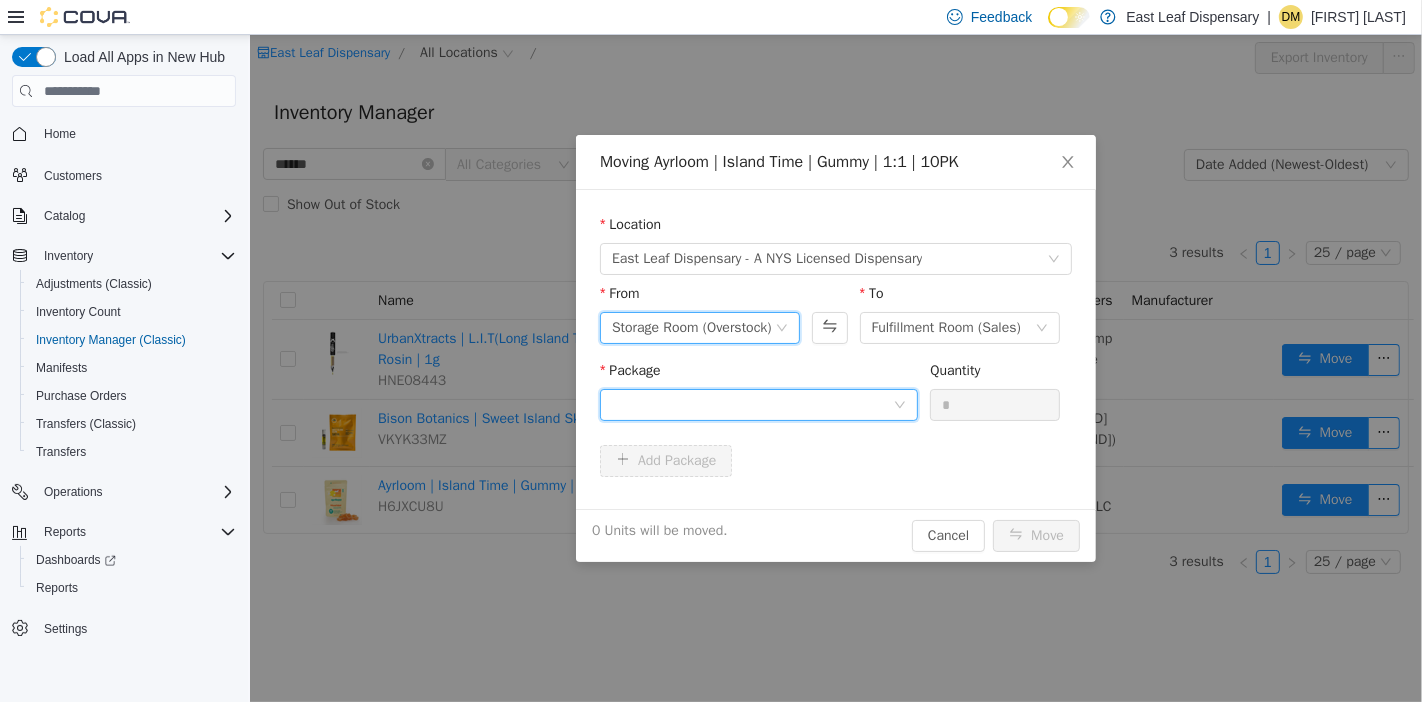 click at bounding box center (751, 405) 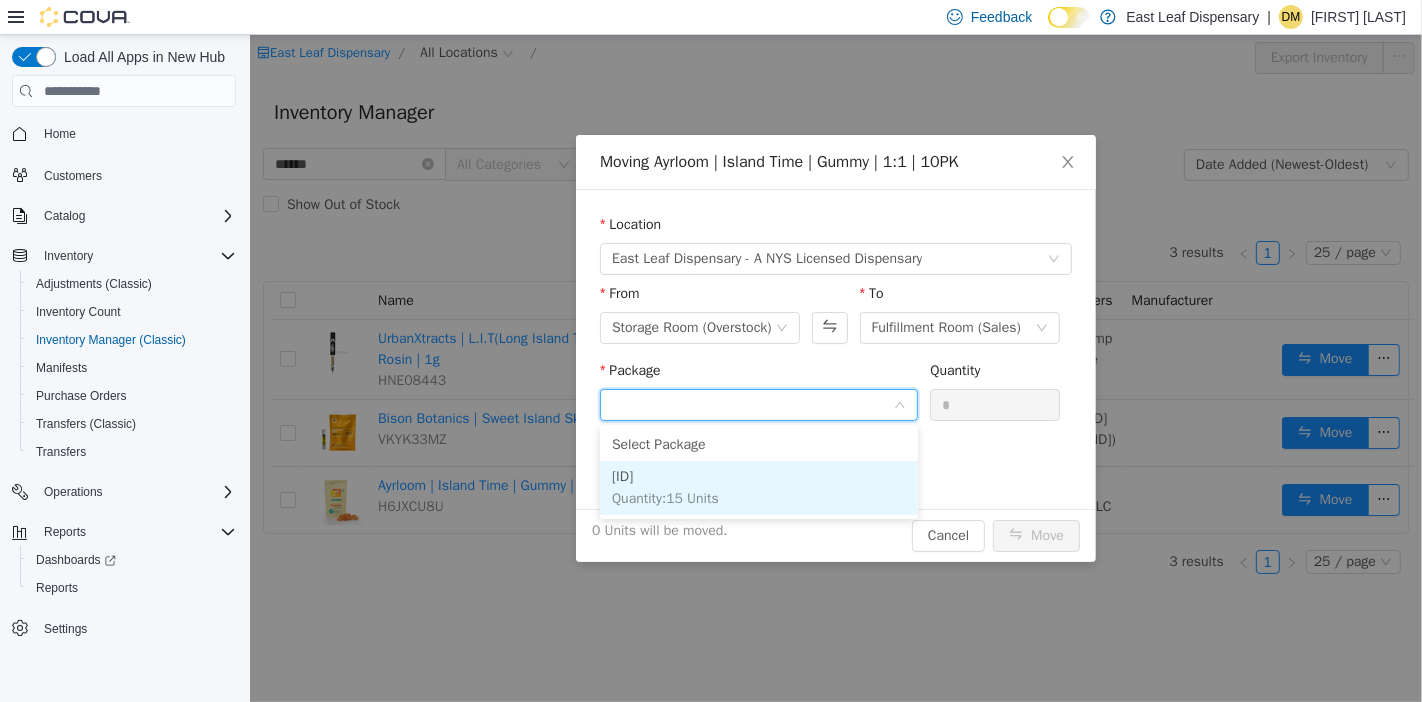 click on "012226G0575 Quantity :  15 Units" at bounding box center (758, 488) 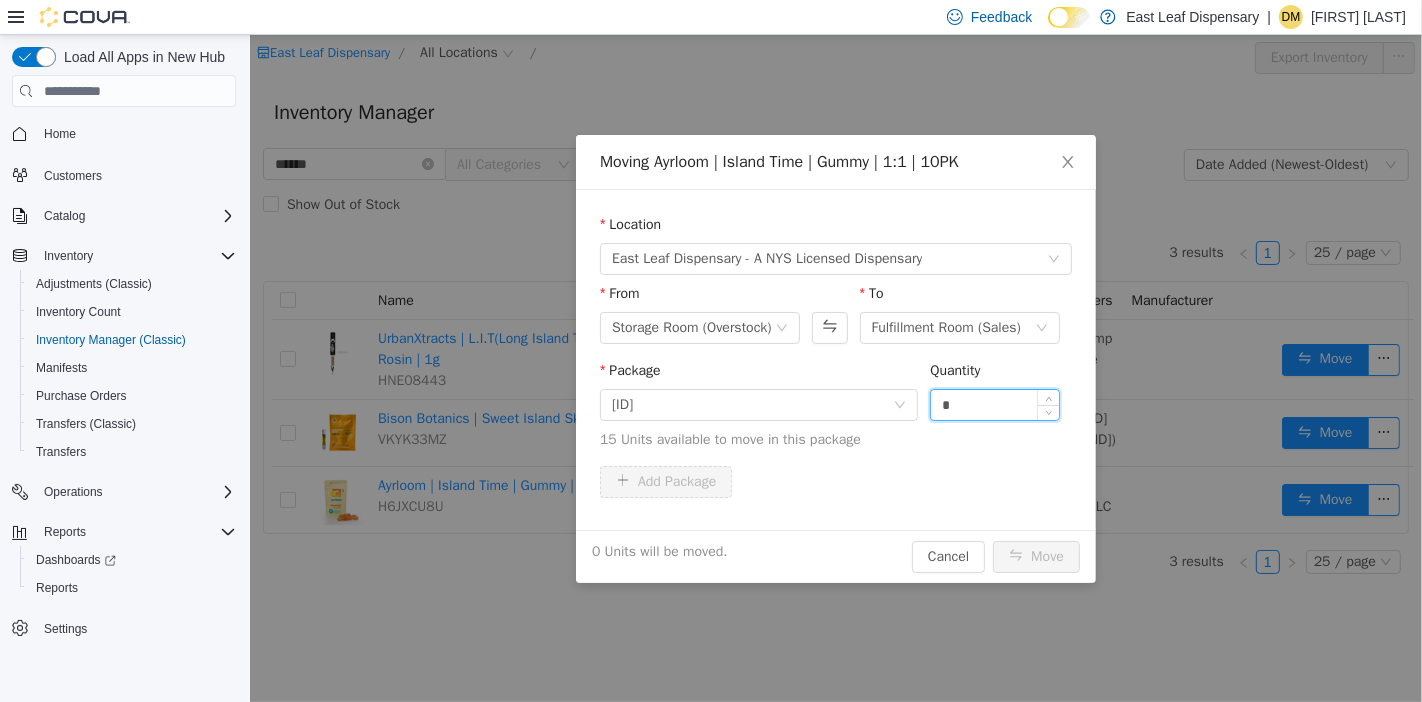 click on "*" at bounding box center (994, 405) 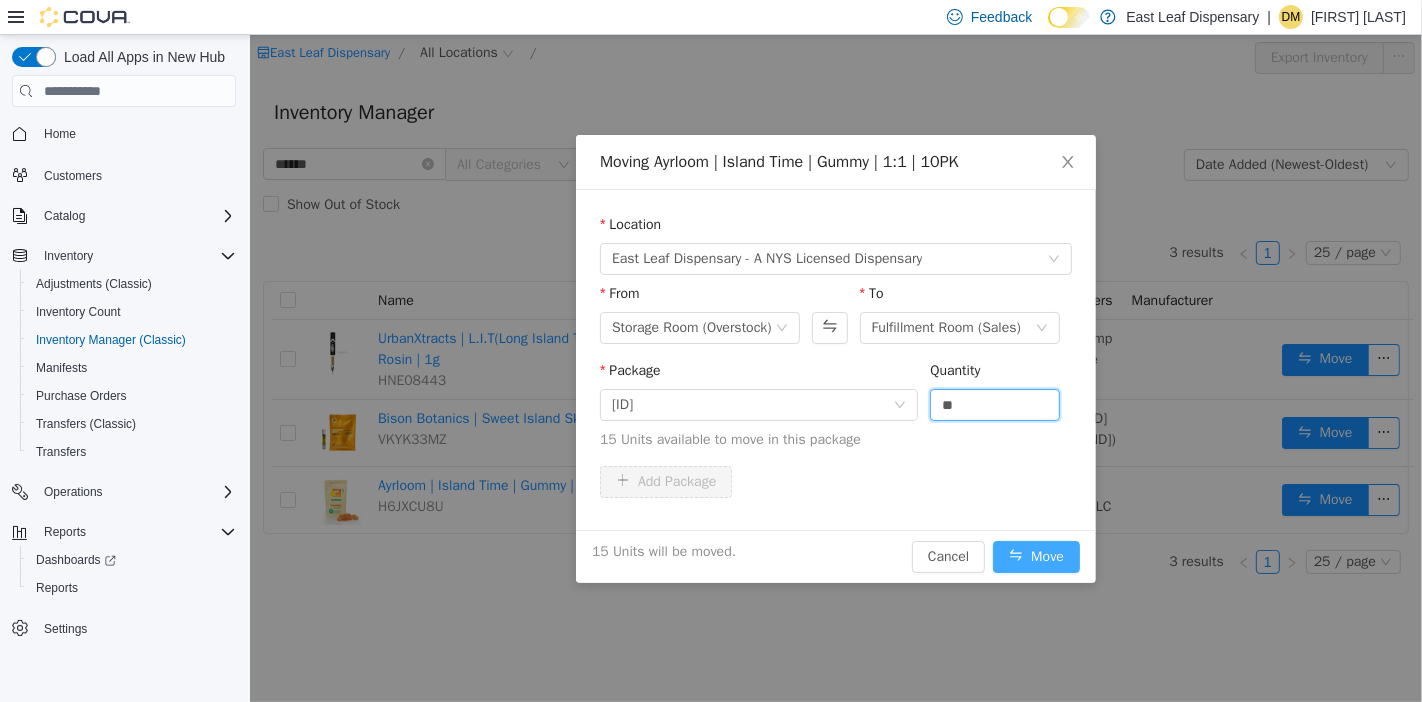 type on "**" 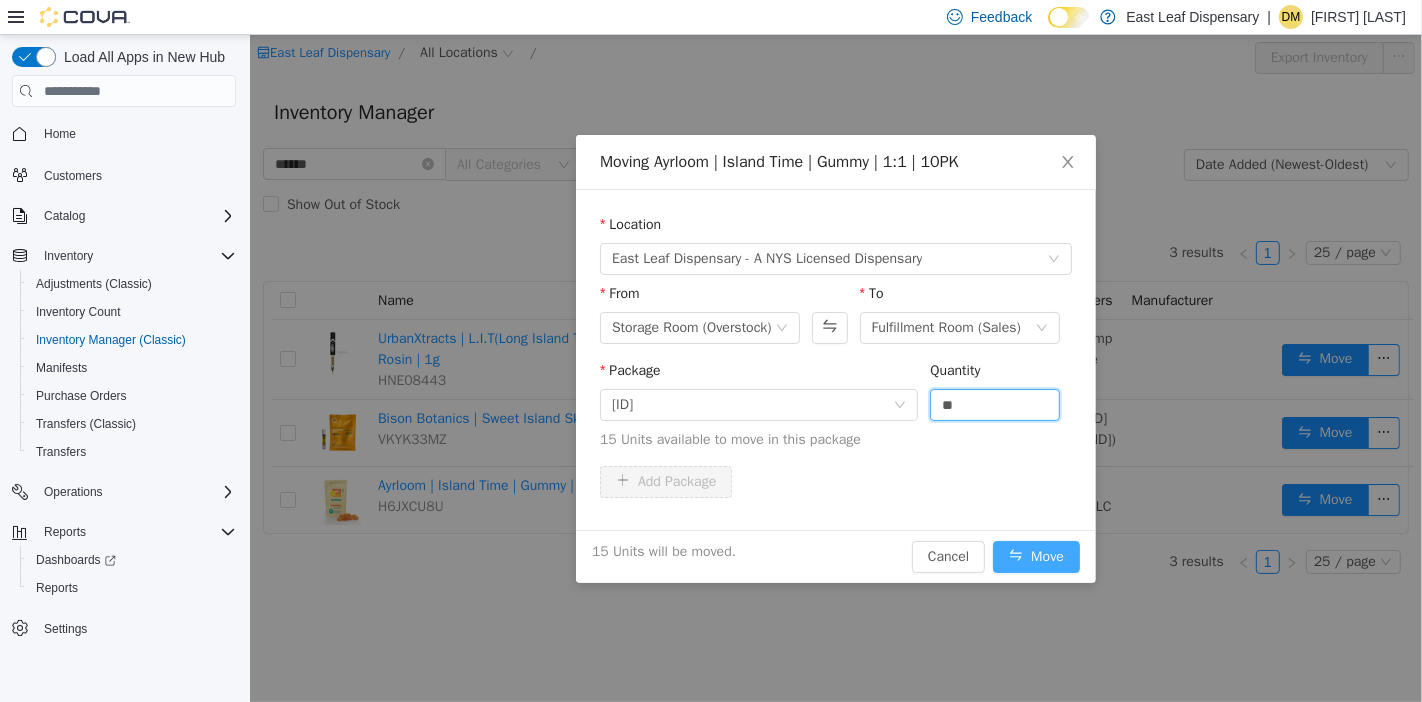click on "Move" at bounding box center (1035, 557) 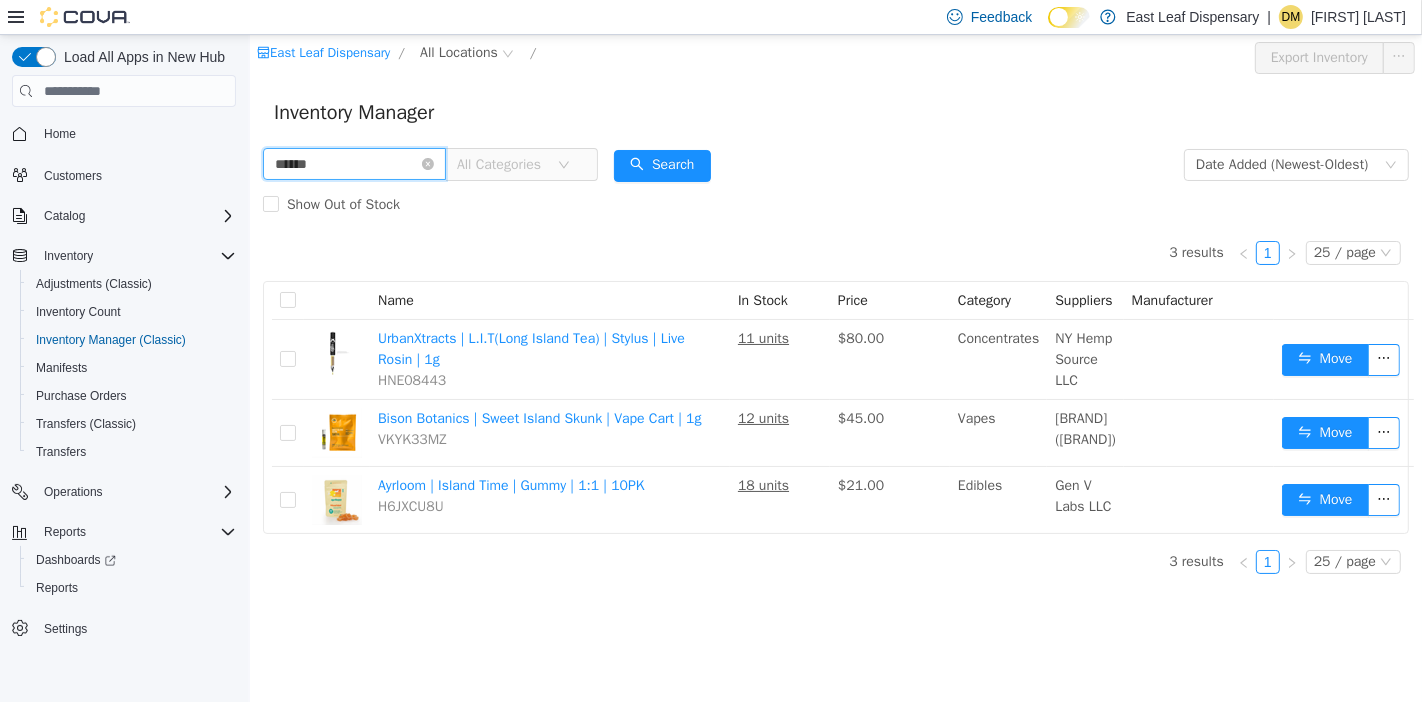 click on "******" at bounding box center [353, 164] 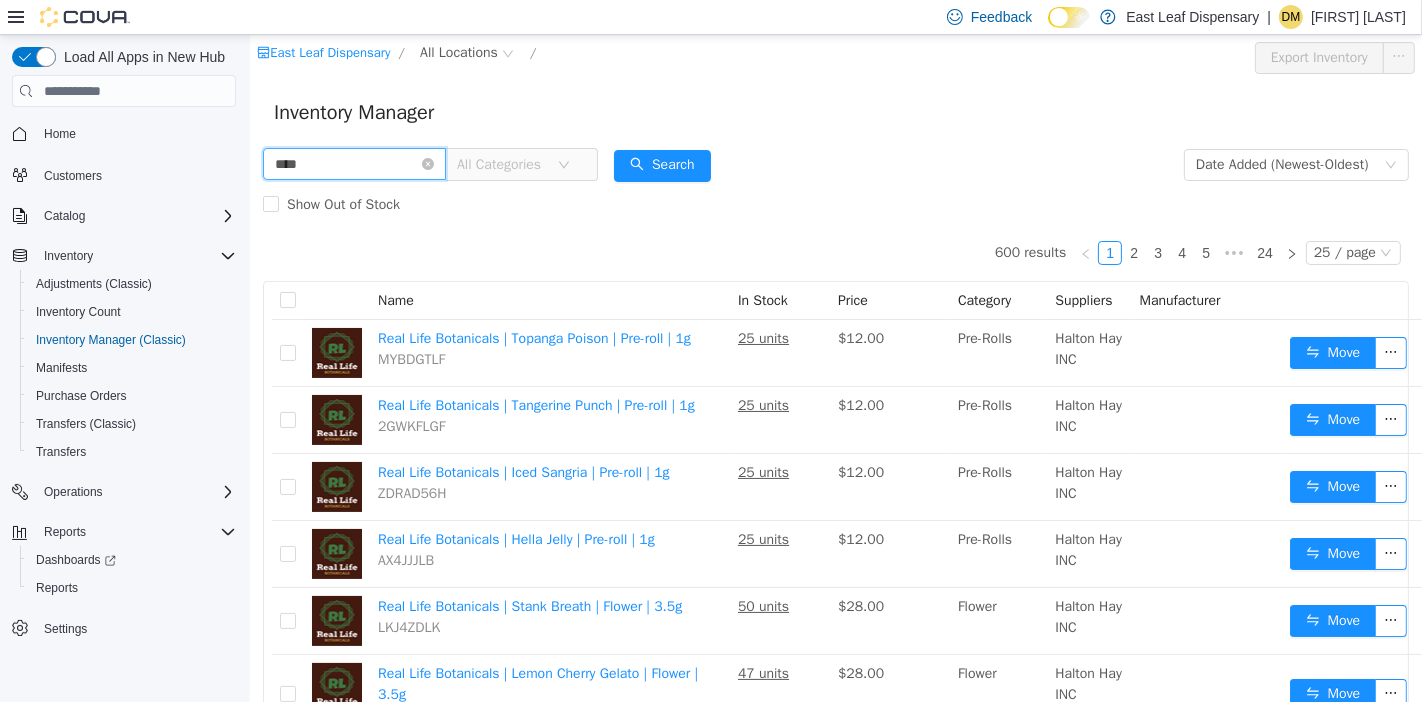 type on "****" 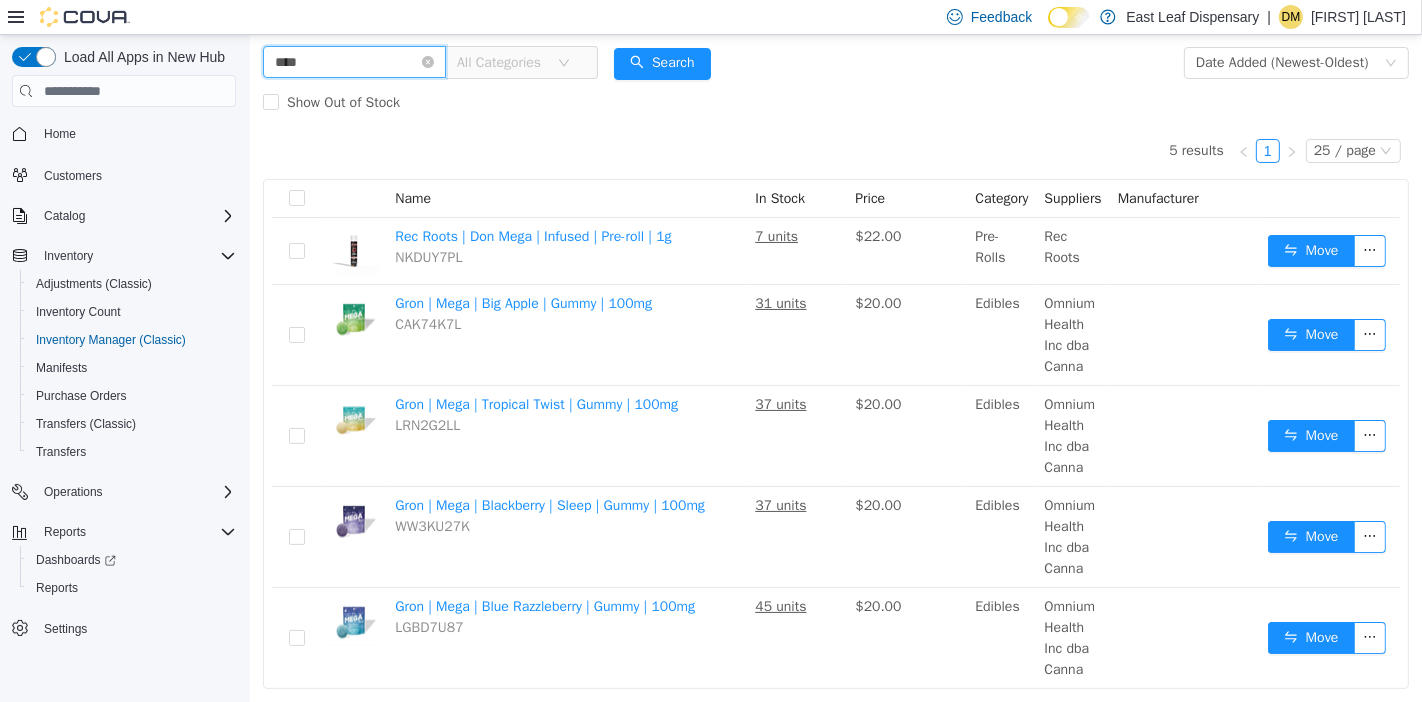 scroll, scrollTop: 142, scrollLeft: 0, axis: vertical 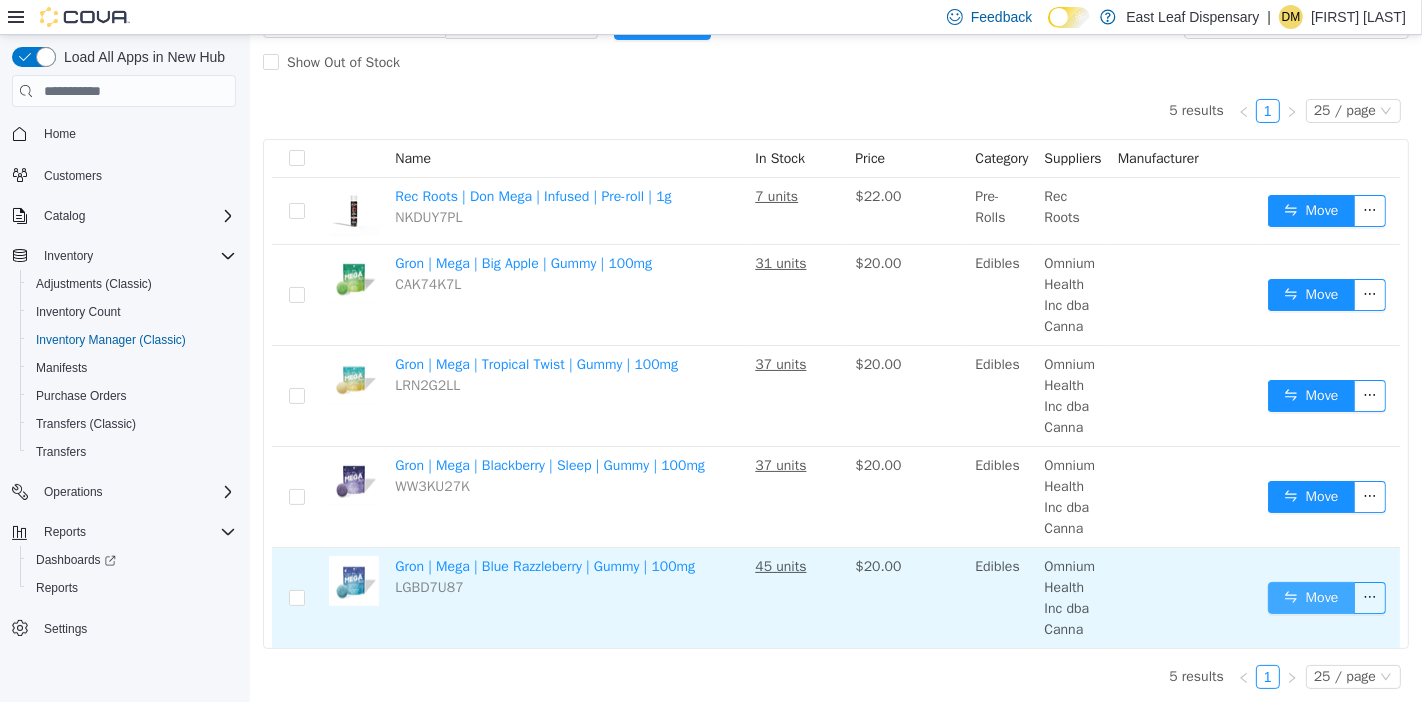 click on "Move" at bounding box center [1310, 598] 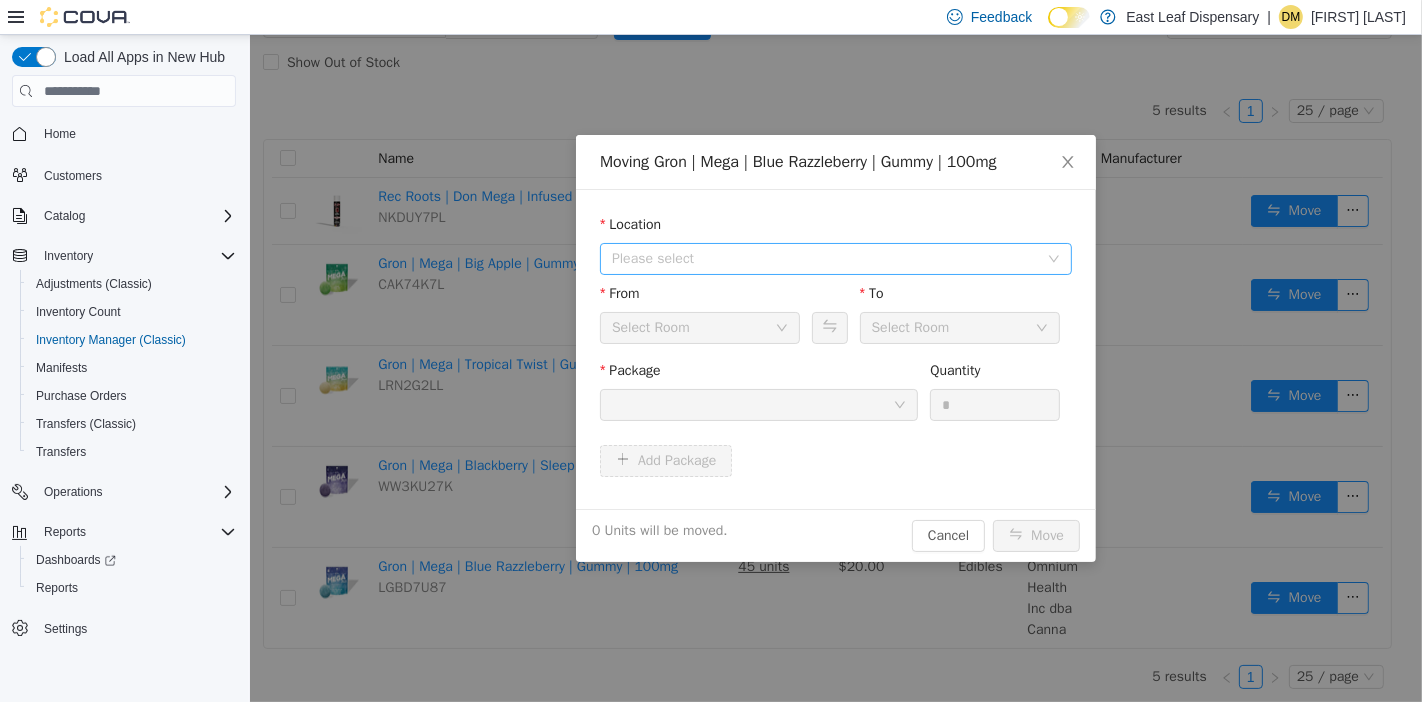 click on "Please select" at bounding box center (824, 259) 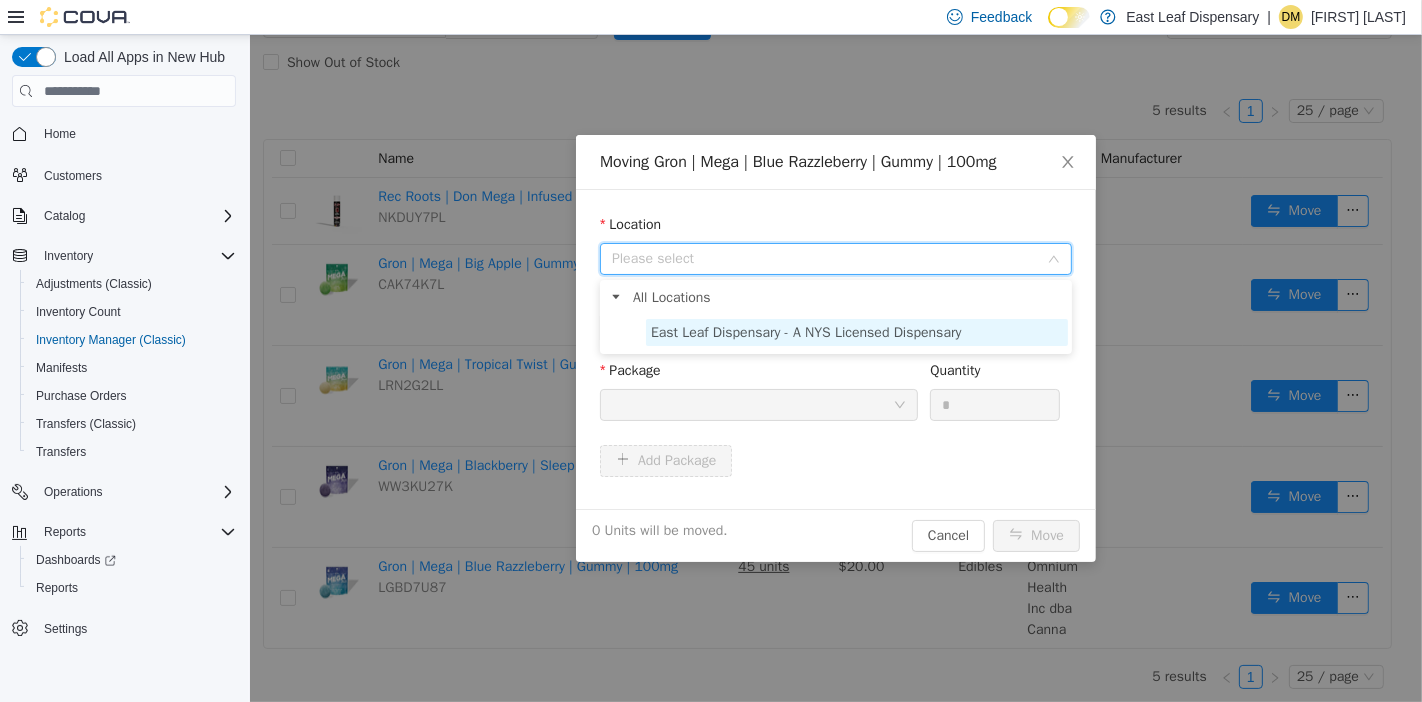 click on "East Leaf Dispensary - A NYS Licensed Dispensary" at bounding box center (805, 332) 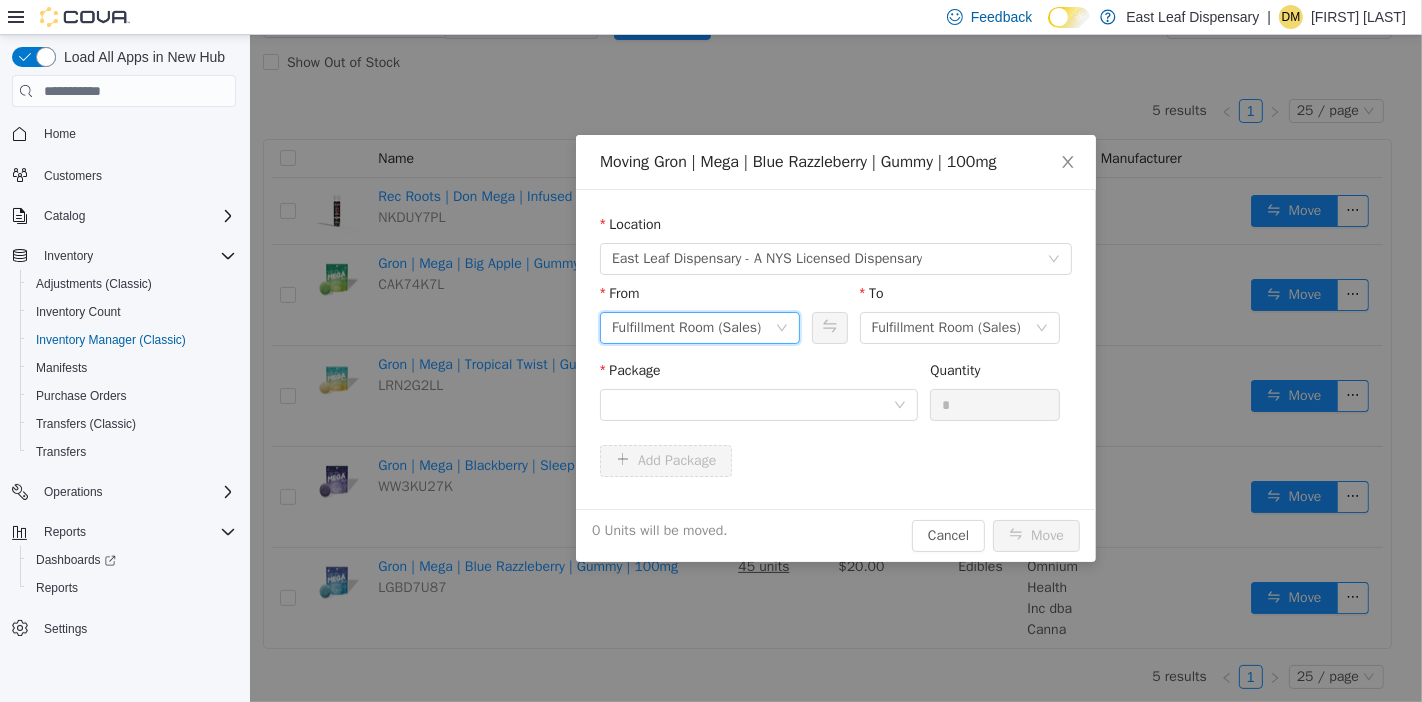 click 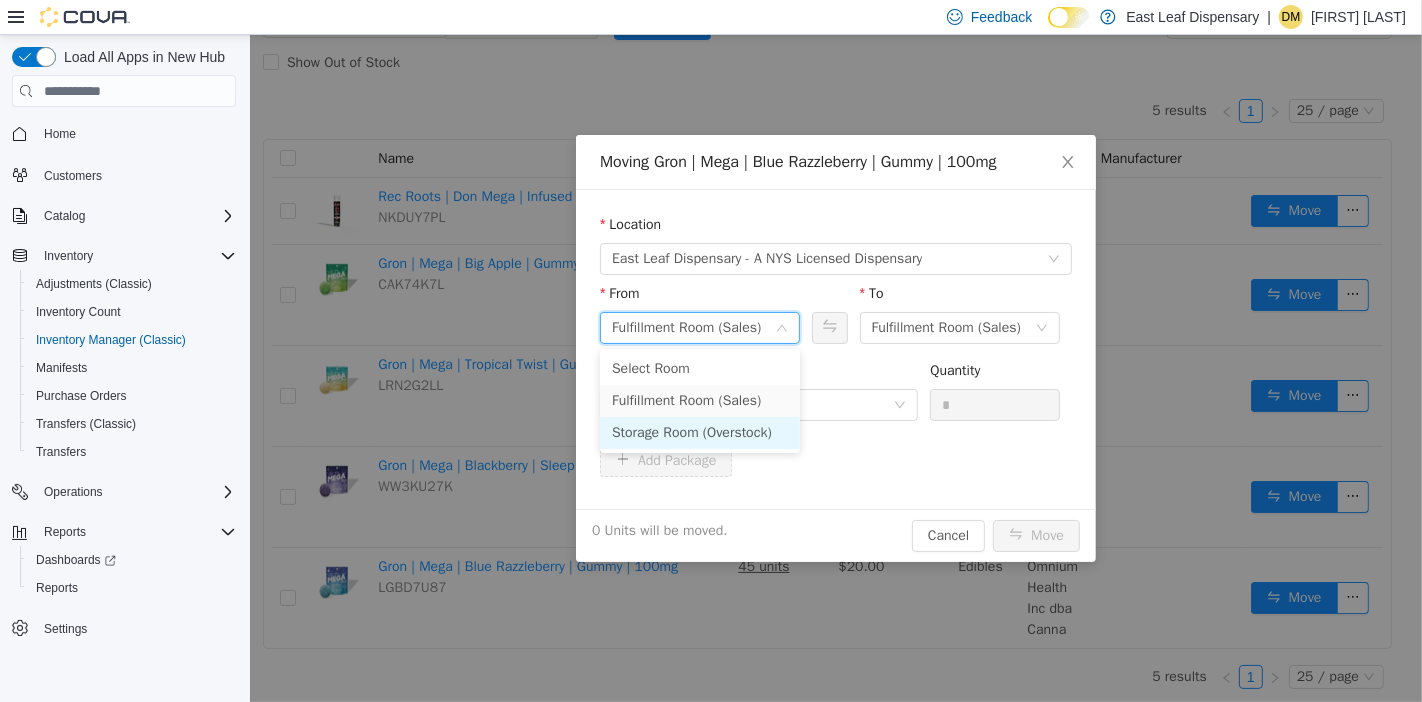 click on "Storage Room (Overstock)" at bounding box center (699, 433) 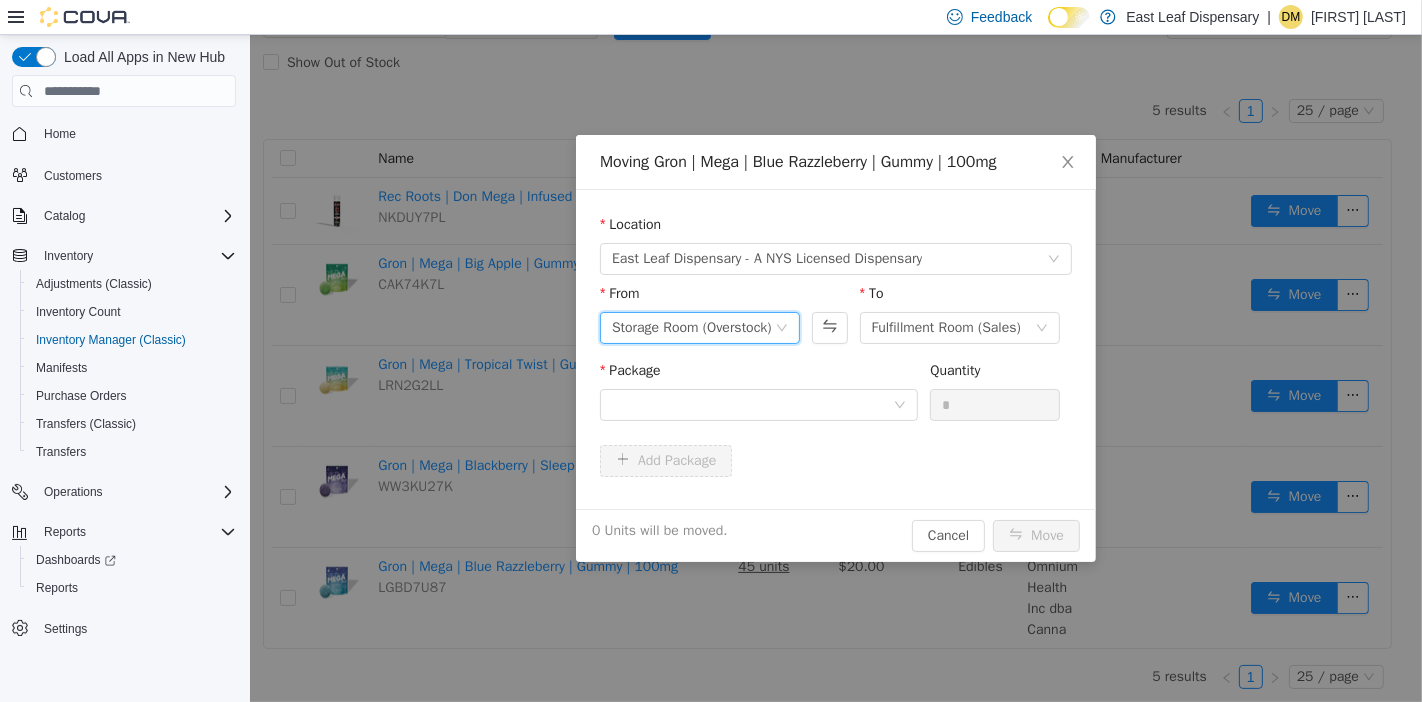 click on "Package" at bounding box center [758, 394] 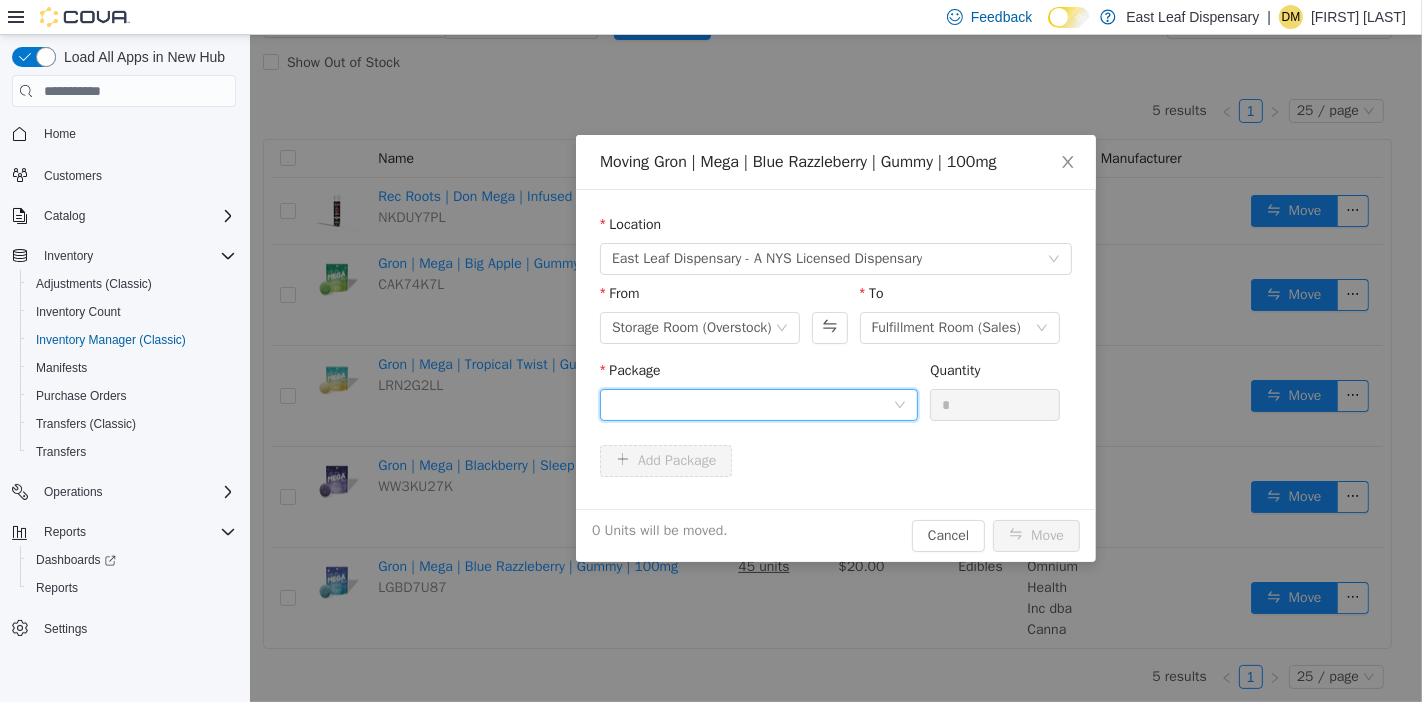 click at bounding box center (751, 405) 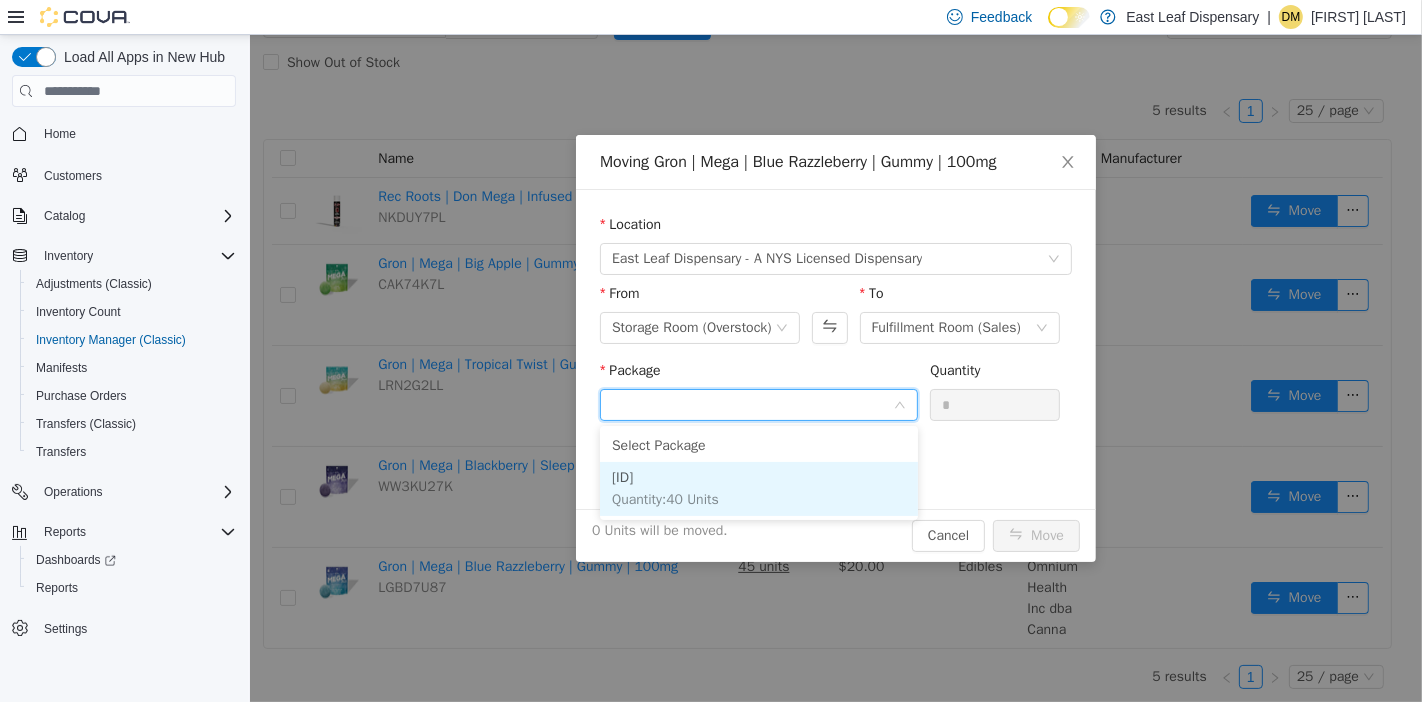 click on "NYRZM2B0525 Quantity :  40 Units" at bounding box center [758, 489] 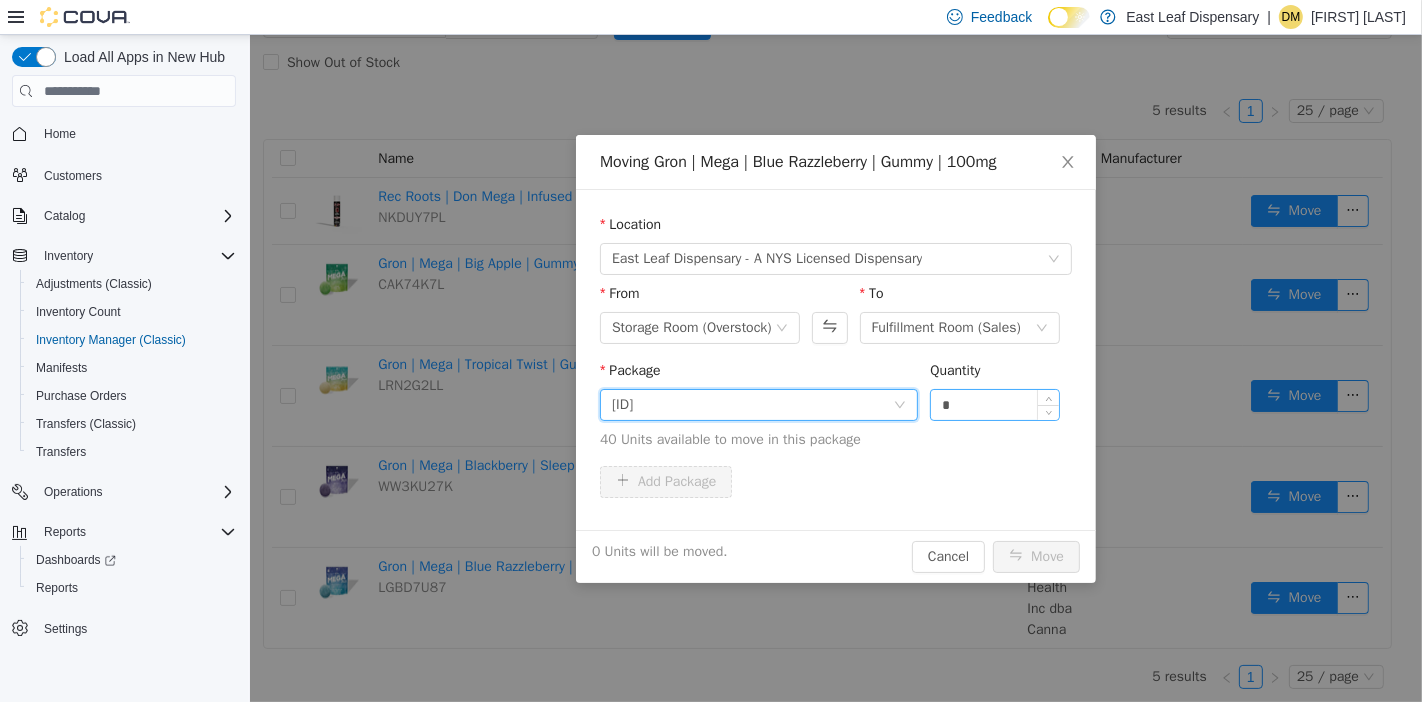 click on "*" at bounding box center (994, 405) 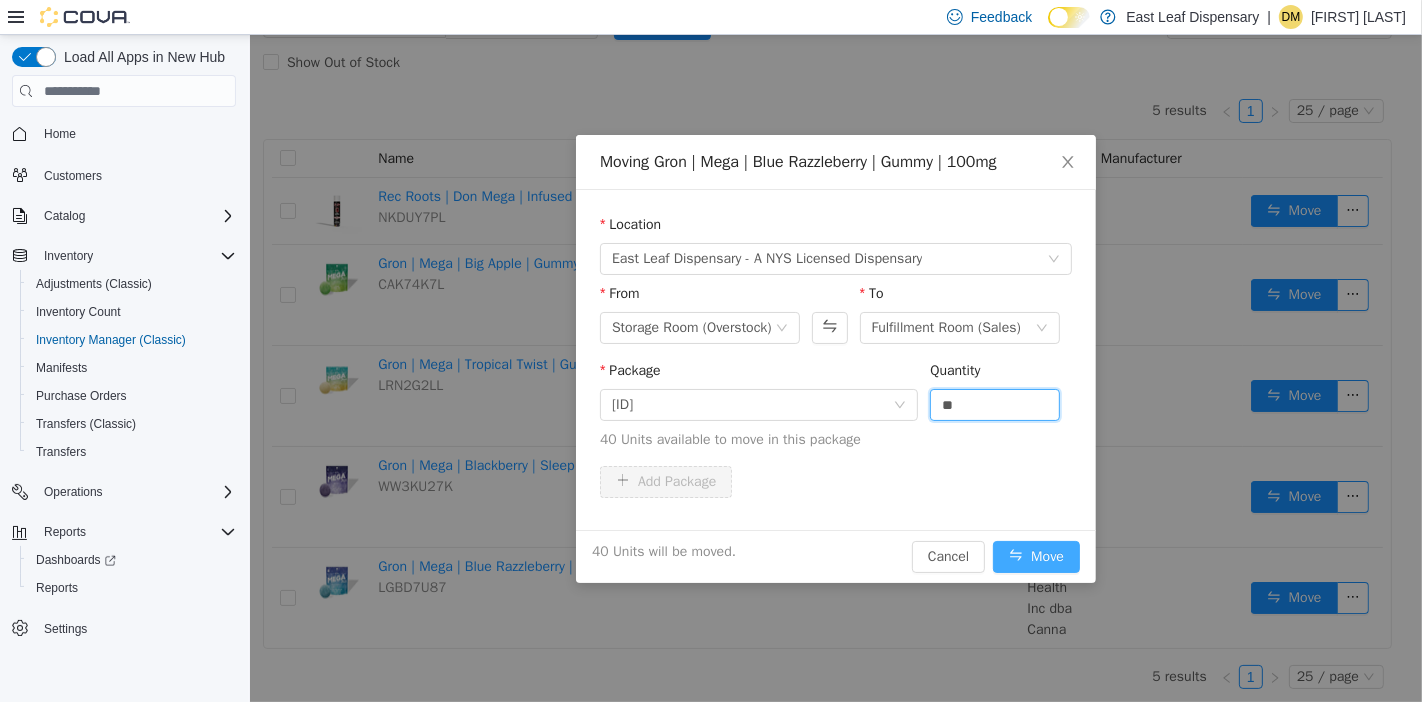 type on "**" 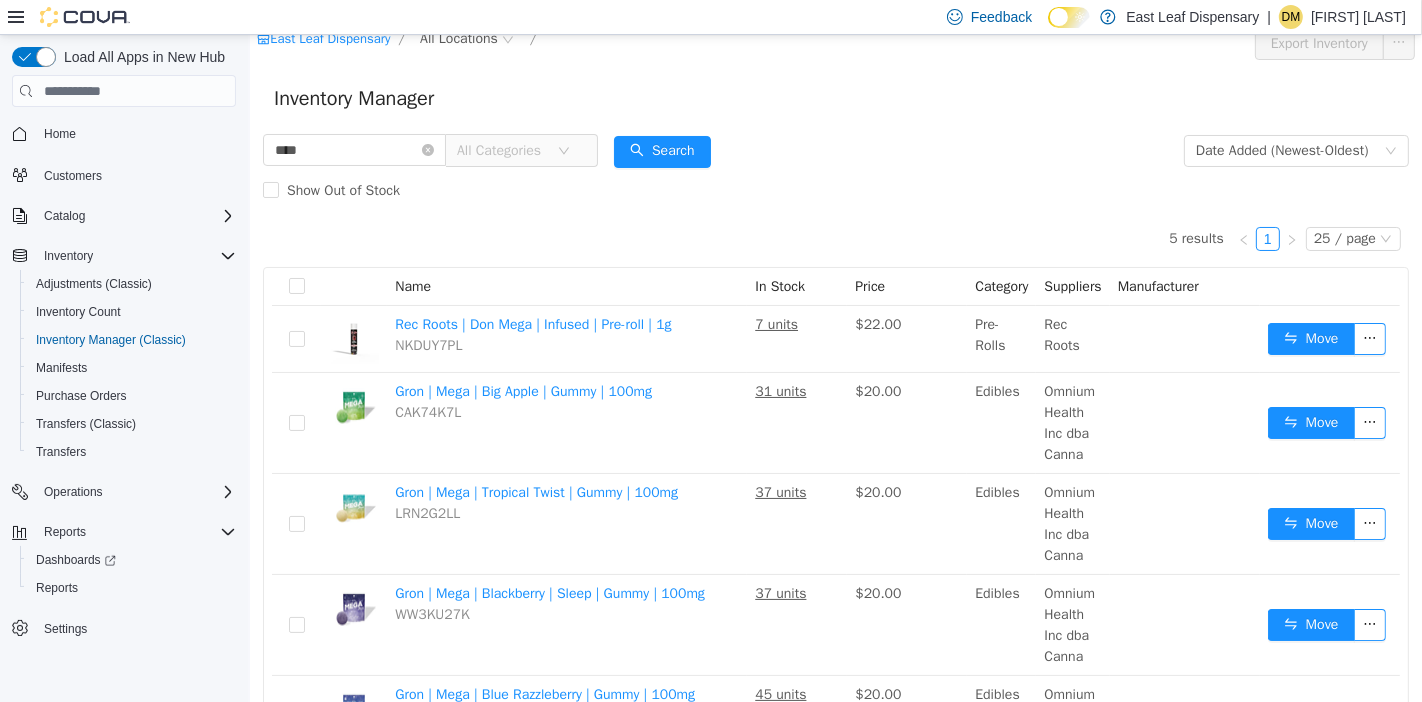 scroll, scrollTop: 0, scrollLeft: 0, axis: both 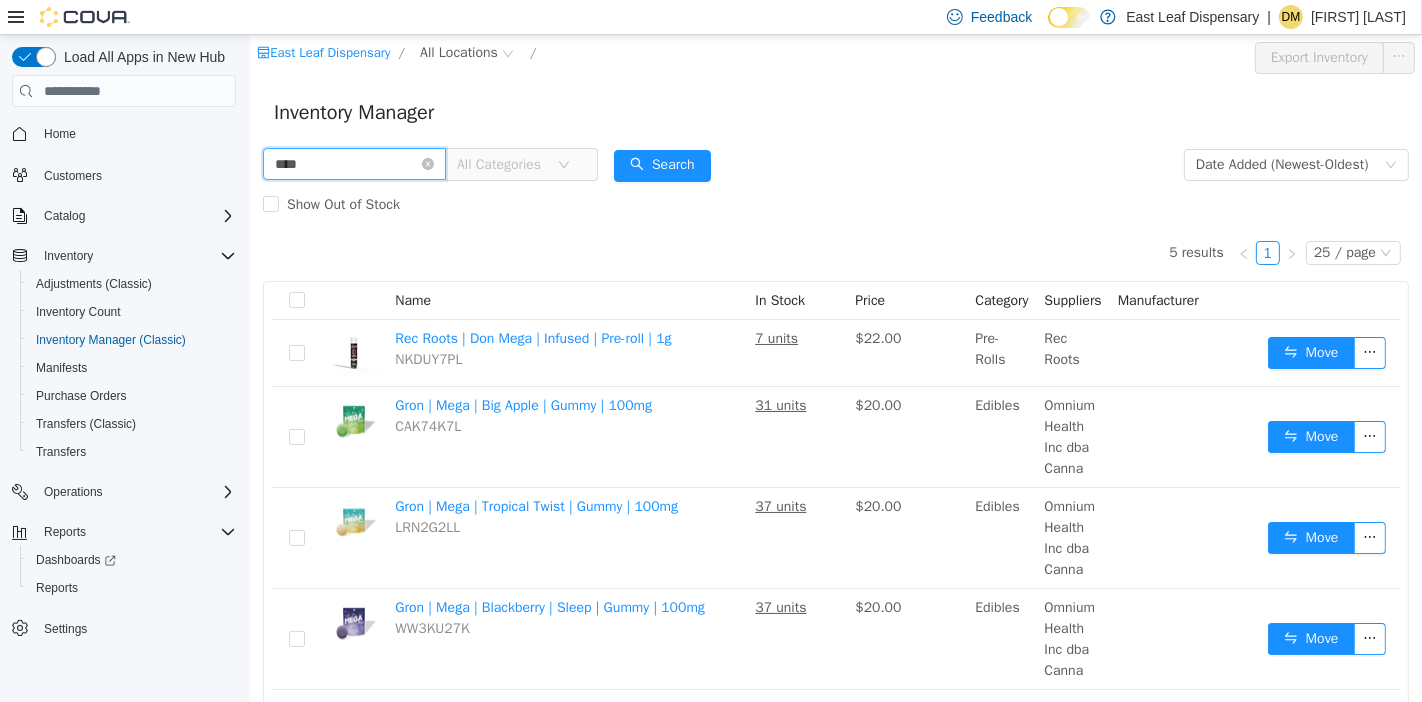 click on "****" at bounding box center [353, 164] 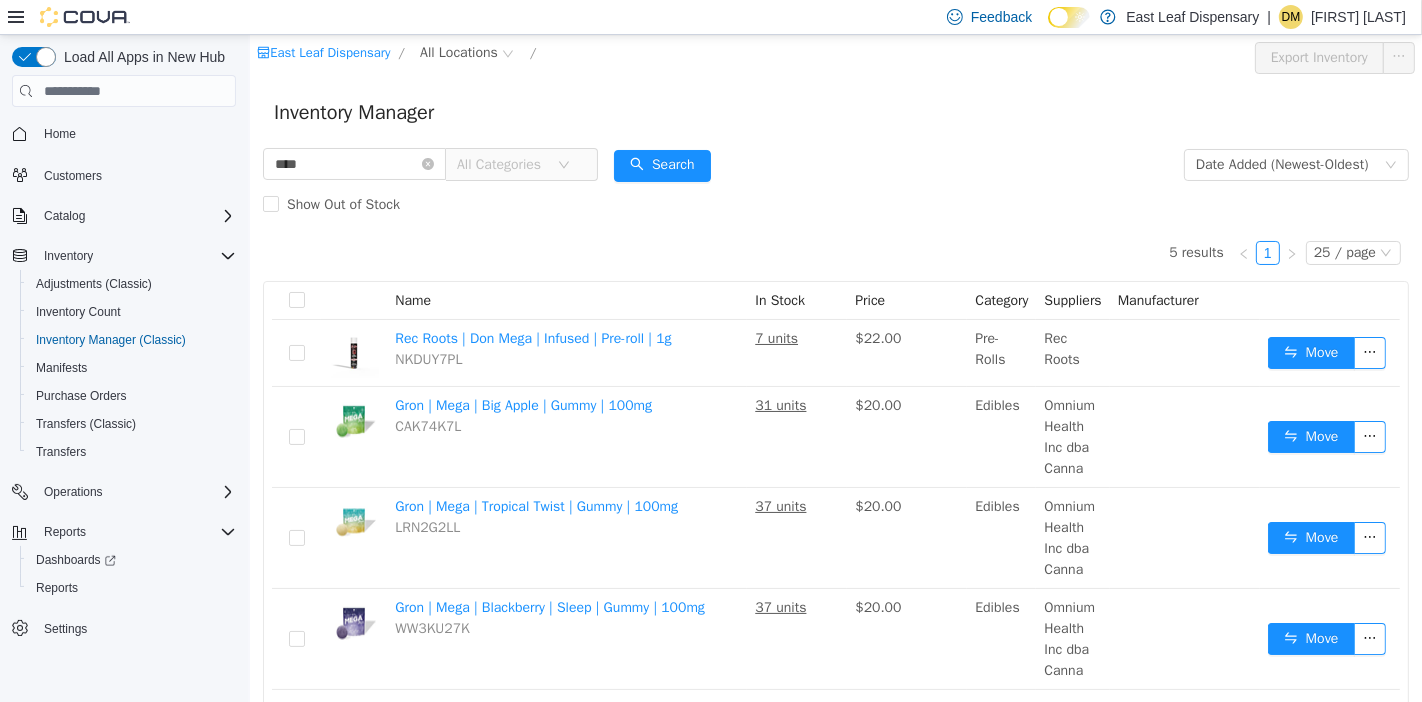 click 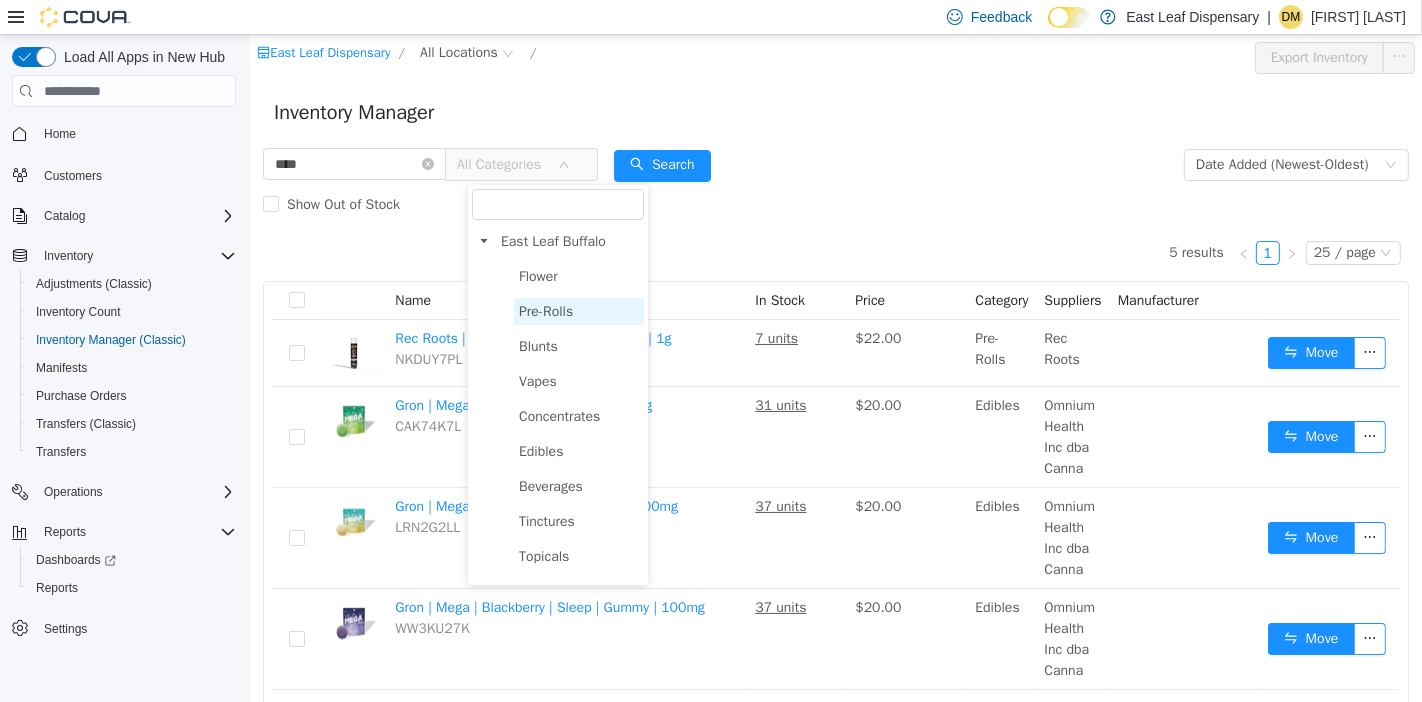 click on "Pre-Rolls" at bounding box center [545, 311] 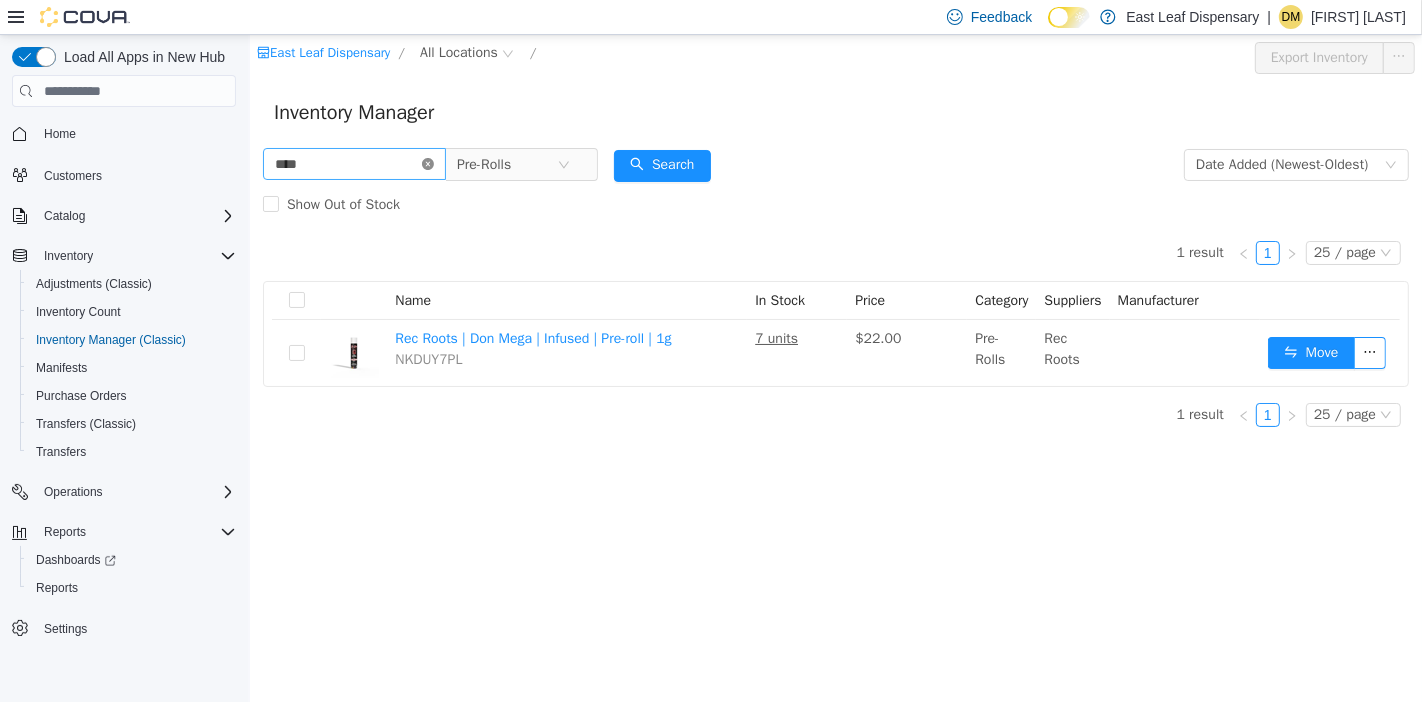 click 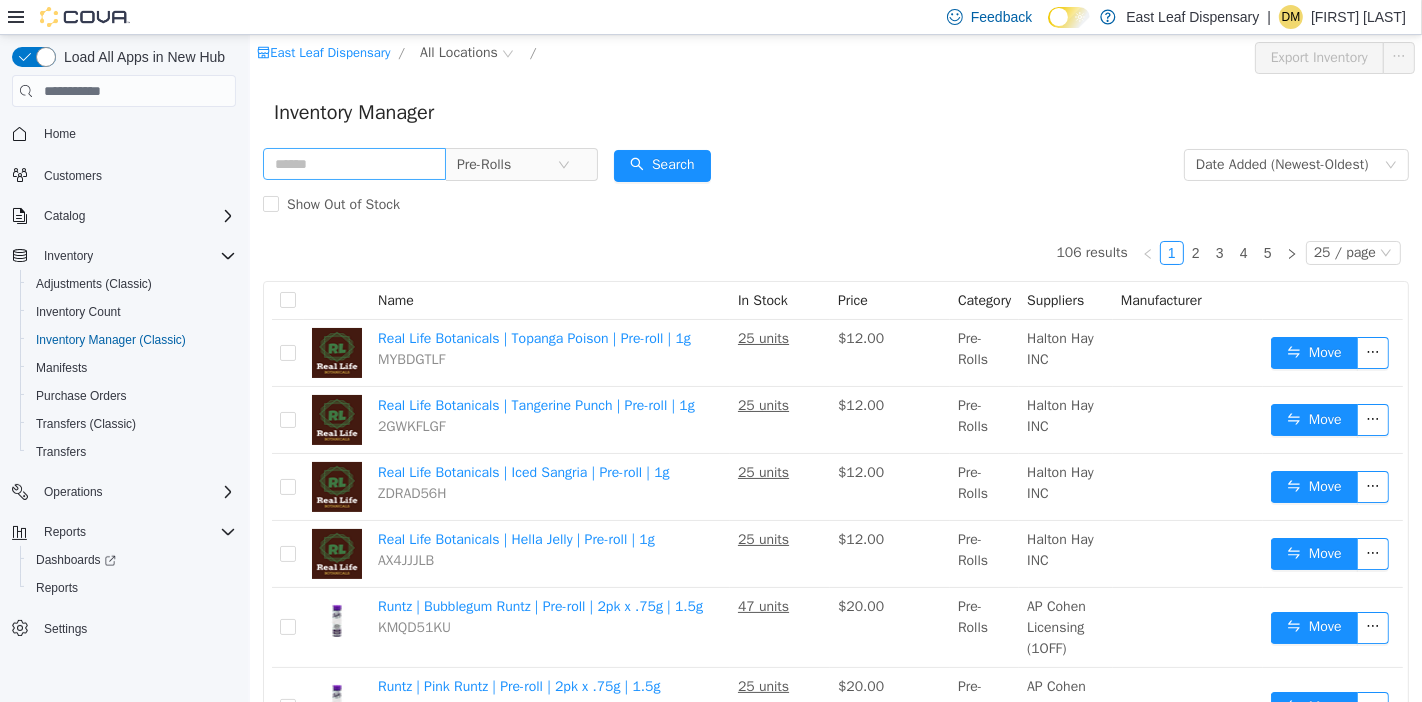 click on "106 results 1 2 3 4 5 25 / page Name In Stock Price Category Suppliers Manufacturer Real Life Botanicals | Topanga Poison | Pre-roll | 1g MYBDGTLF 25 units $12.00 Pre-Rolls Halton Hay INC Move Real Life Botanicals | Tangerine Punch | Pre-roll | 1g 2GWKFLGF 25 units $12.00 Pre-Rolls Halton Hay INC Move Real Life Botanicals | Iced Sangria | Pre-roll | 1g ZDRAD56H 25 units $12.00 Pre-Rolls Halton Hay INC Move Real Life Botanicals | Hella Jelly | Pre-roll | 1g AX4JJJLB 25 units $12.00 Pre-Rolls Halton Hay INC Move Runtz | Bubblegum Runtz | Pre-roll | 2pk x .75g | 1.5g KMQD51KU 47 units $20.00 Pre-Rolls AP Cohen Licensing (1OFF) Move Runtz | Pink Runtz | Pre-roll | 2pk x .75g | 1.5g 31U8WX3A 25 units $20.00 Pre-Rolls AP Cohen Licensing (1OFF) Move Puff | Grapeness | Infused | Pre-roll | 1g 7K0Q2GRR 22 units $24.00 Pre-Rolls HR Botanical Distro LLC (NABIS) Highline Brands Move Puff | Lemon Lime Twist | Infused | Pre-roll | 1g A1FP1WWN 25 units $24.00 Pre-Rolls HR Botanical Distro LLC (NABIS) Highline Brands Move 1" at bounding box center [835, 1290] 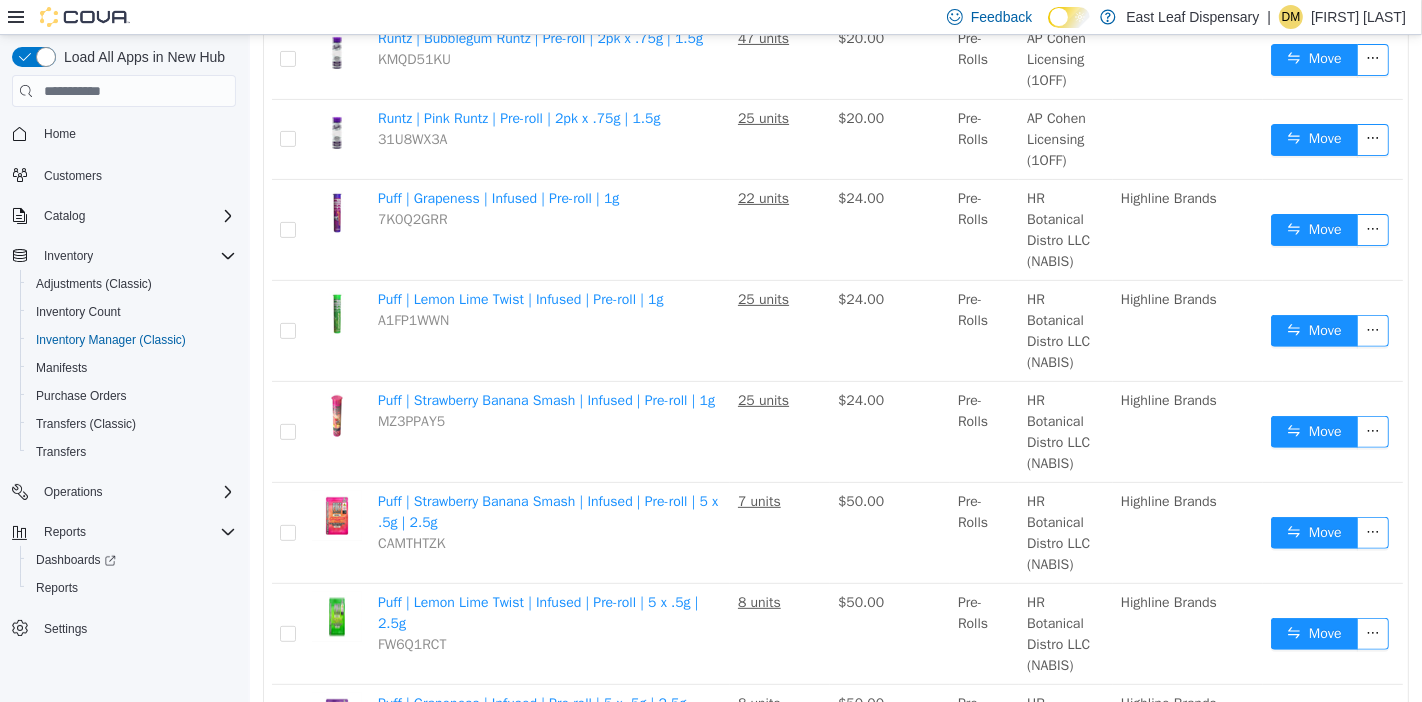 scroll, scrollTop: 1137, scrollLeft: 0, axis: vertical 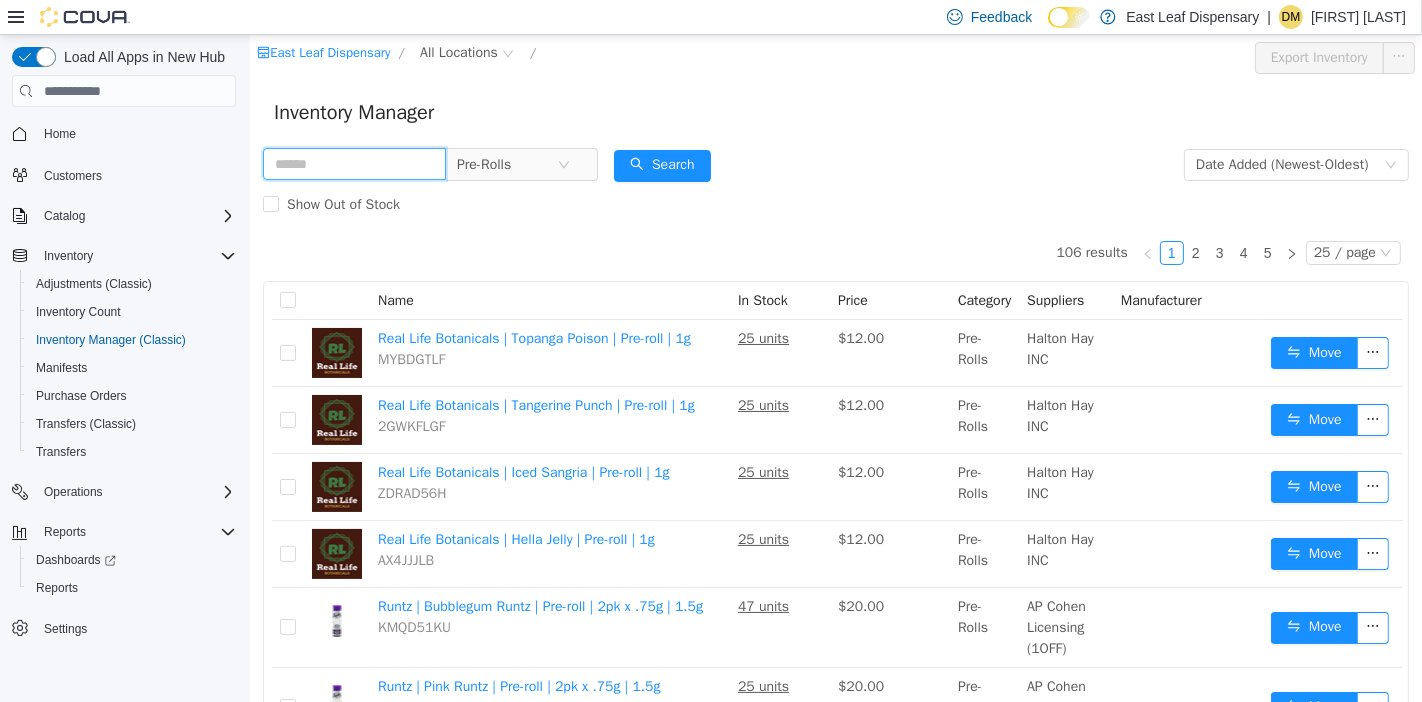 click at bounding box center (353, 164) 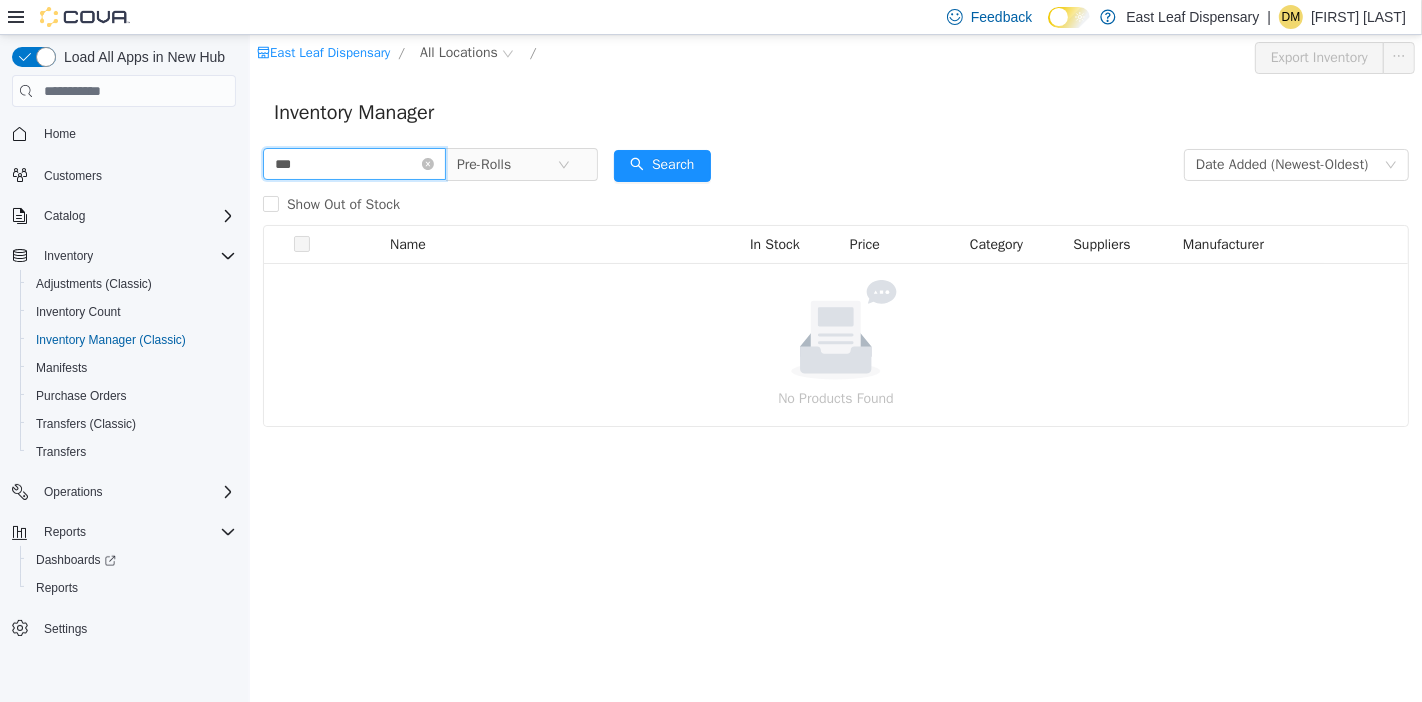 type on "***" 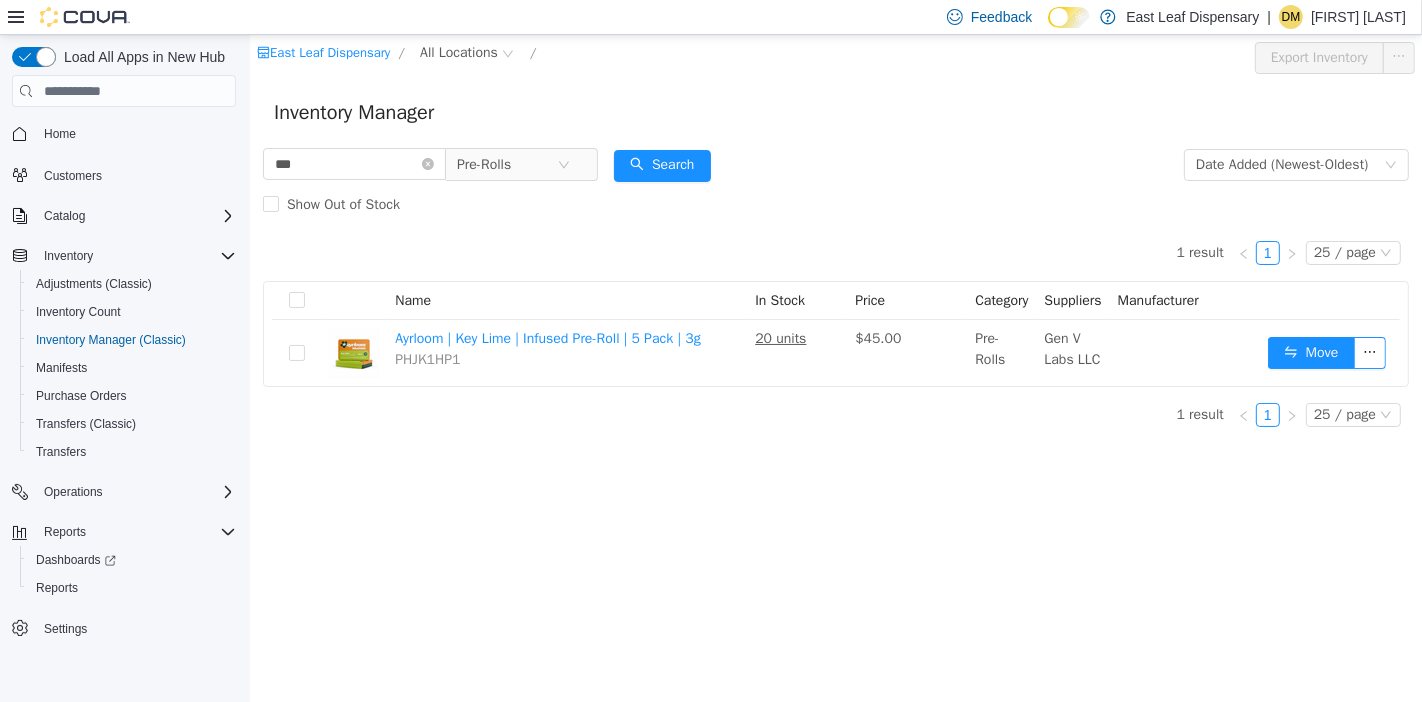 click on "1 result 1 25 / page Name In Stock Price Category Suppliers Manufacturer Ayrloom | Key Lime | Infused Pre-Roll | 5 Pack | 3g PHJK1HP1 20 units $45.00 Pre-Rolls Gen V Labs LLC Move 1 result 1 25 / page" at bounding box center (835, 306) 